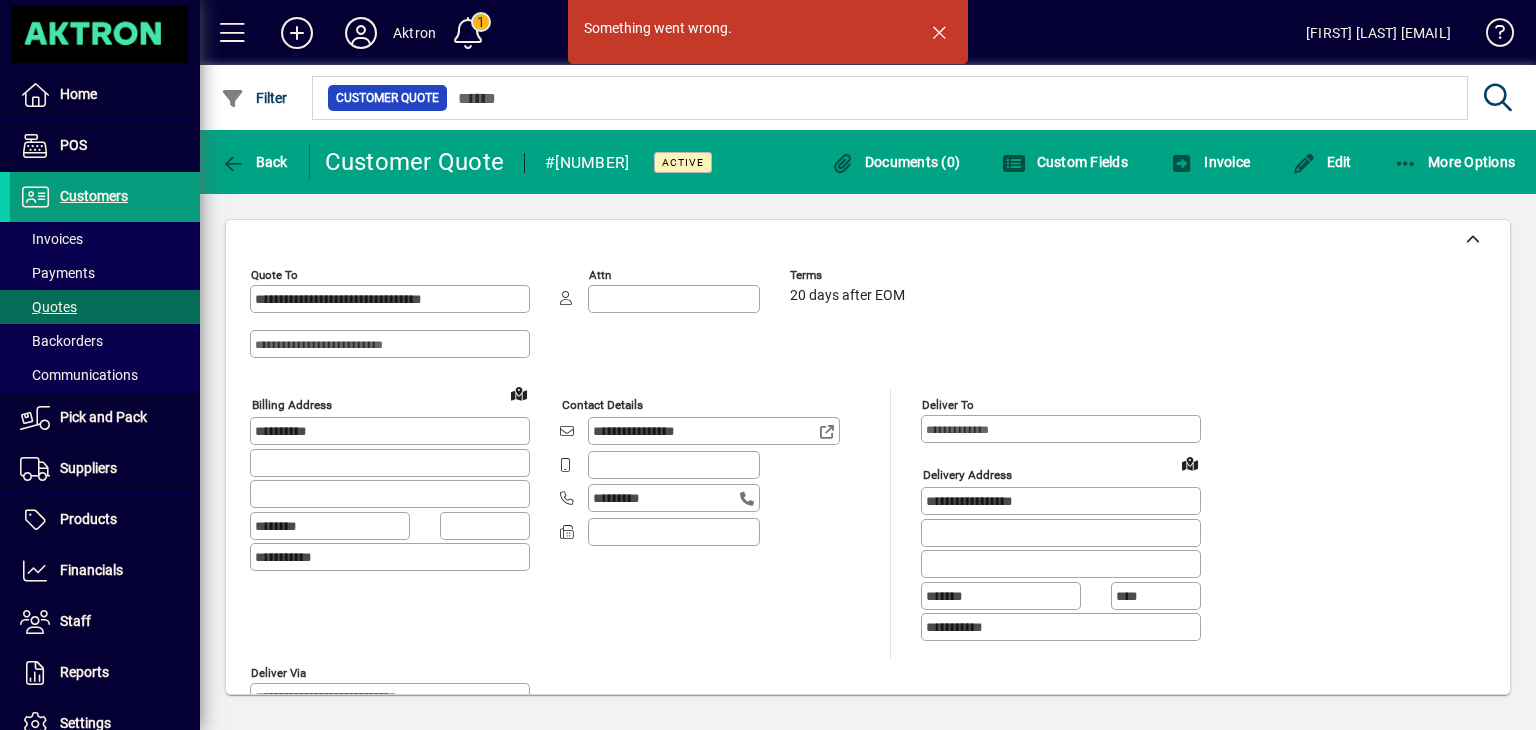 scroll, scrollTop: 0, scrollLeft: 0, axis: both 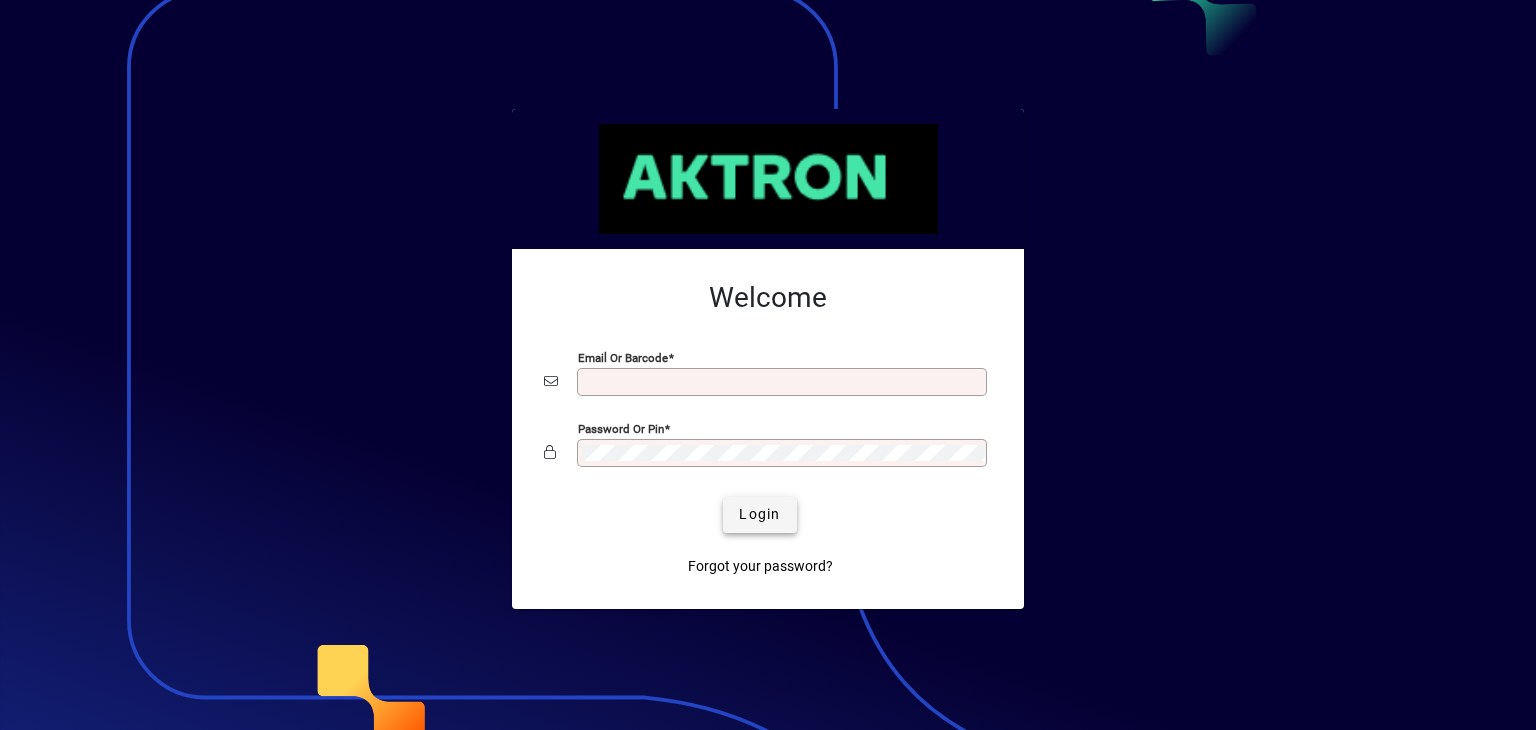 type on "**********" 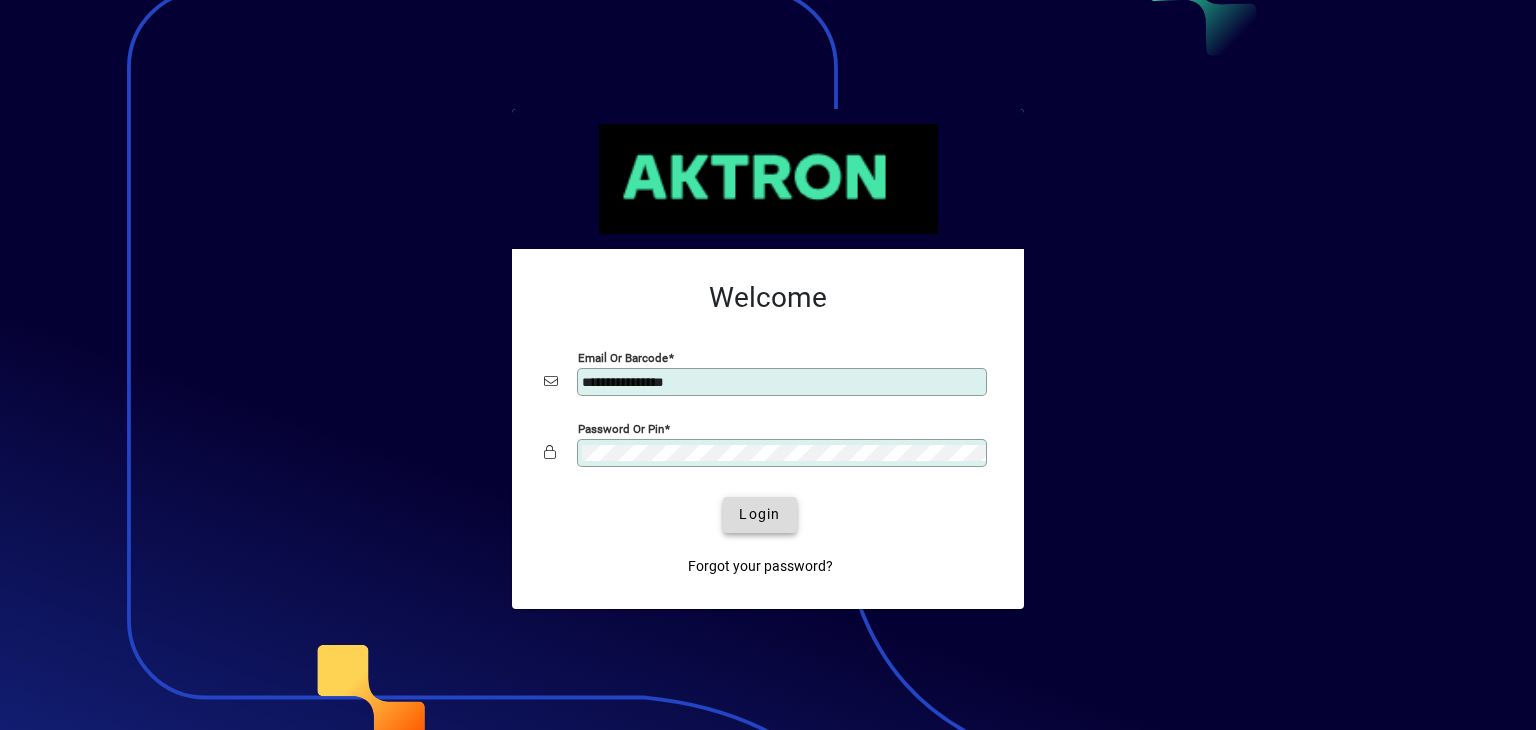 click on "Login" 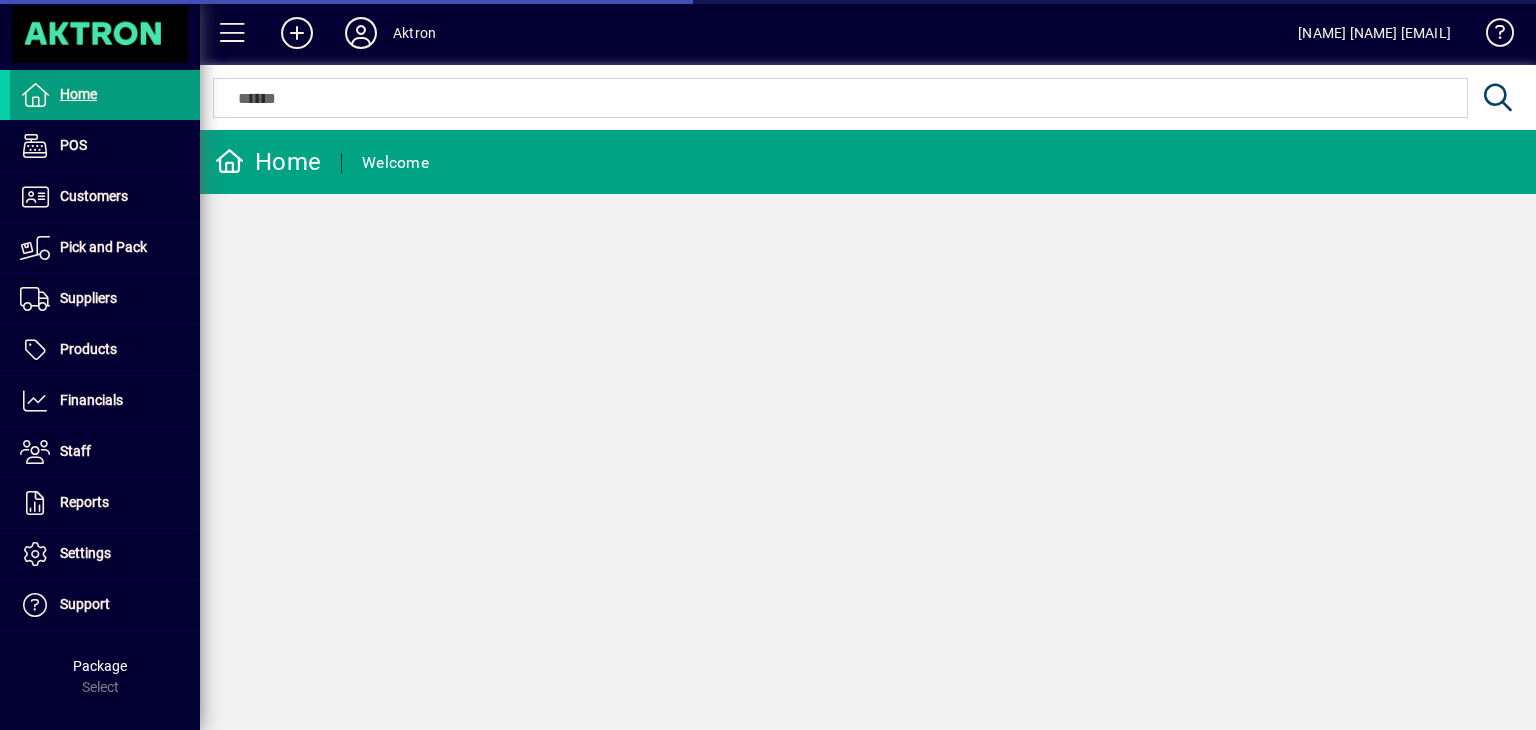 scroll, scrollTop: 0, scrollLeft: 0, axis: both 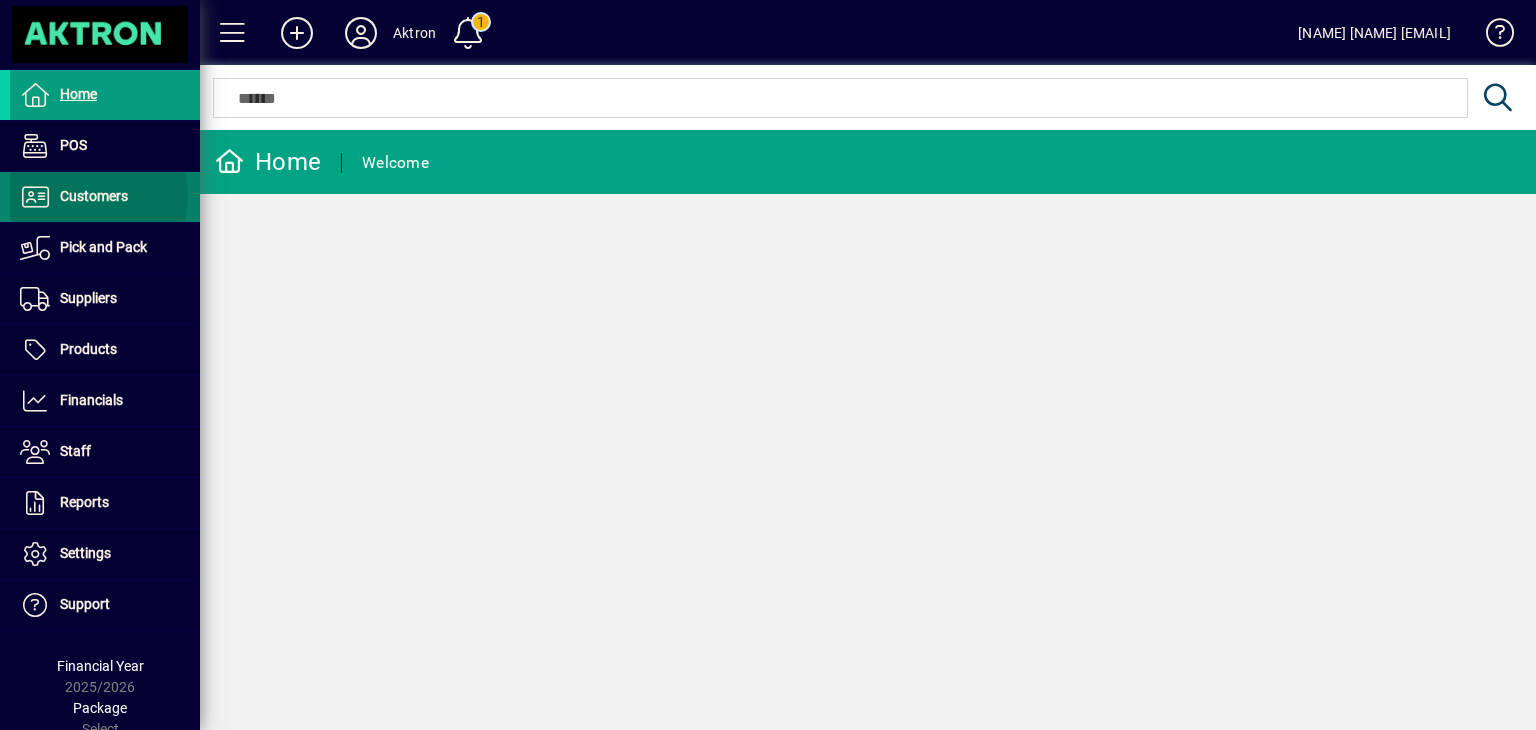 click on "Customers" at bounding box center (94, 196) 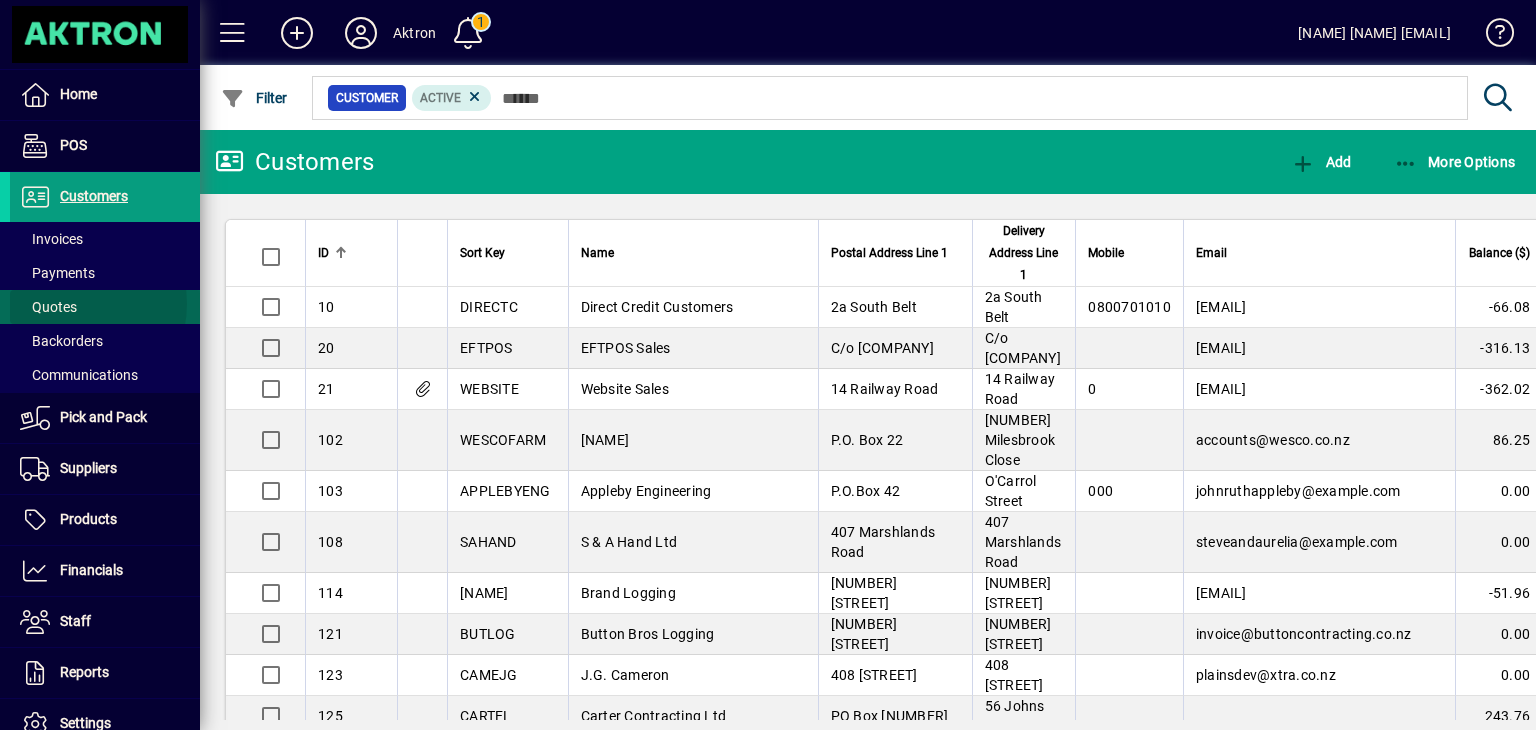click on "Quotes" at bounding box center (48, 307) 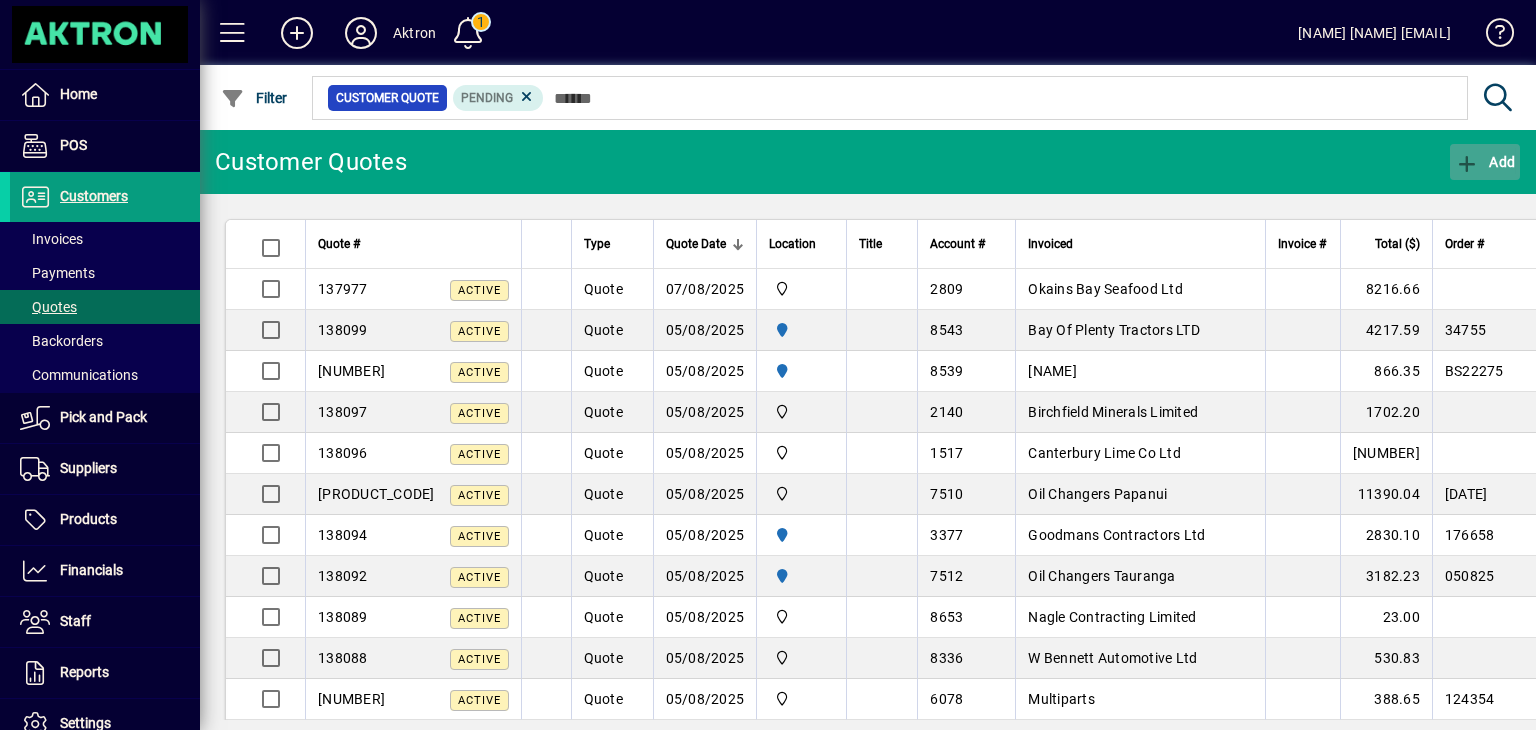click on "Add" 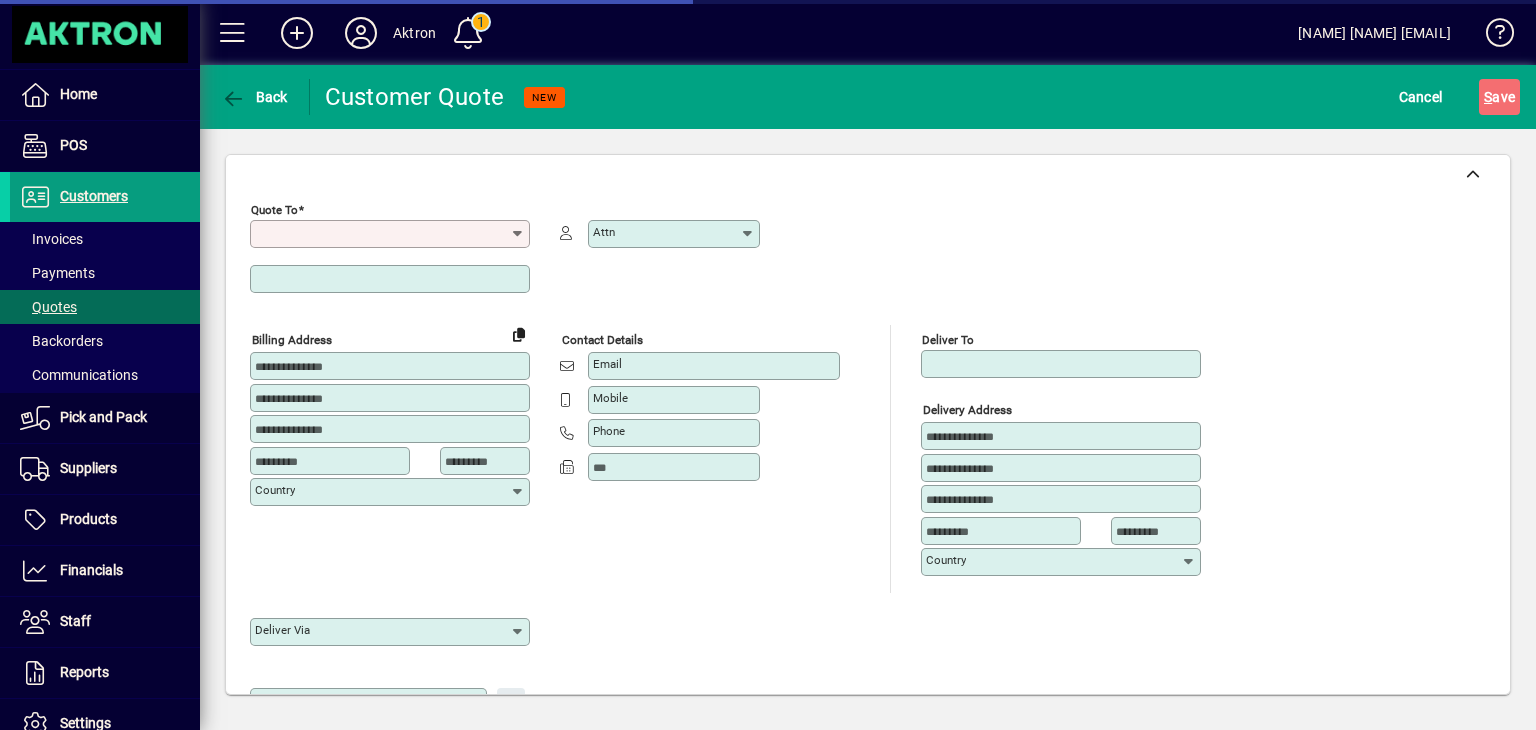 type on "*********" 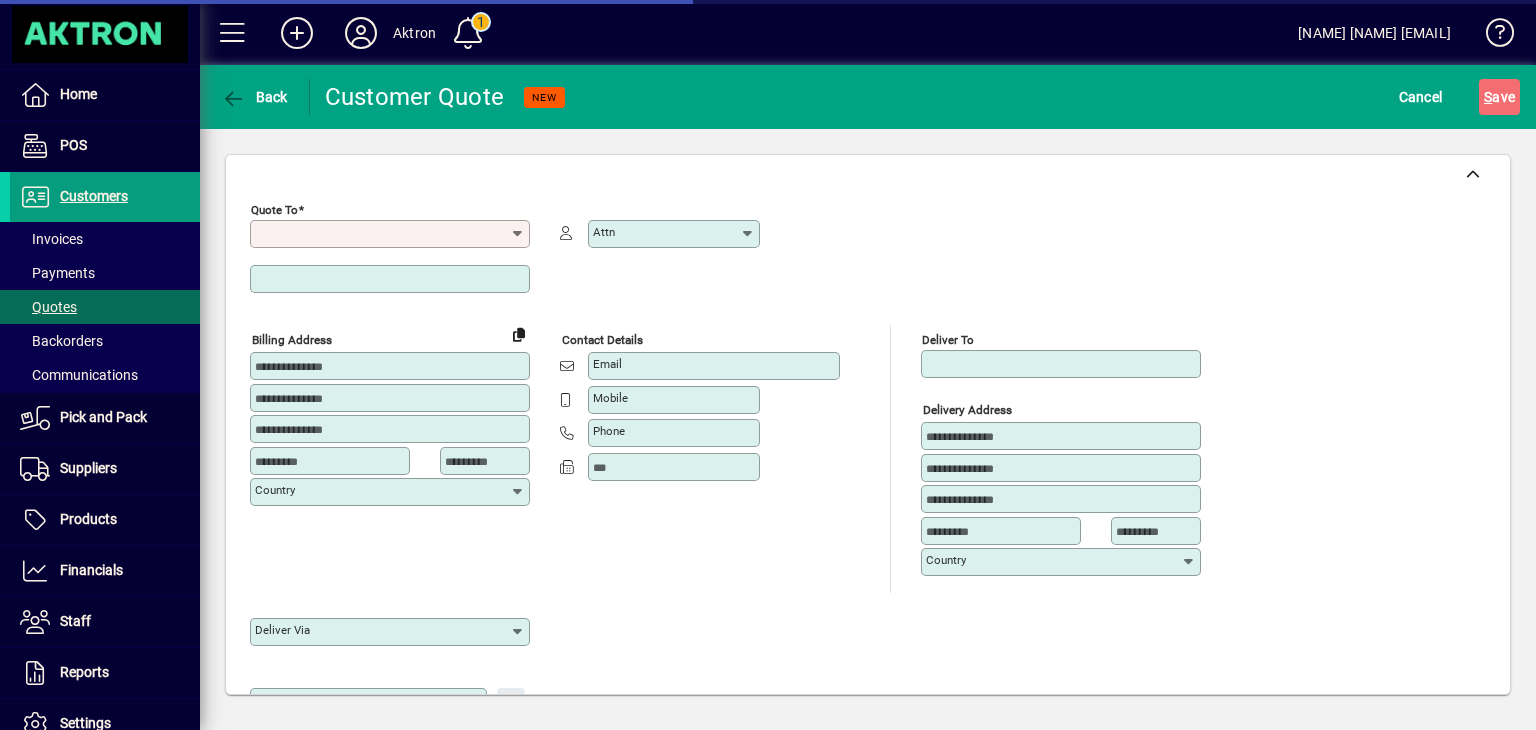 type on "******" 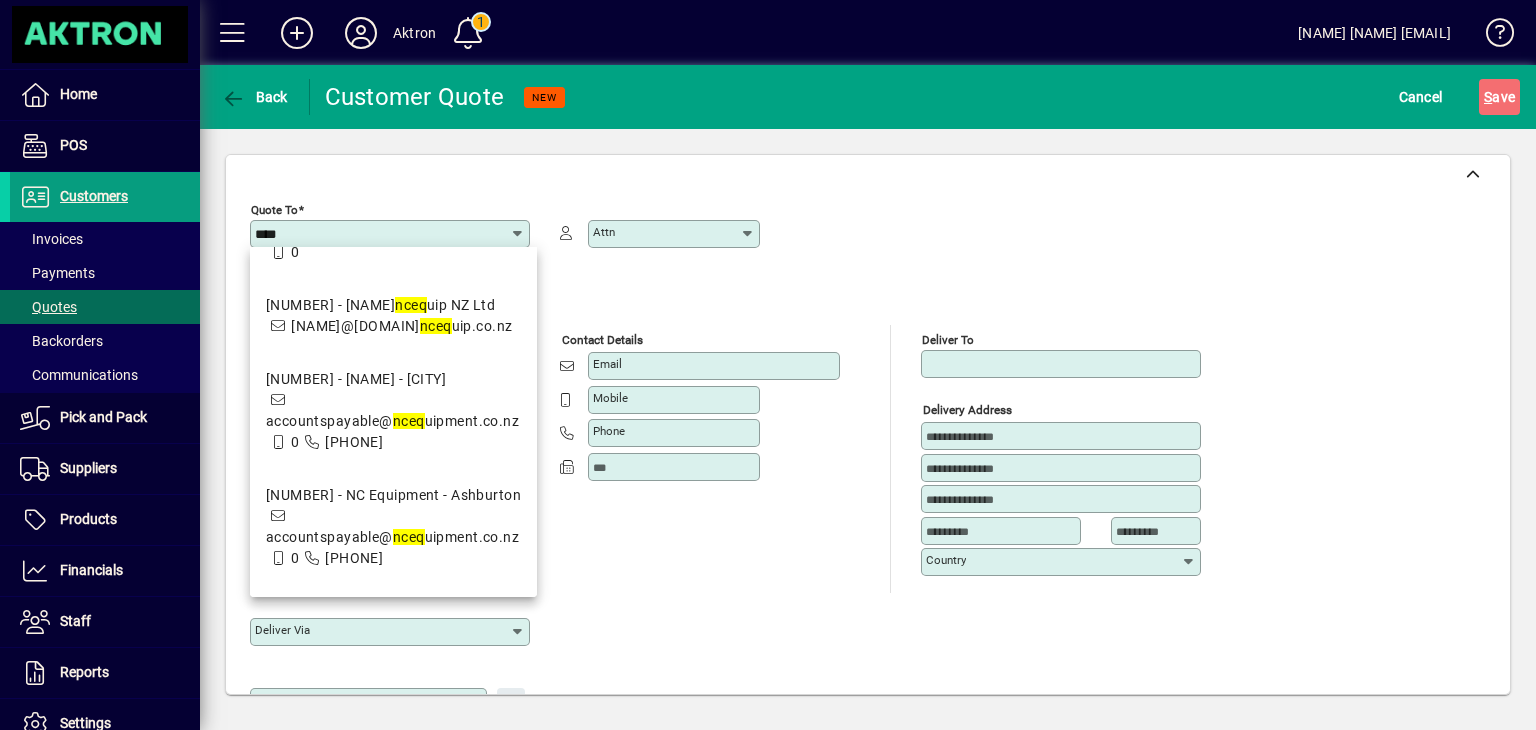 scroll, scrollTop: 0, scrollLeft: 0, axis: both 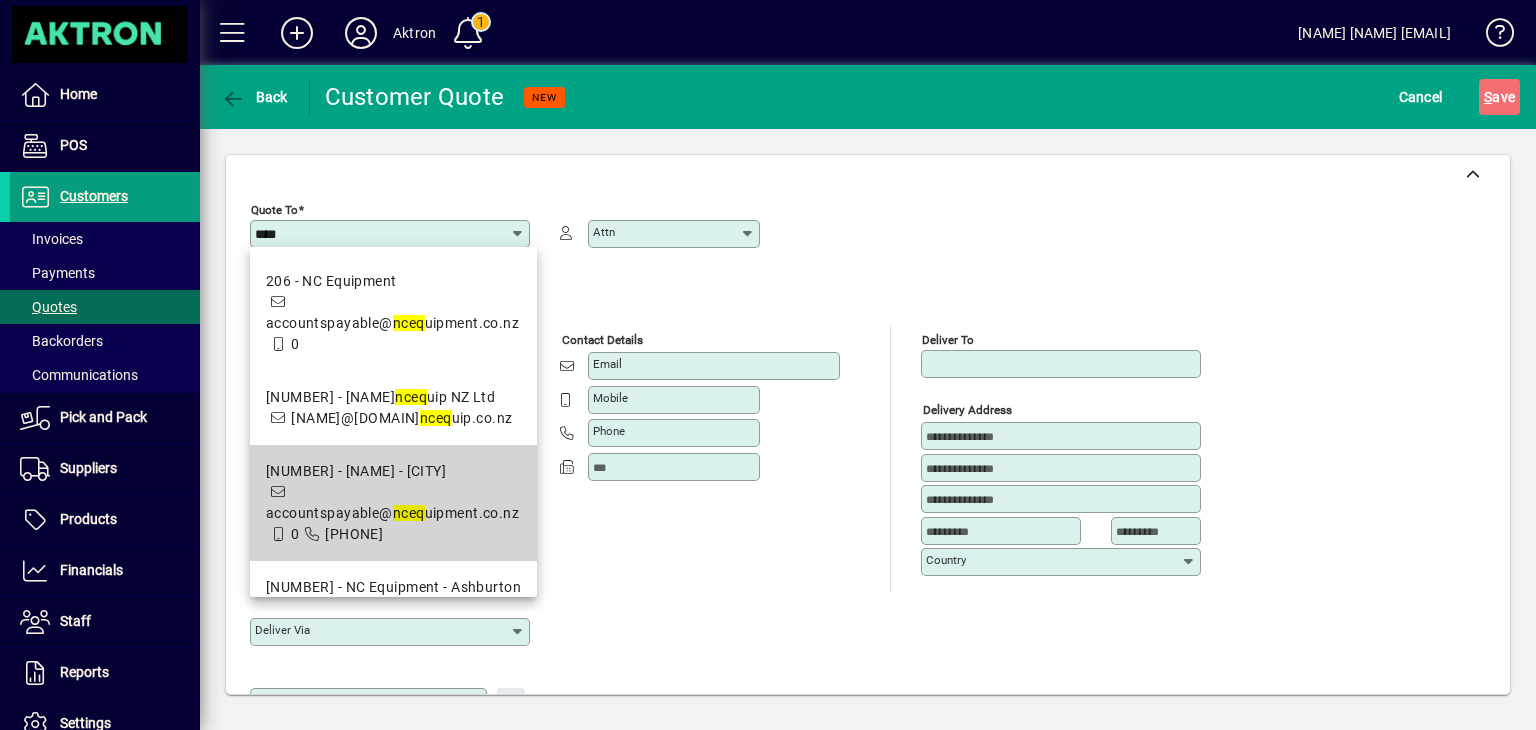 click on "[NUMBER] - NC Equipment - Amberley accounts.payable@example.com [PHONE]" at bounding box center [393, 503] 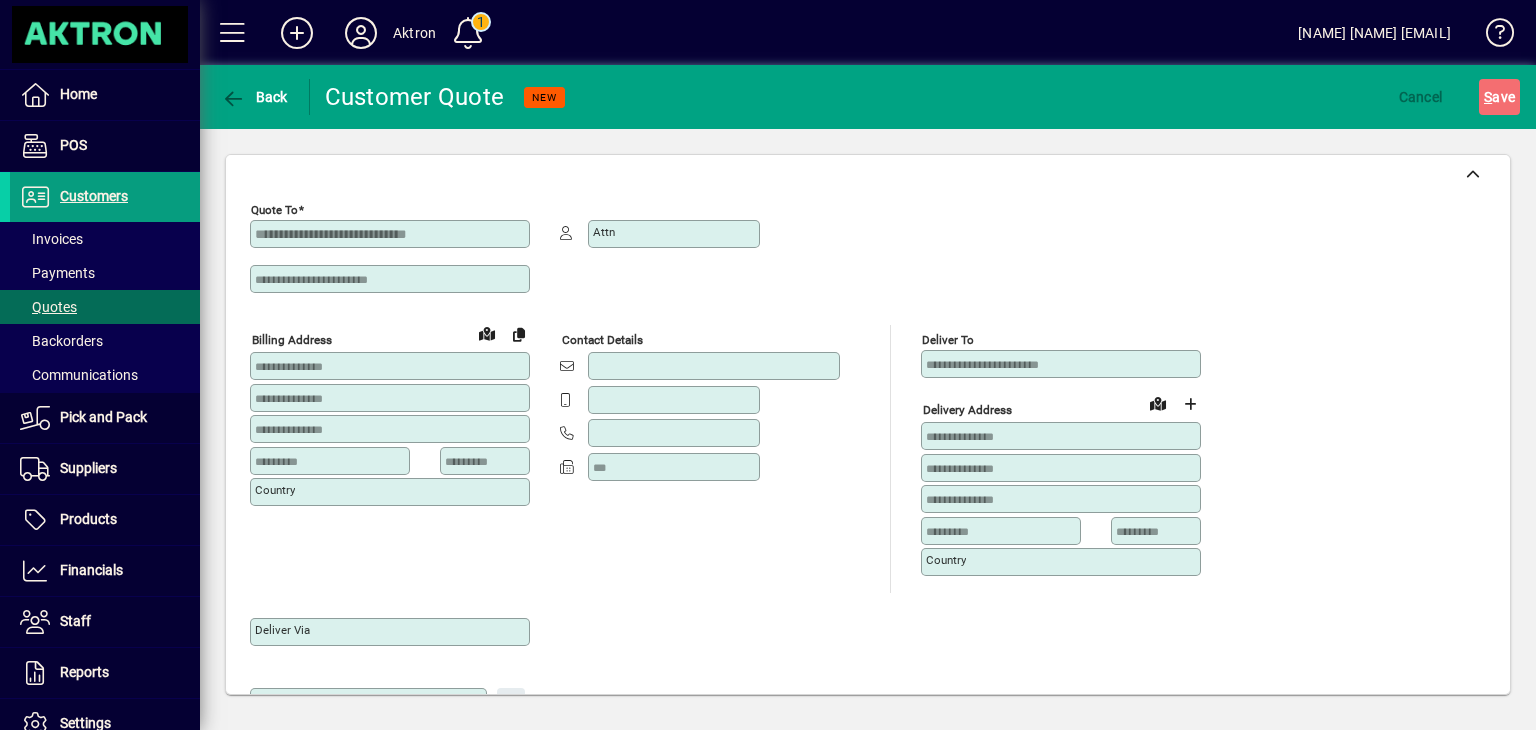 type on "**********" 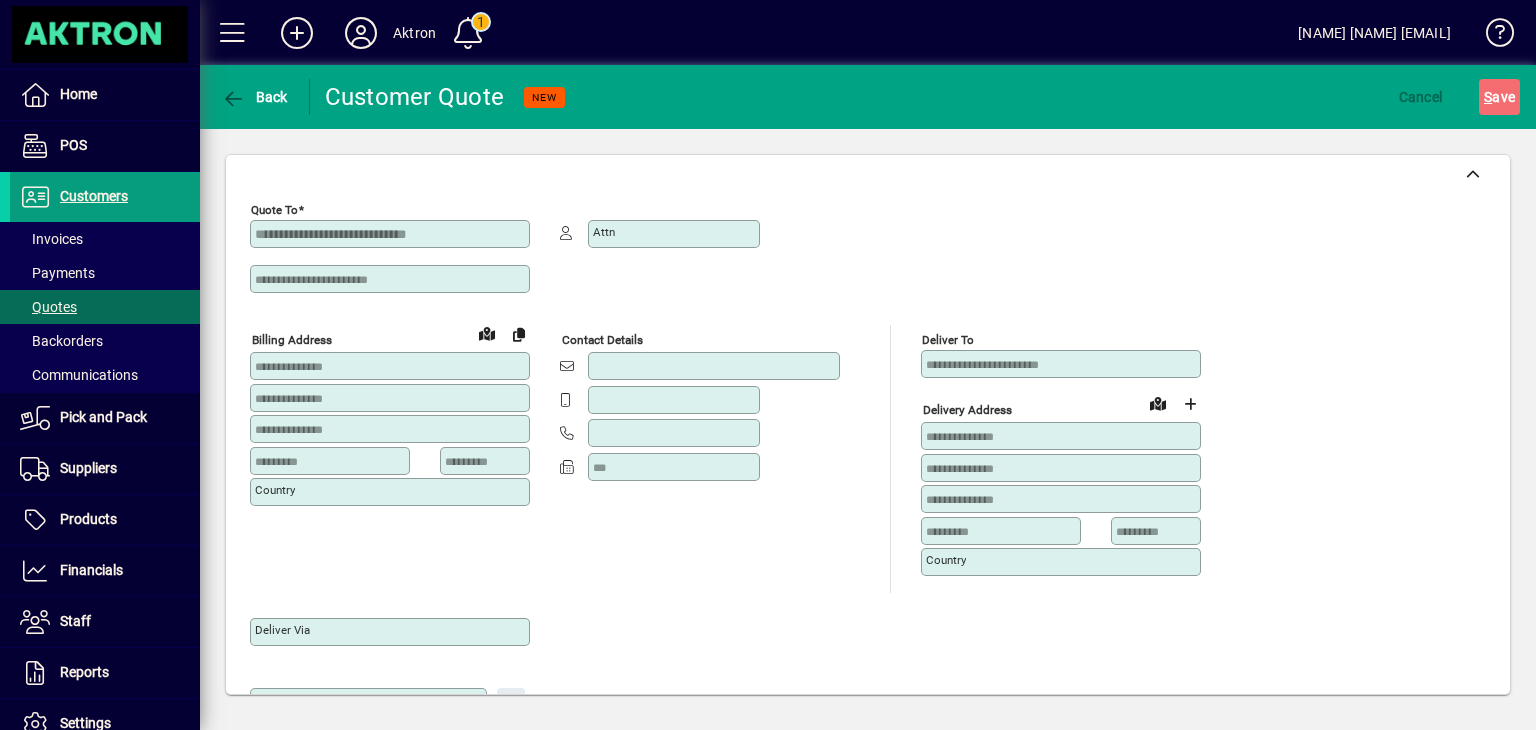 type on "********" 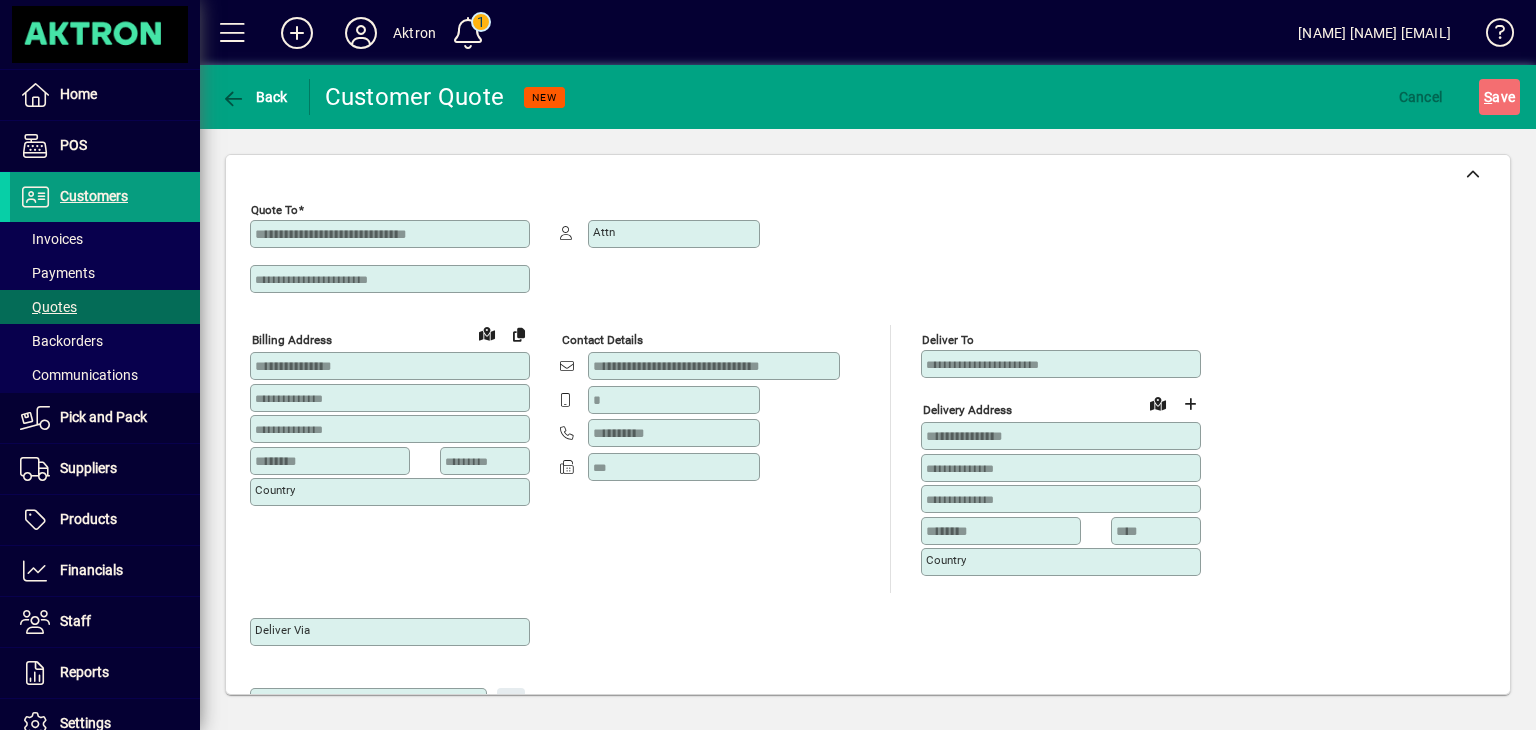 type on "**********" 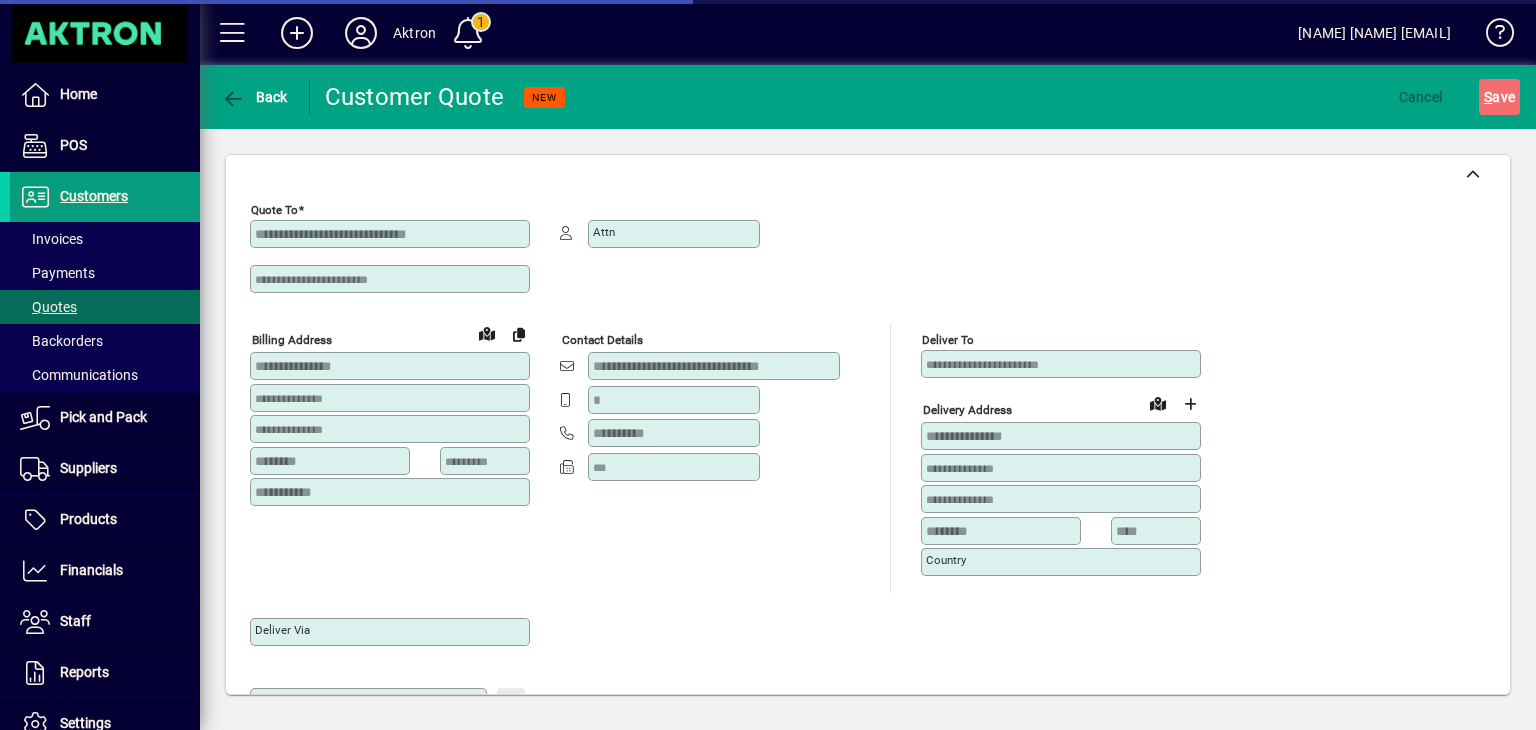 type on "**********" 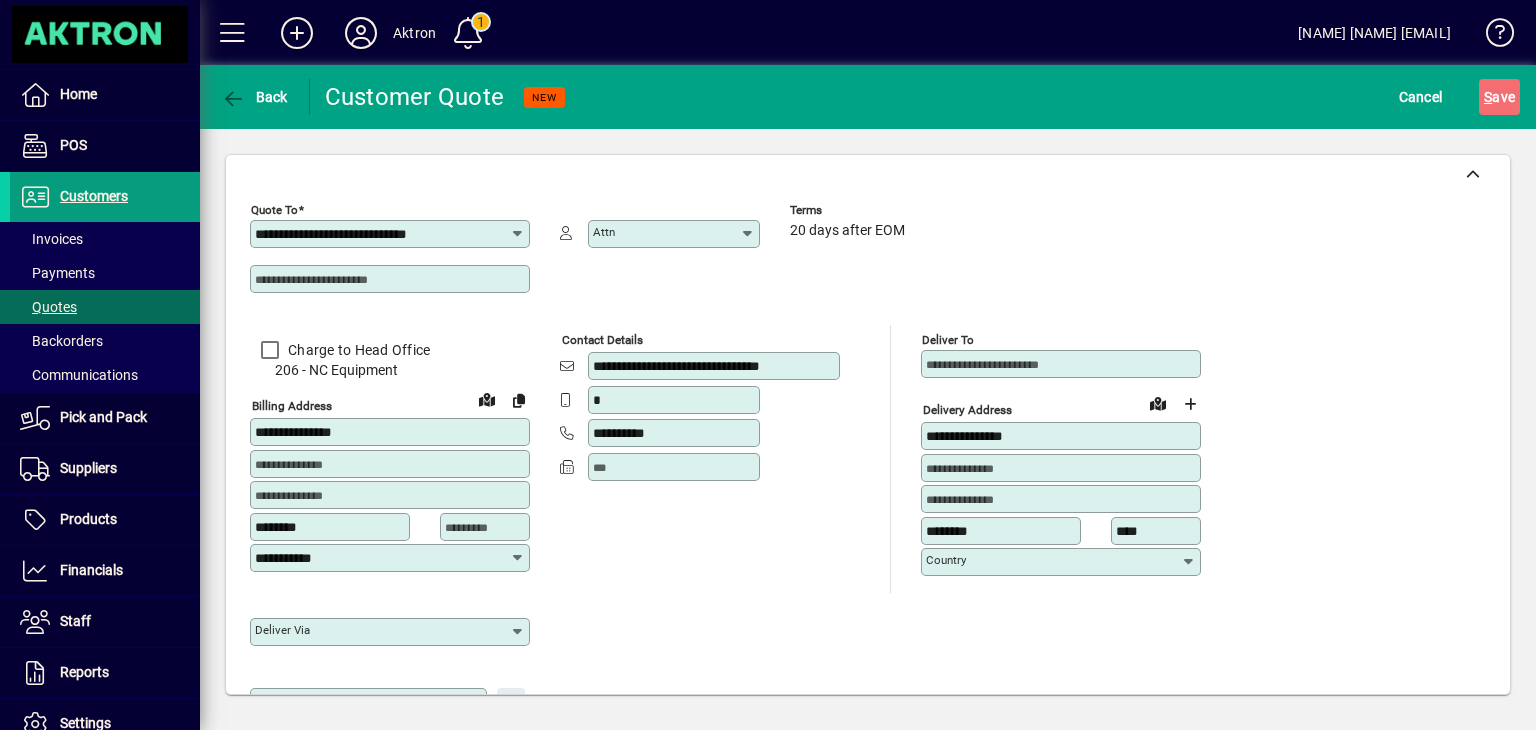 click 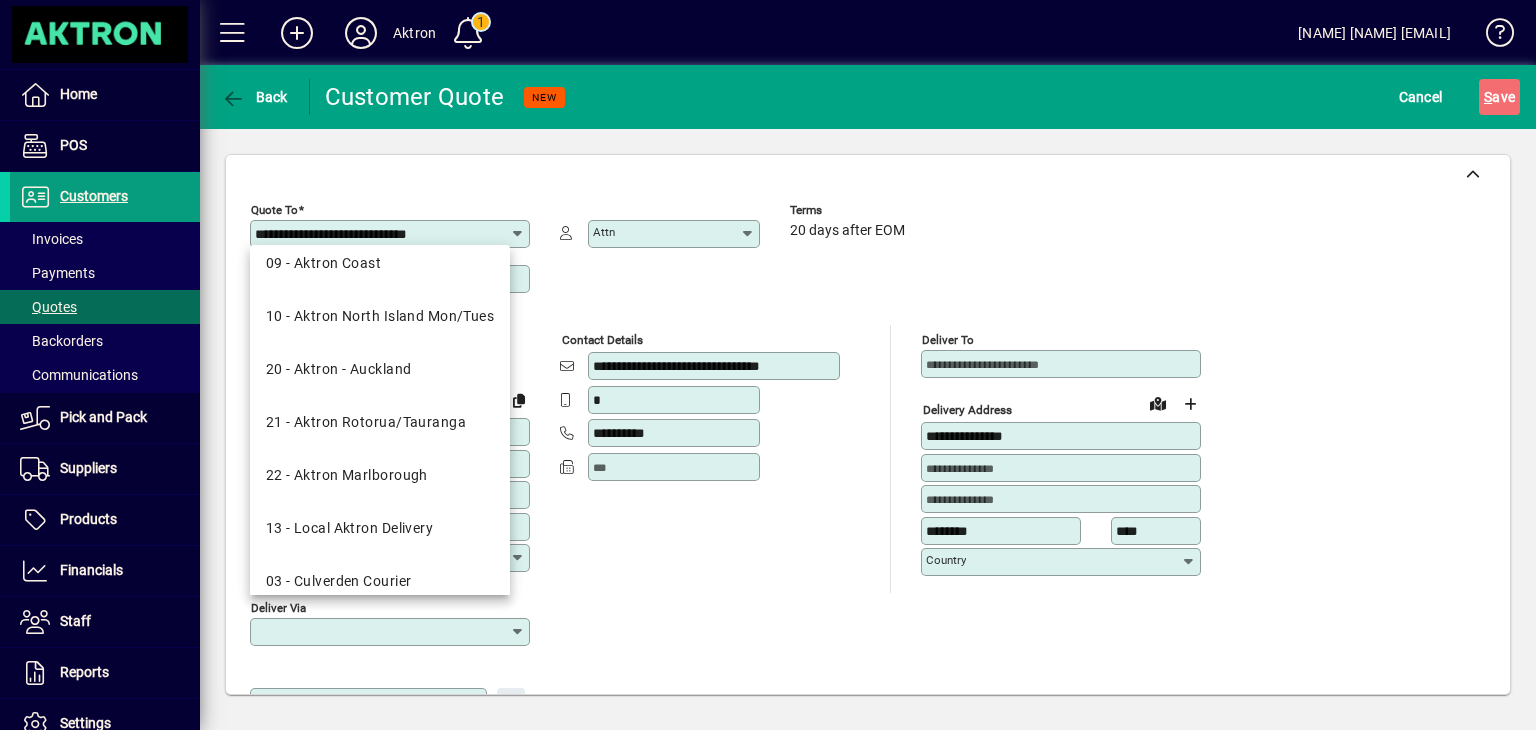 scroll, scrollTop: 232, scrollLeft: 0, axis: vertical 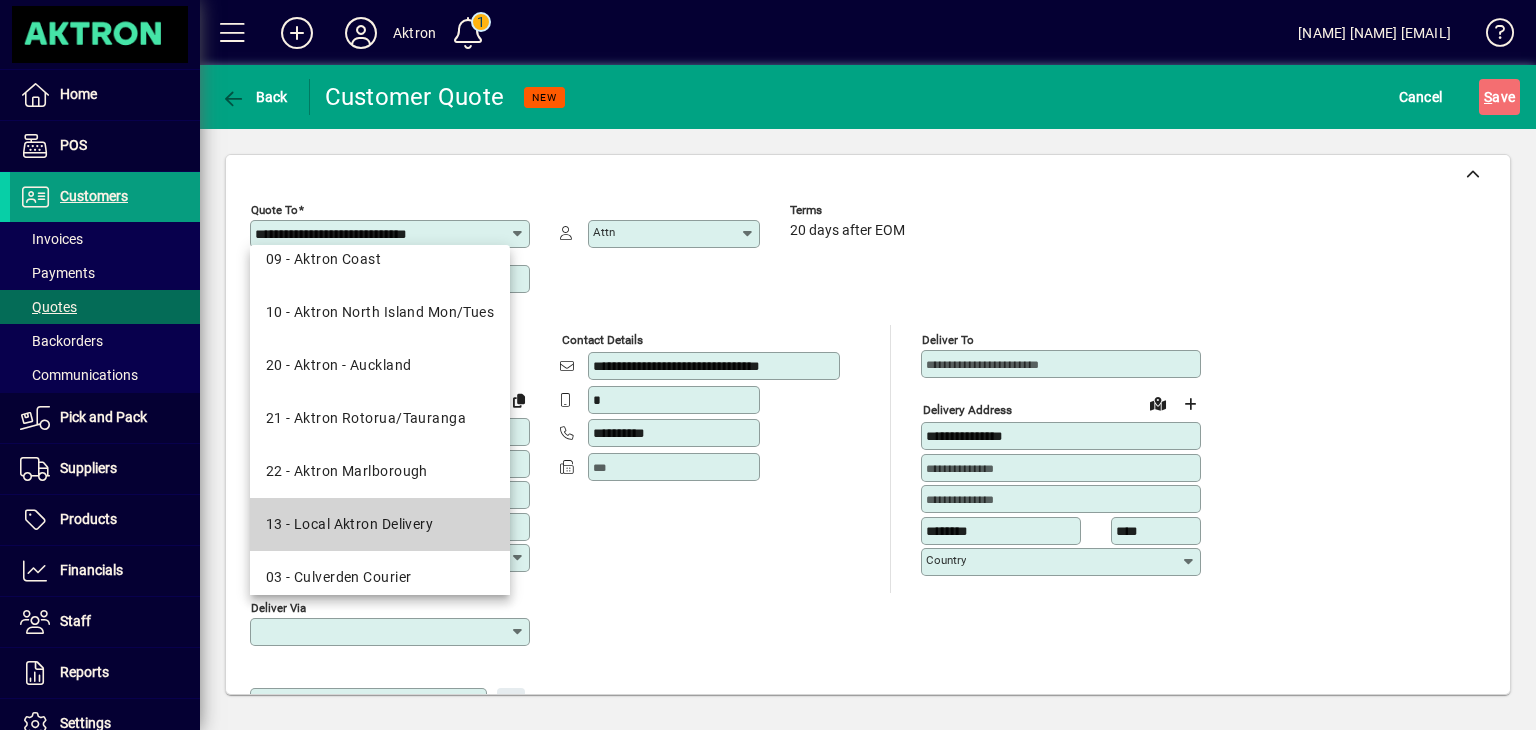 click on "13 - Local Aktron Delivery" at bounding box center (380, 524) 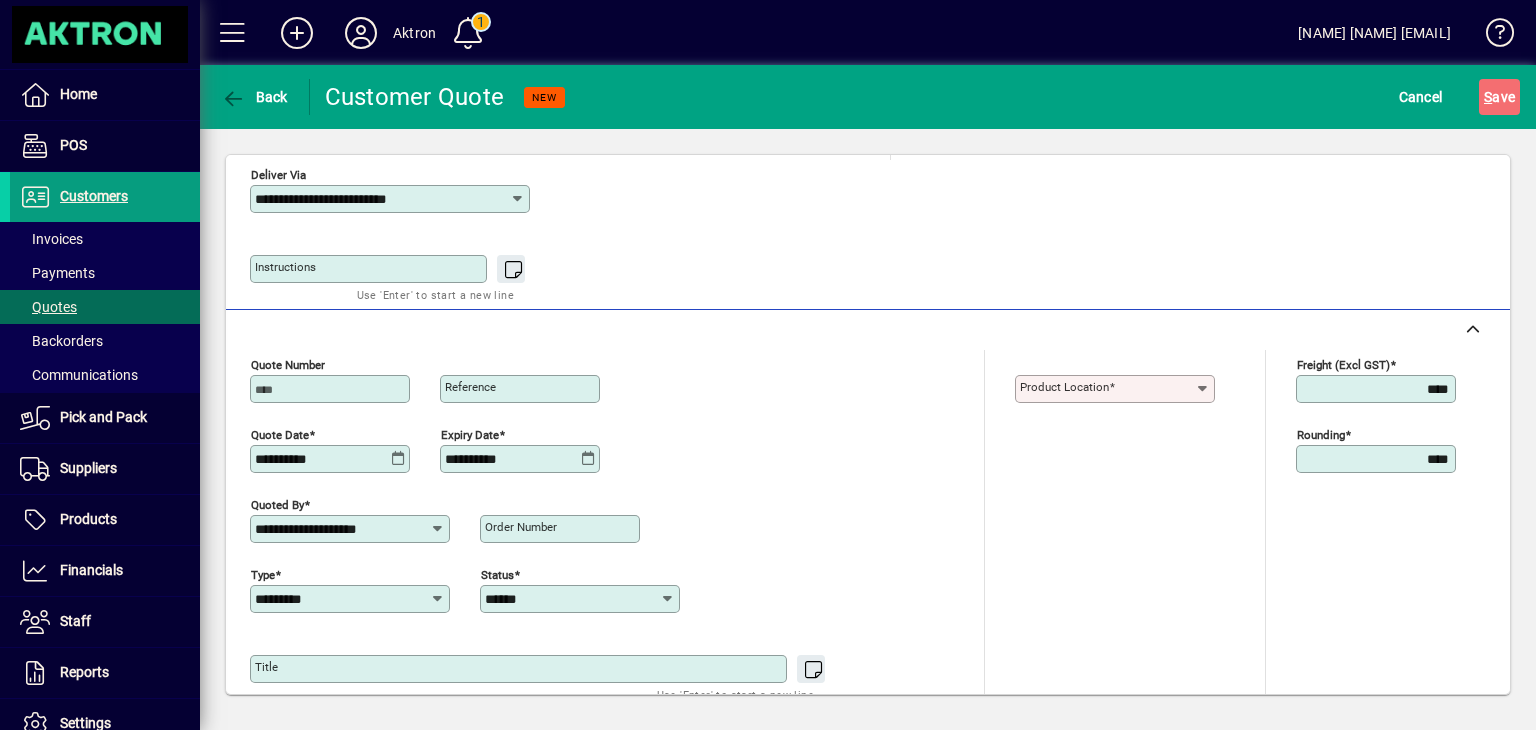 scroll, scrollTop: 445, scrollLeft: 0, axis: vertical 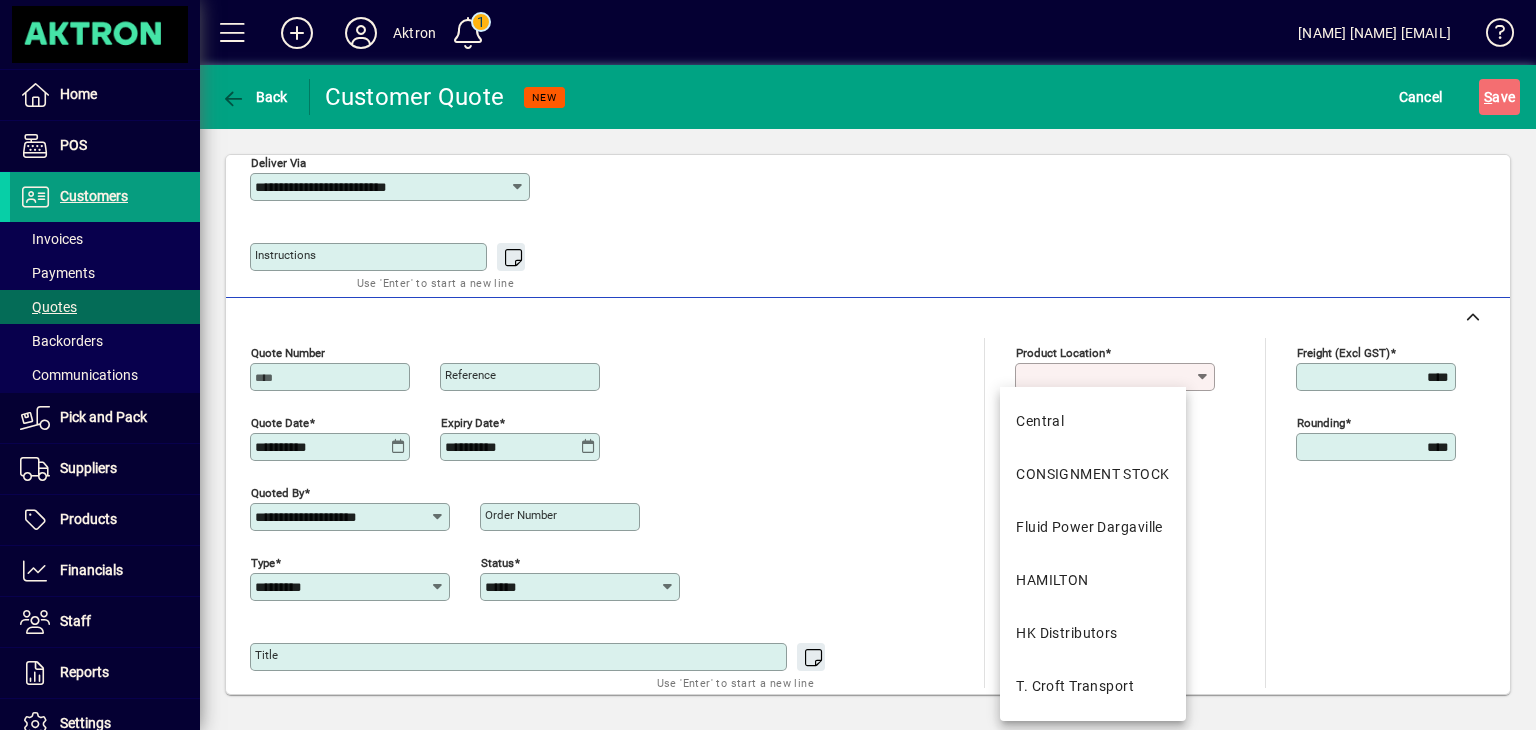 click on "Product location" at bounding box center (1107, 377) 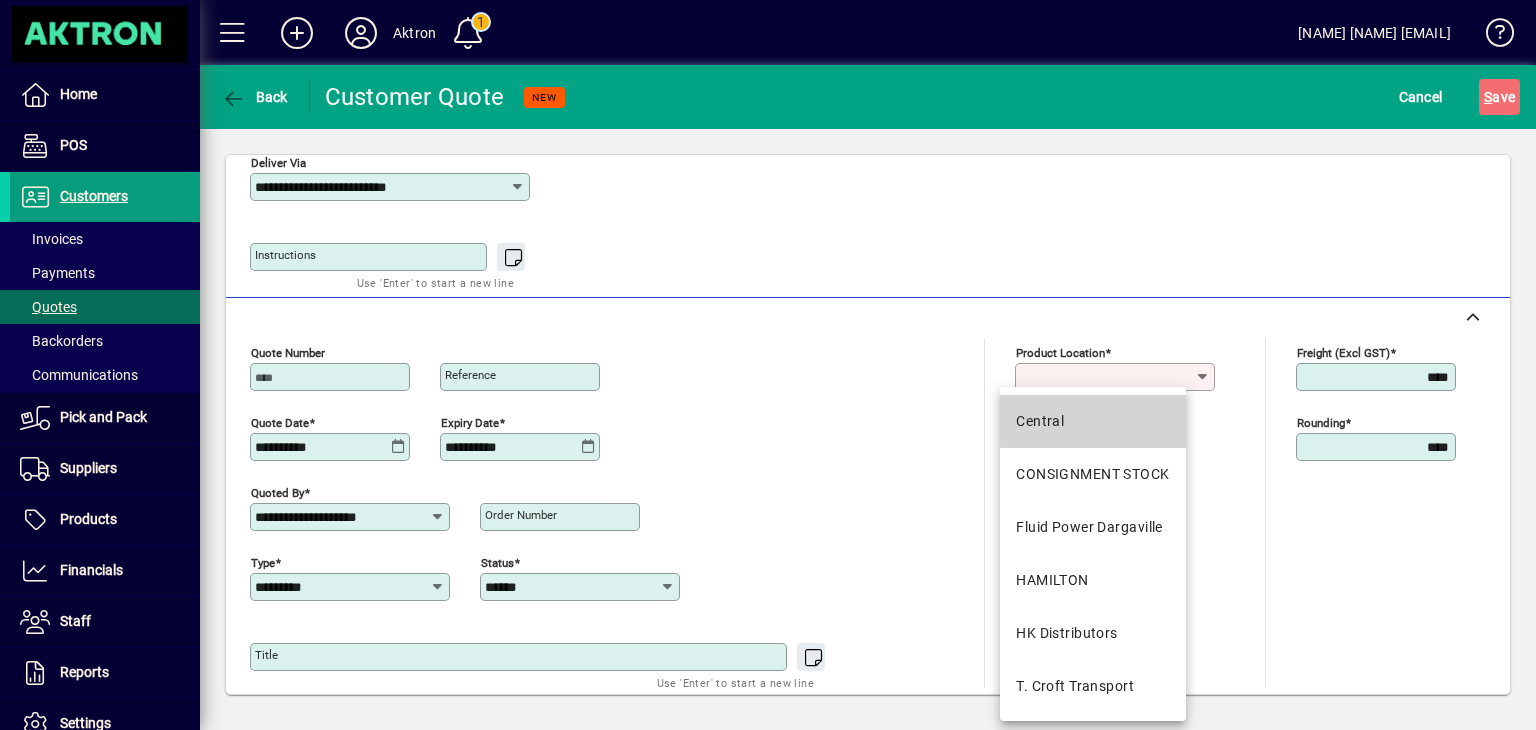 click on "Central" at bounding box center (1092, 421) 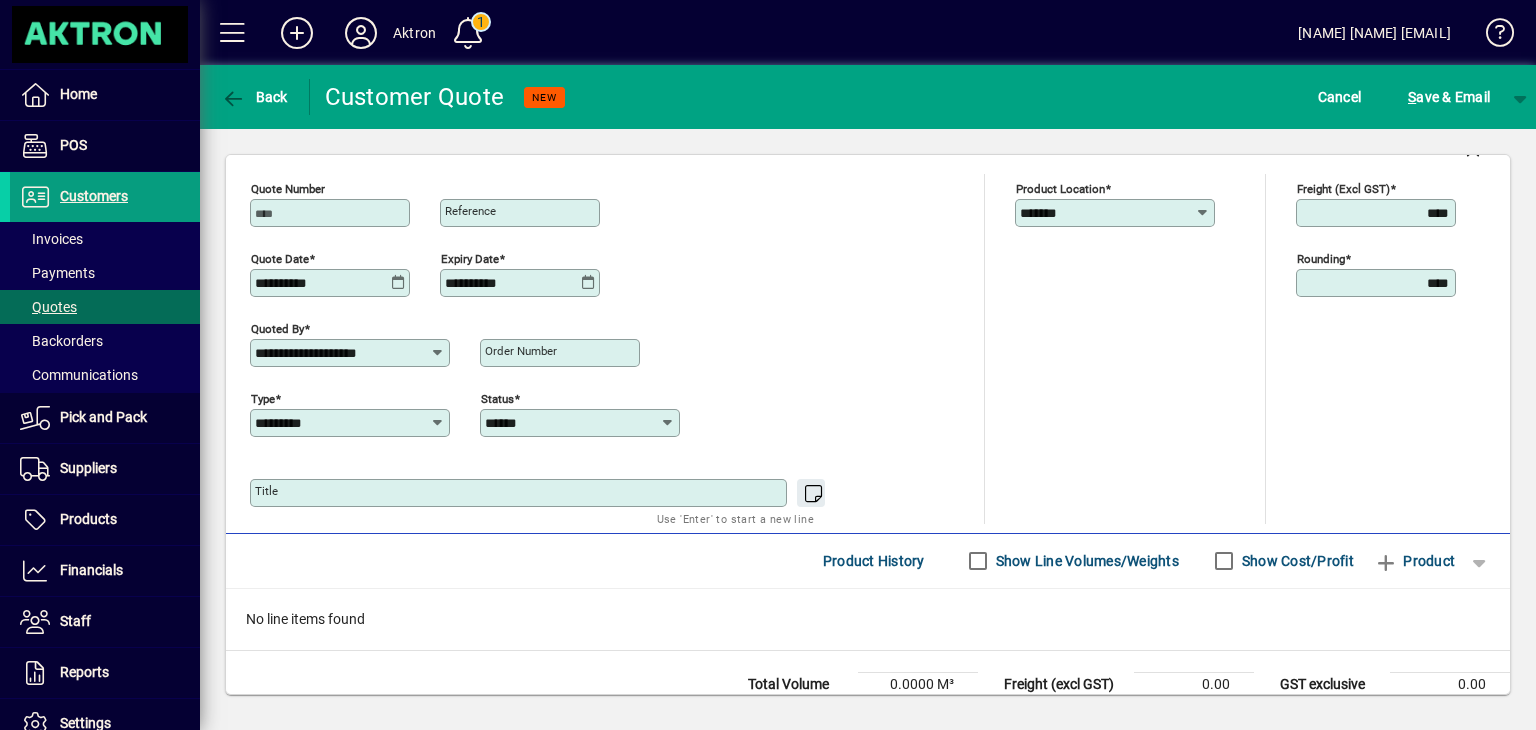 scroll, scrollTop: 673, scrollLeft: 0, axis: vertical 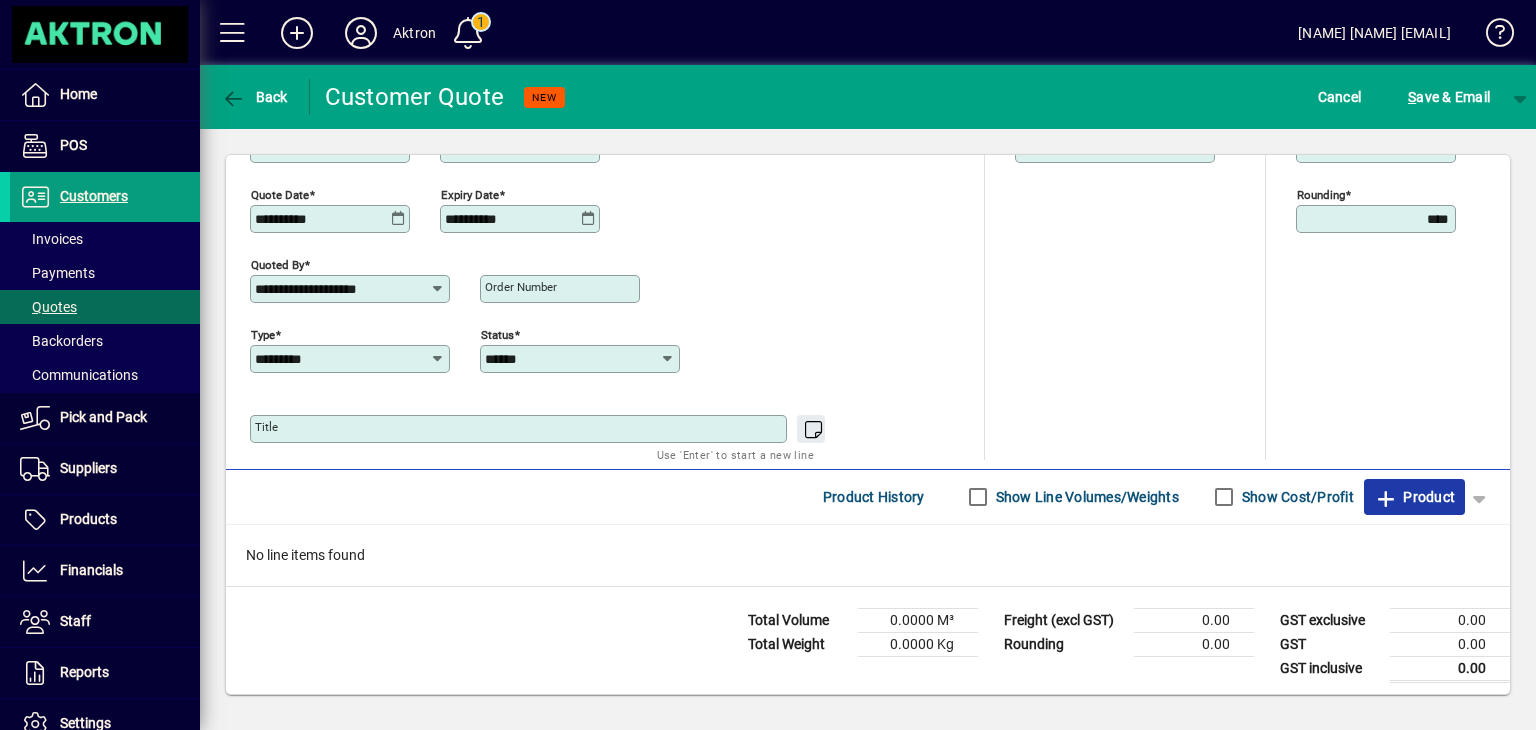 click on "Product" 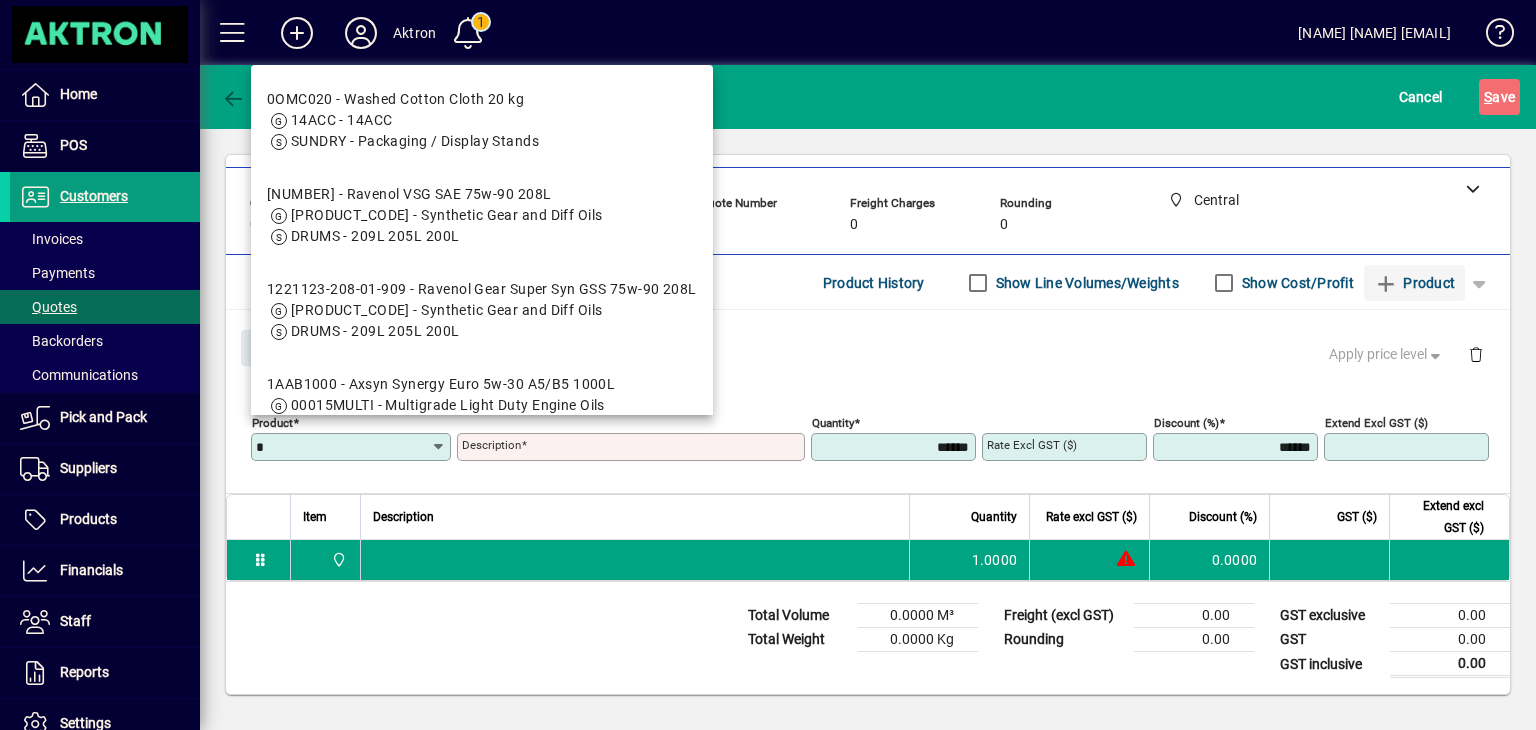 scroll, scrollTop: 72, scrollLeft: 0, axis: vertical 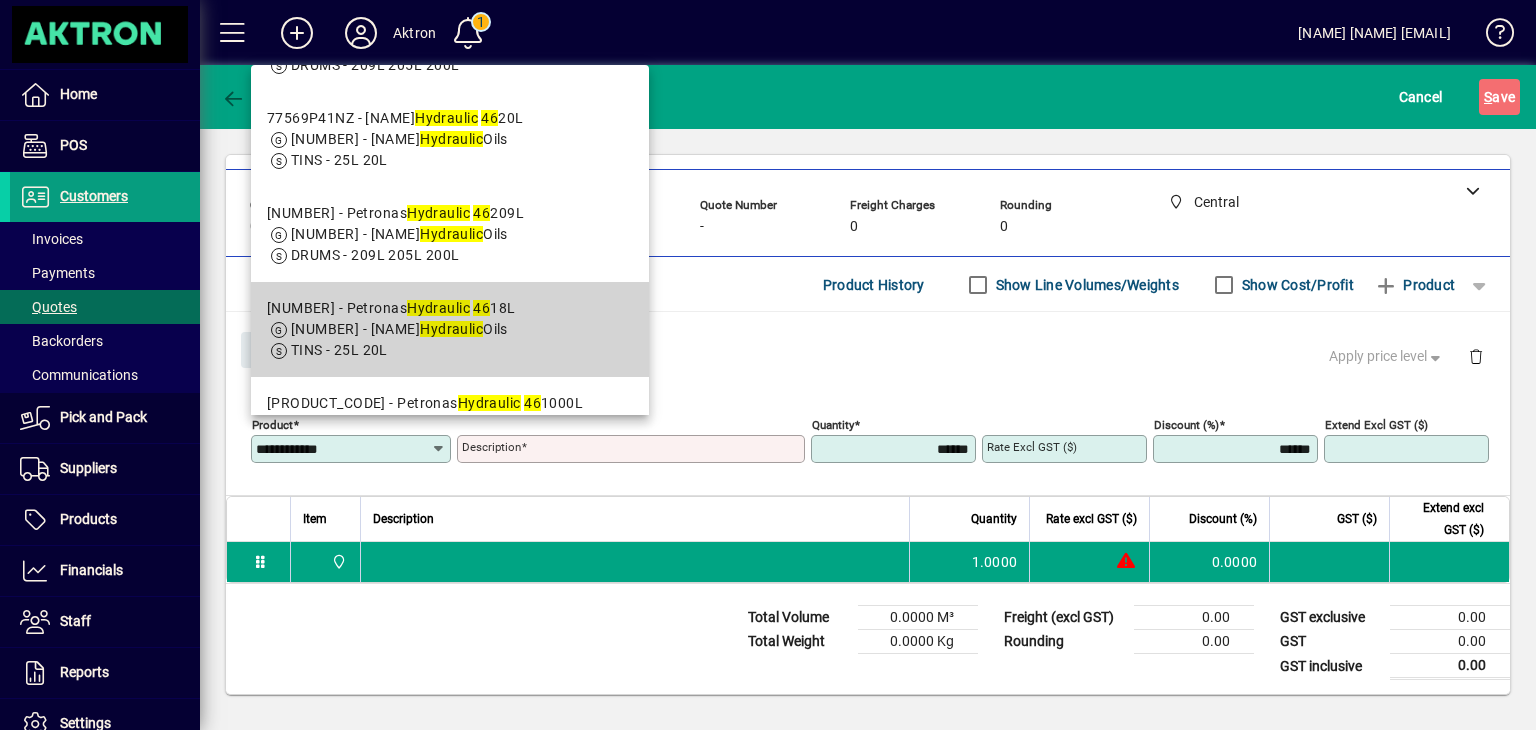 click on "Hydraulic" at bounding box center (451, 329) 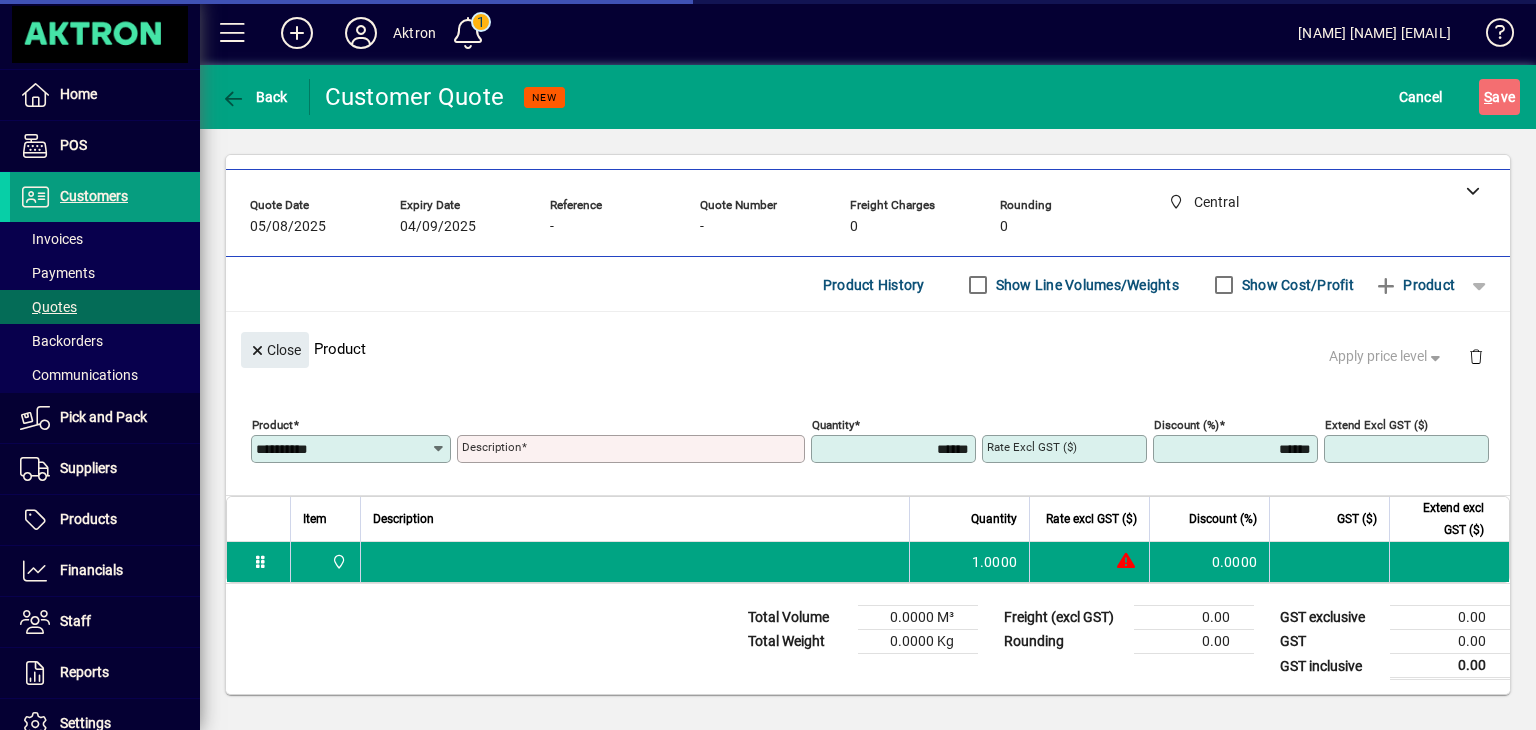 type on "**********" 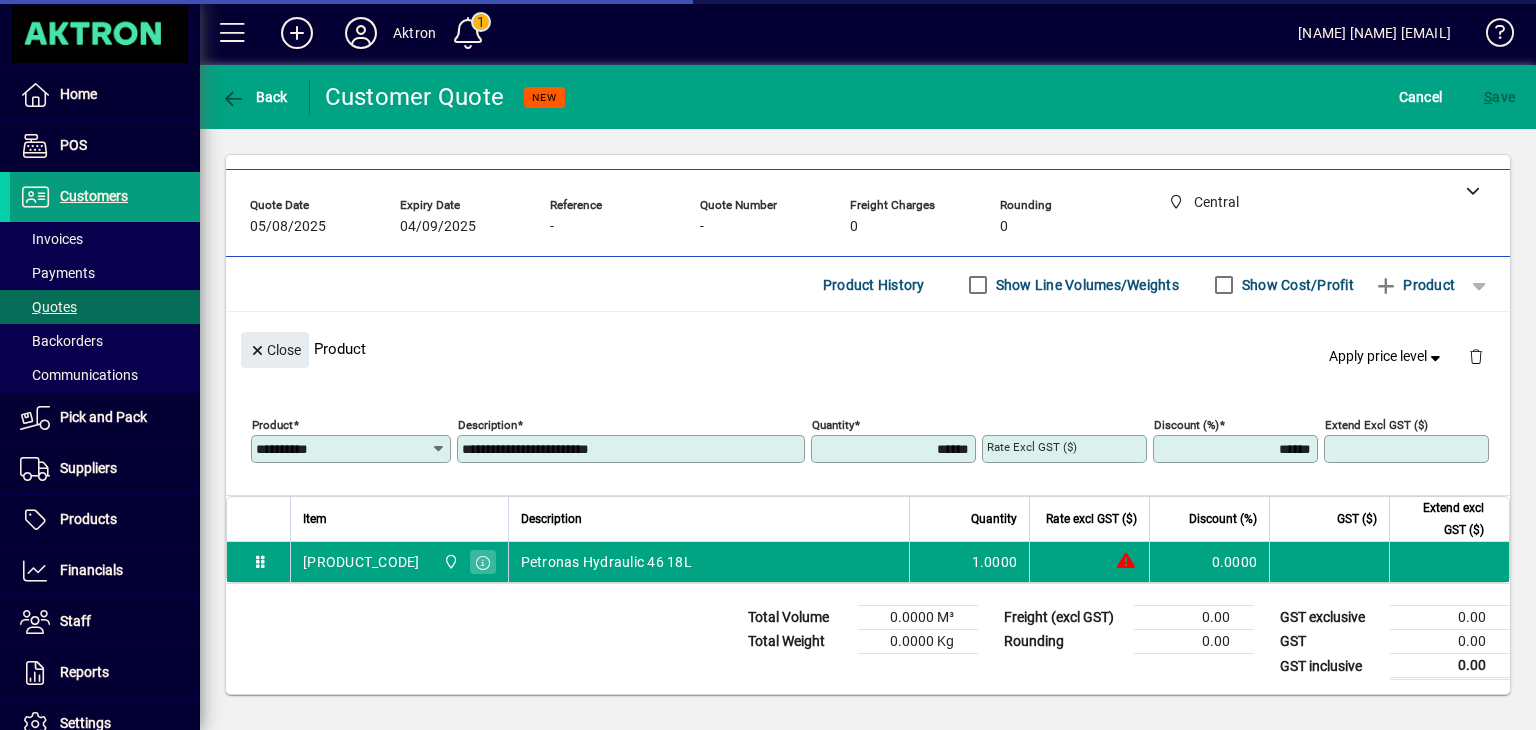 type on "********" 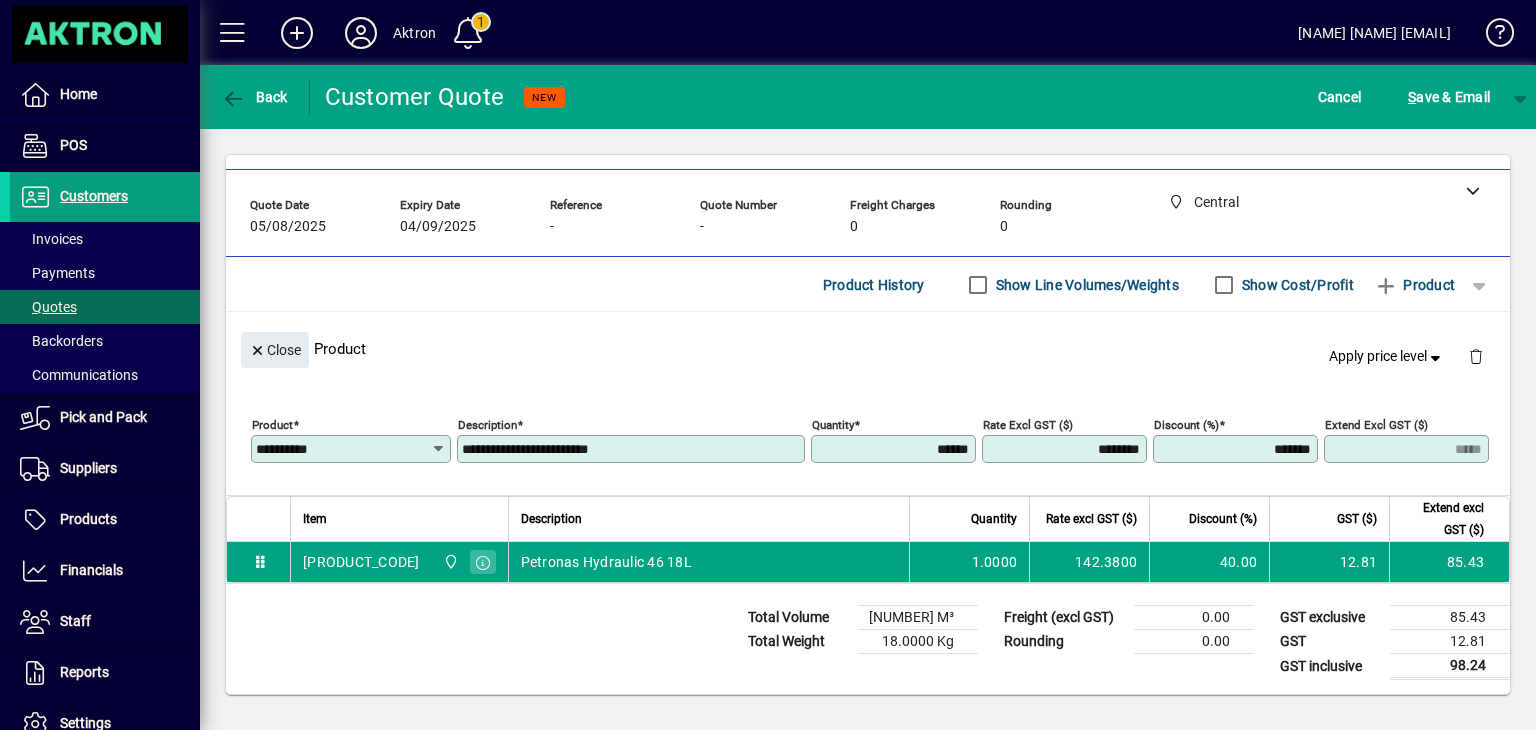 drag, startPoint x: 896, startPoint y: 448, endPoint x: 1080, endPoint y: 446, distance: 184.01086 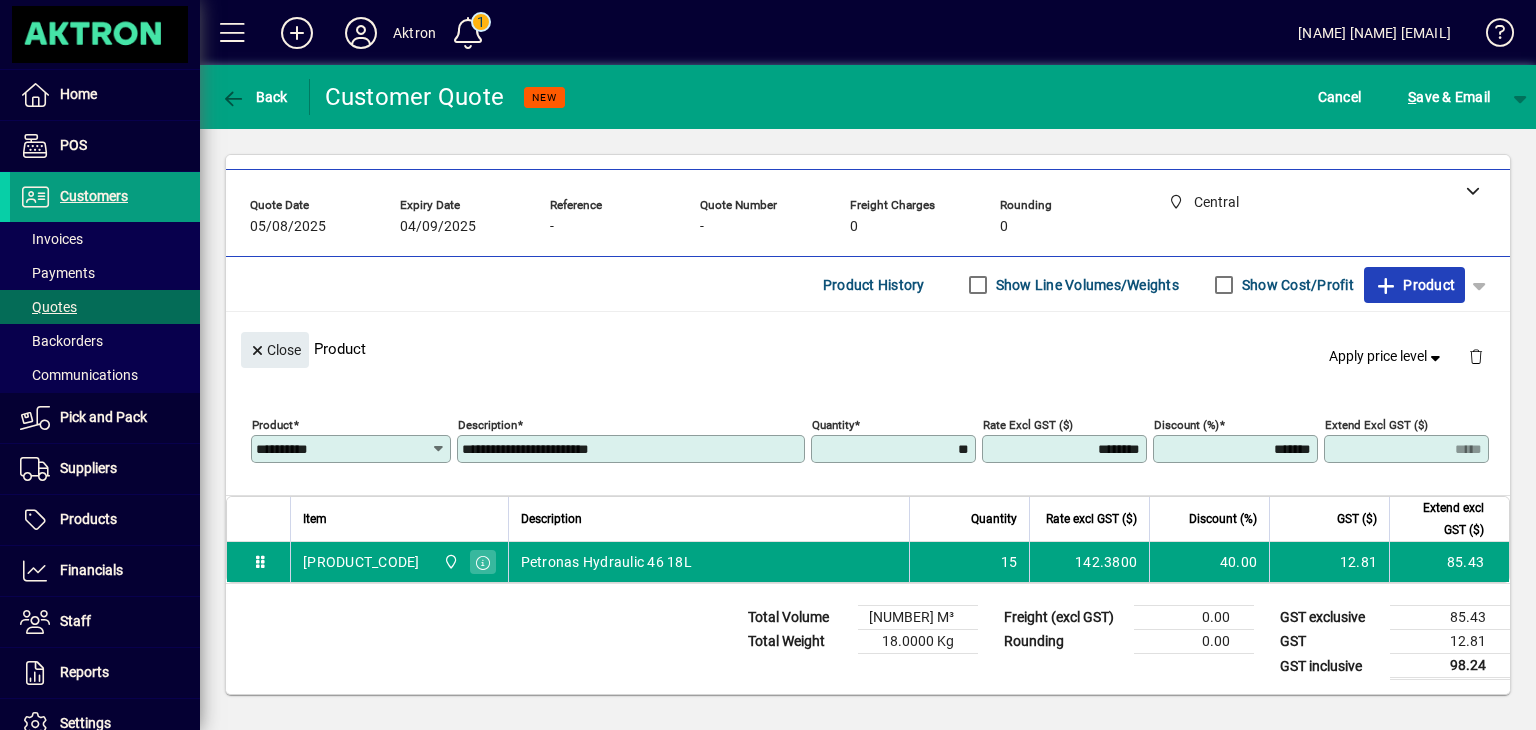 type on "*******" 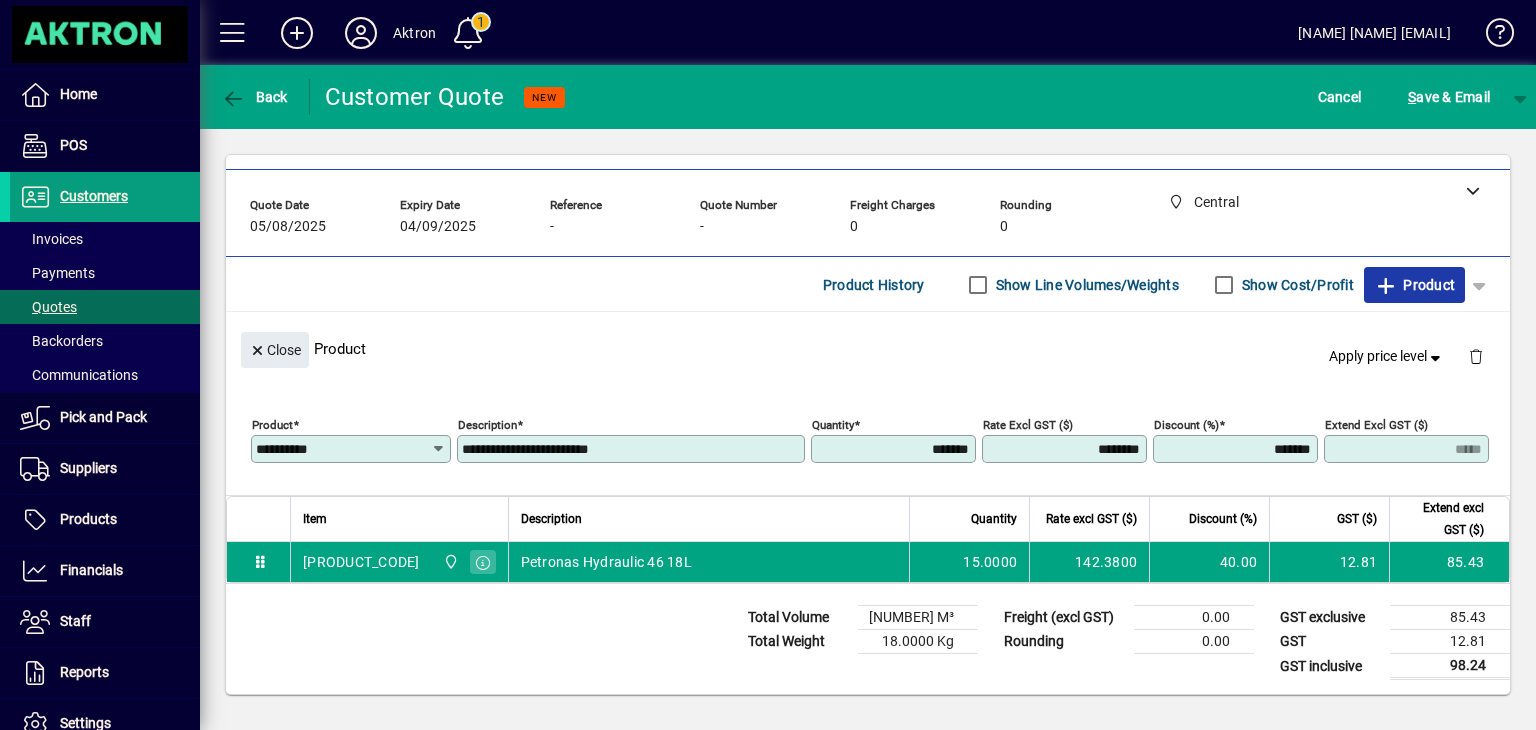 click on "Product" 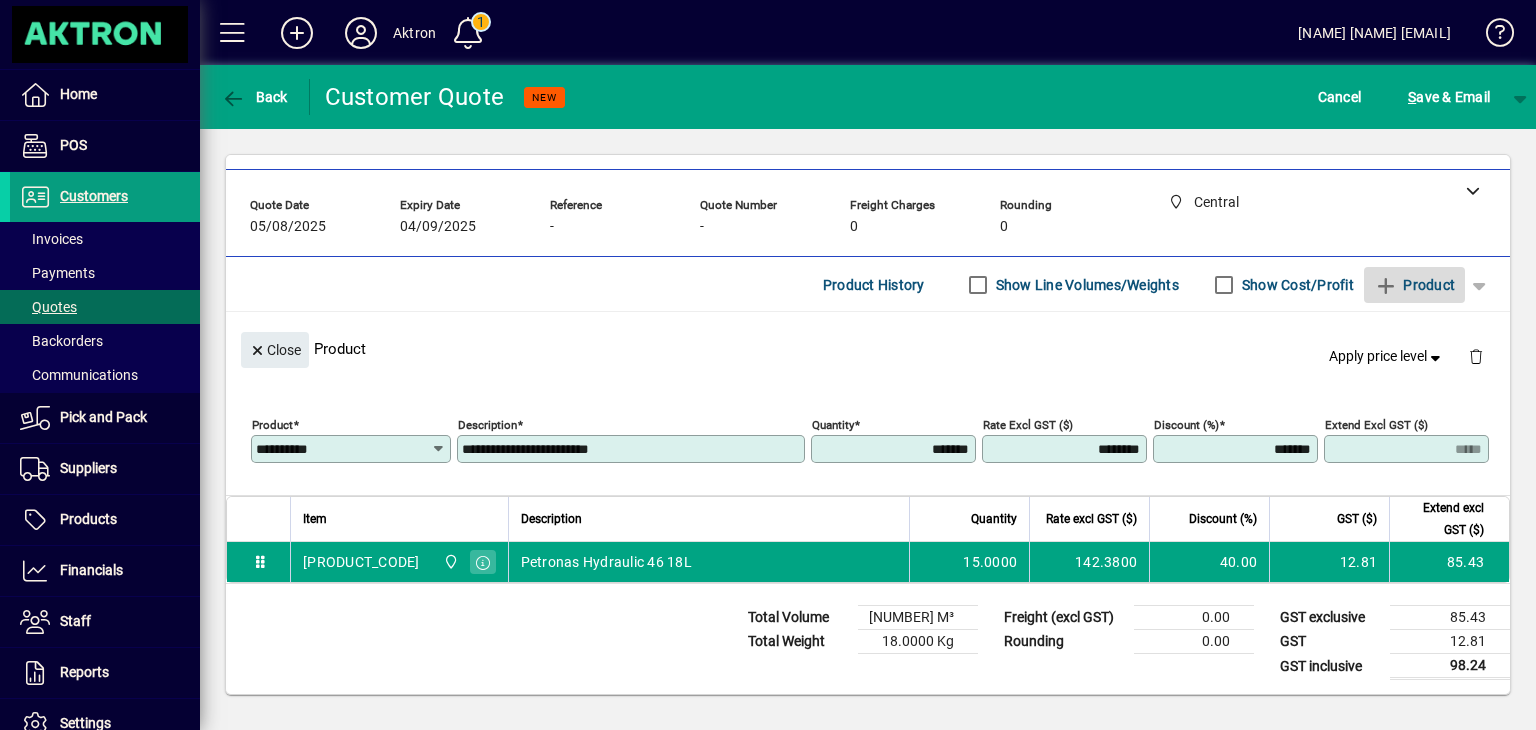 type 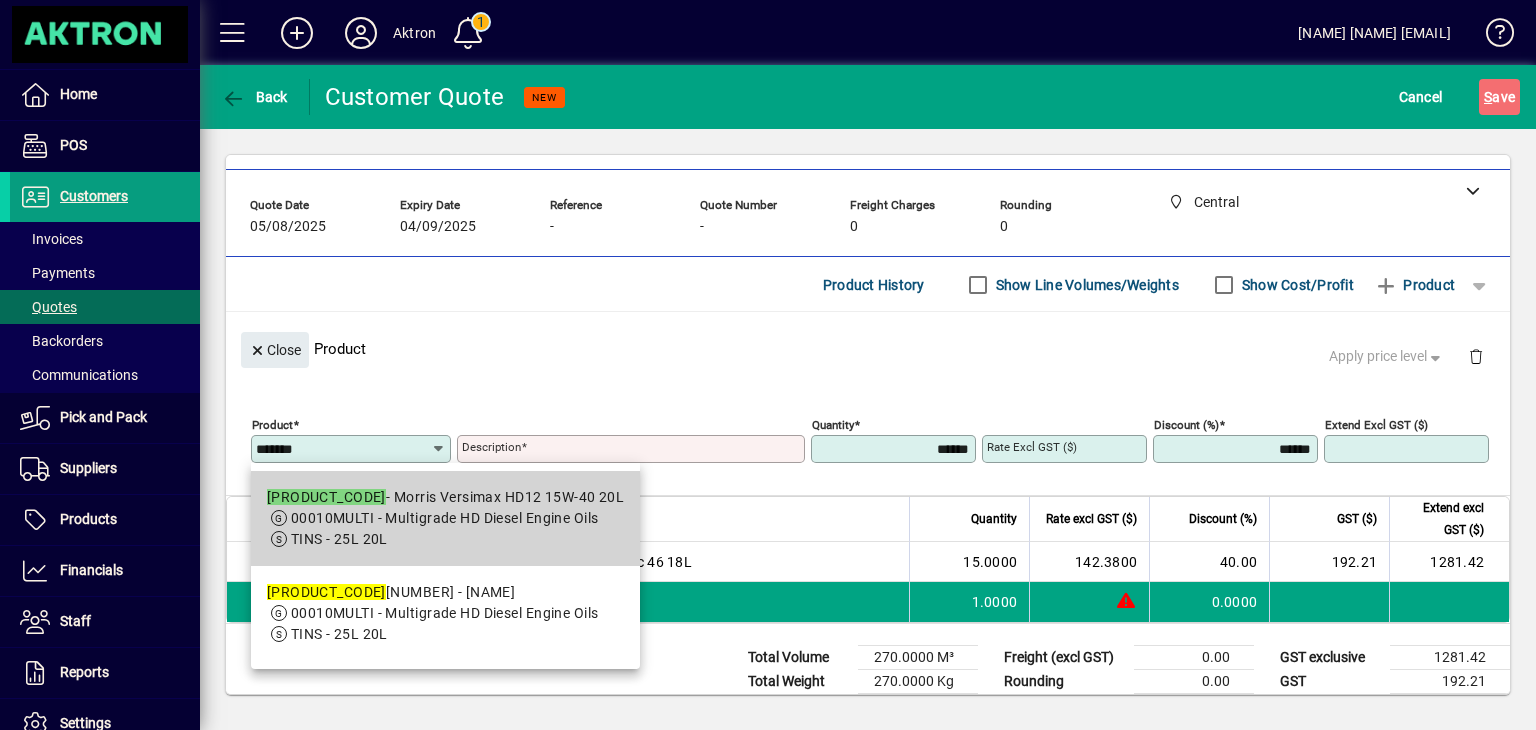 click on "TINS - 25L 20L" at bounding box center [446, 539] 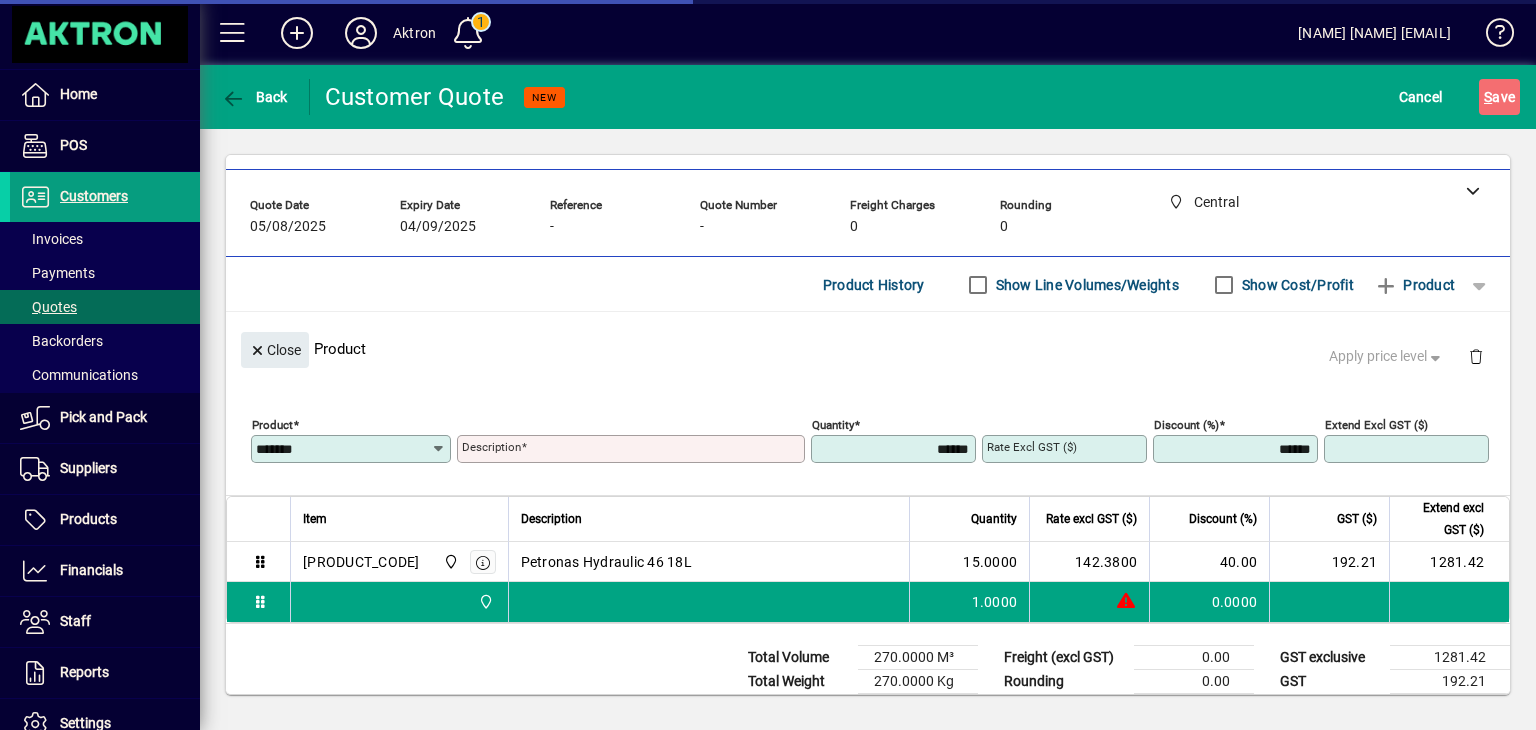type on "**********" 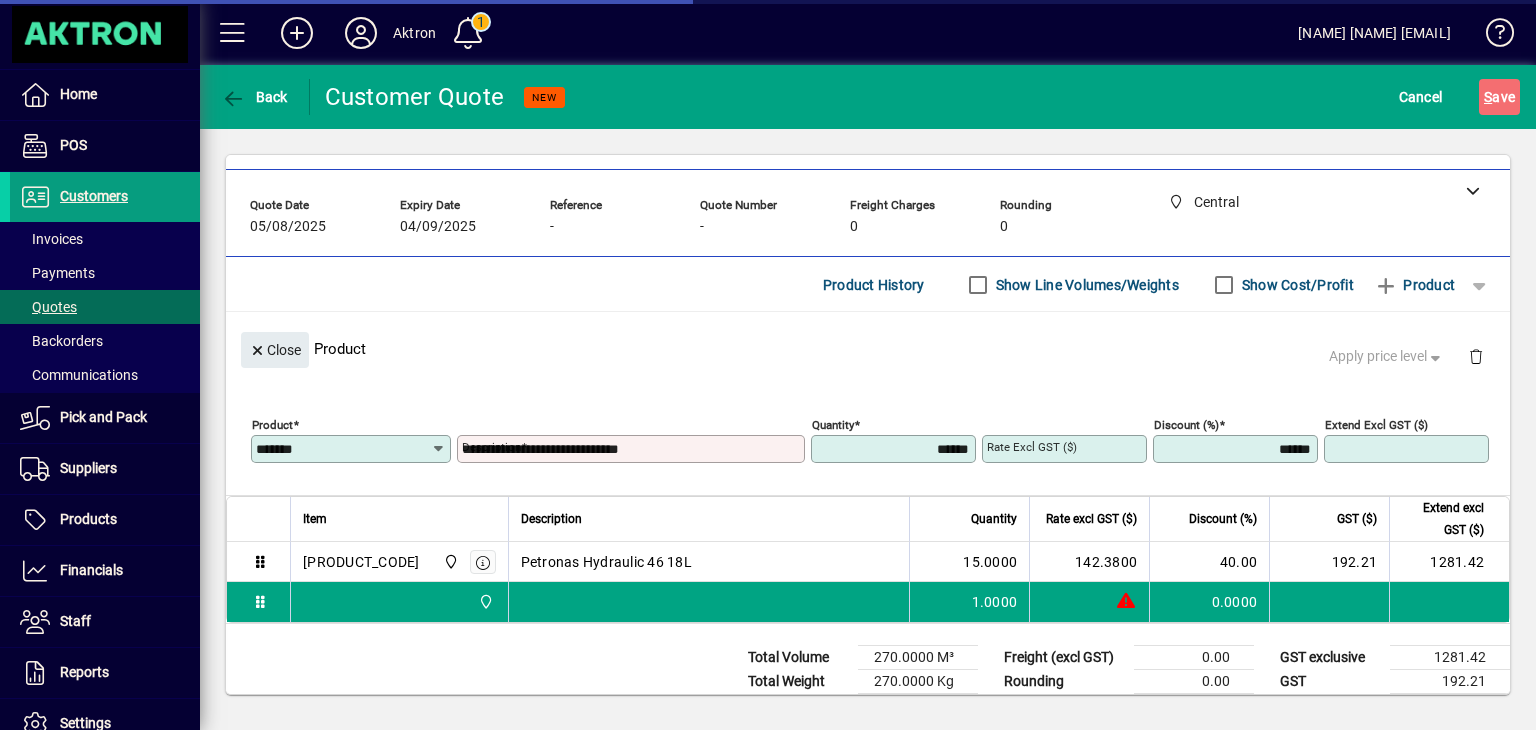 type on "********" 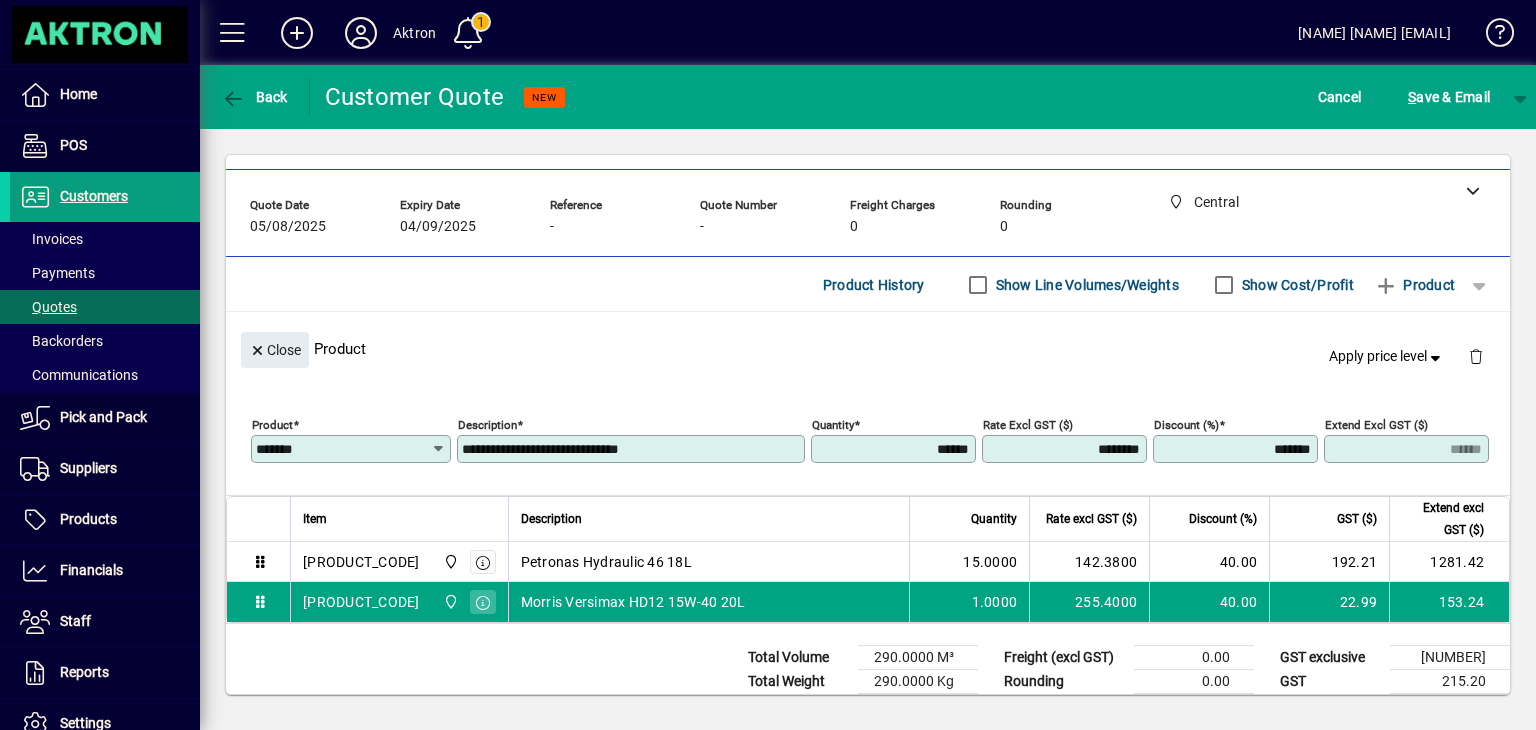 drag, startPoint x: 892, startPoint y: 443, endPoint x: 1131, endPoint y: 504, distance: 246.66171 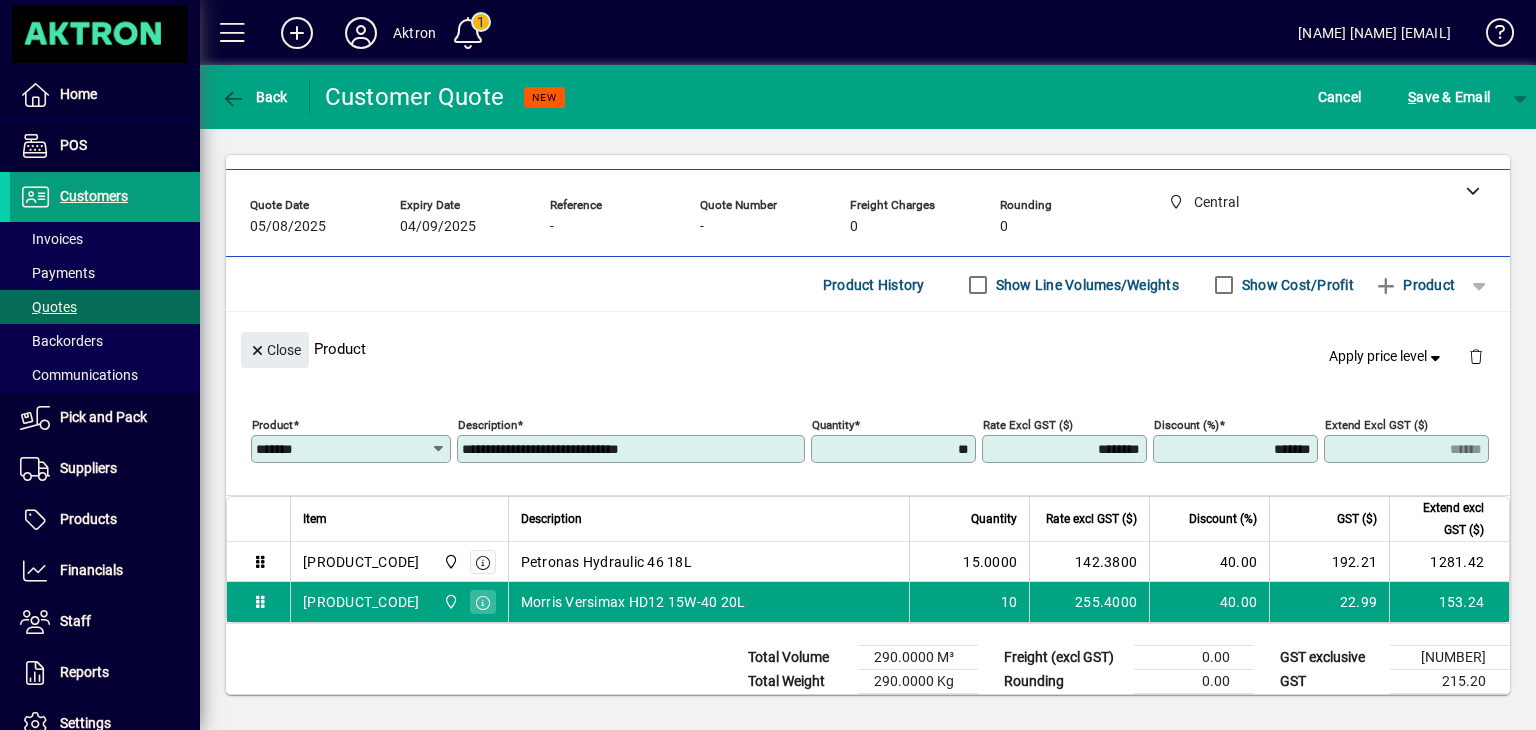 type on "*******" 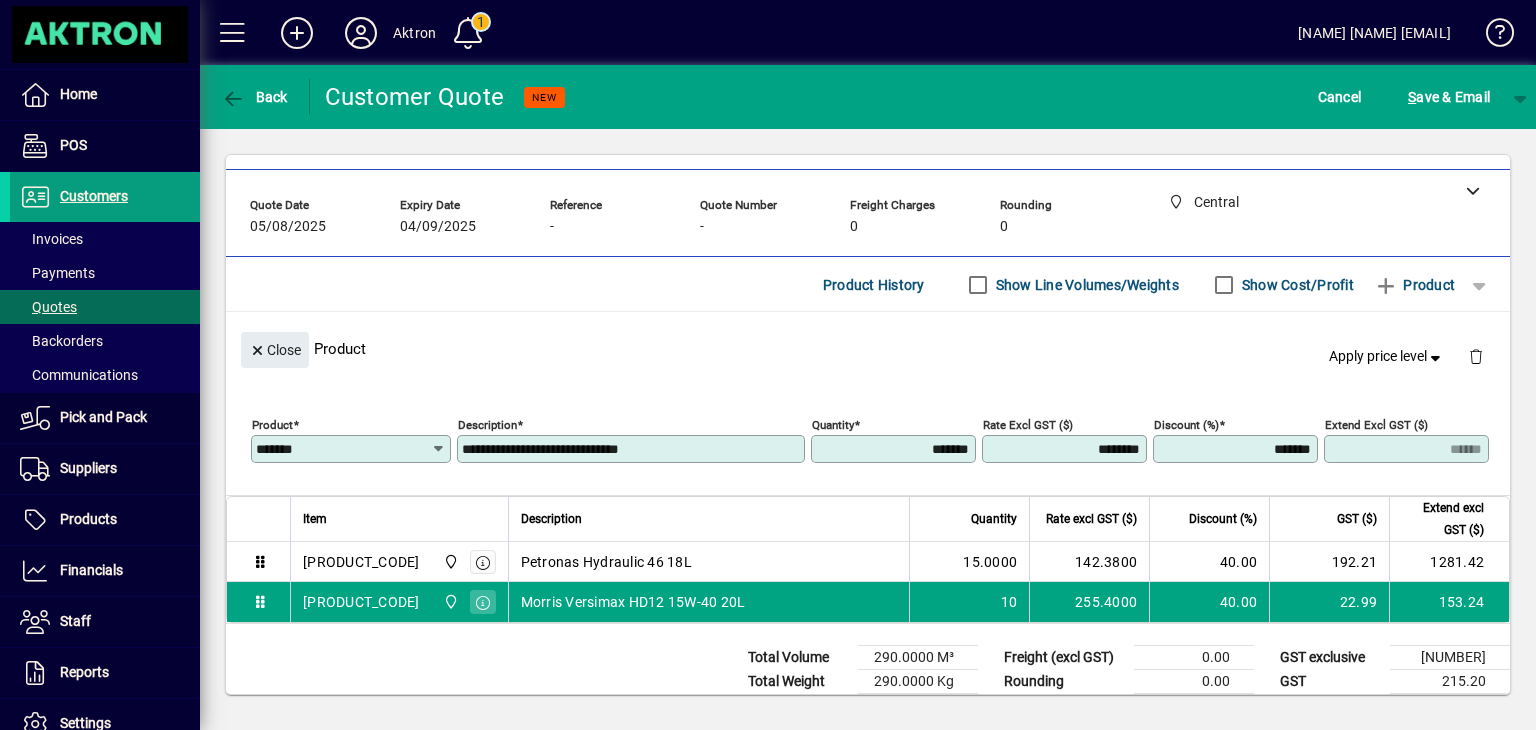 type on "*******" 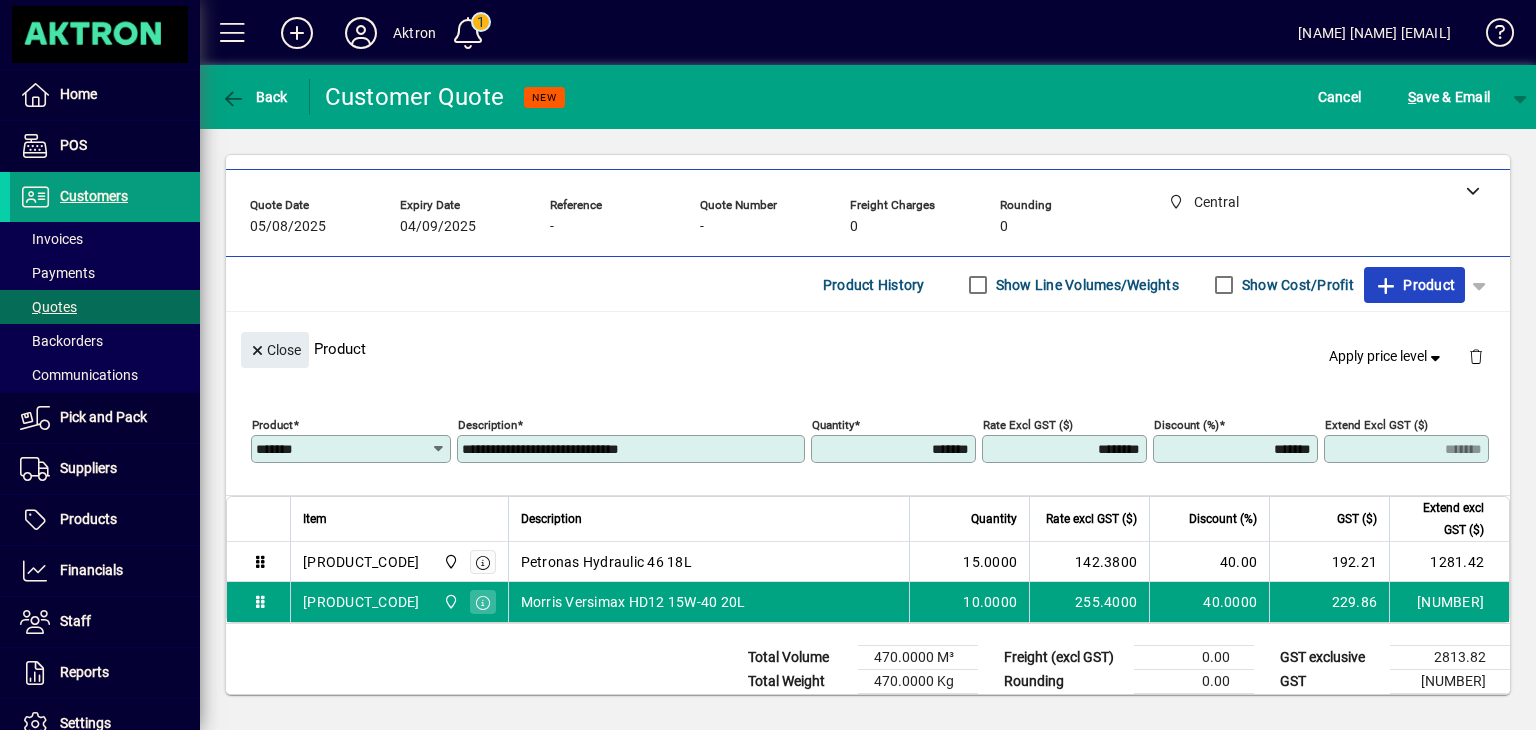 type 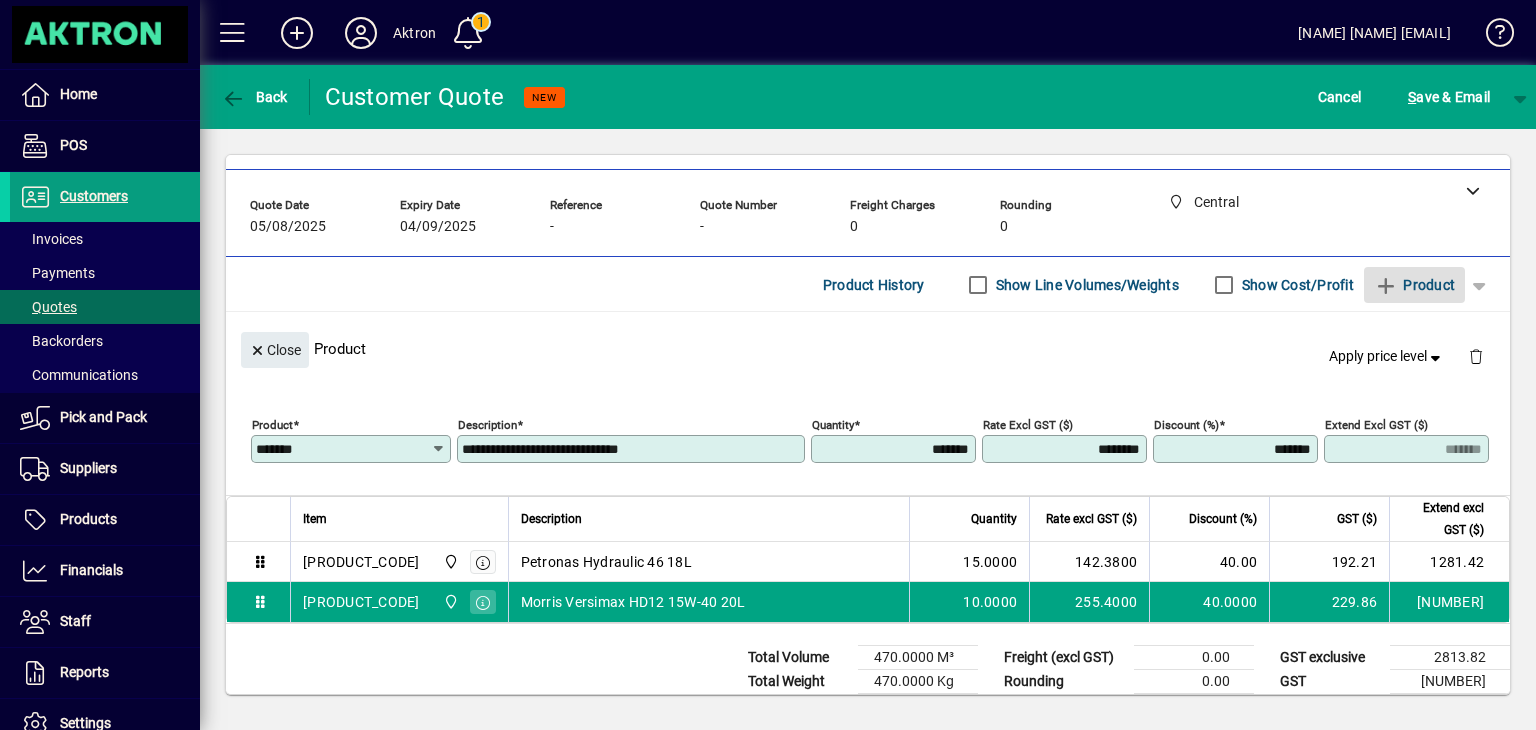 type 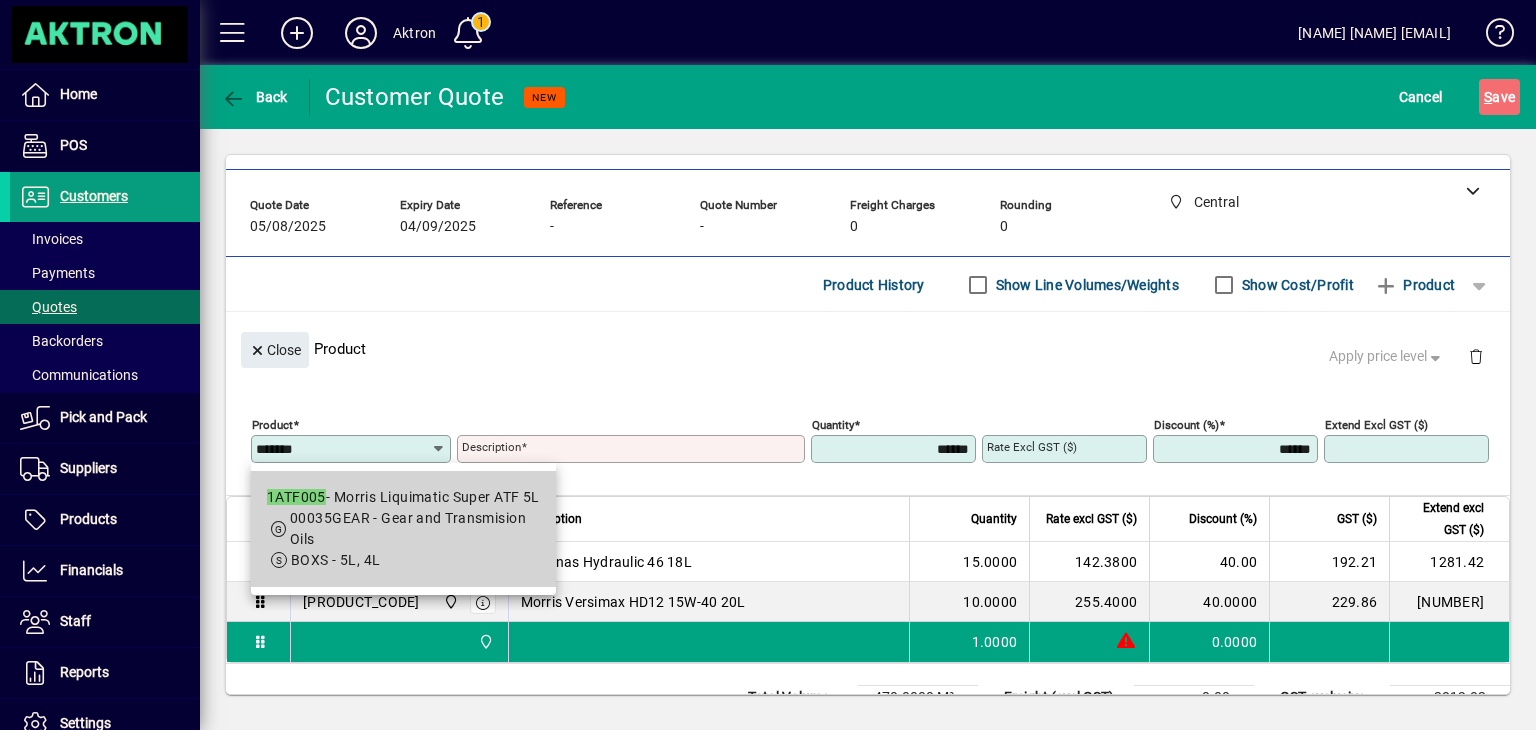 click on "00035GEAR - Gear and Transmision Oils" at bounding box center [415, 529] 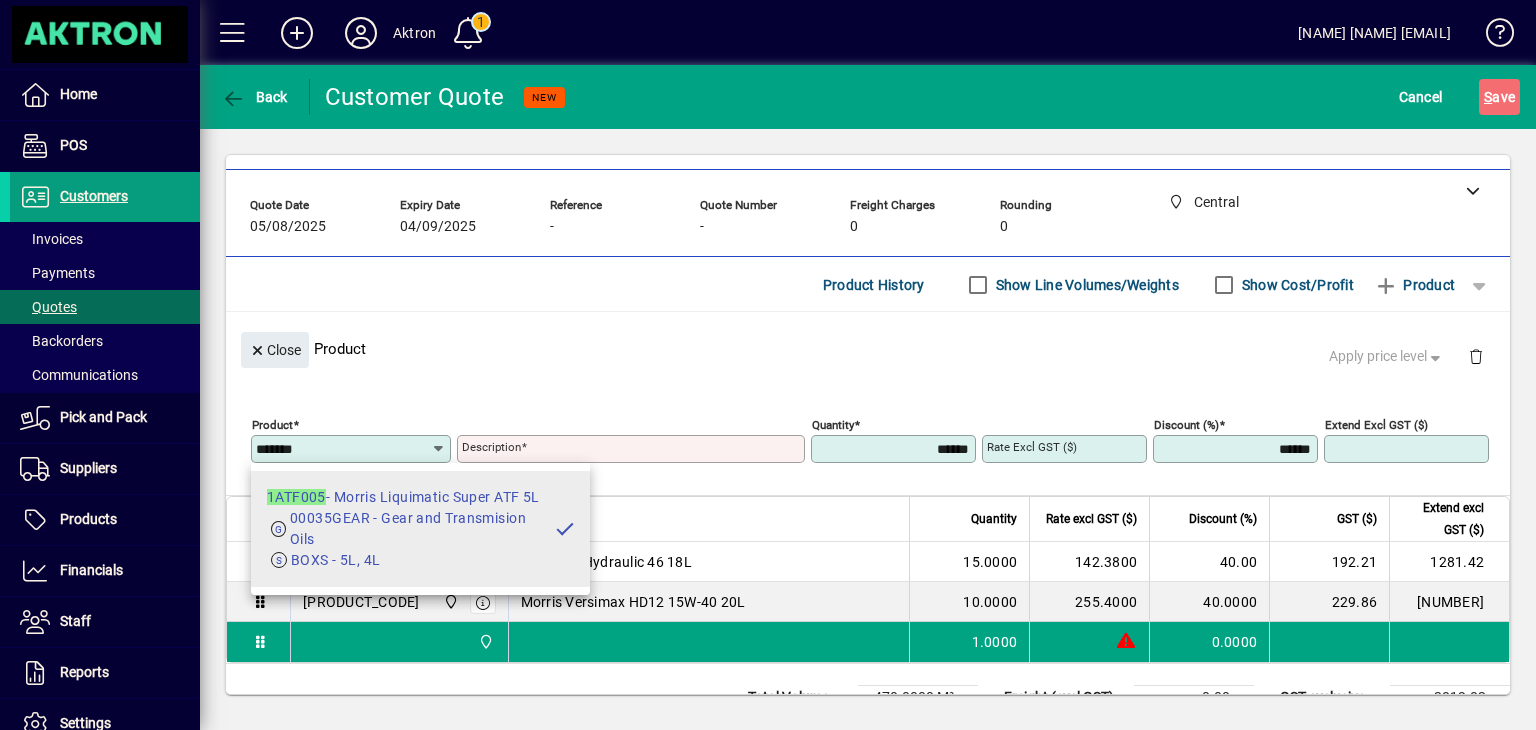 type on "**********" 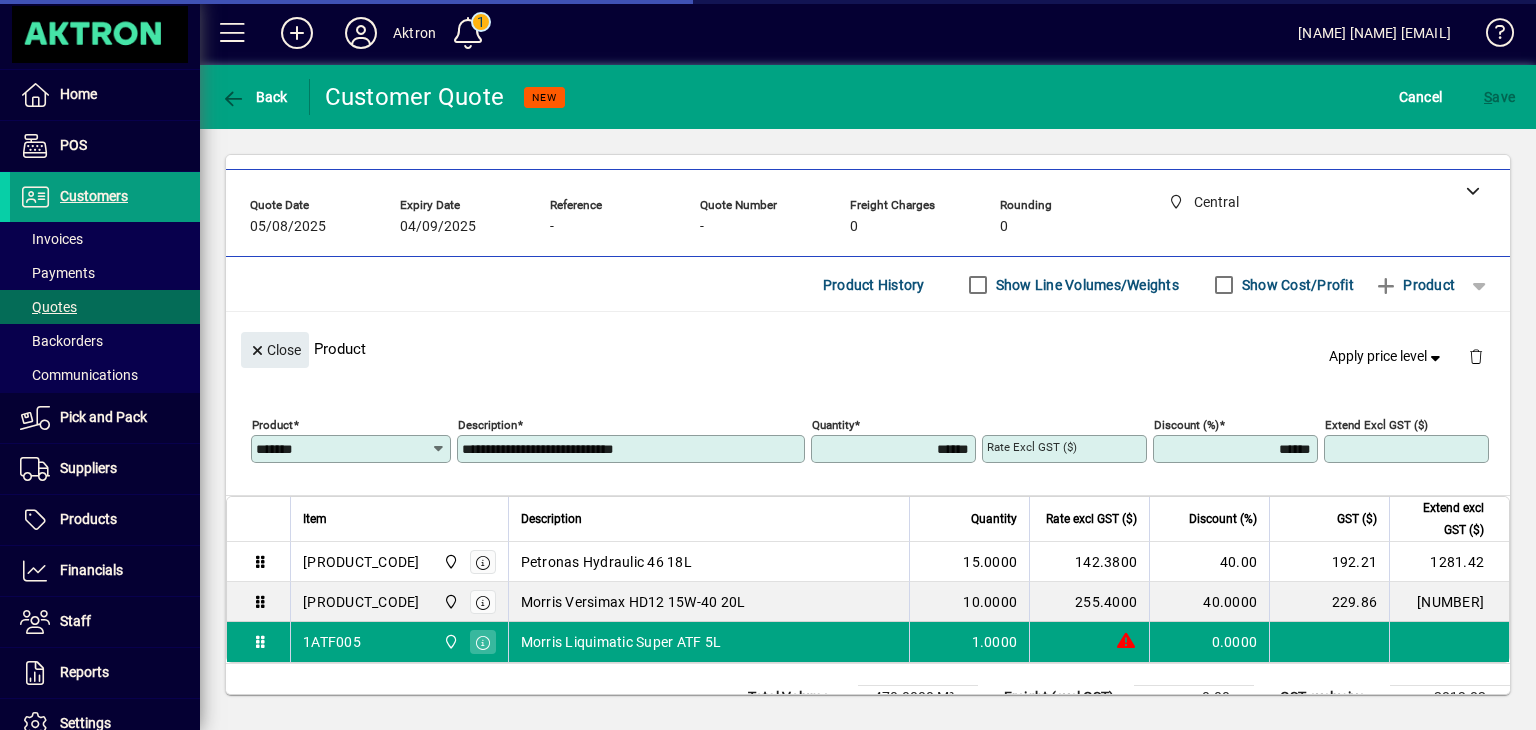 type on "*******" 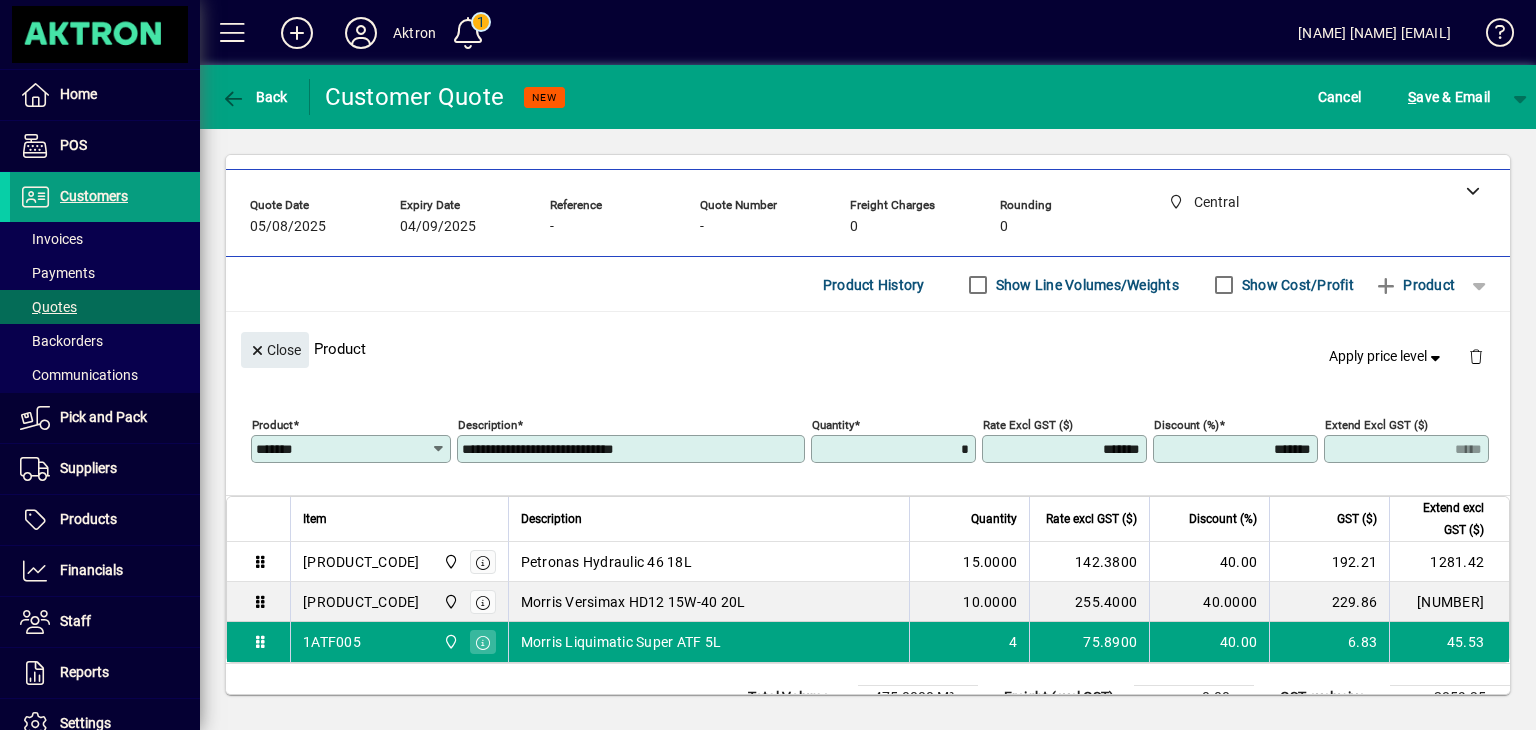 type on "******" 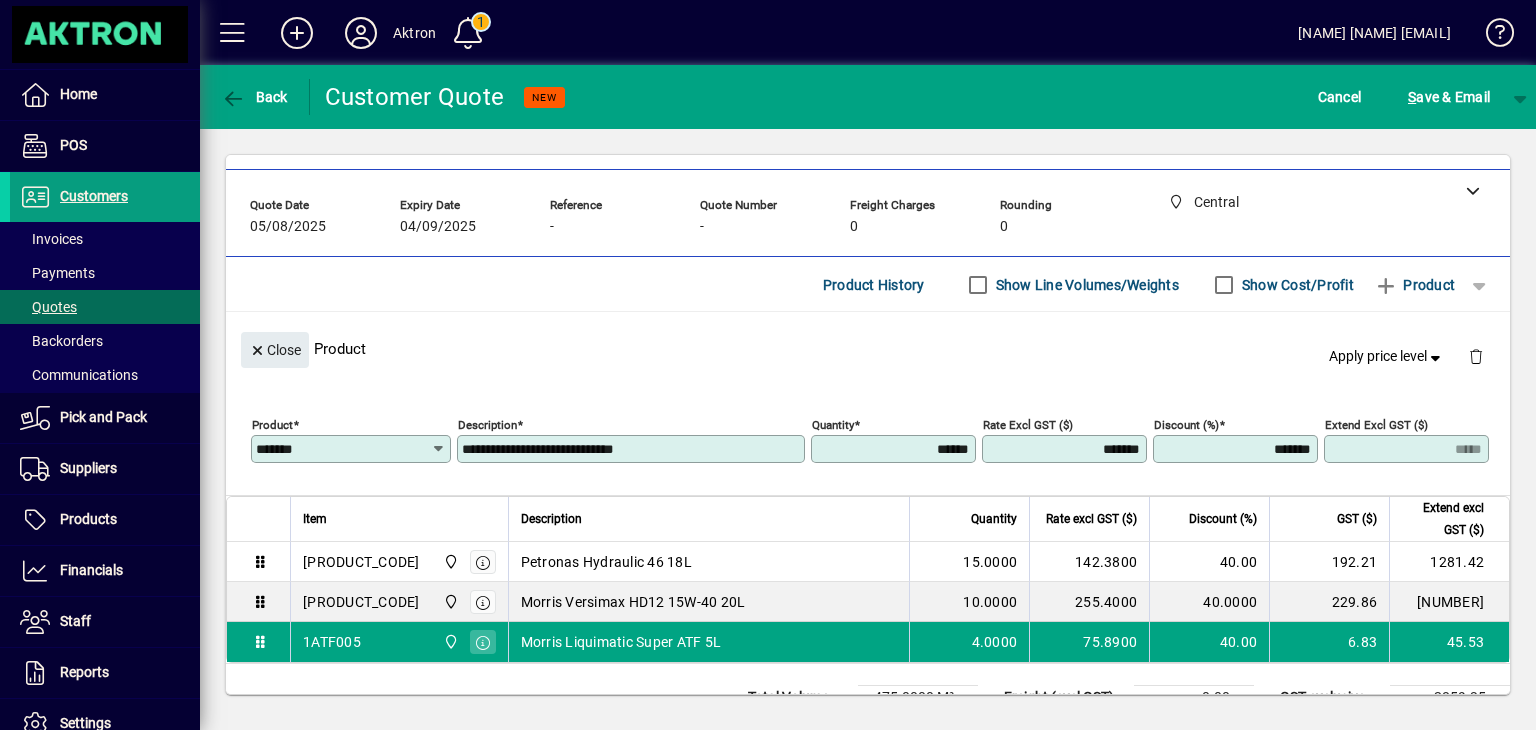 type on "******" 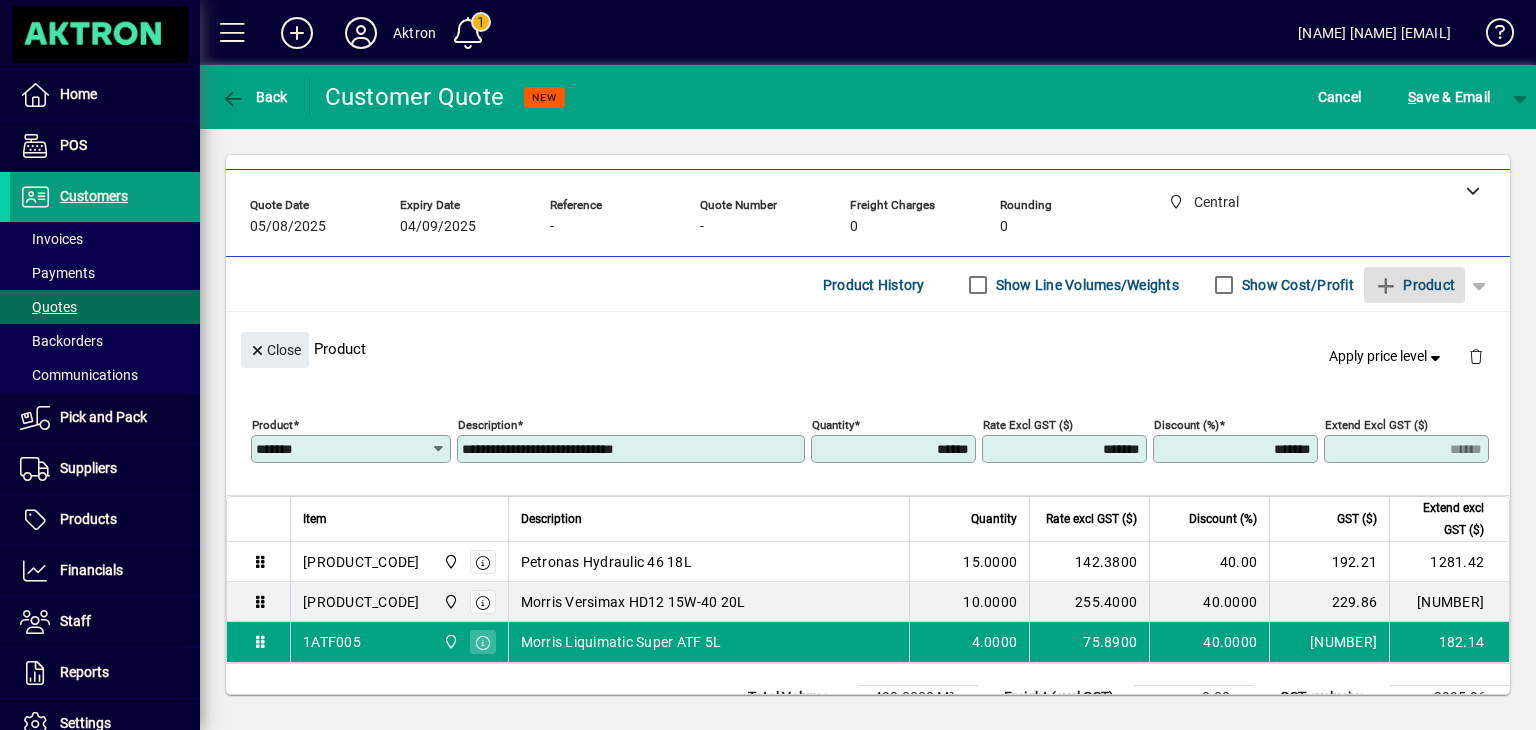 type 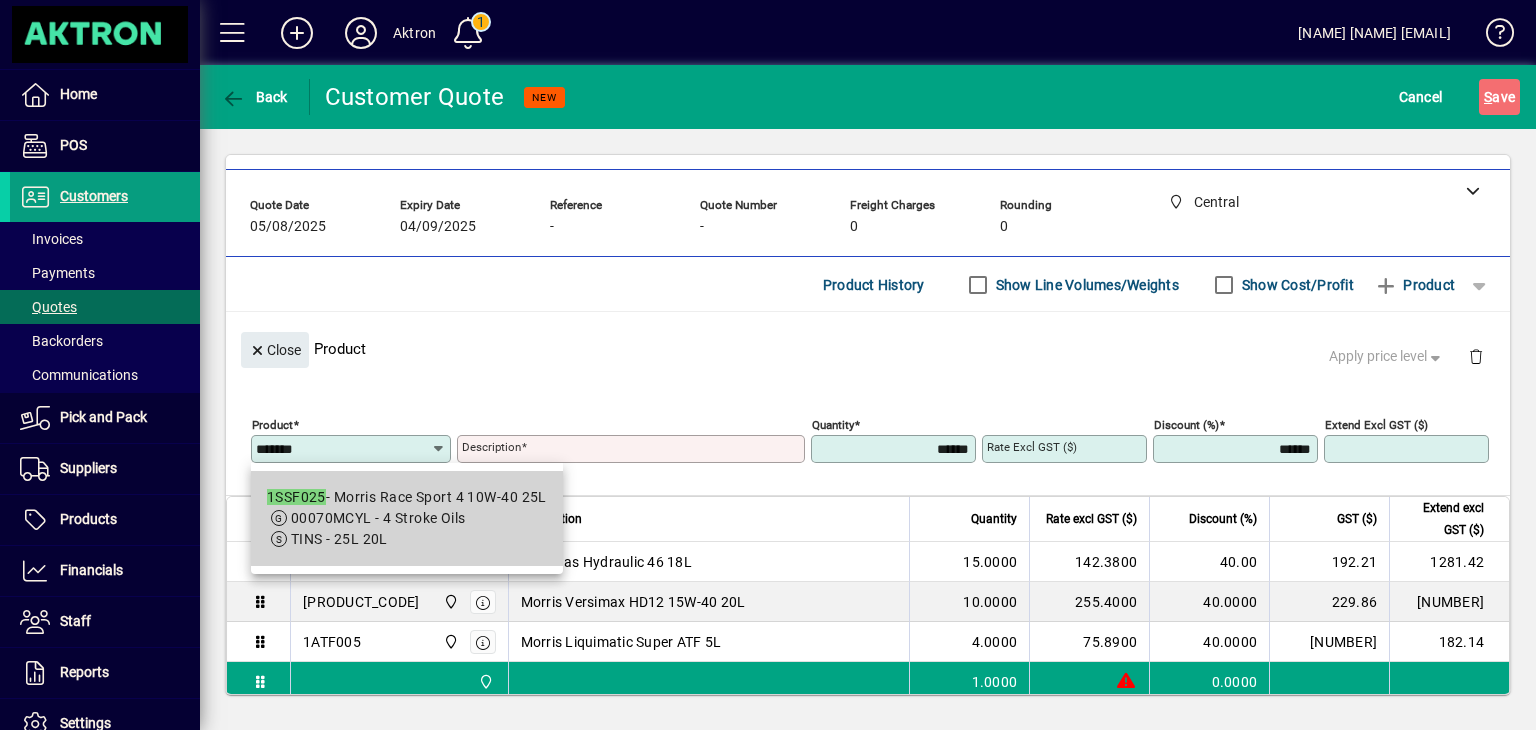 click on "00070MCYL - 4 Stroke Oils" at bounding box center [378, 518] 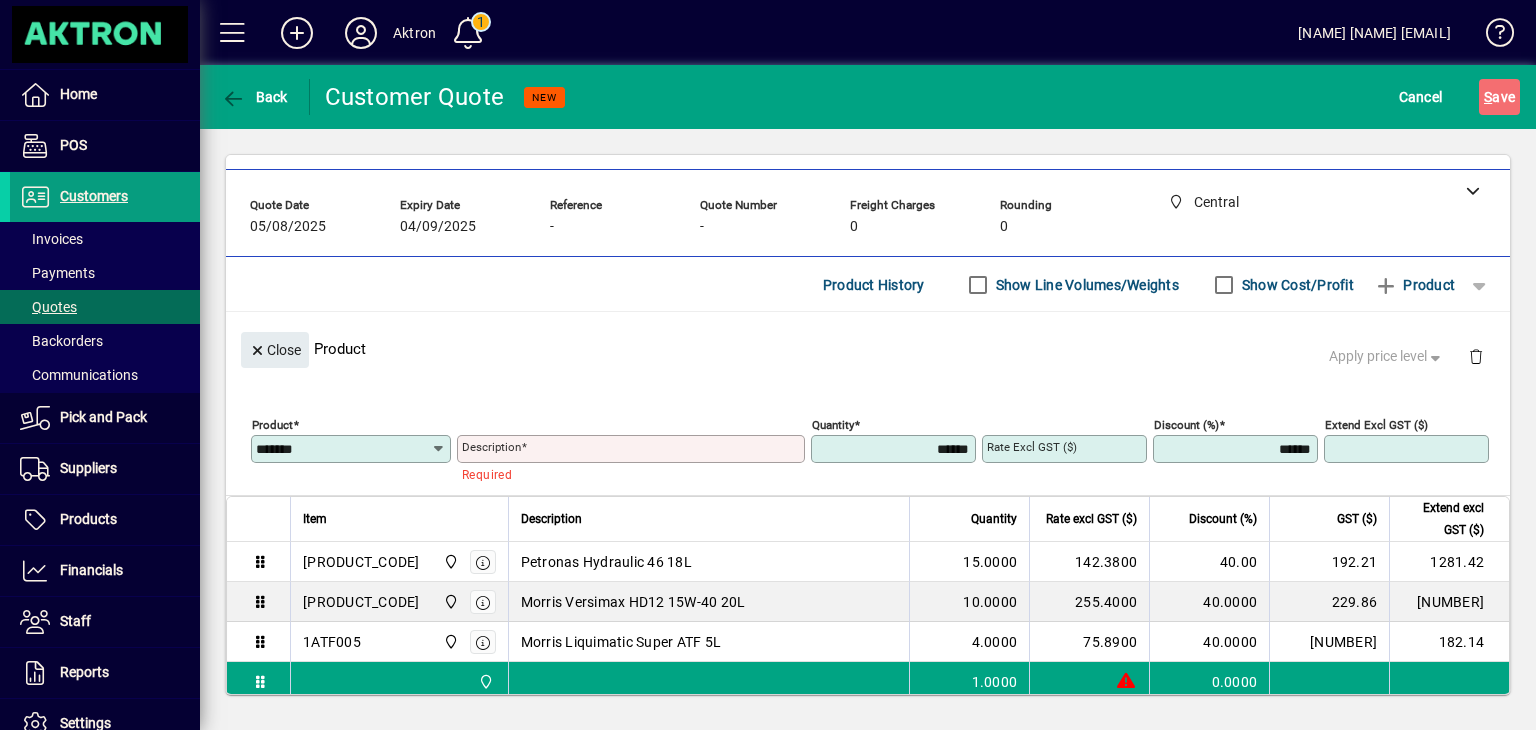 type on "**********" 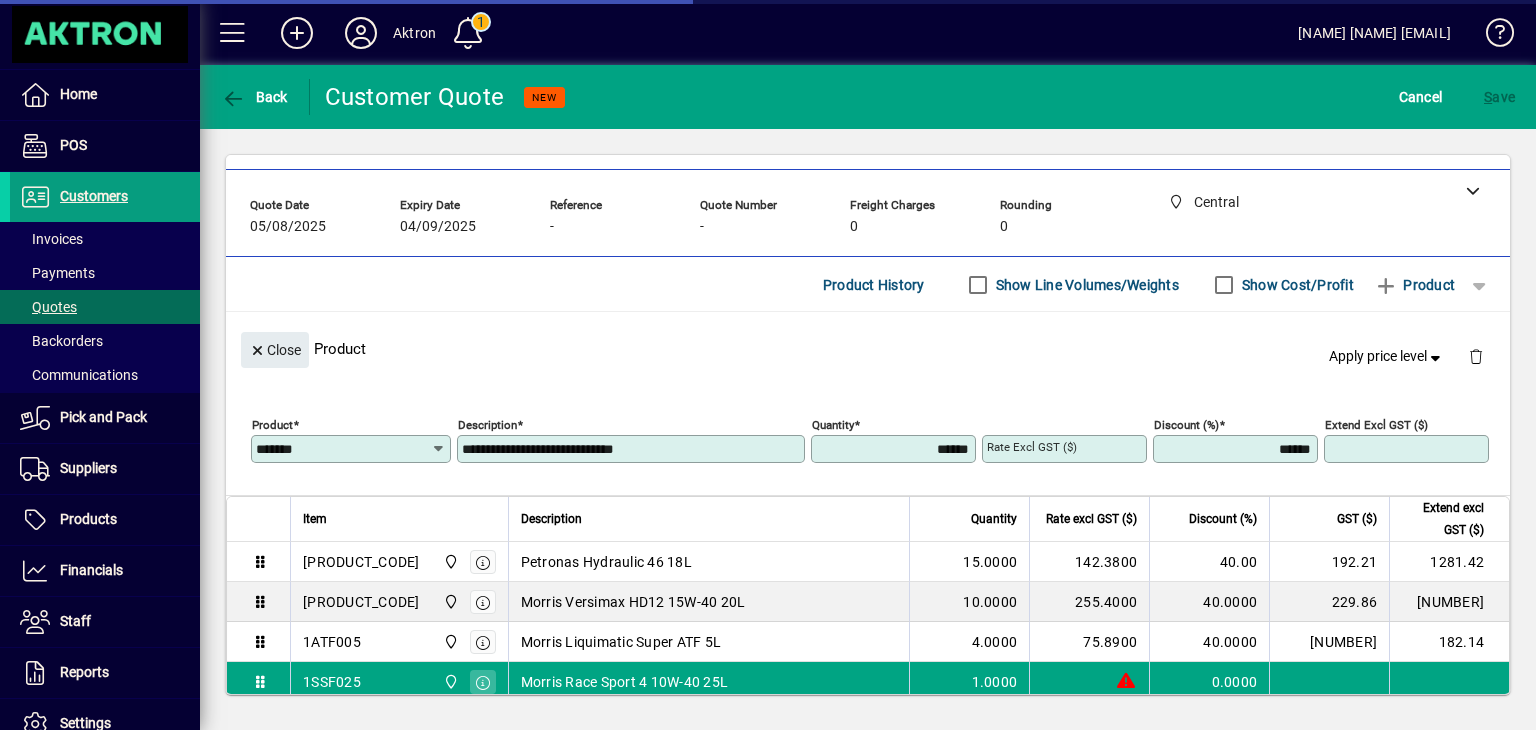 type on "********" 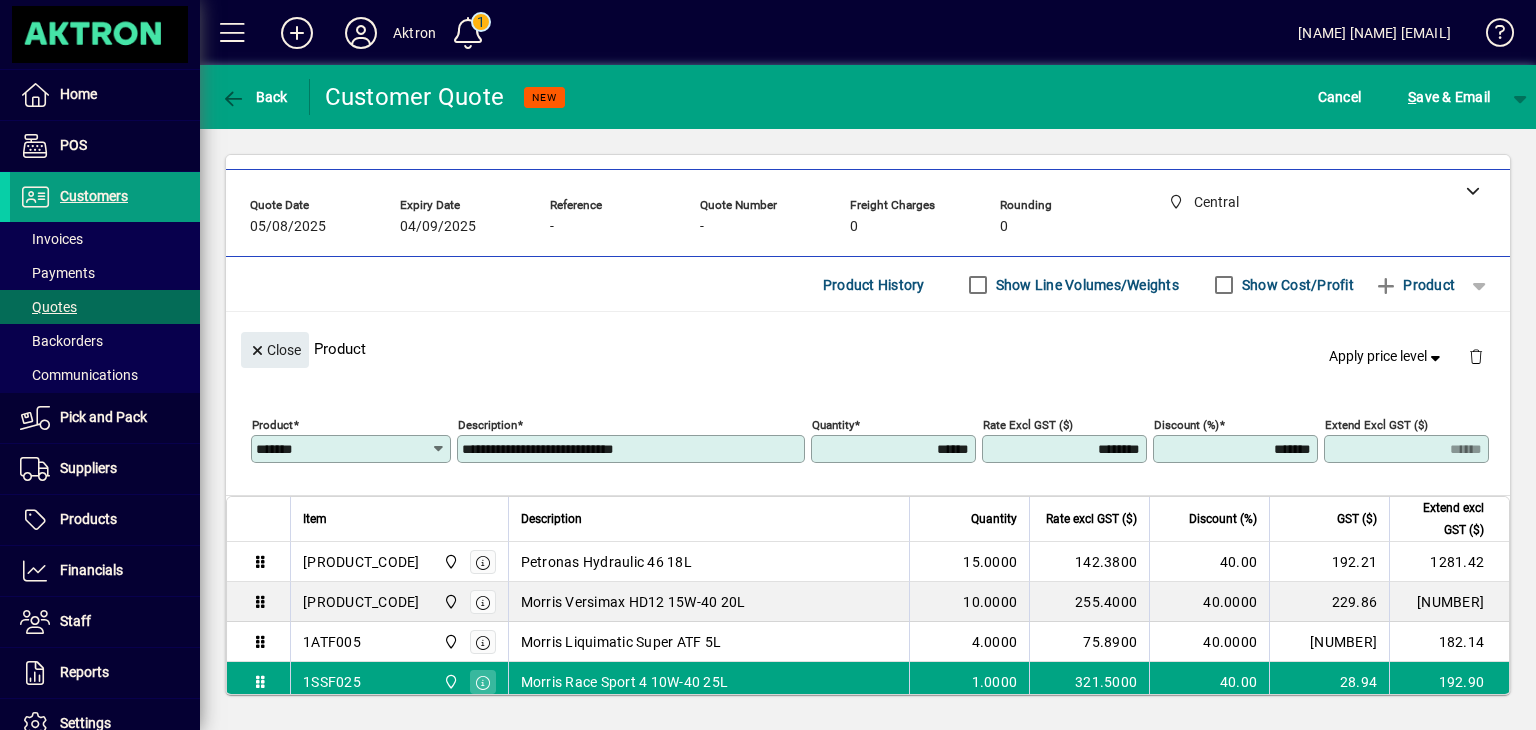 drag, startPoint x: 874, startPoint y: 442, endPoint x: 1011, endPoint y: 444, distance: 137.0146 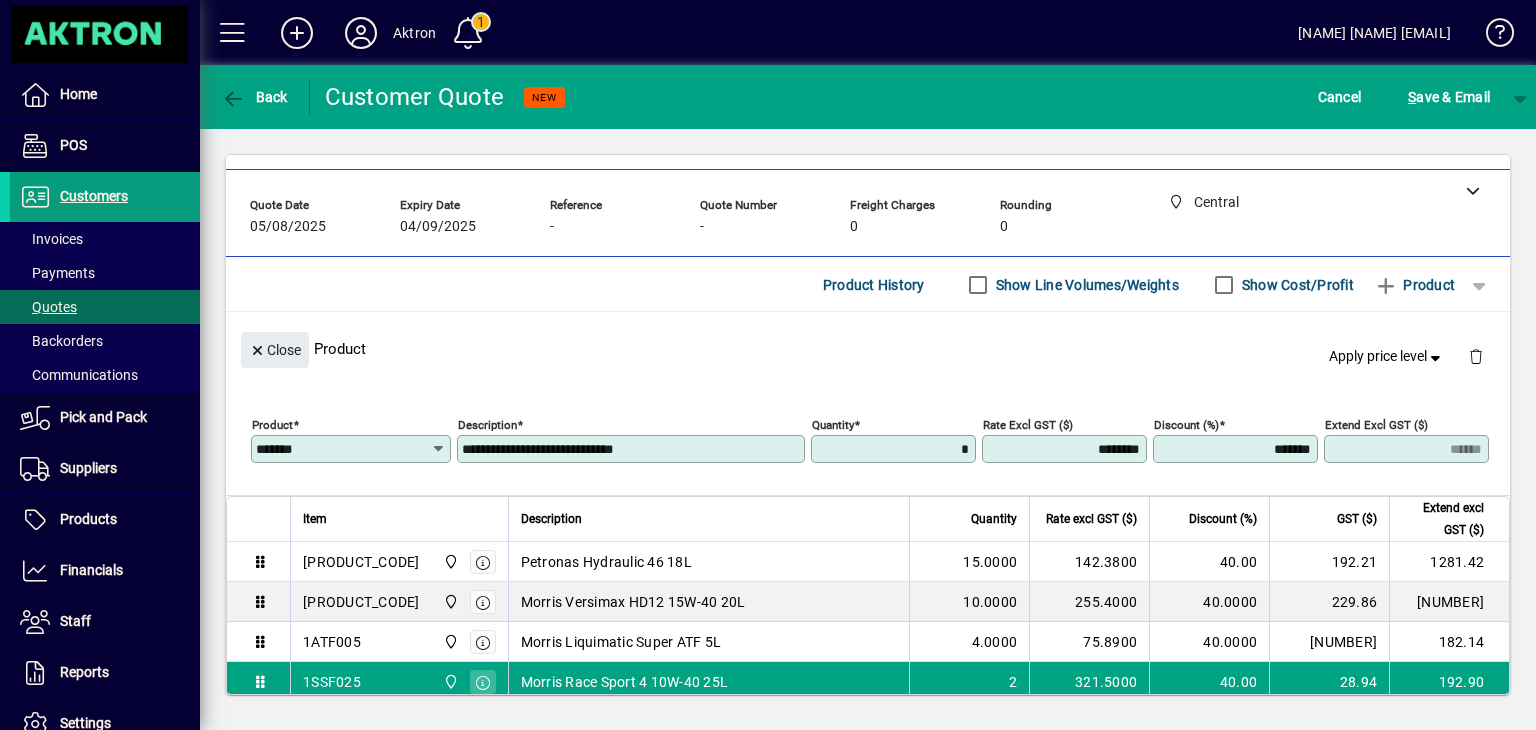 type on "******" 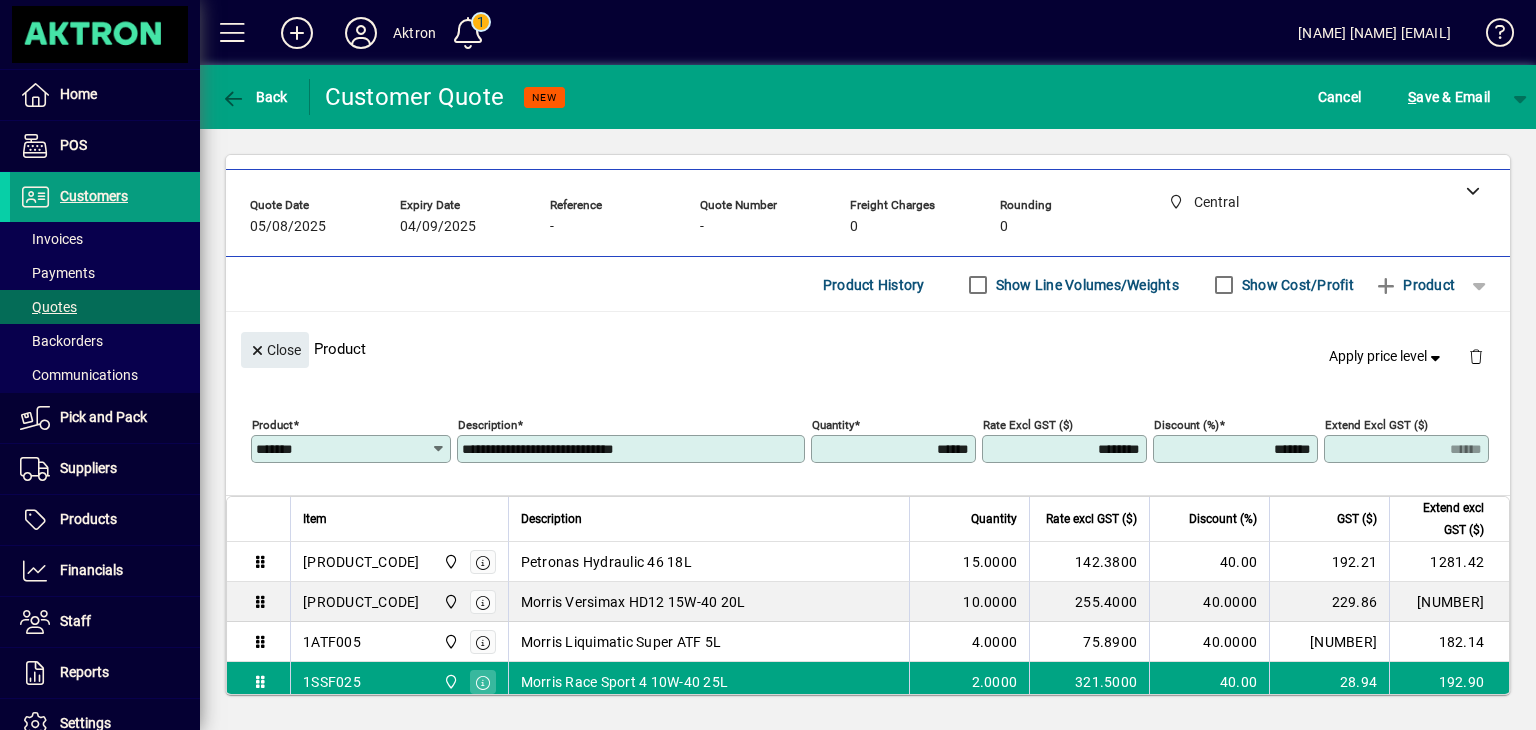 type on "******" 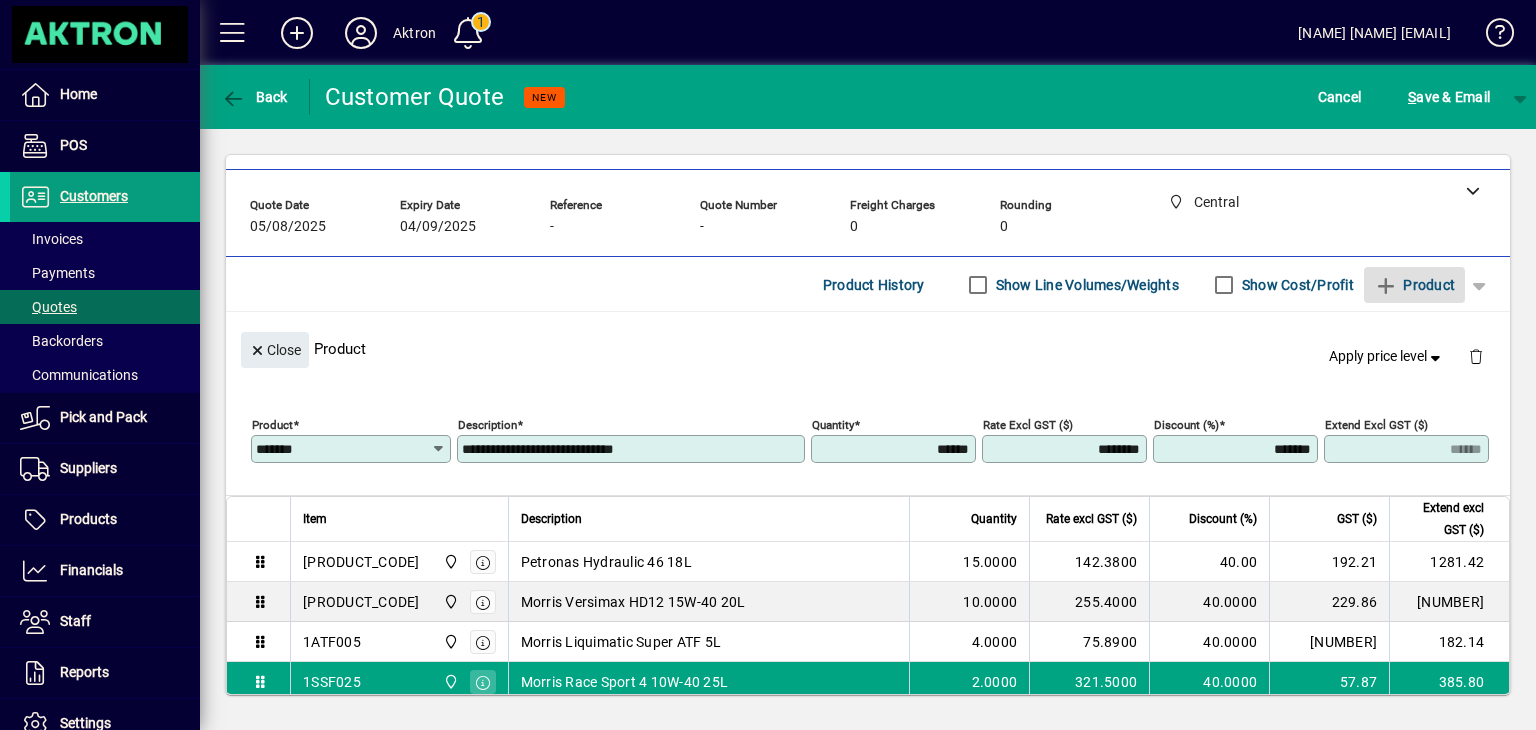 type 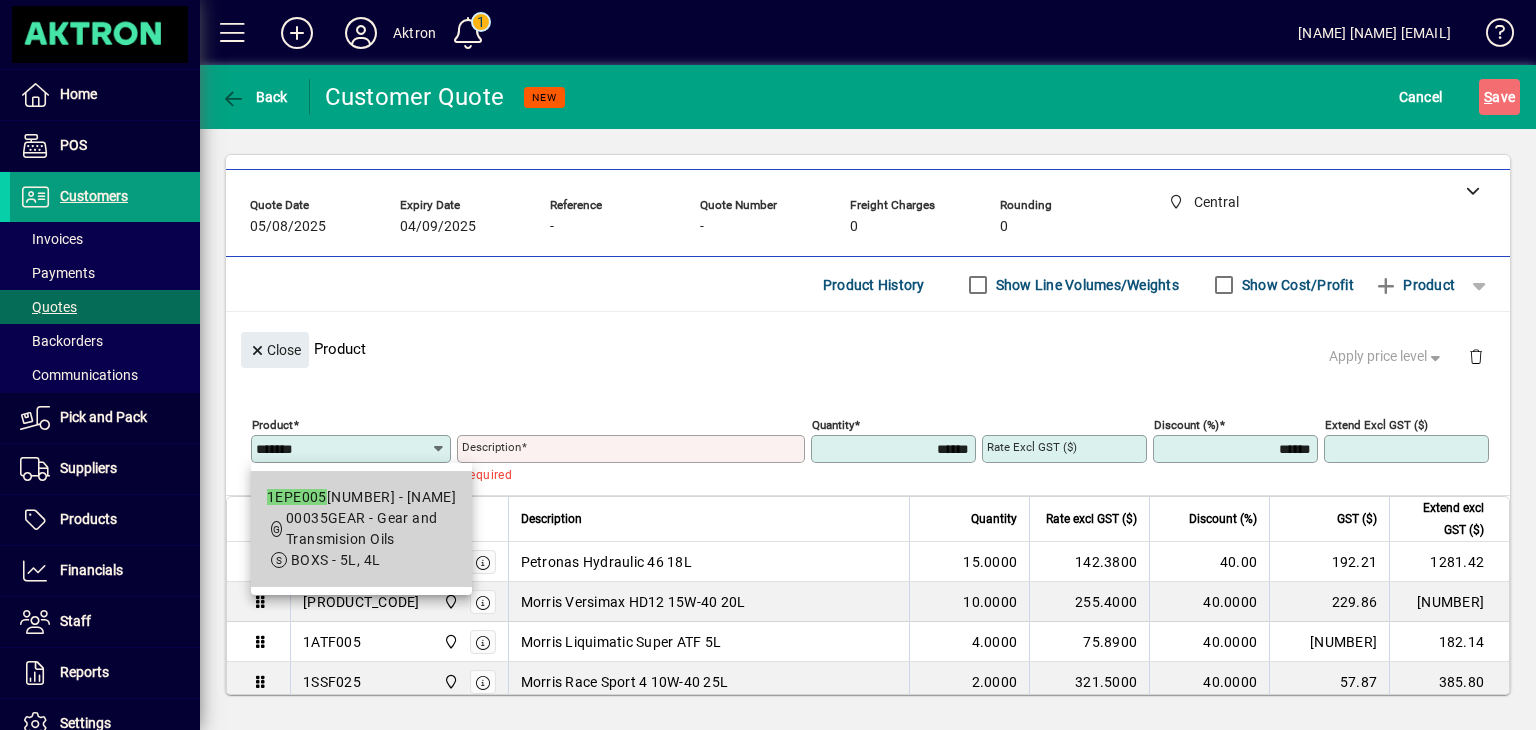 click on "1EPE005  - Morris EP 80W-90 (GL5) 5L" at bounding box center [362, 497] 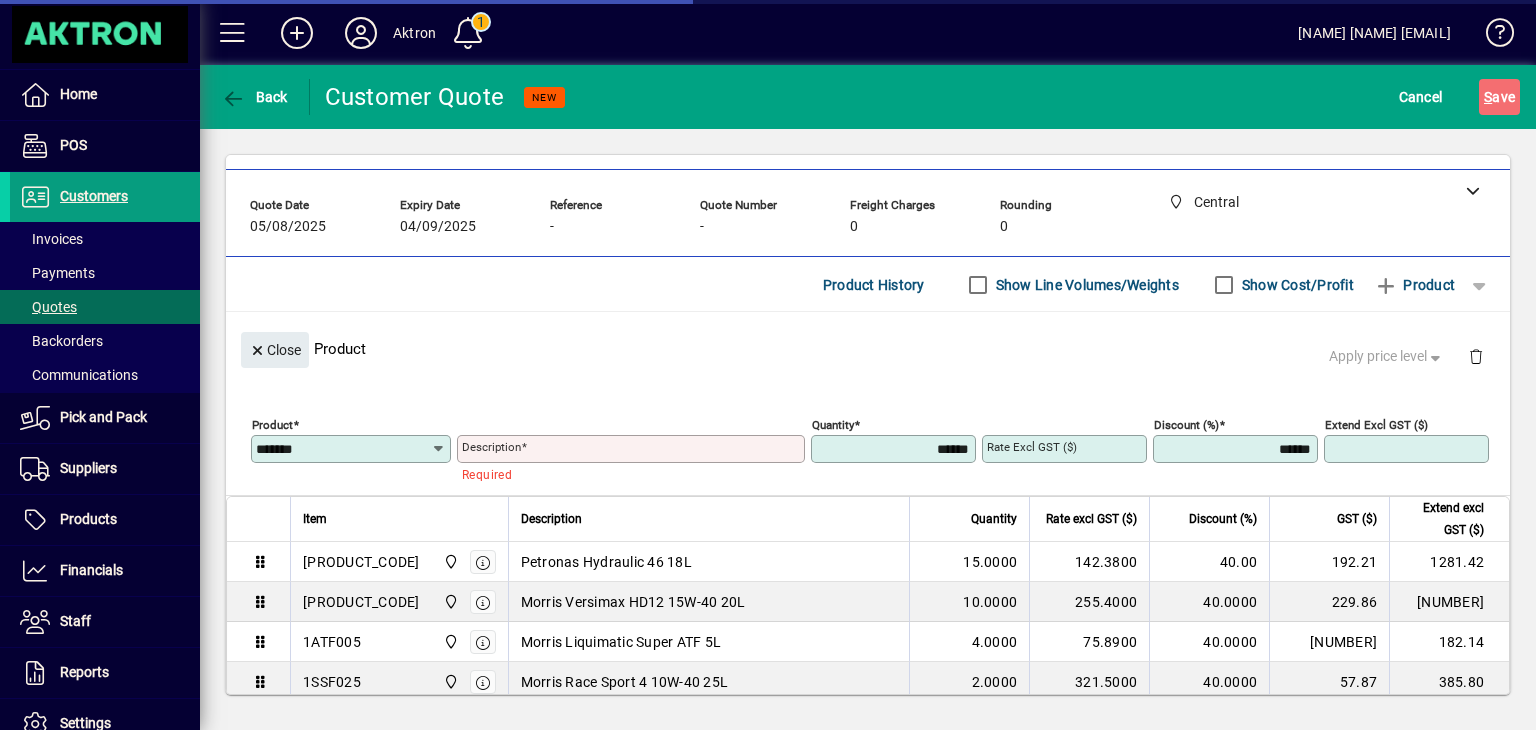 type on "**********" 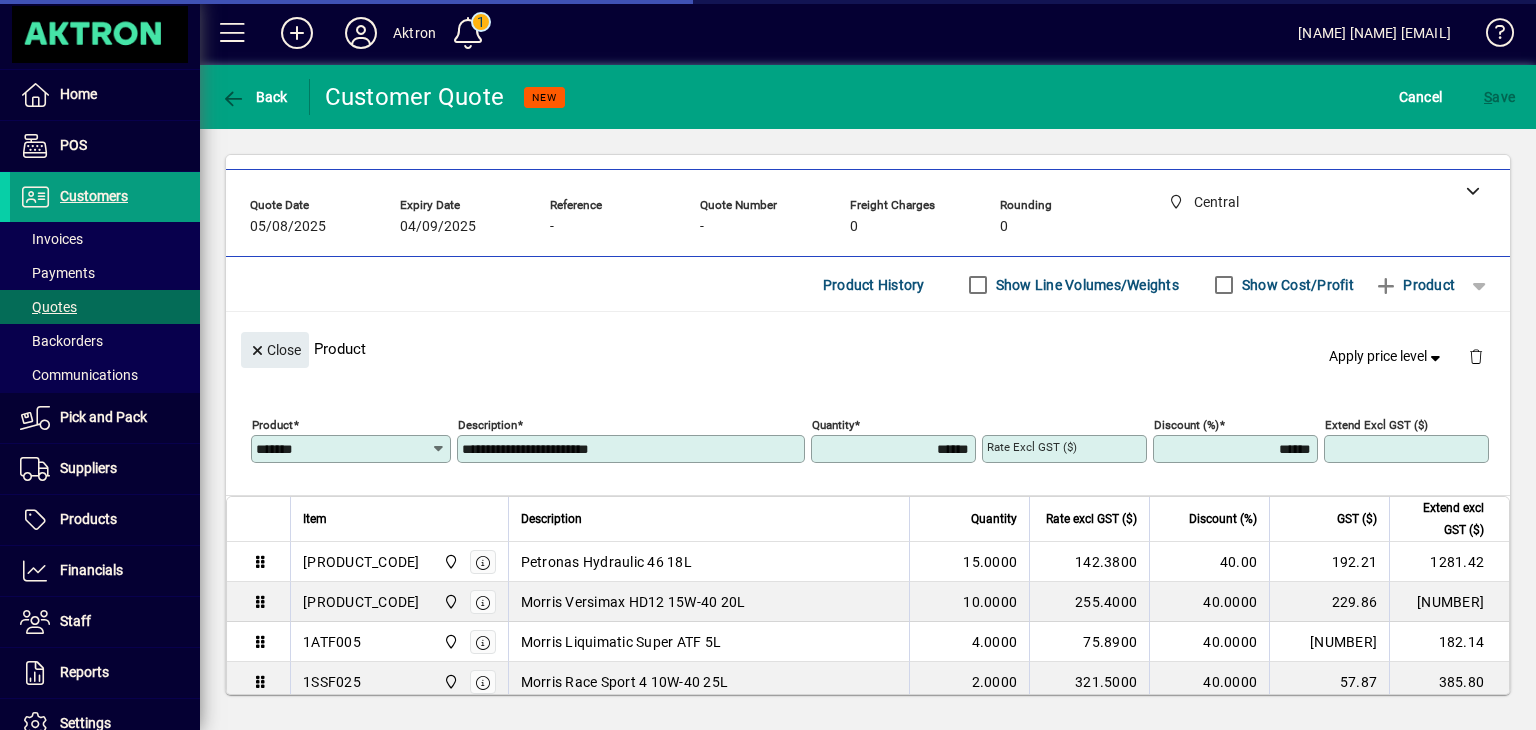 type on "*******" 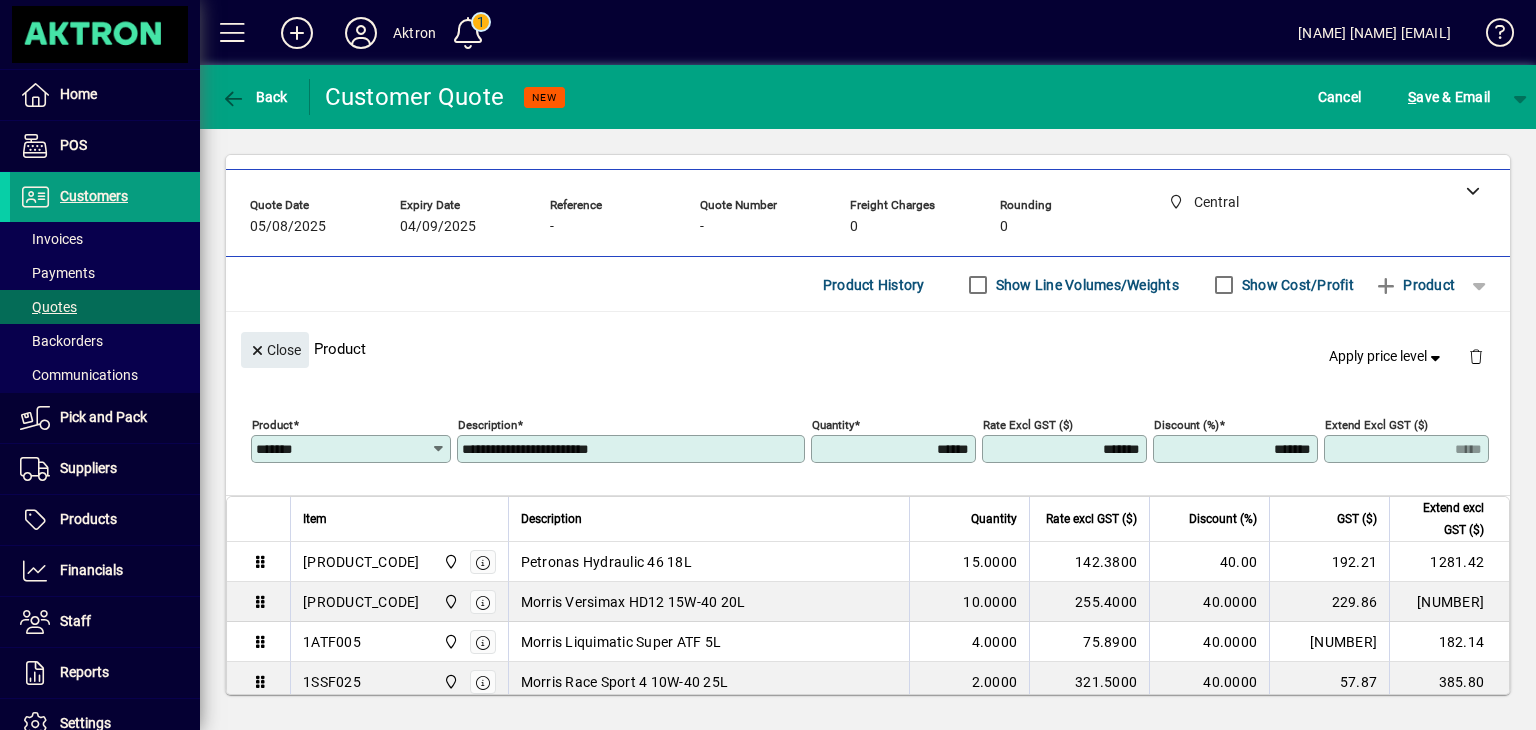 drag, startPoint x: 892, startPoint y: 443, endPoint x: 1039, endPoint y: 438, distance: 147.085 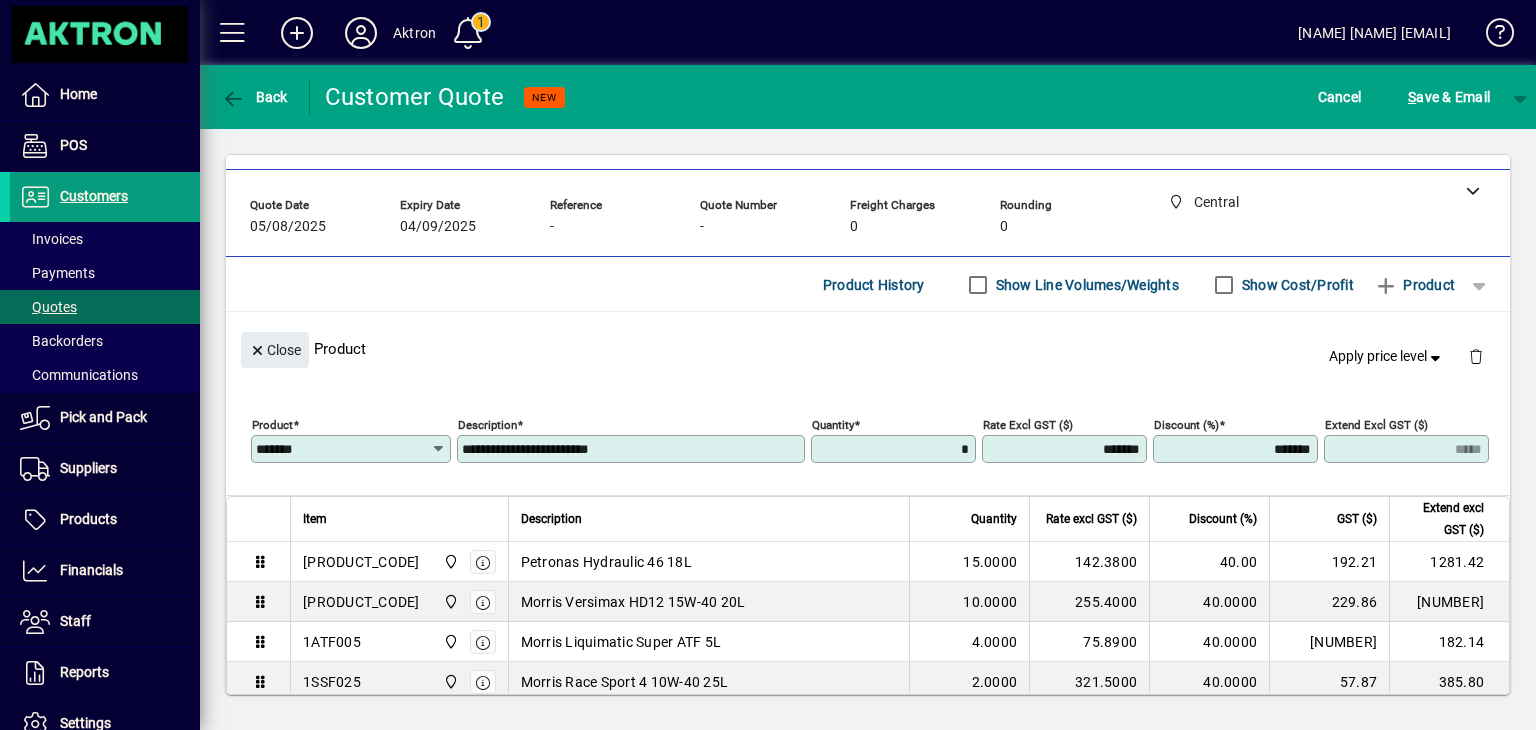 type on "******" 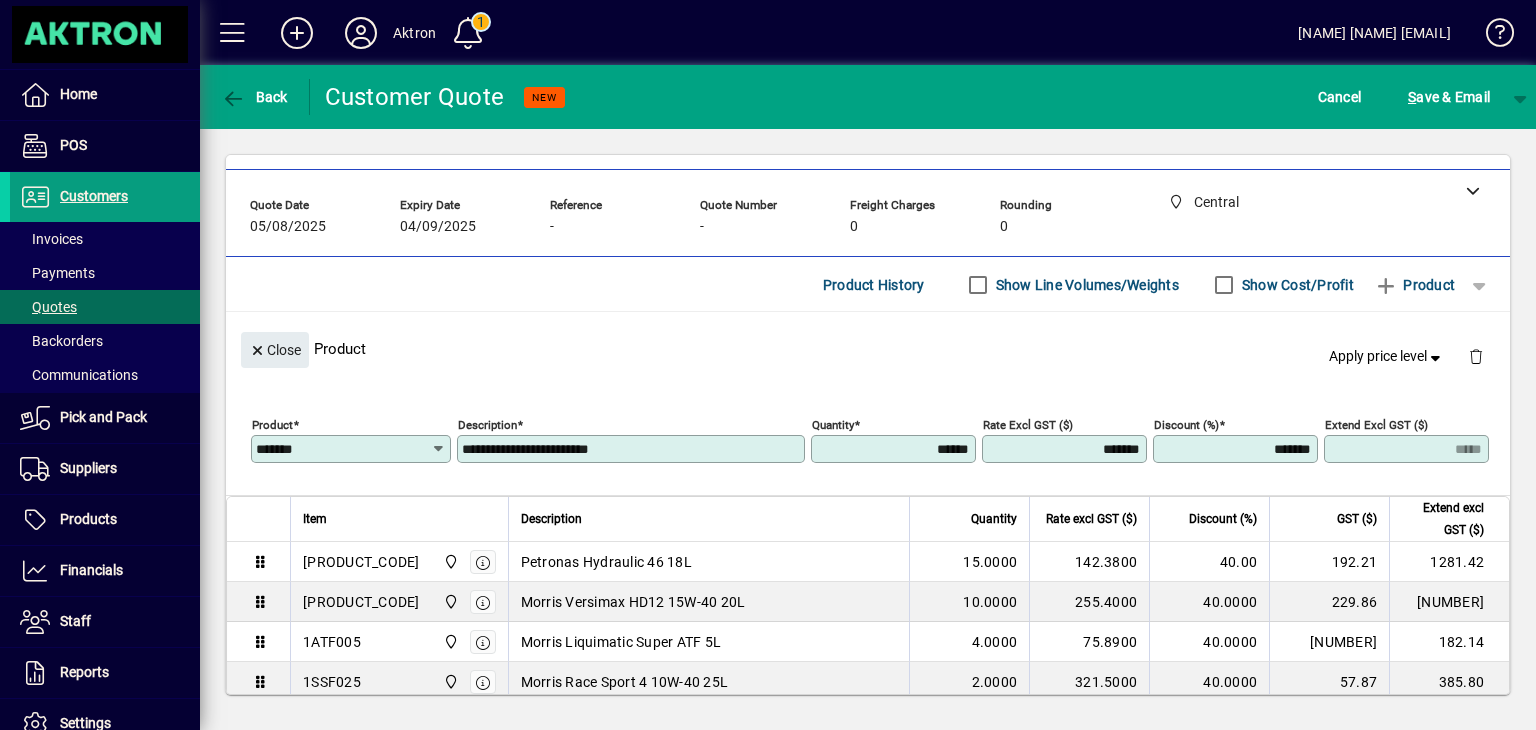 type on "******" 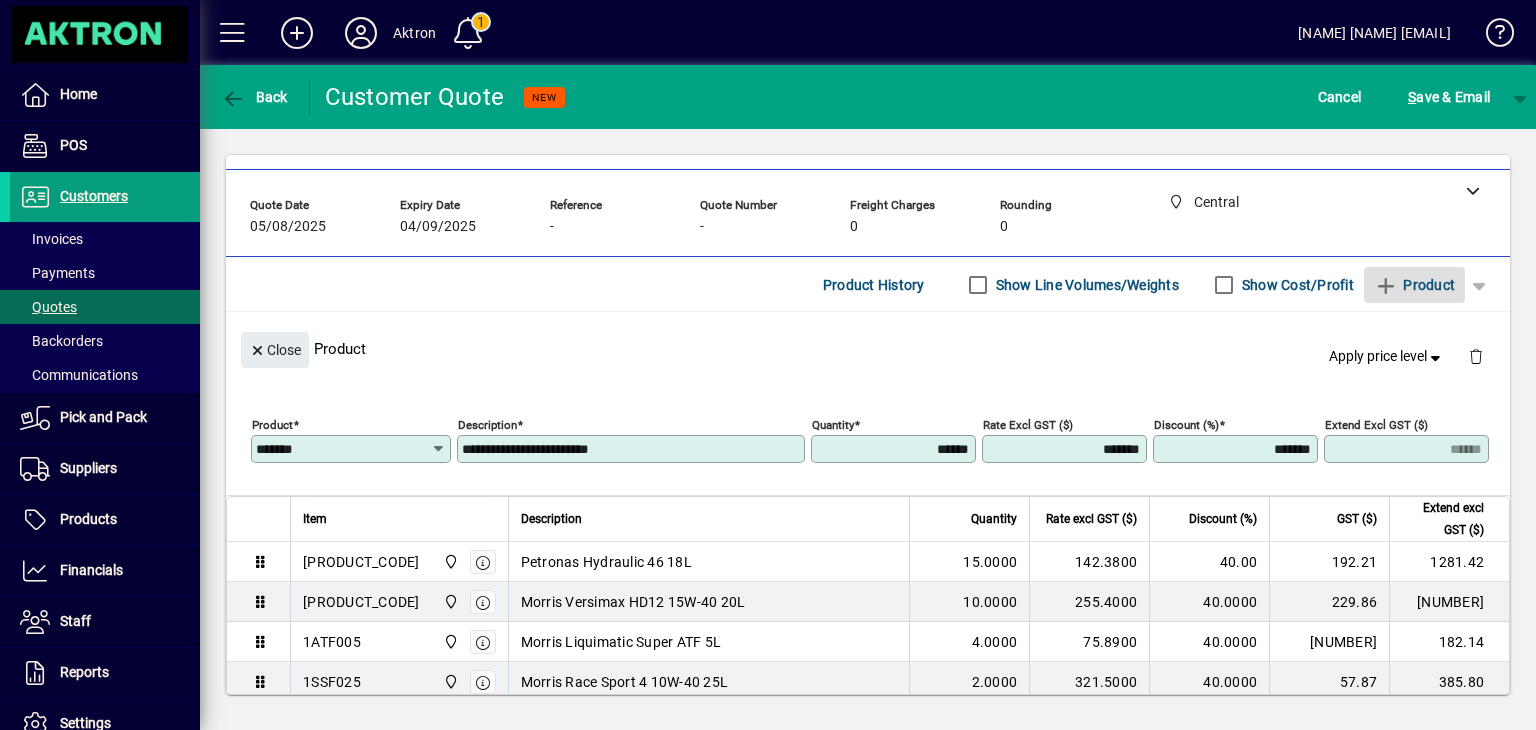 type 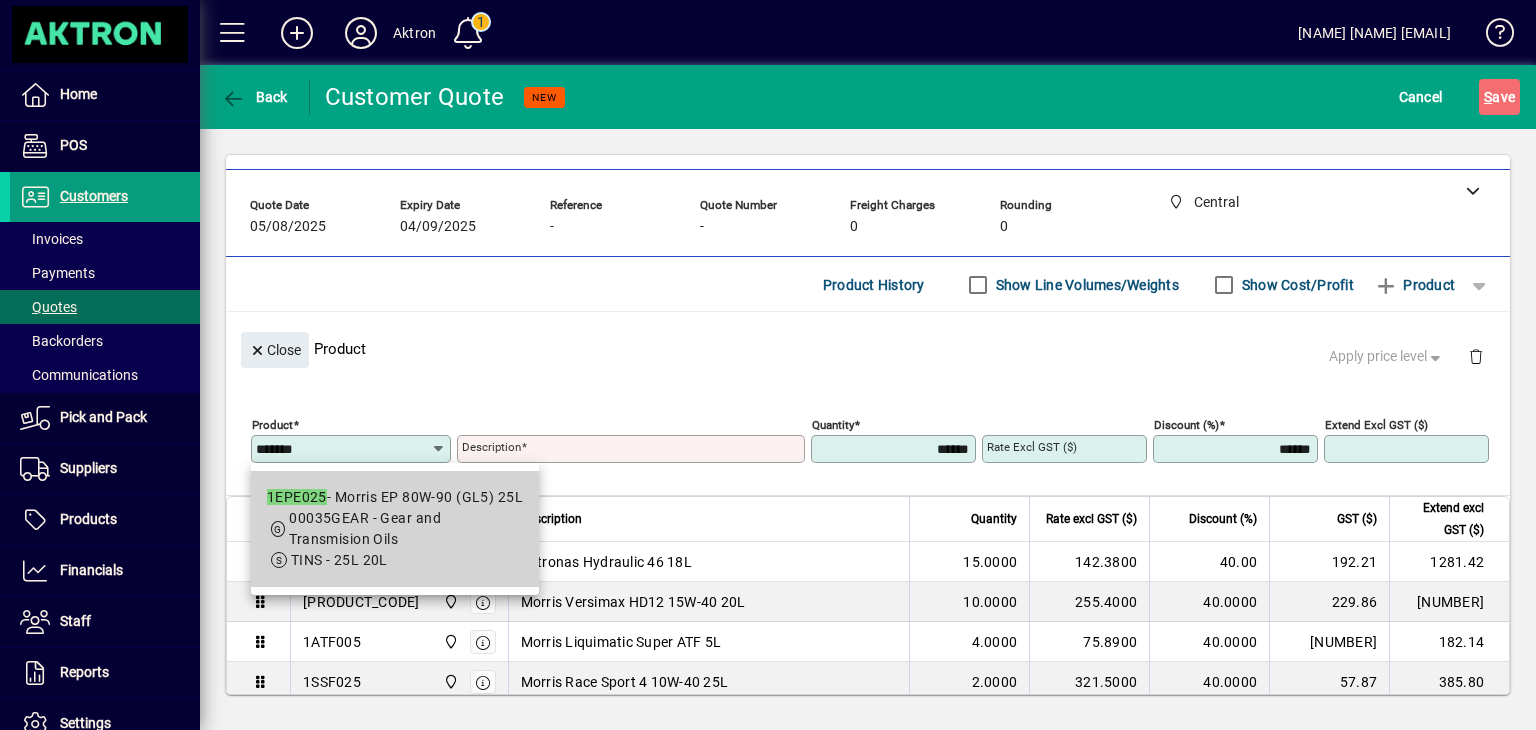 click on "00035GEAR - Gear and Transmision Oils" at bounding box center [406, 529] 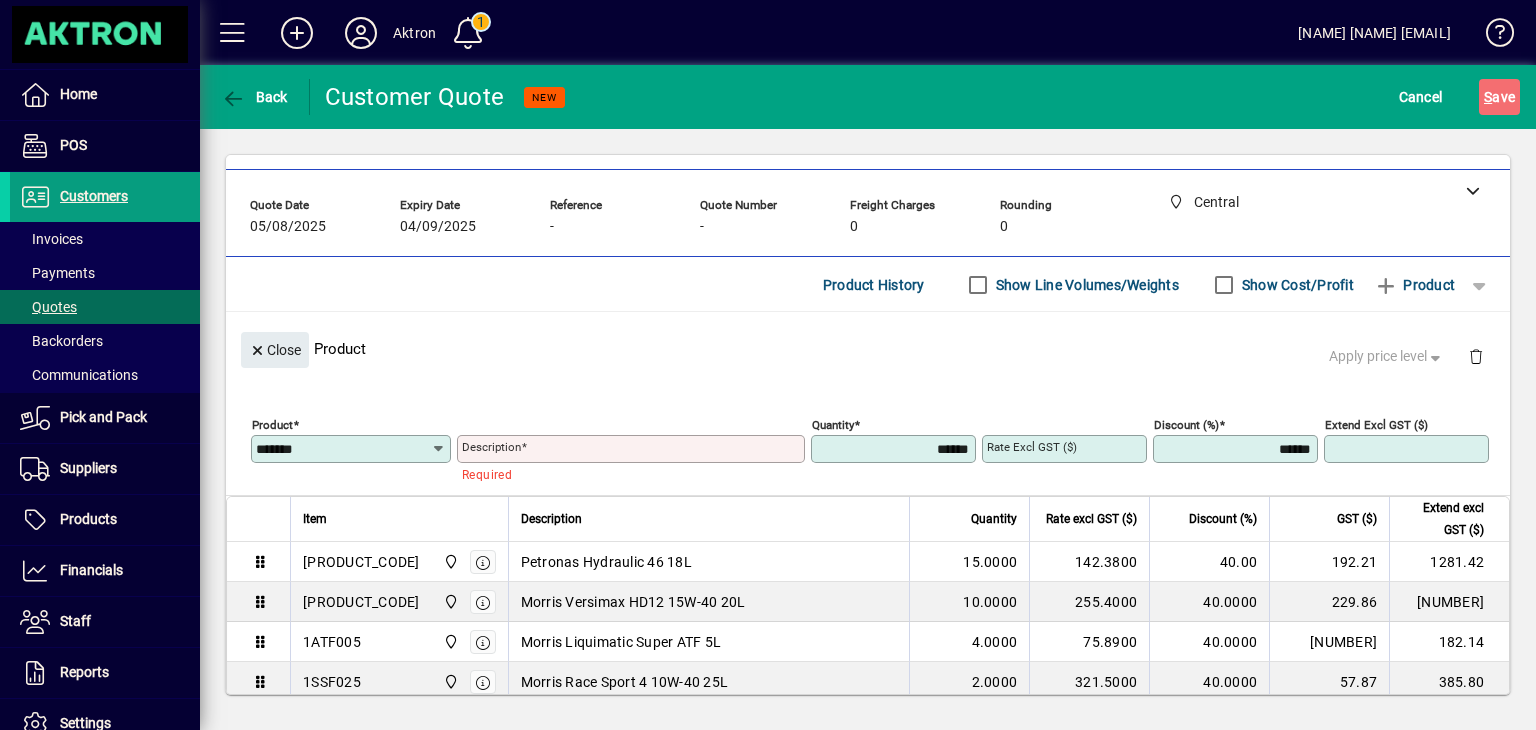 type on "**********" 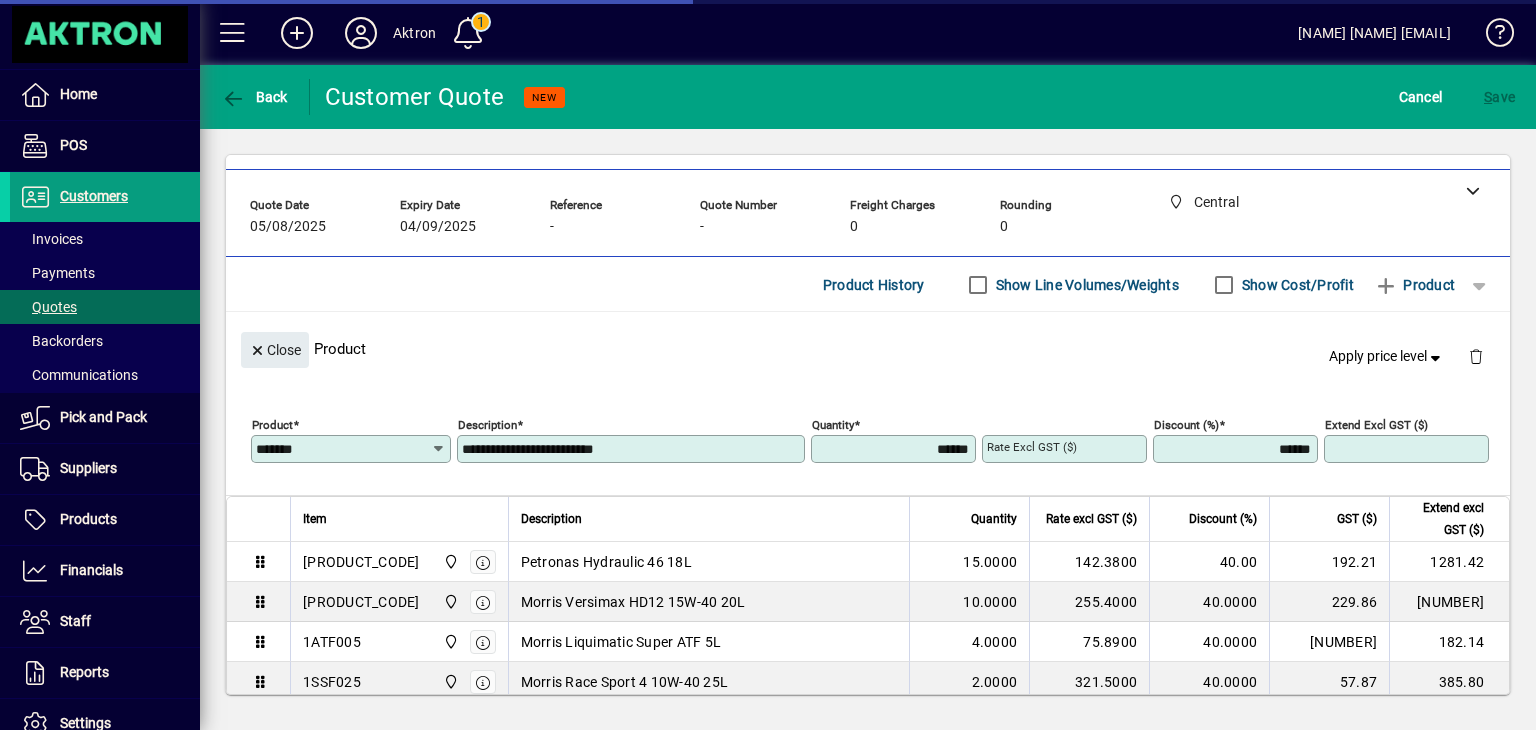 type on "********" 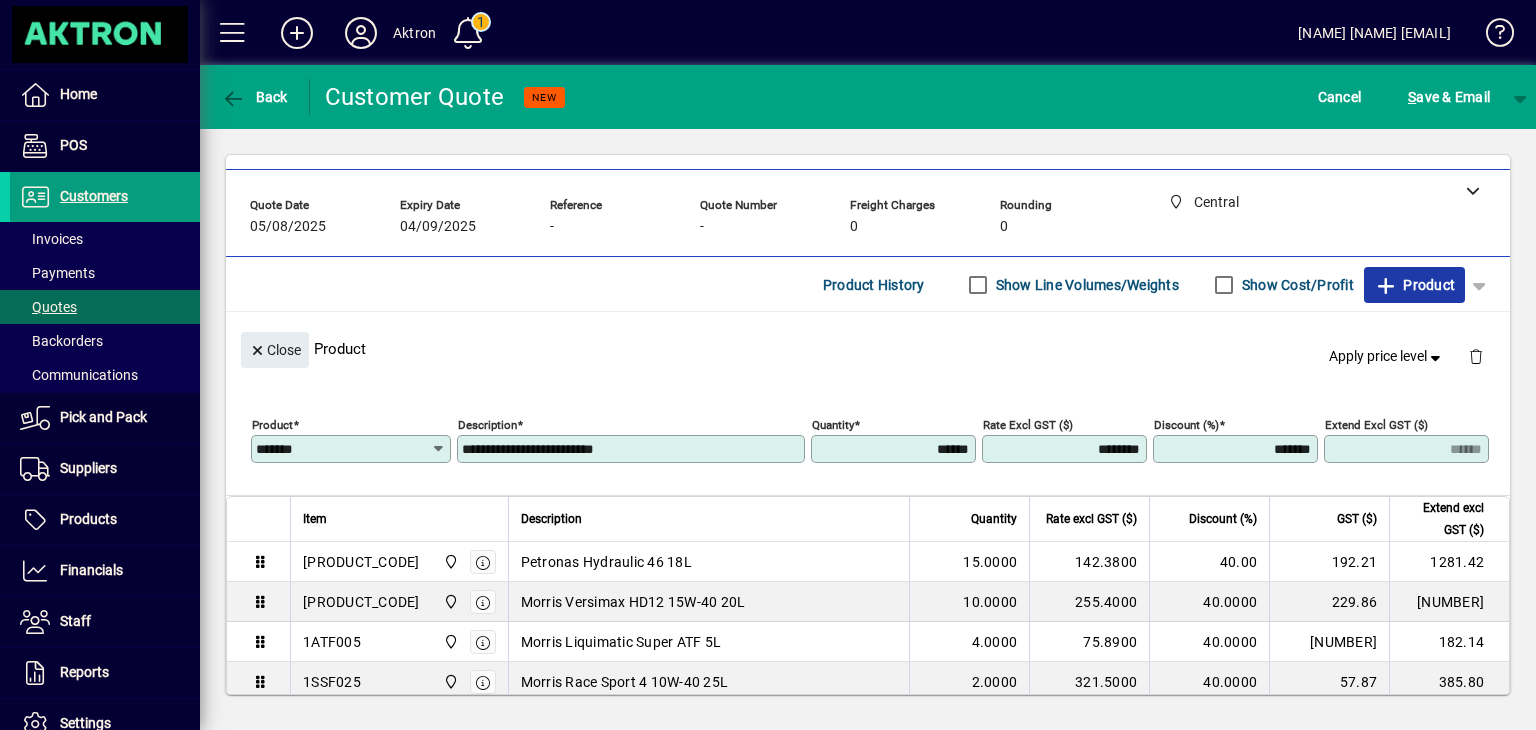 click on "Product" 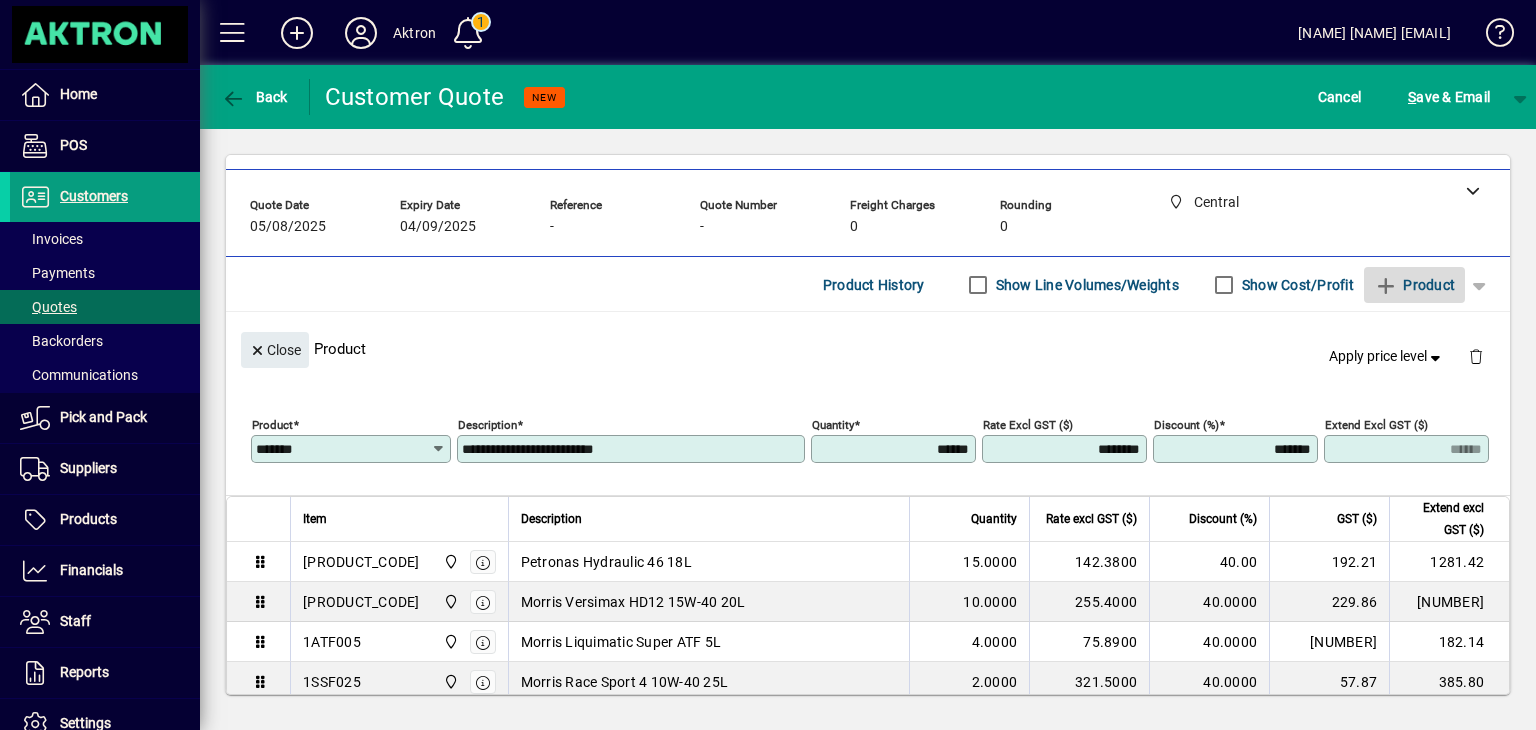 type 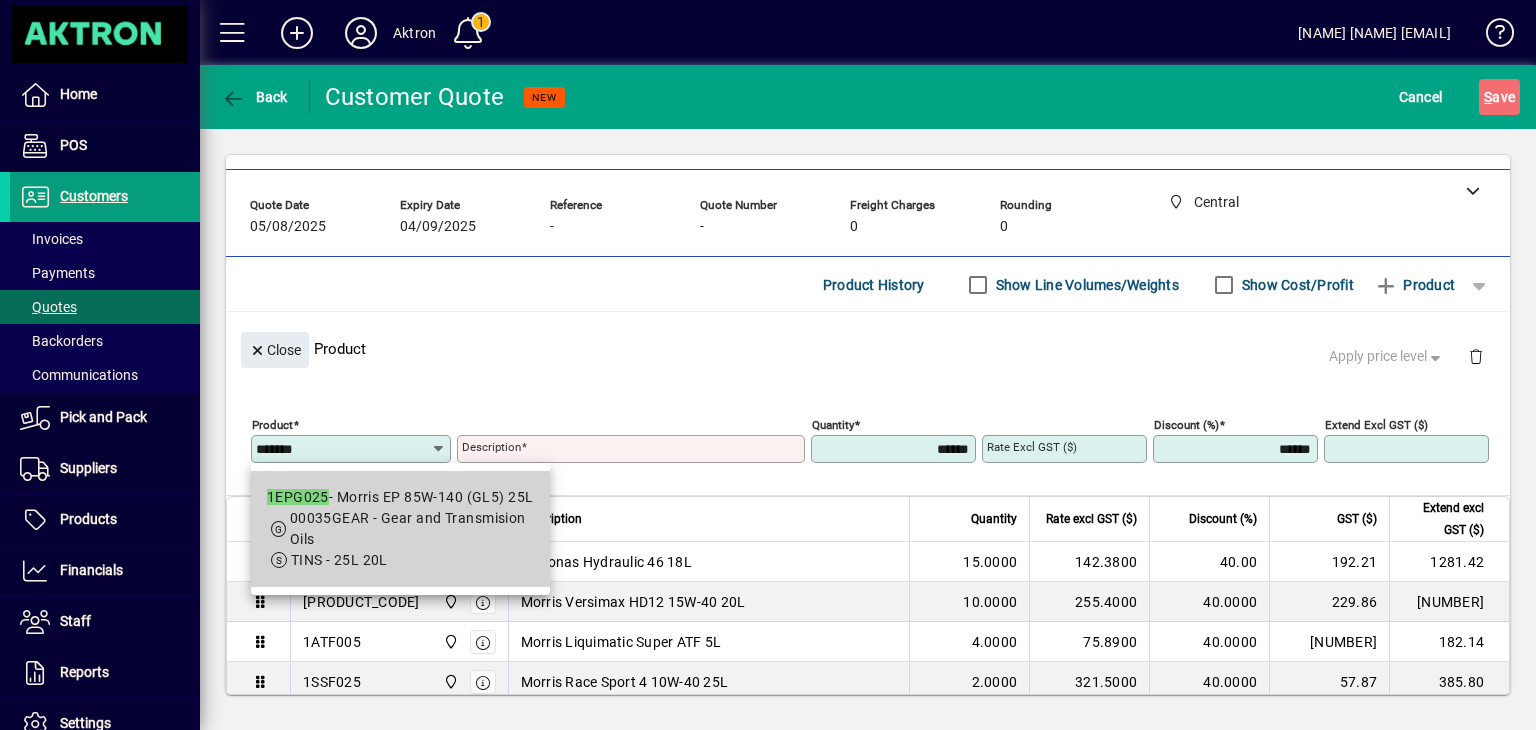 click on "00035GEAR - Gear and Transmision Oils" at bounding box center (412, 529) 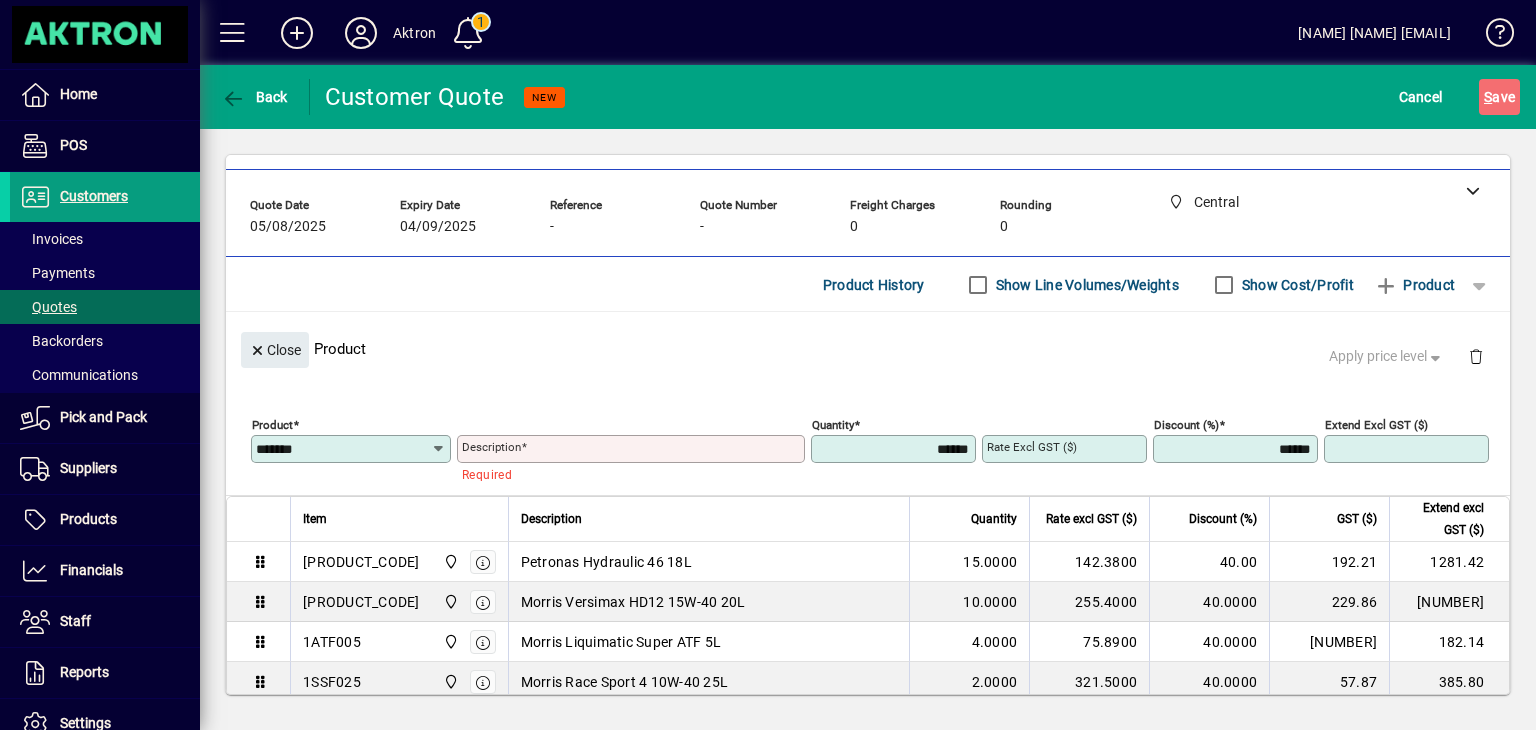 type on "**********" 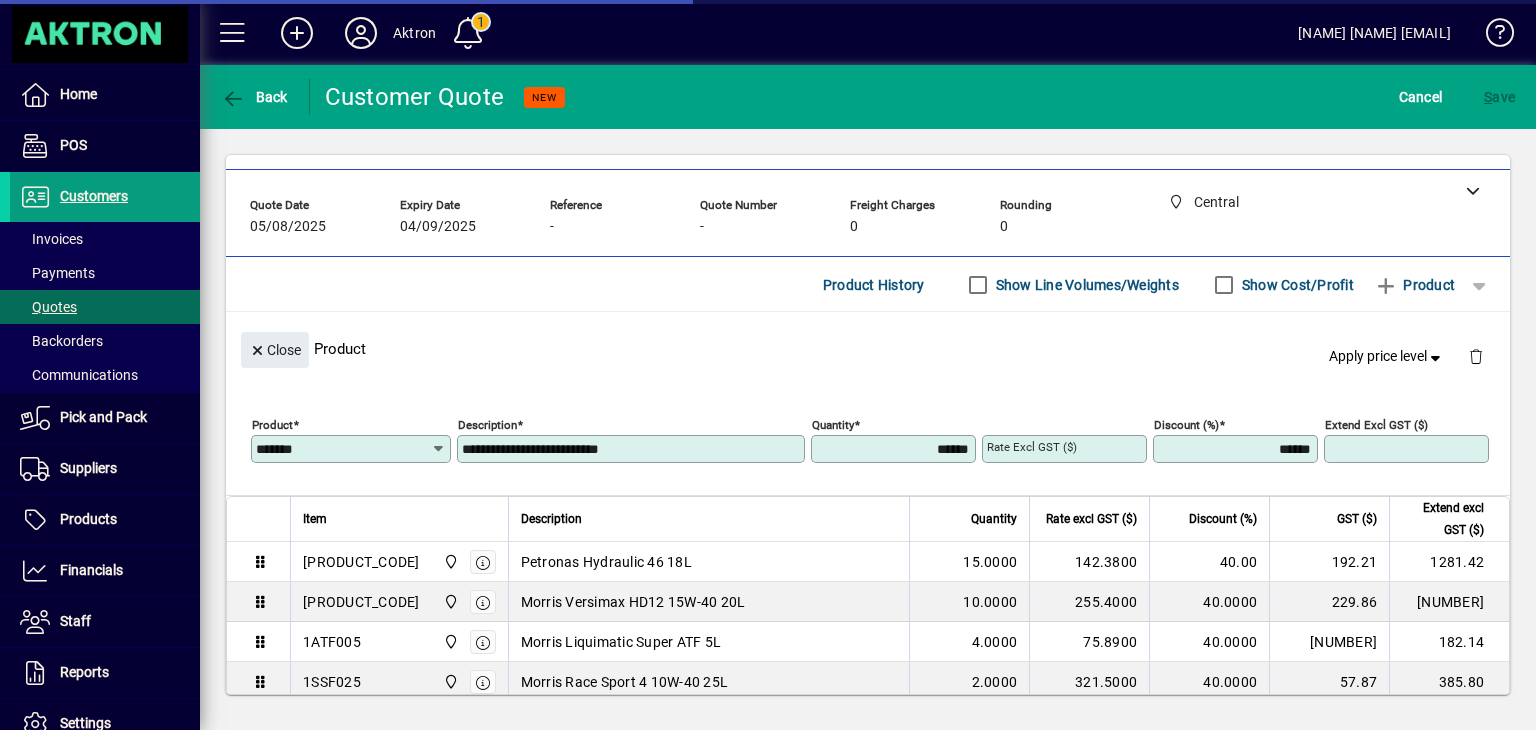 type on "********" 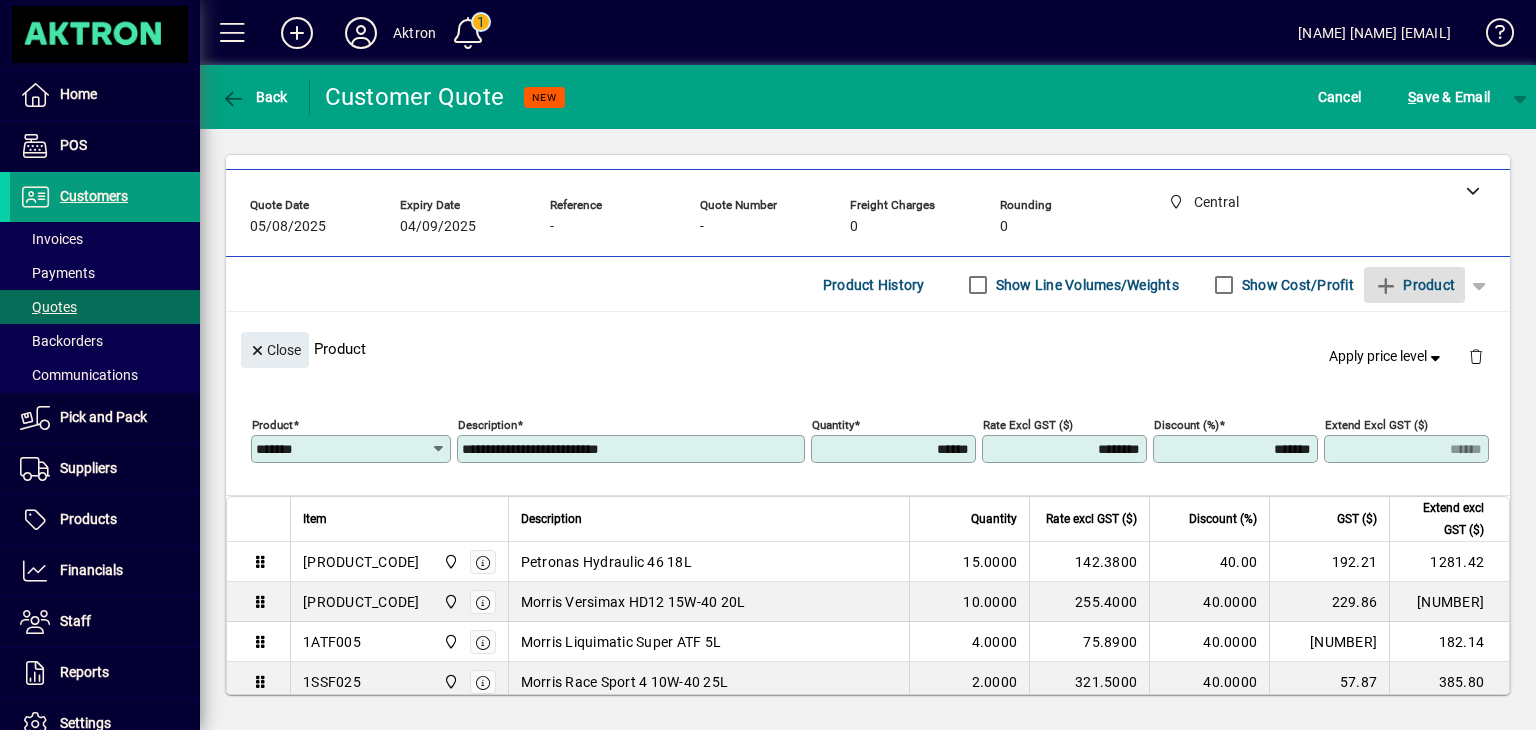 type 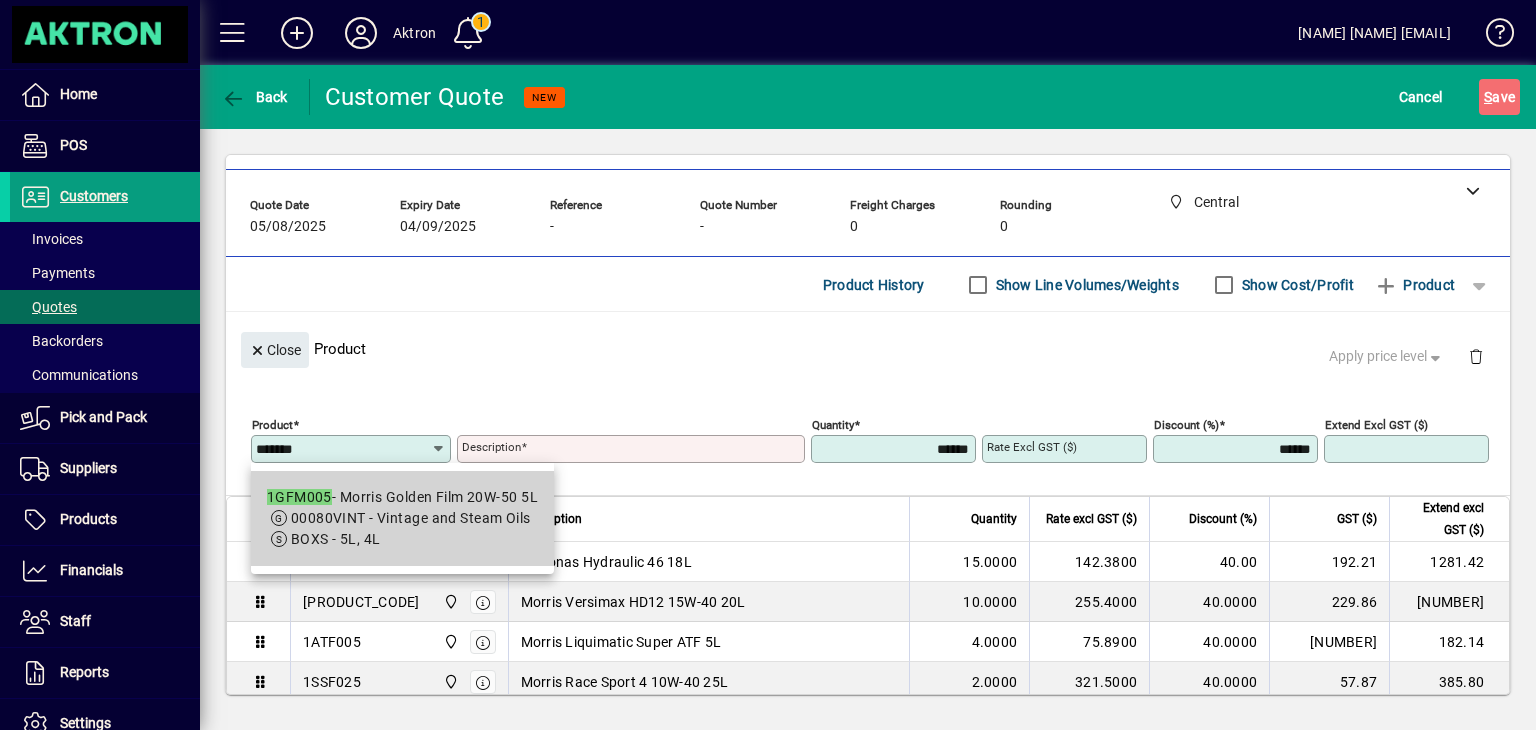 click on "BOXS - 5L, 4L" at bounding box center [402, 539] 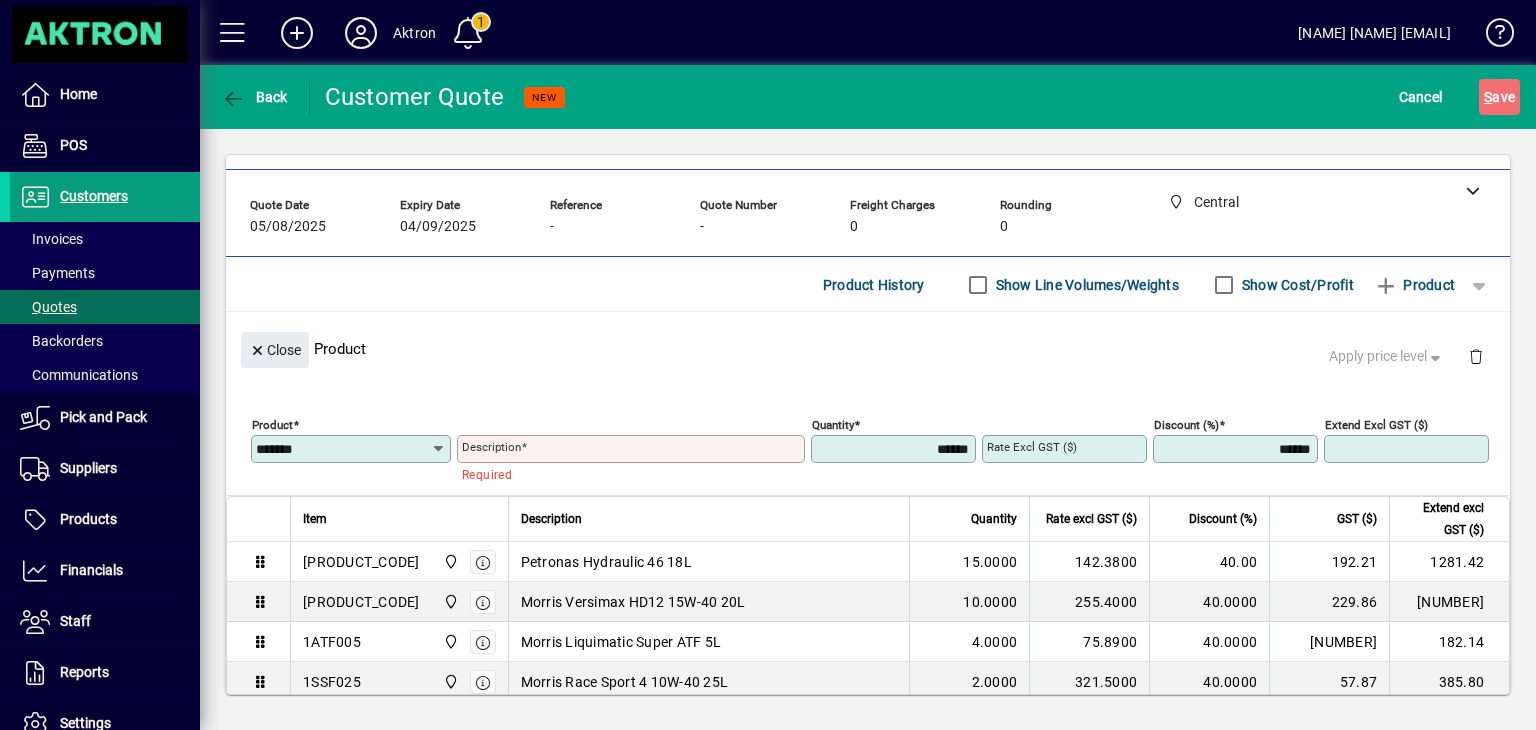 type on "**********" 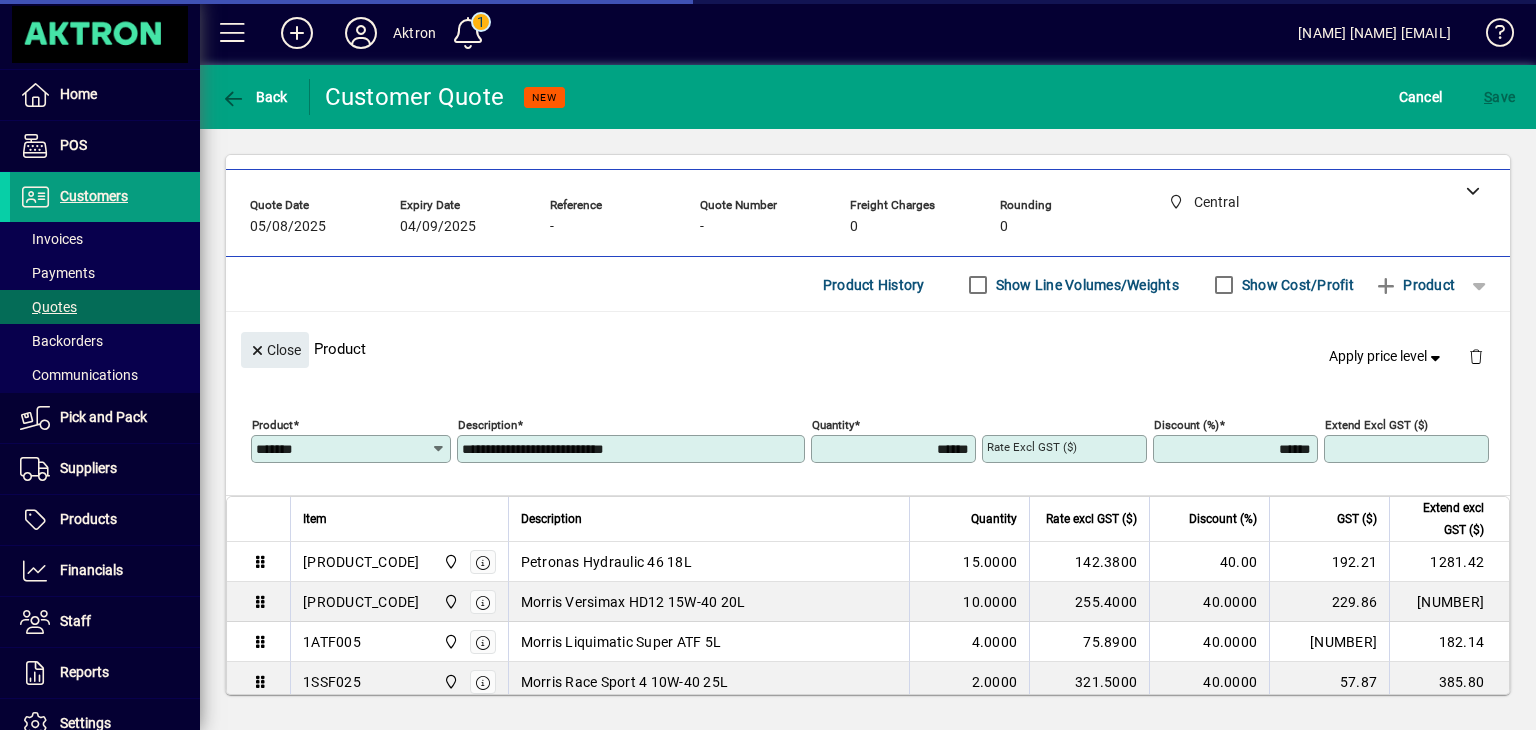 type on "*******" 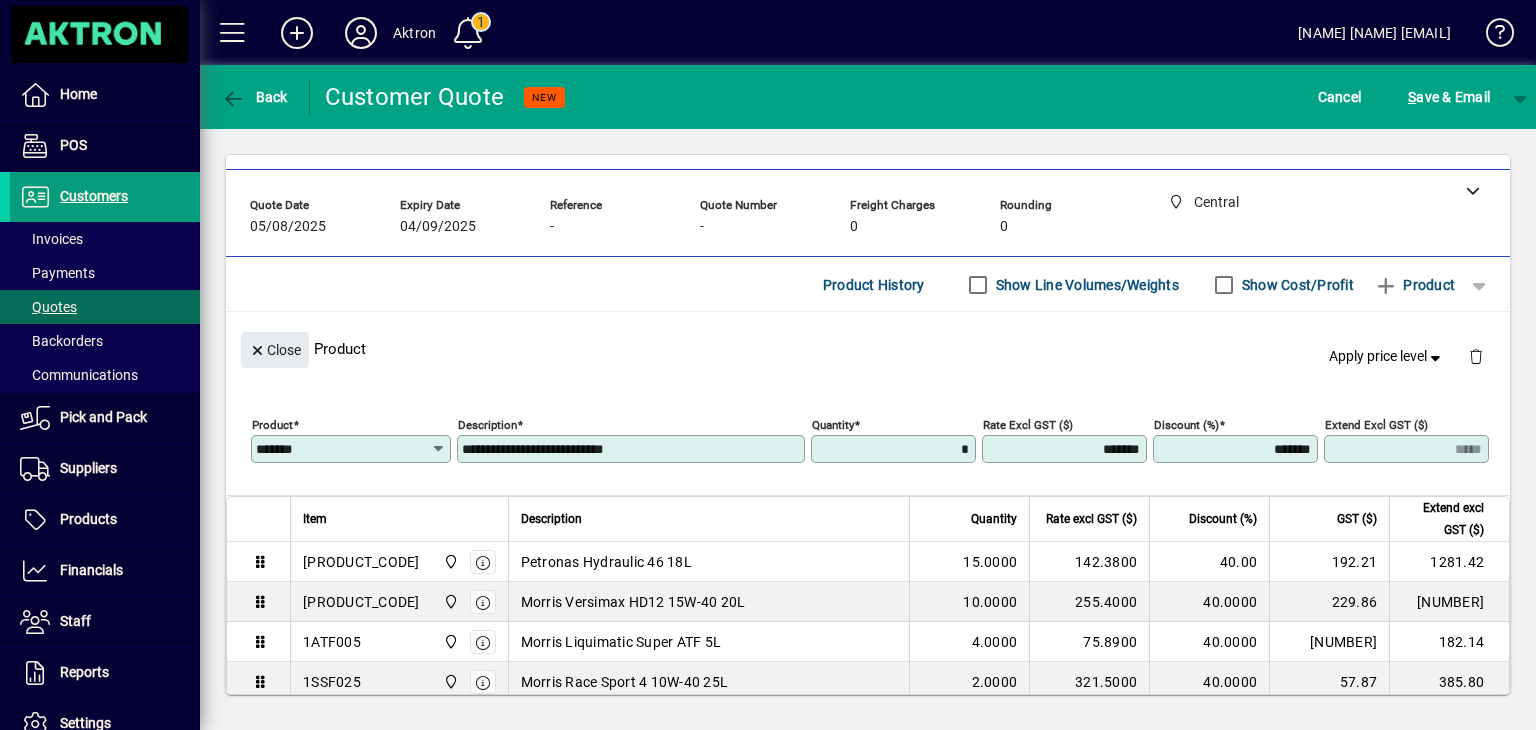 type on "******" 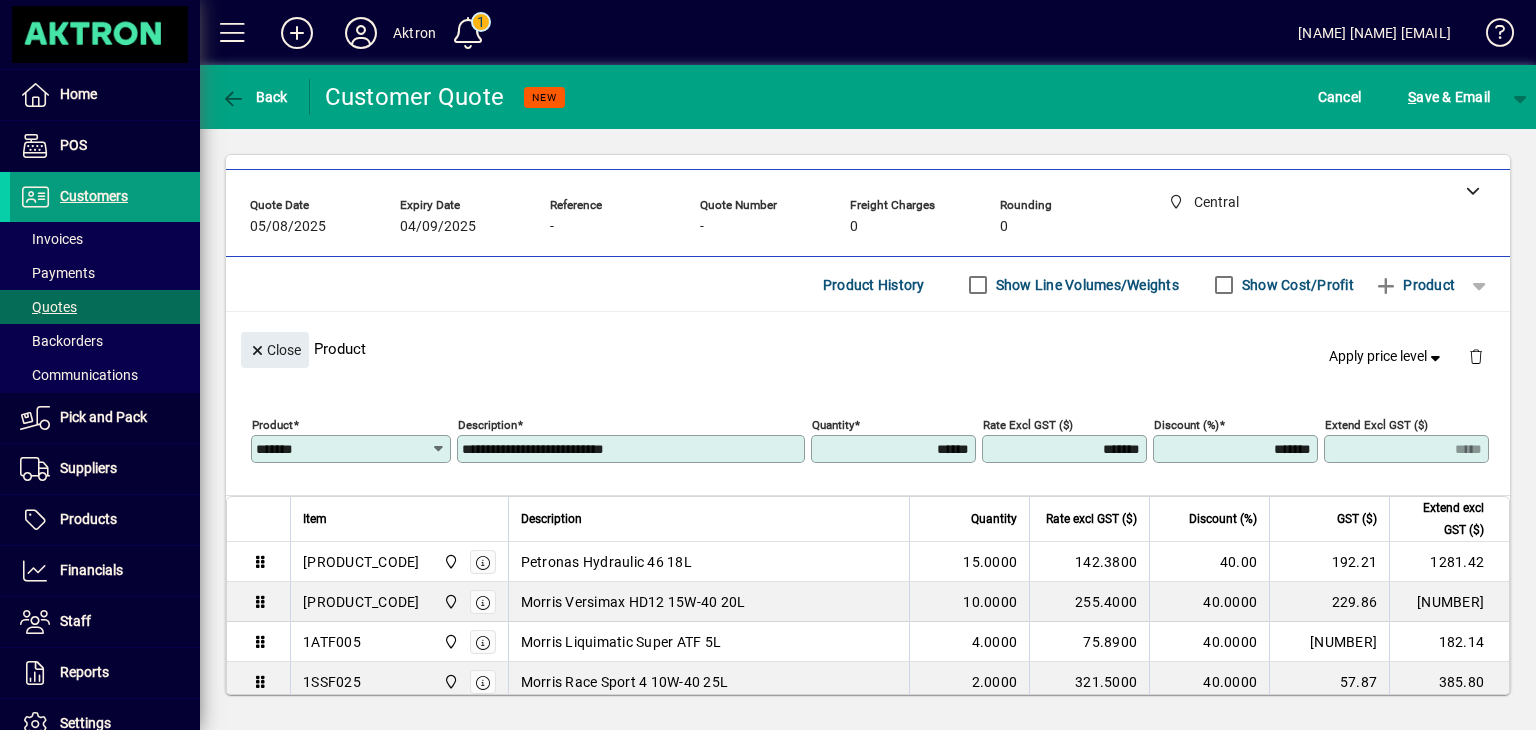 type on "******" 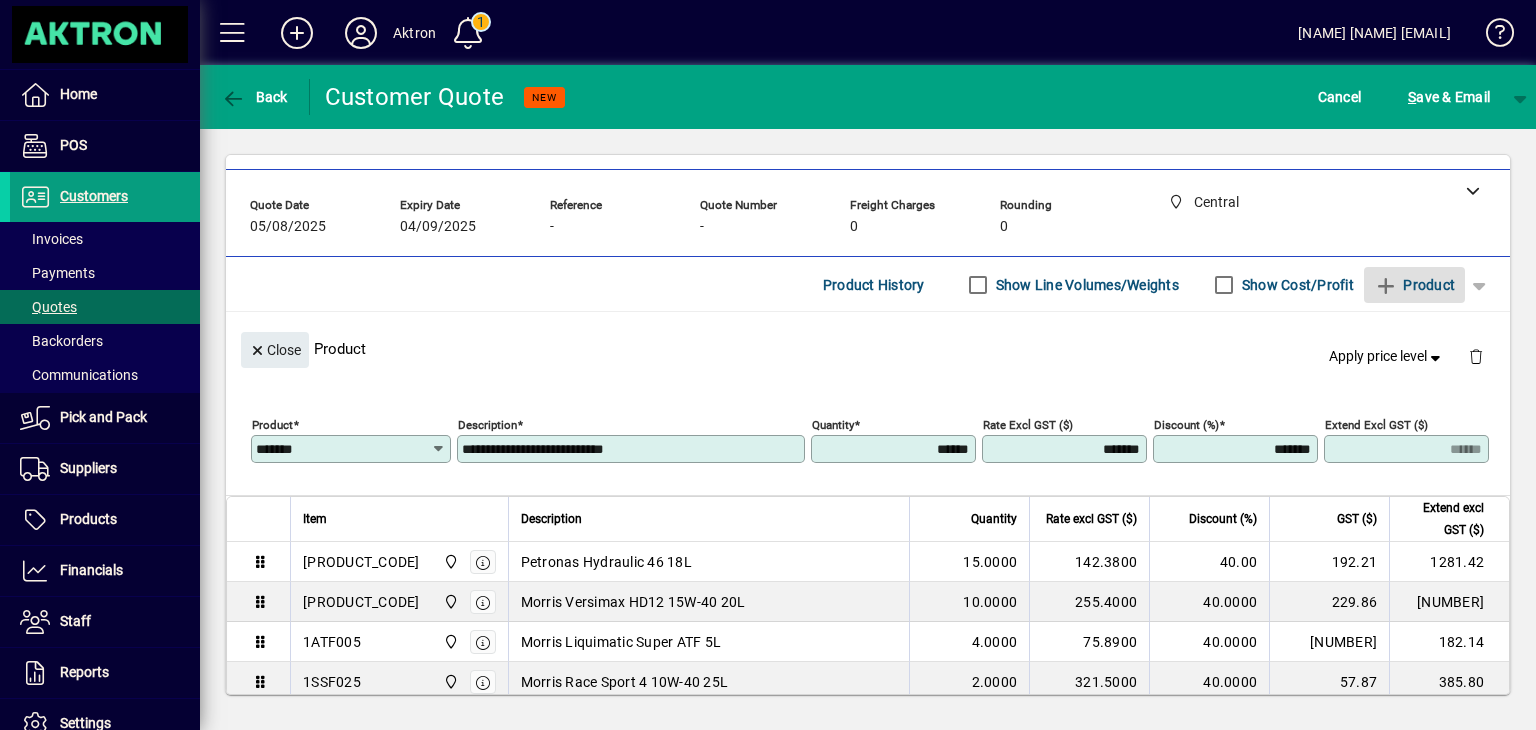 type 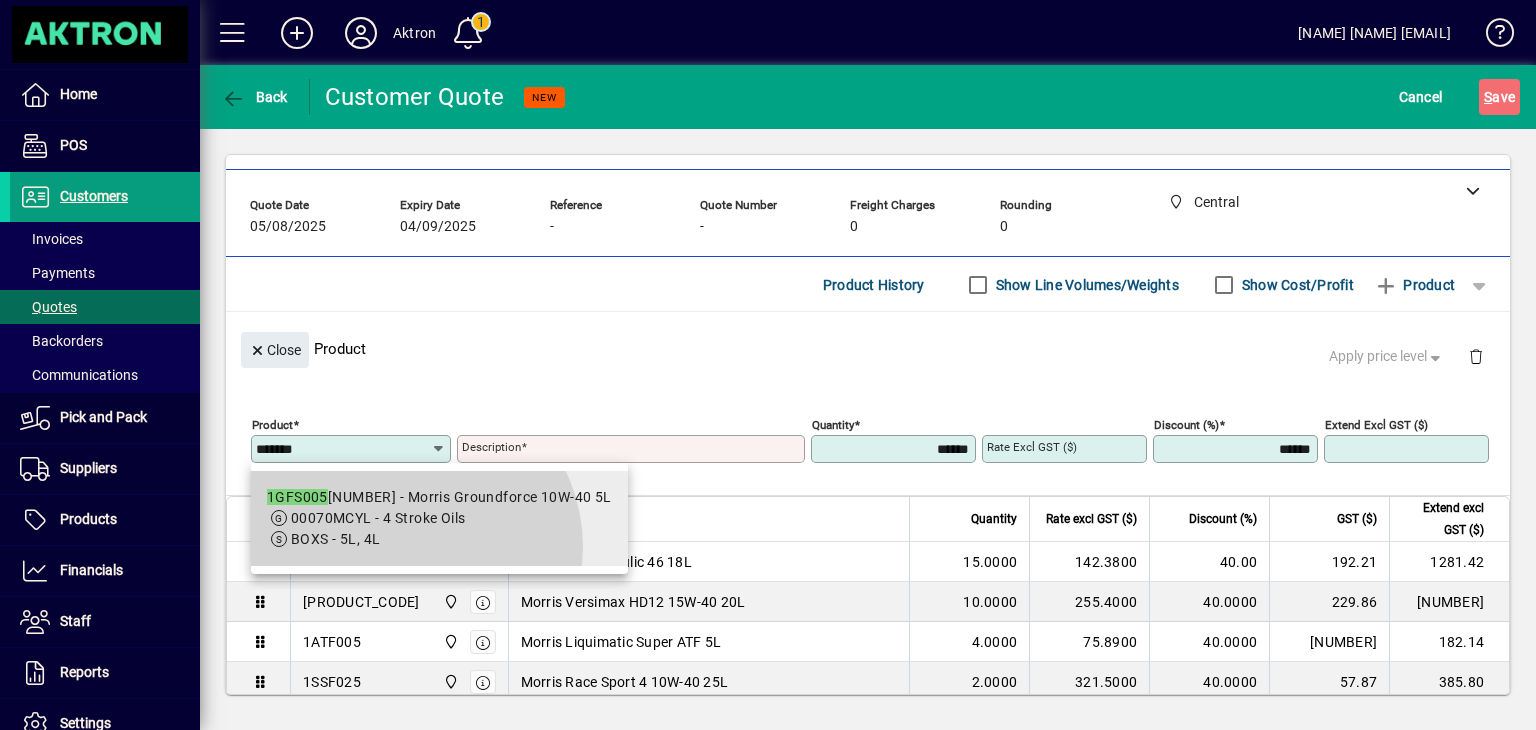 click on "BOXS - 5L, 4L" at bounding box center (439, 539) 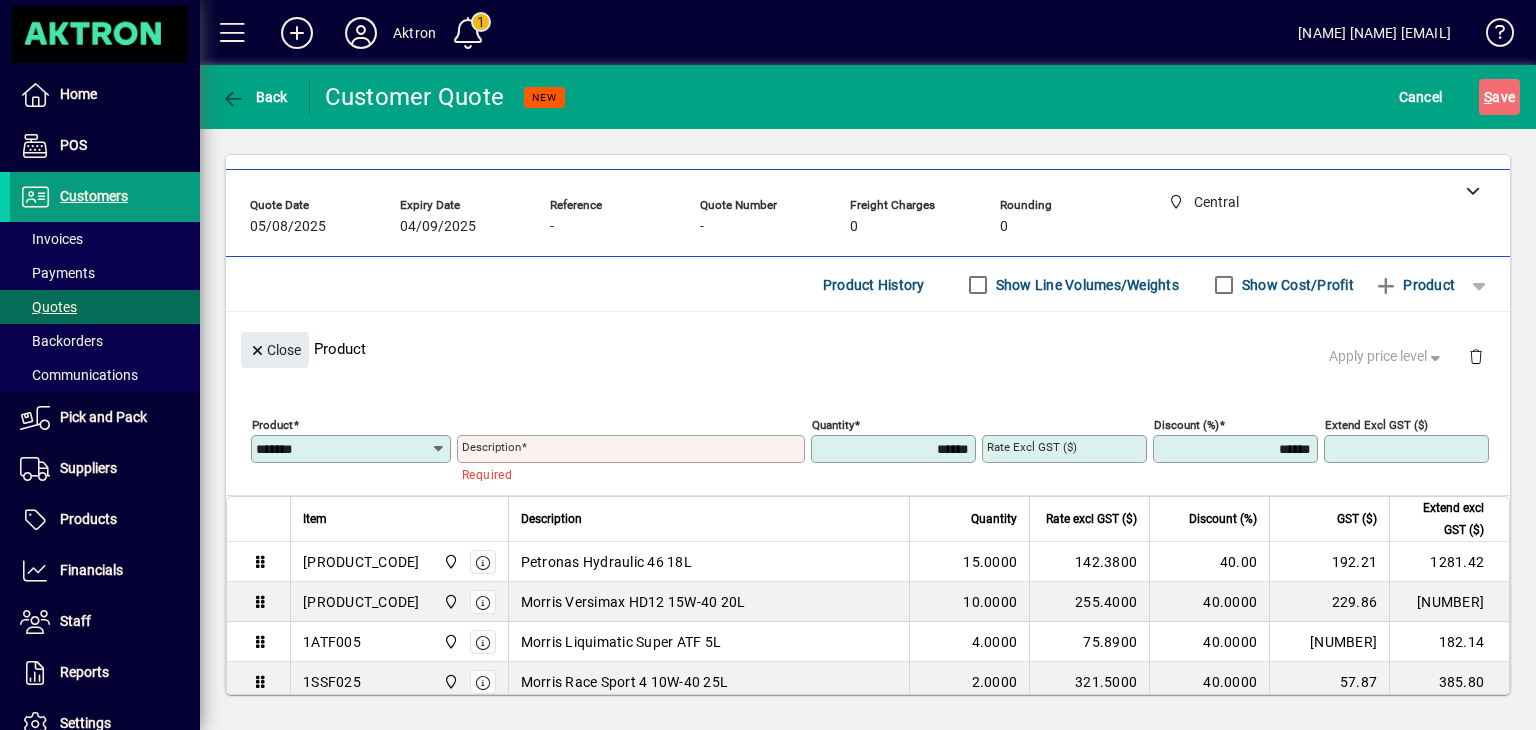 type on "**********" 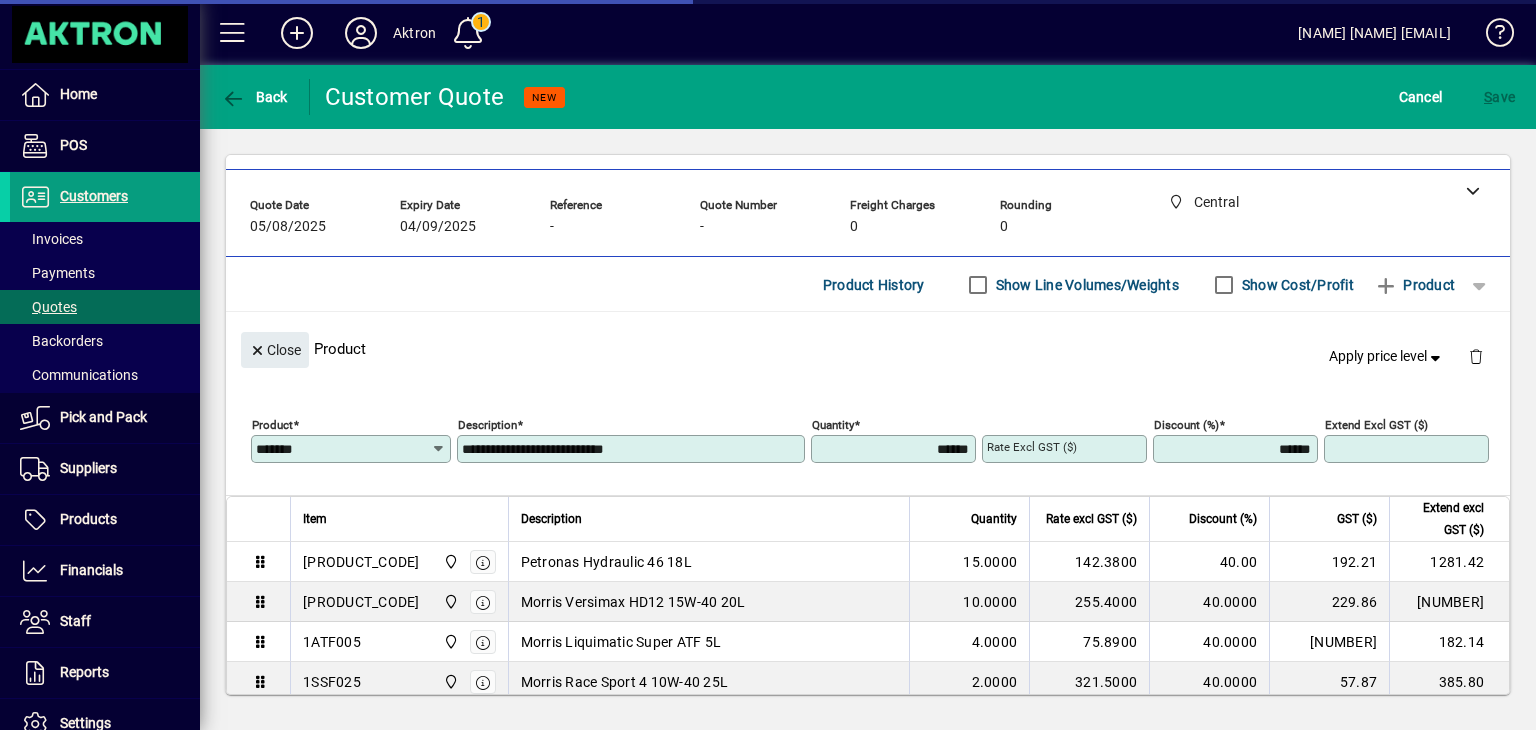 type on "*******" 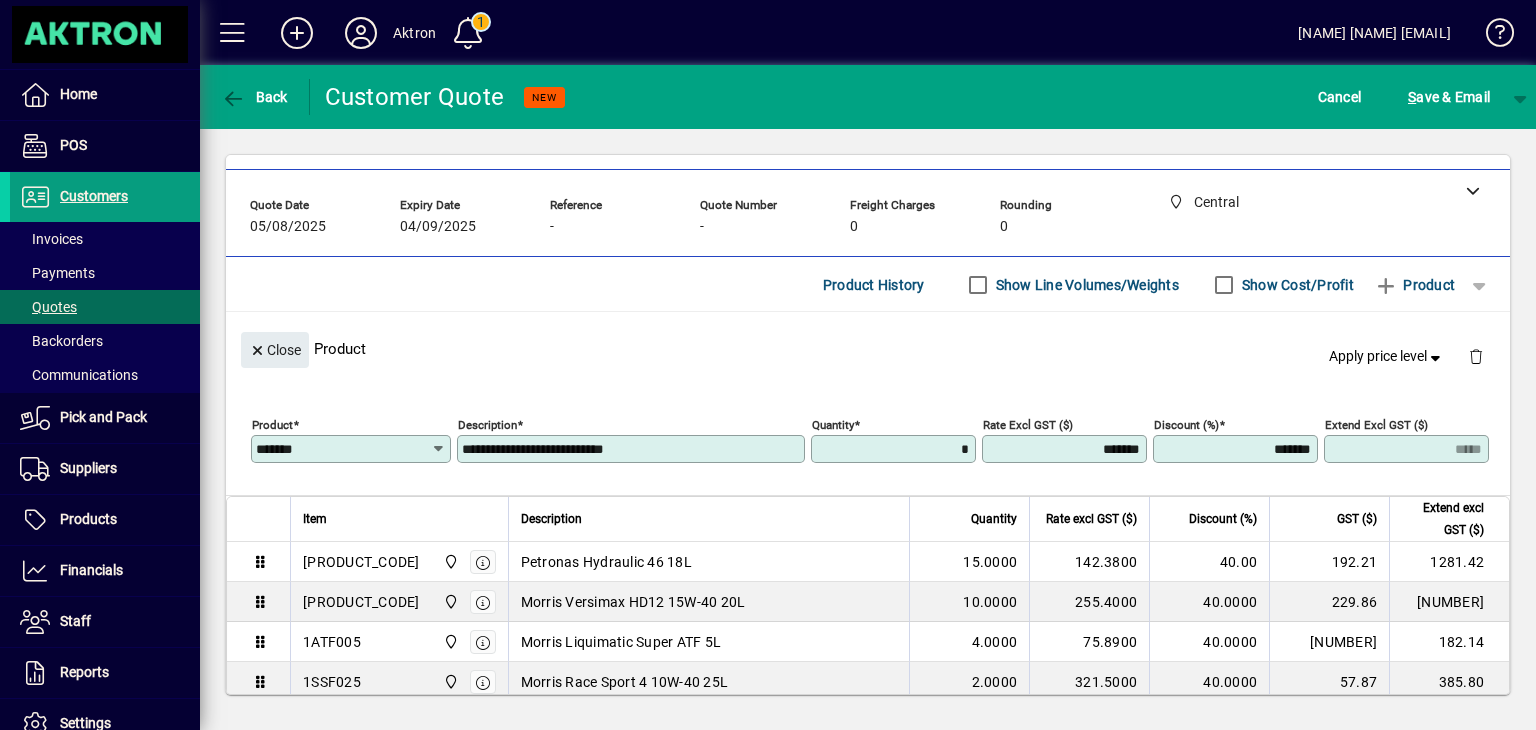 type on "******" 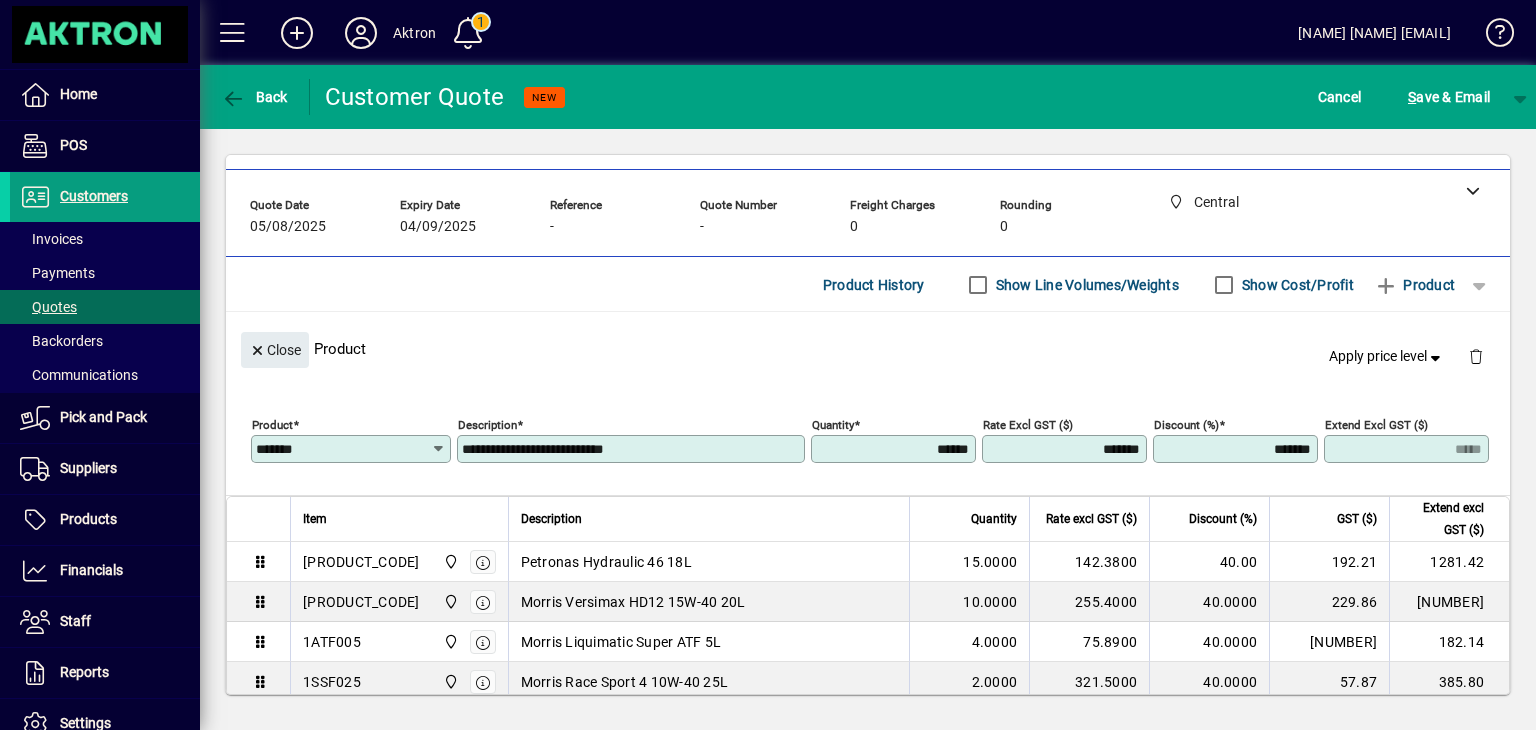 type on "******" 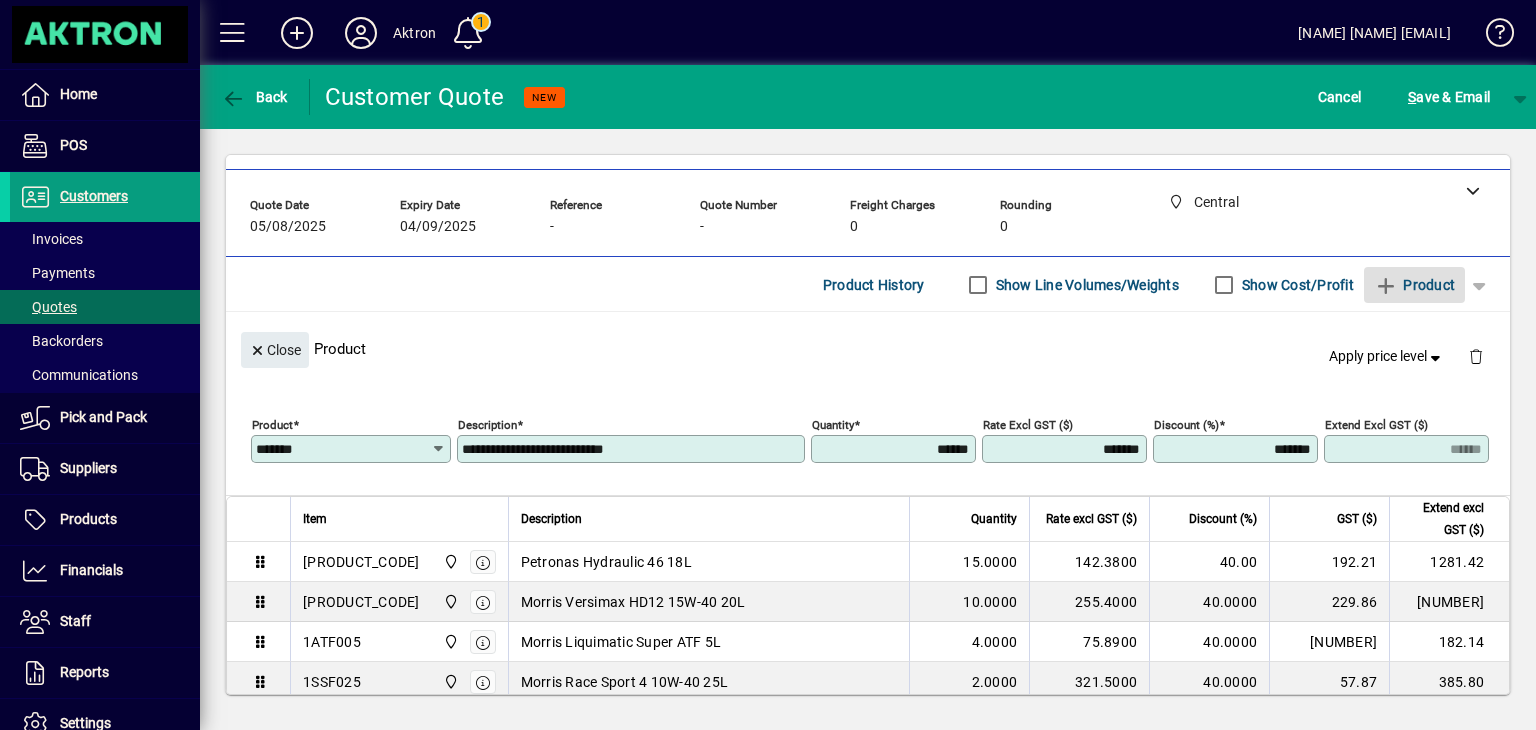 type 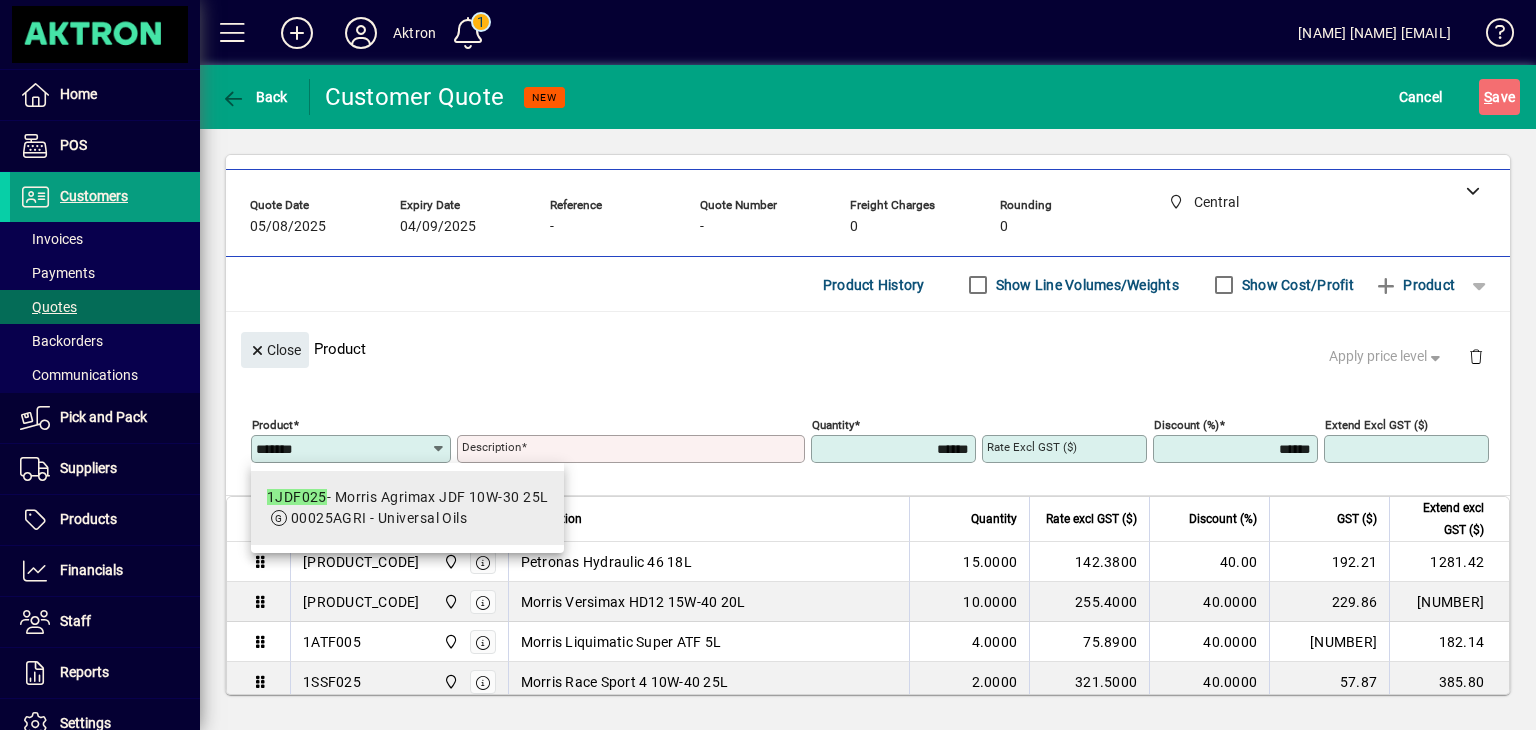 click on "00025AGRI - Universal Oils" at bounding box center [379, 518] 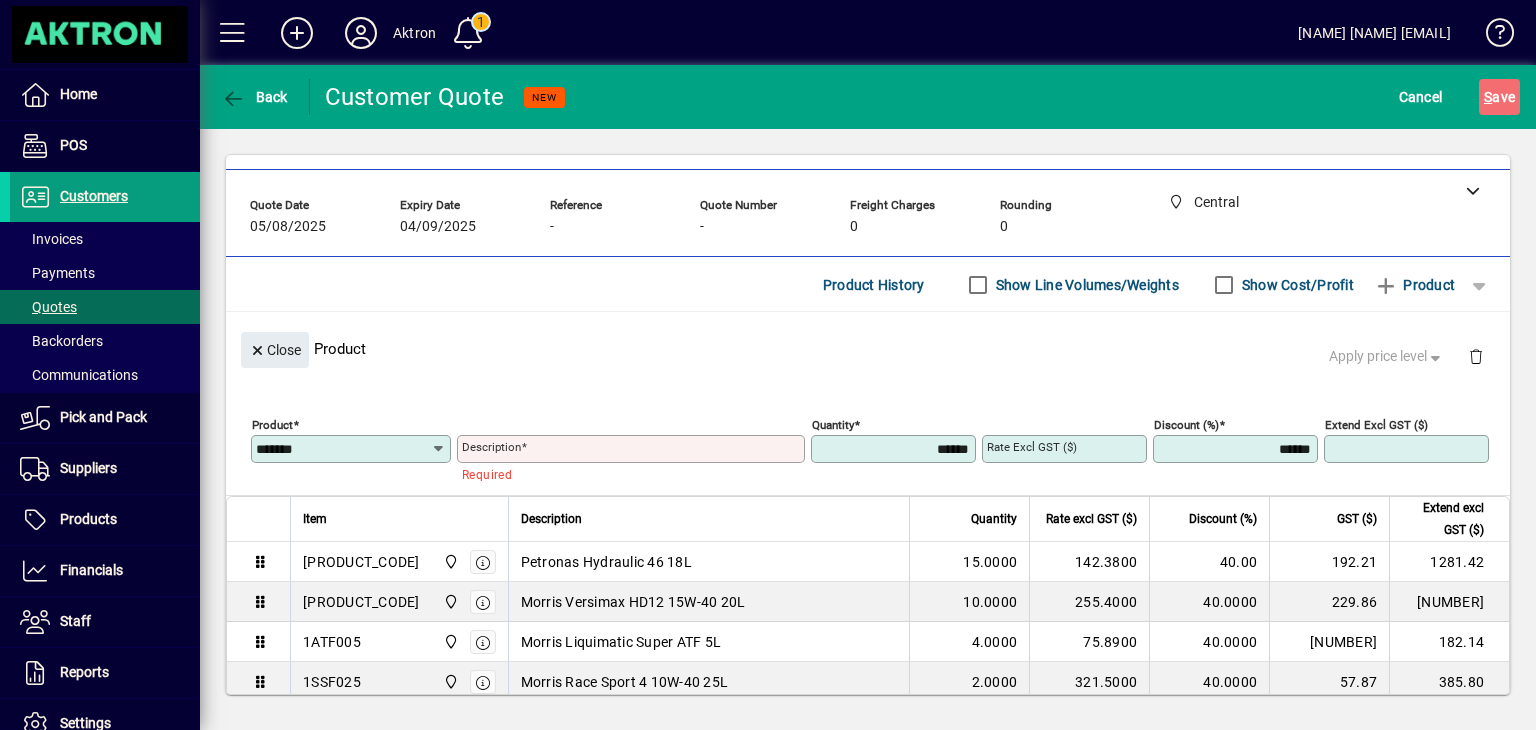 type on "**********" 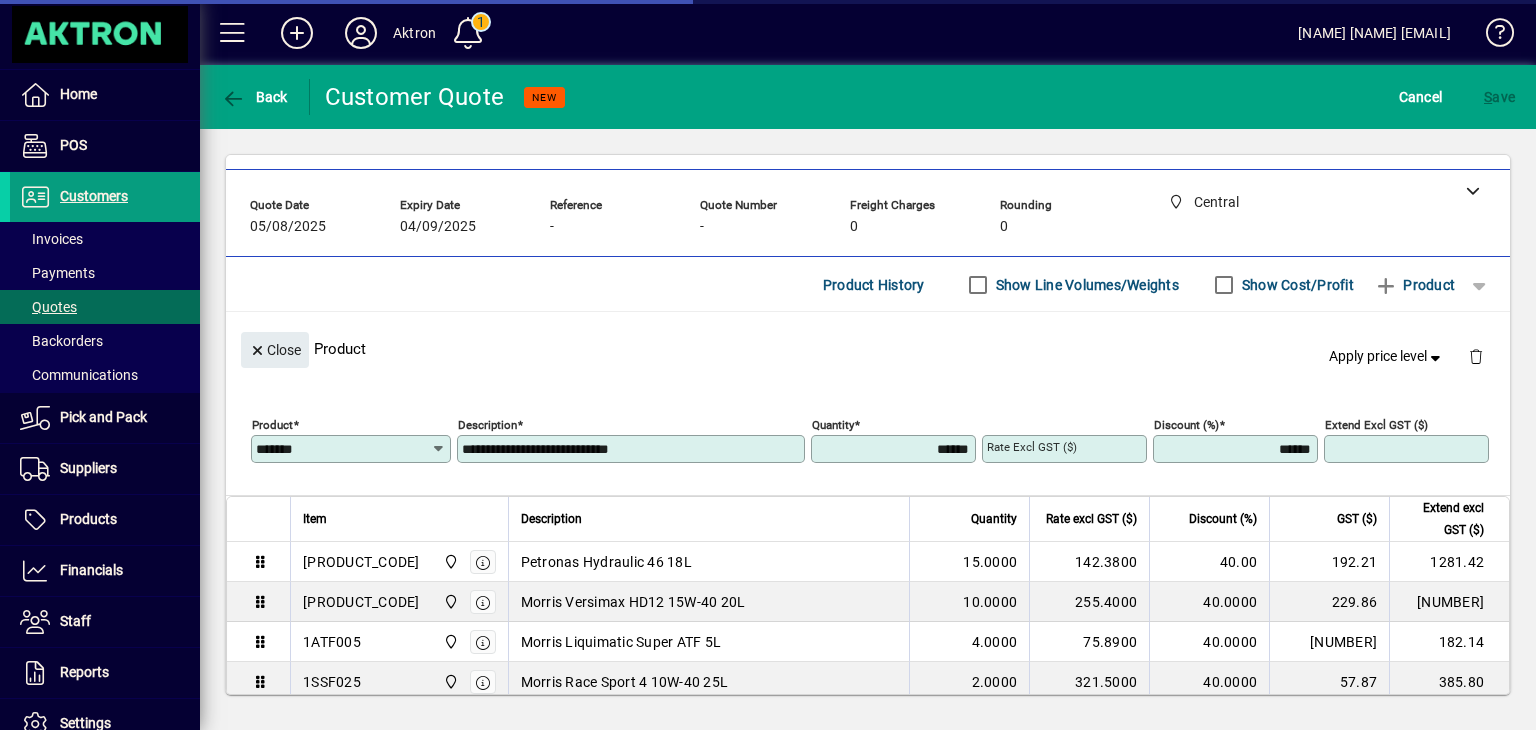 type on "********" 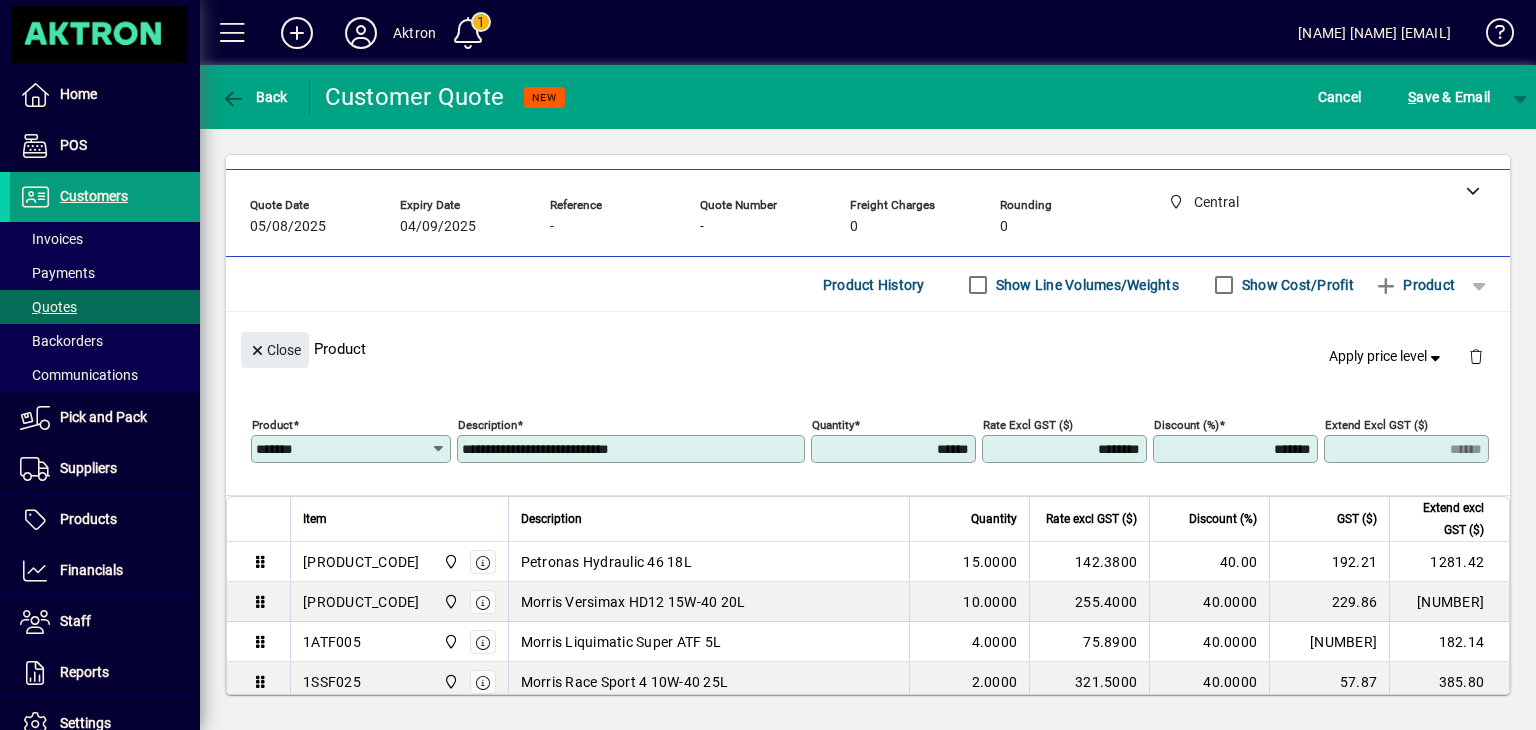drag, startPoint x: 864, startPoint y: 449, endPoint x: 1002, endPoint y: 440, distance: 138.29317 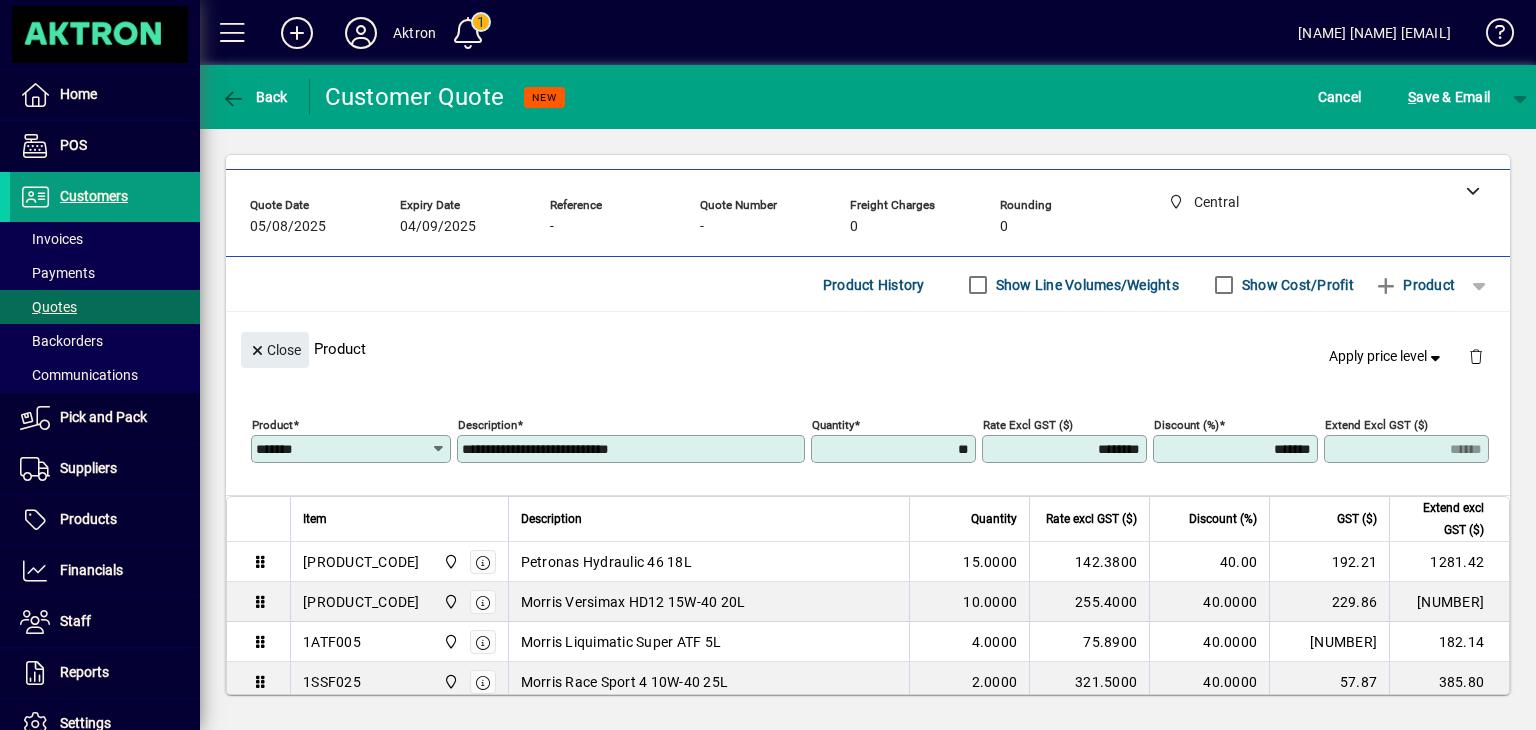 type on "*******" 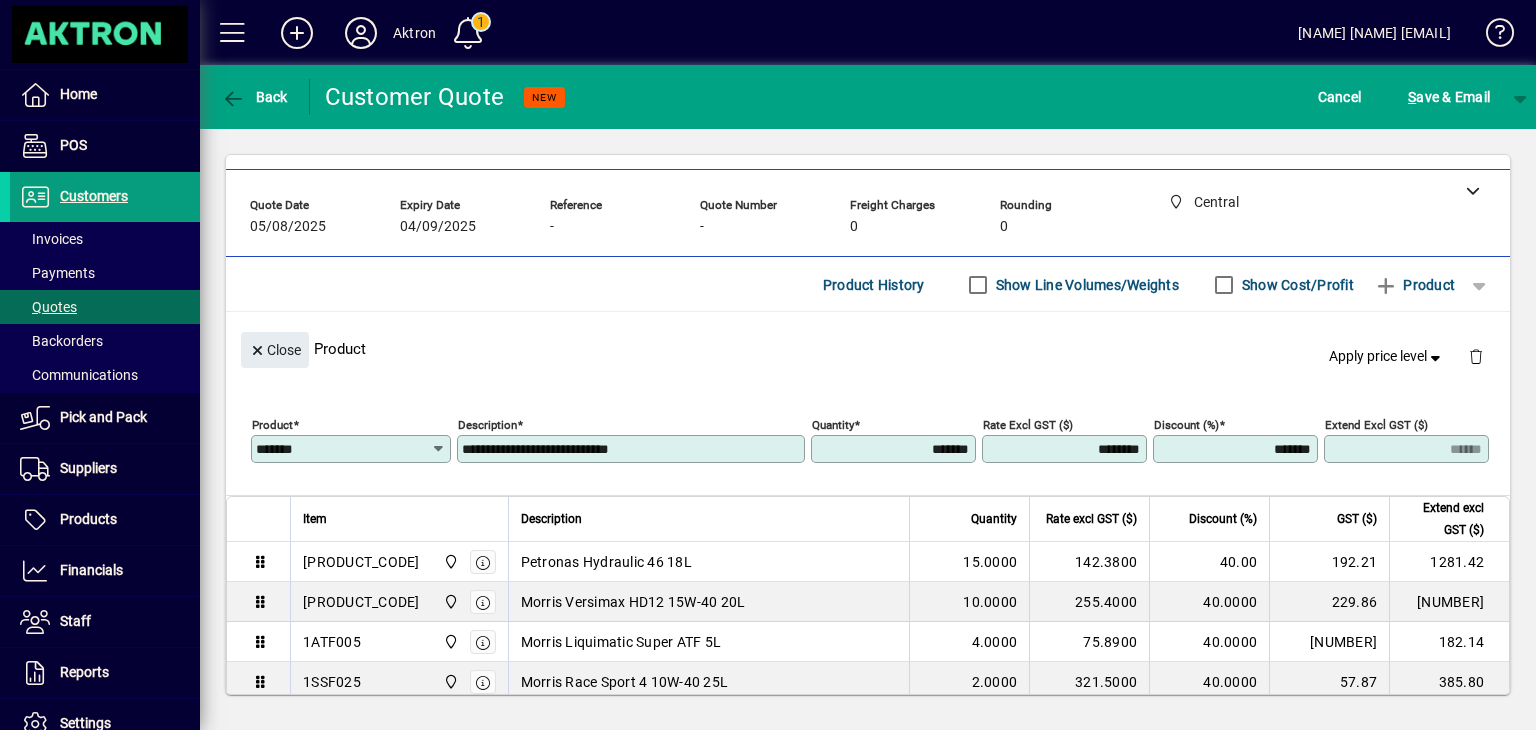 type on "*******" 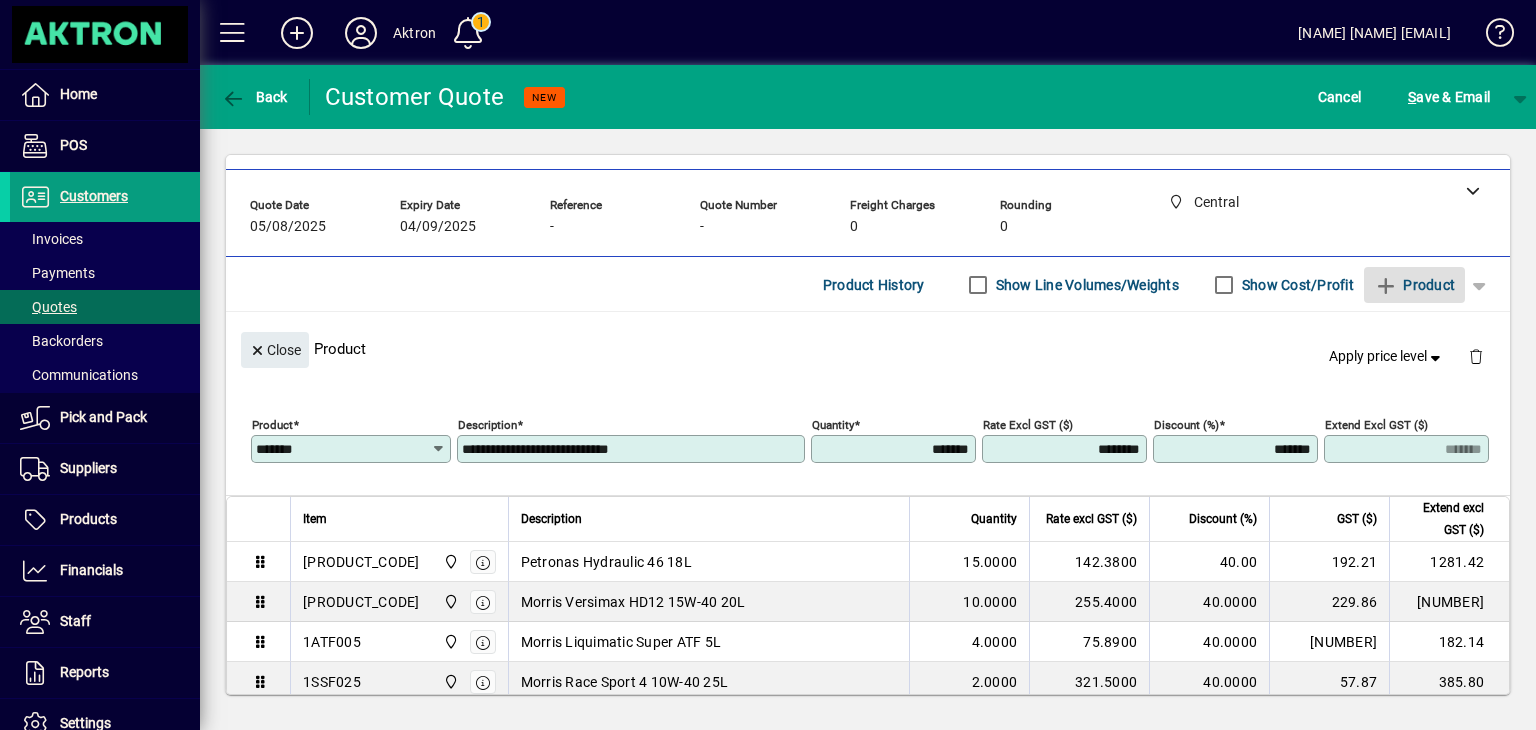 type 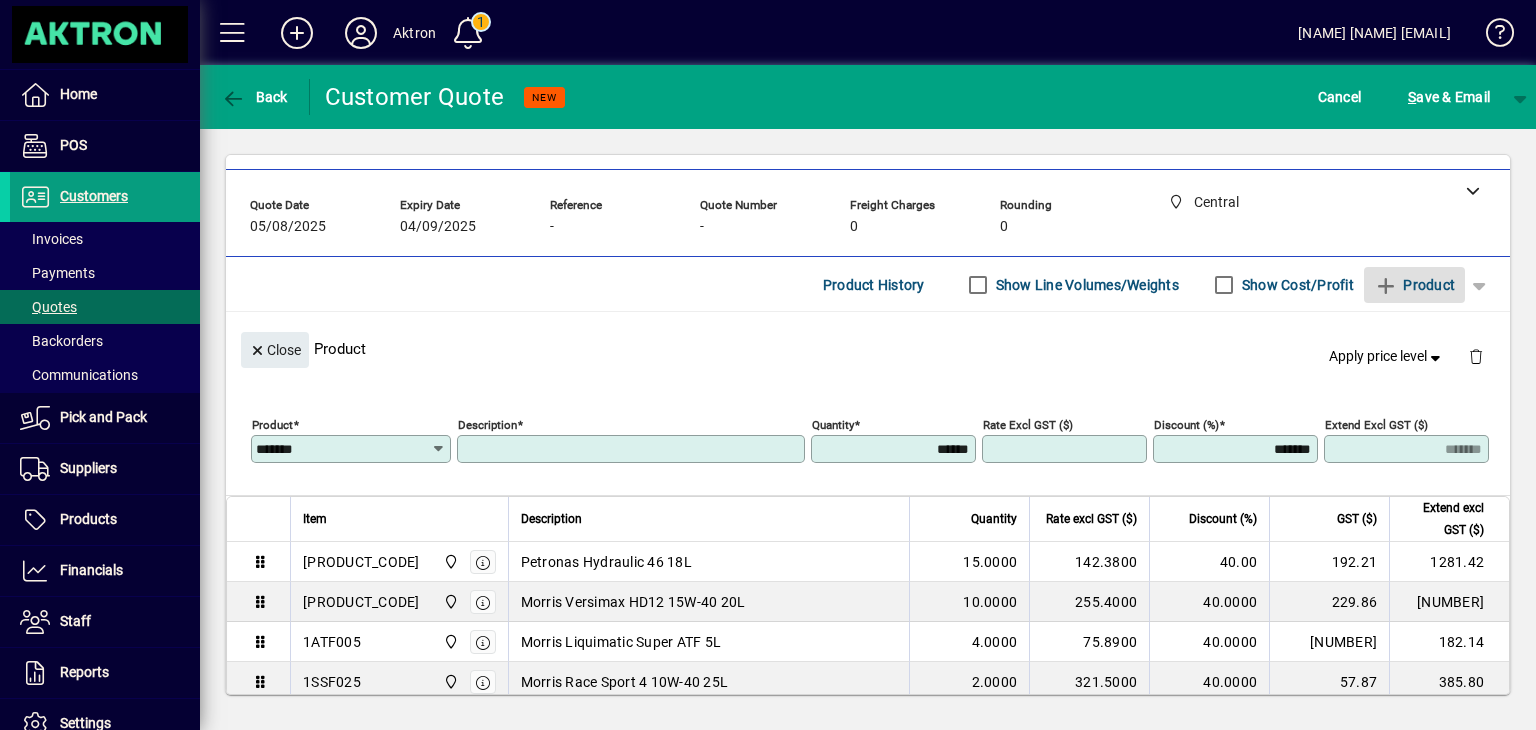 type on "******" 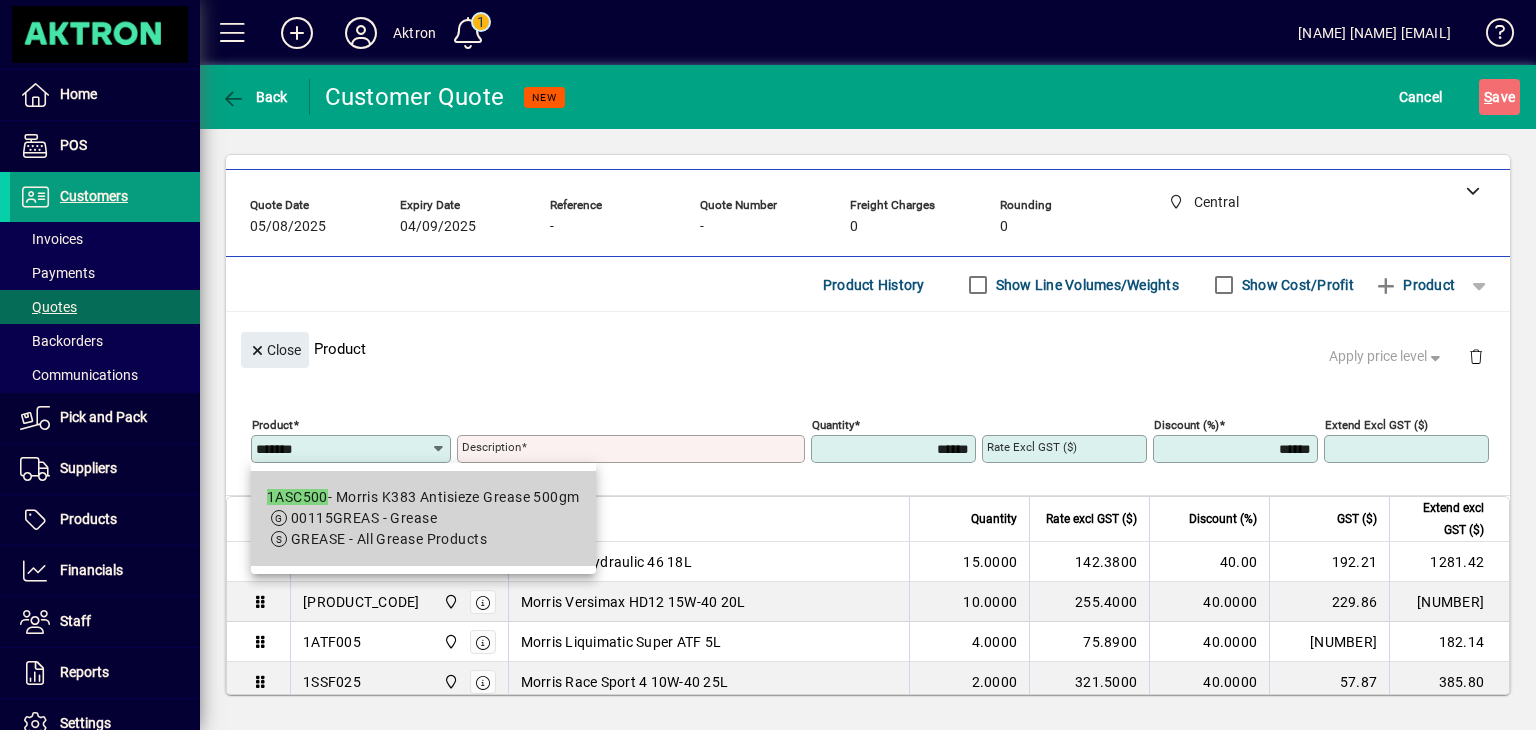 click on "[PRODUCT]" at bounding box center [423, 497] 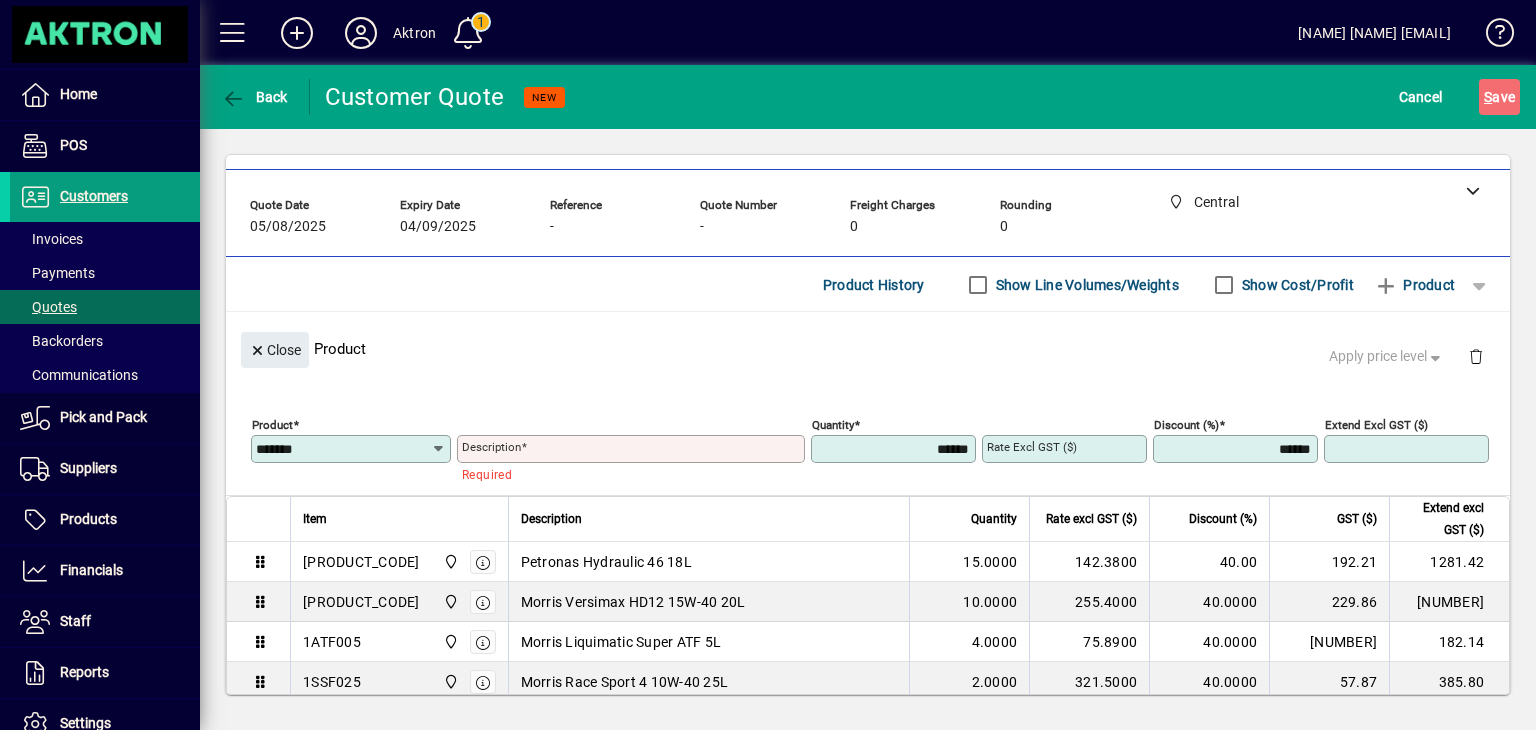type on "**********" 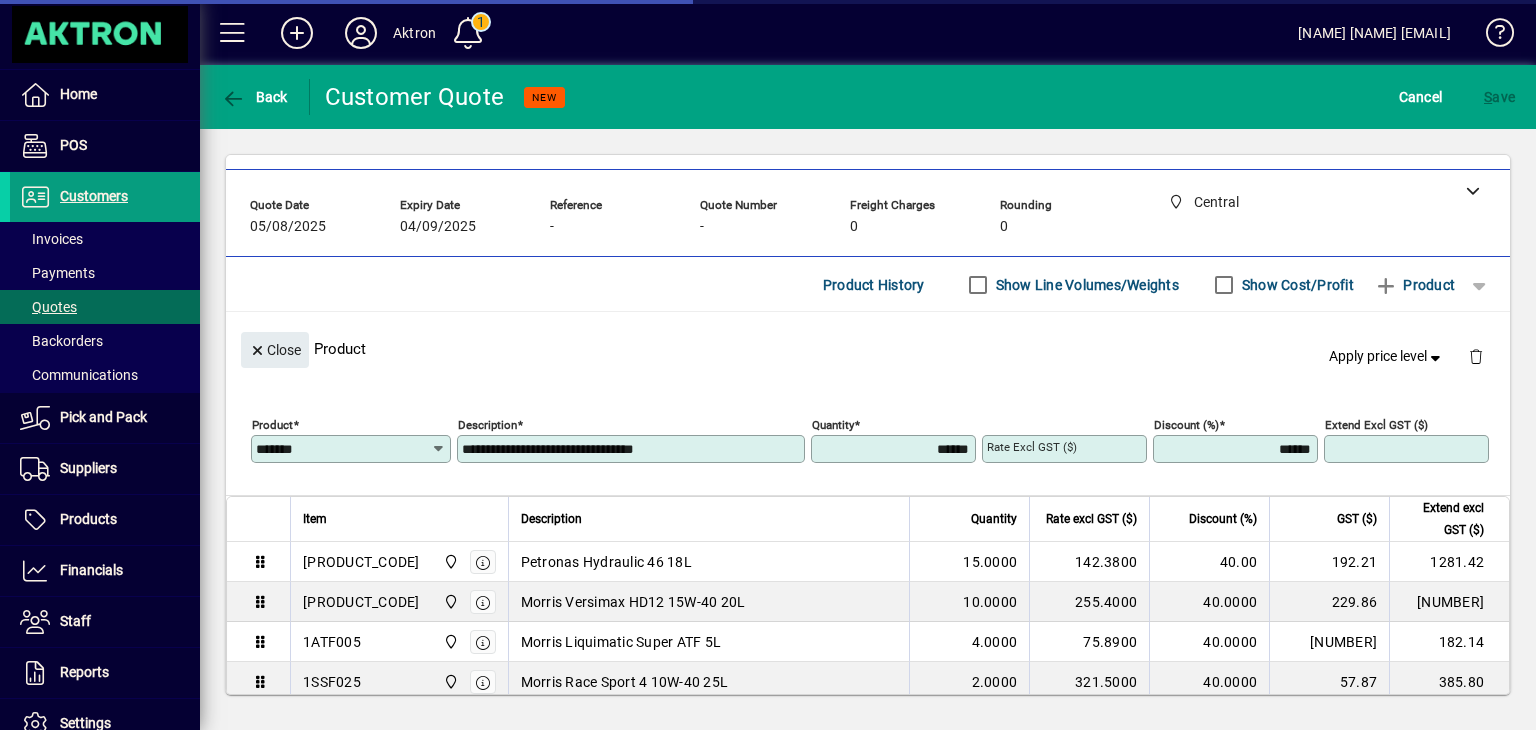 type on "*******" 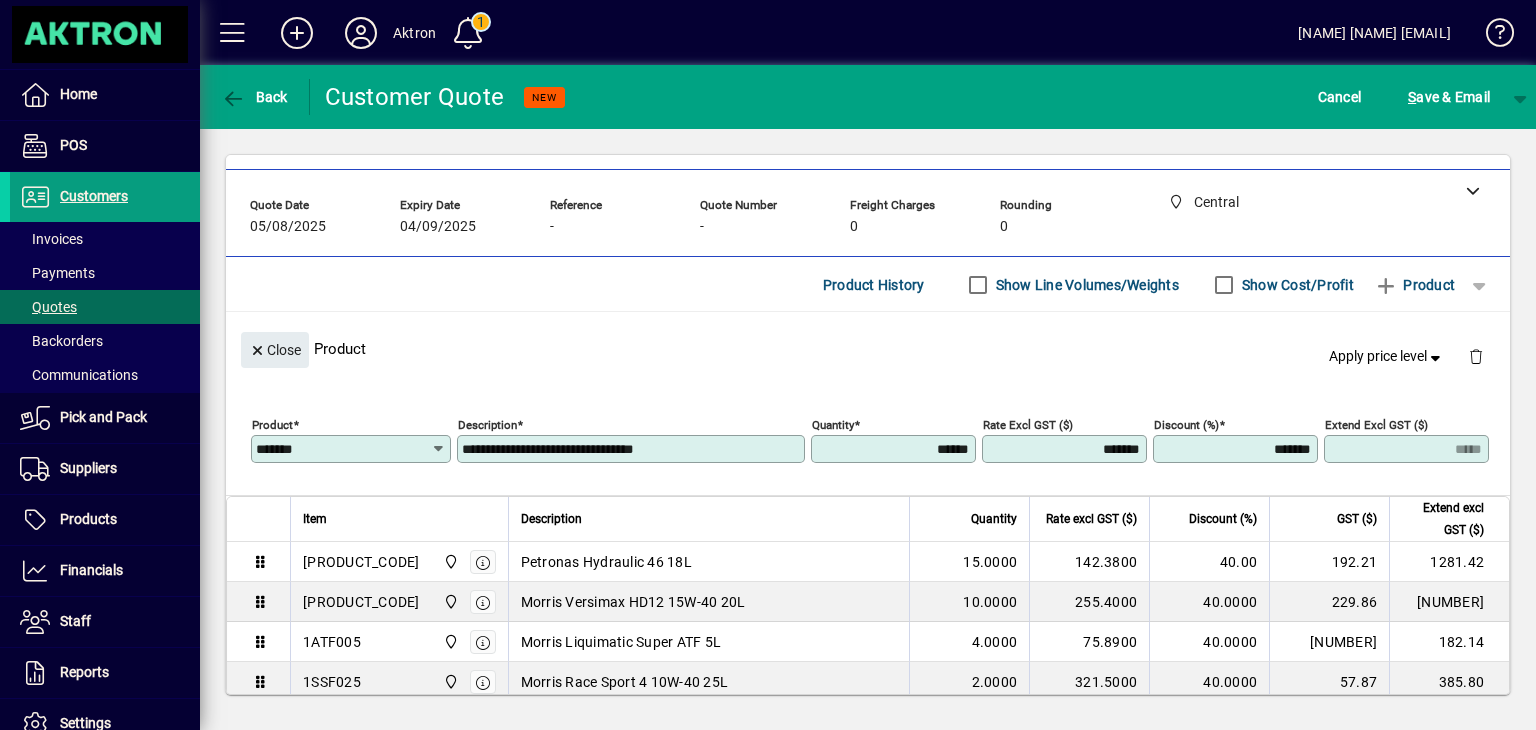 drag, startPoint x: 908, startPoint y: 445, endPoint x: 1097, endPoint y: 506, distance: 198.6001 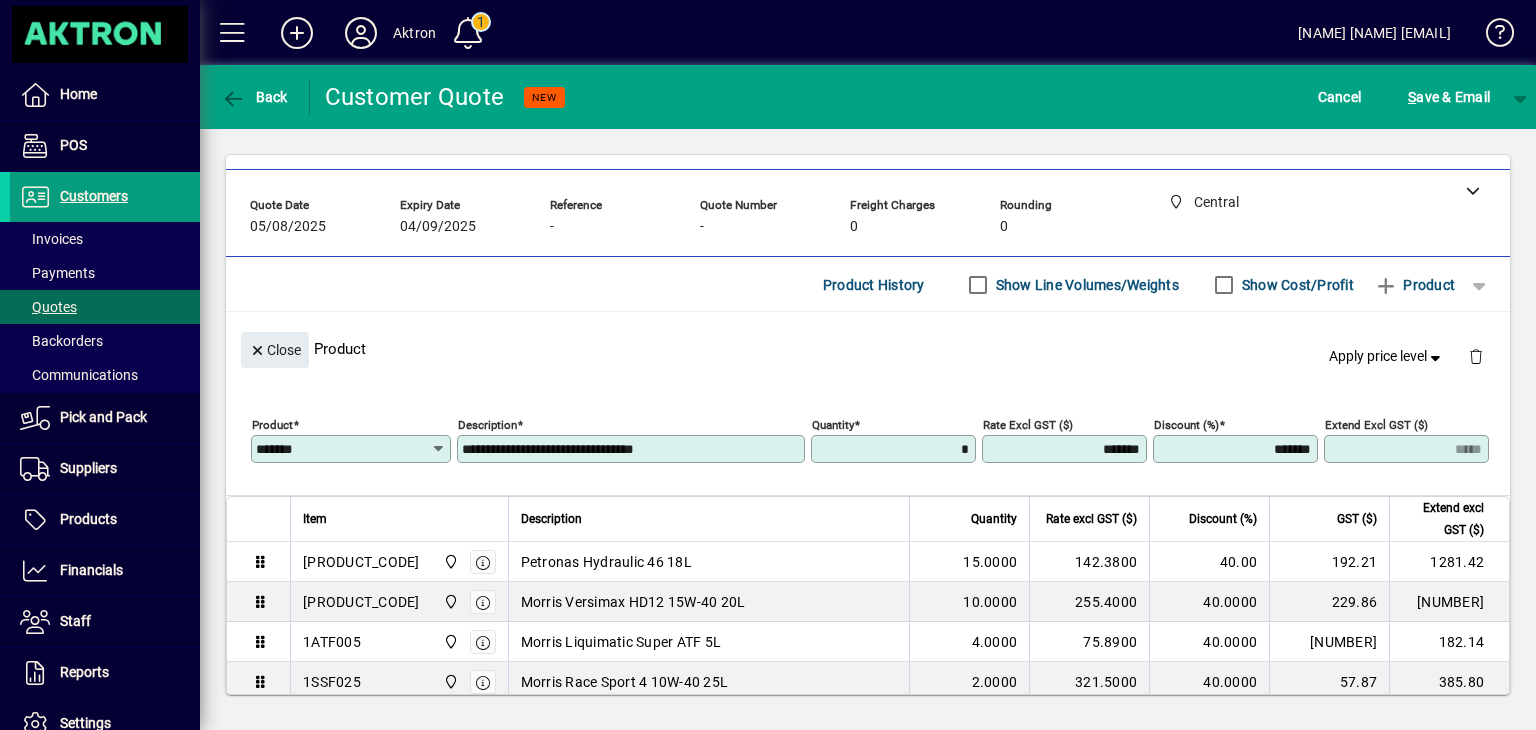 type on "******" 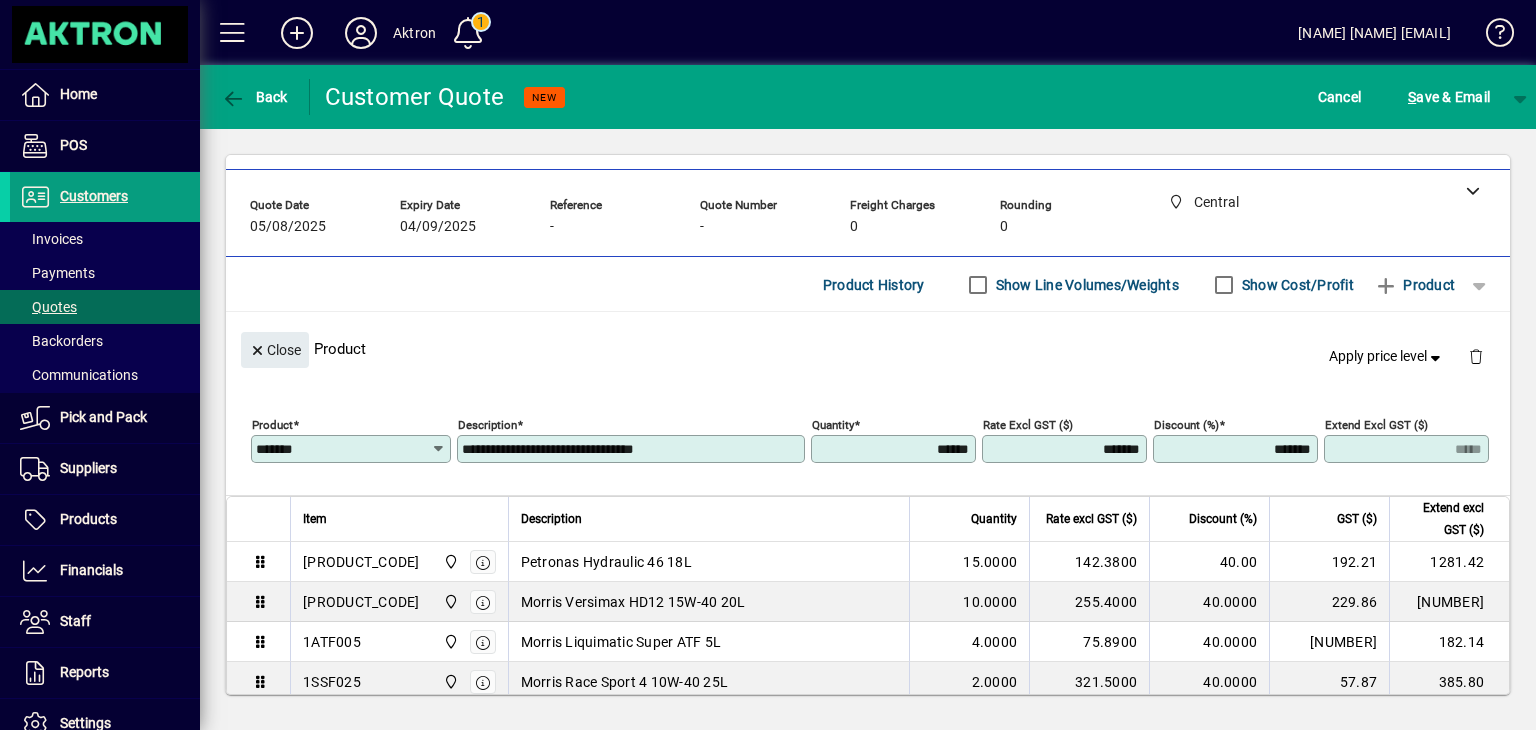 type on "*****" 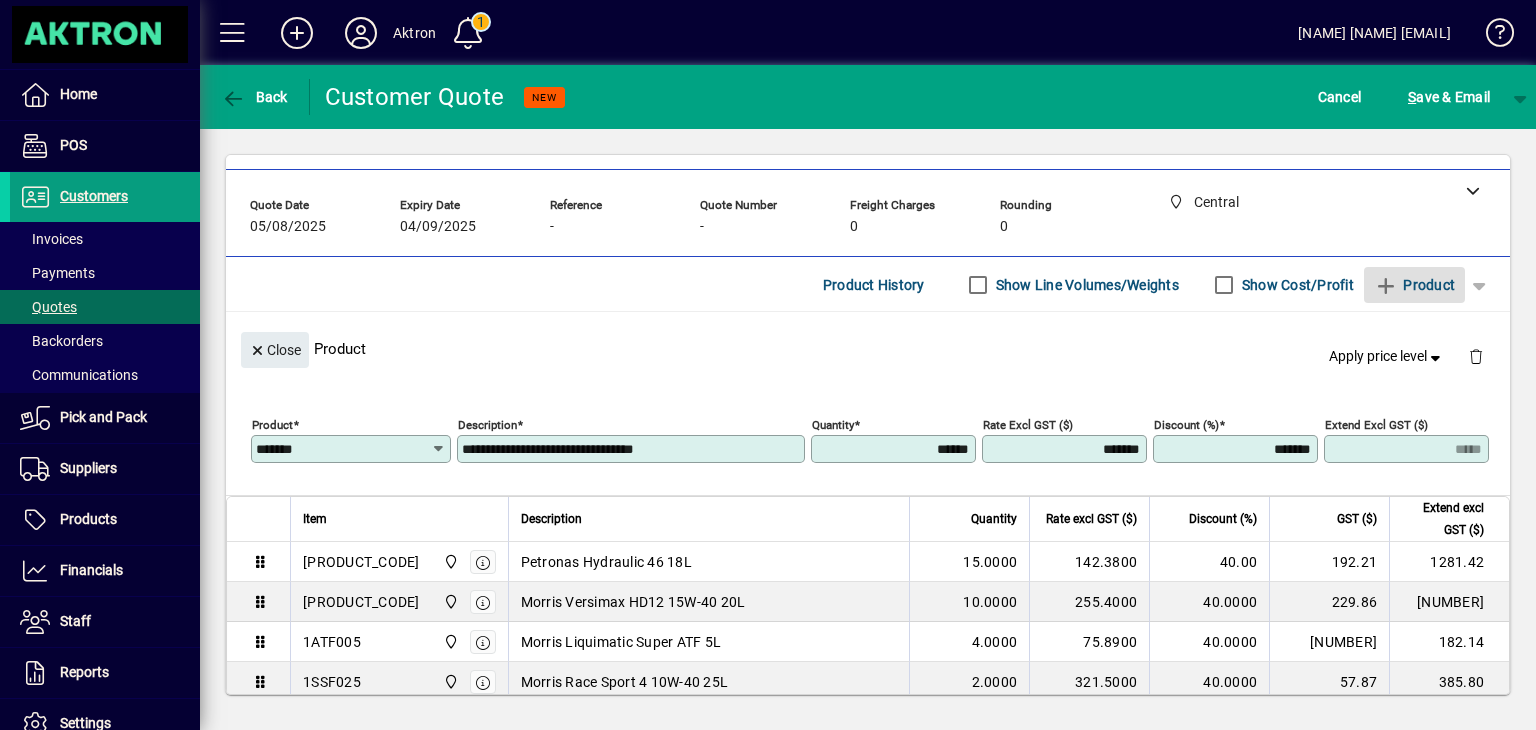 type 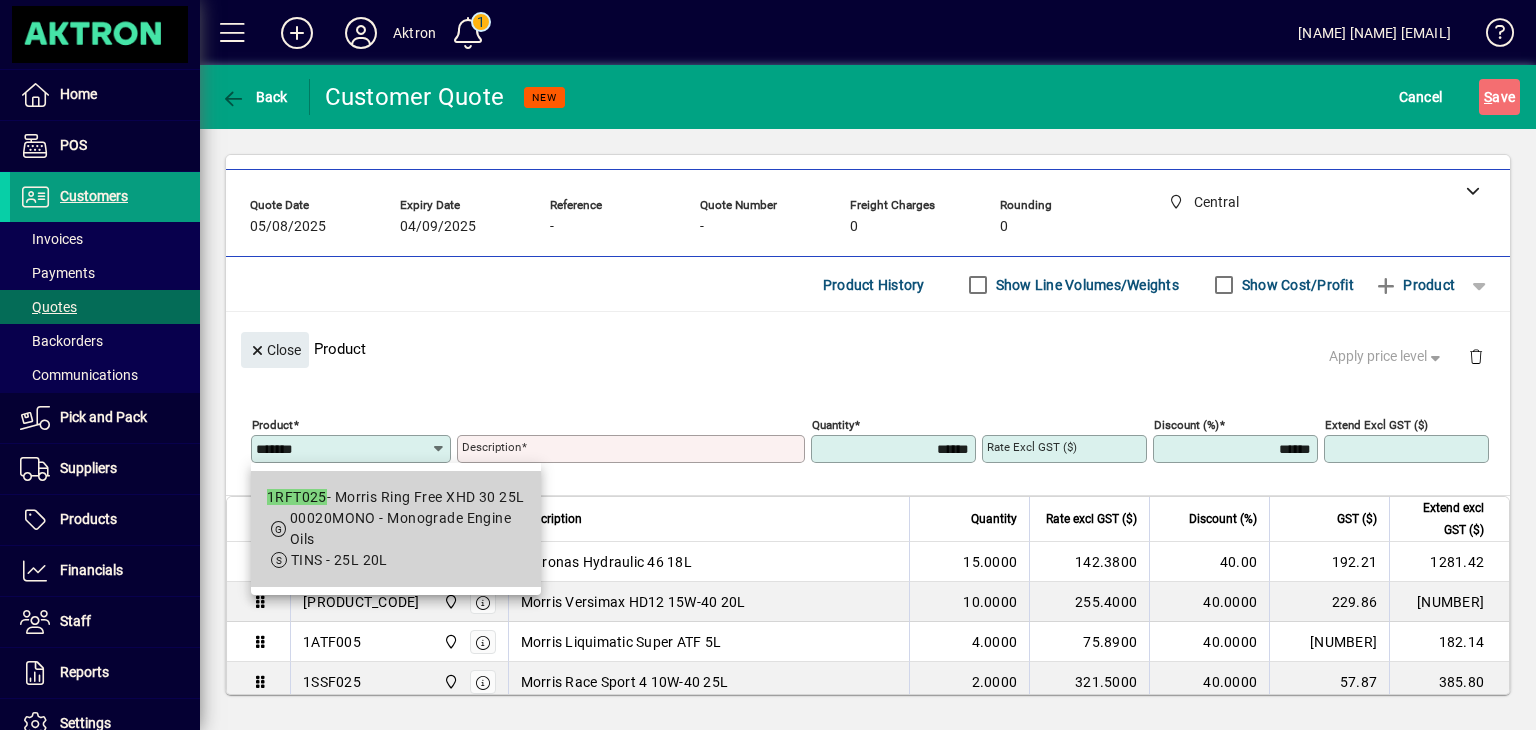click on "00020MONO - Monograde Engine Oils" at bounding box center [400, 528] 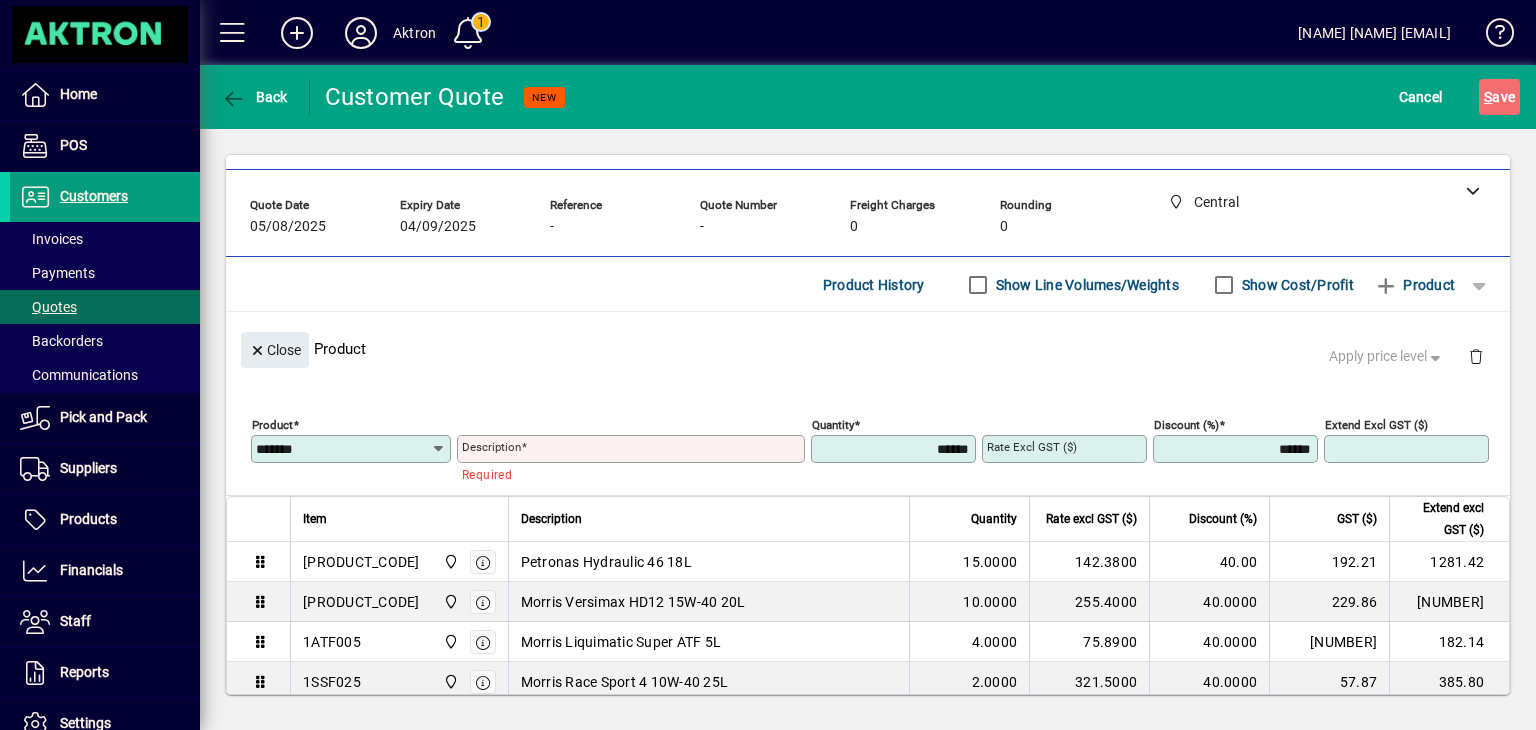type on "**********" 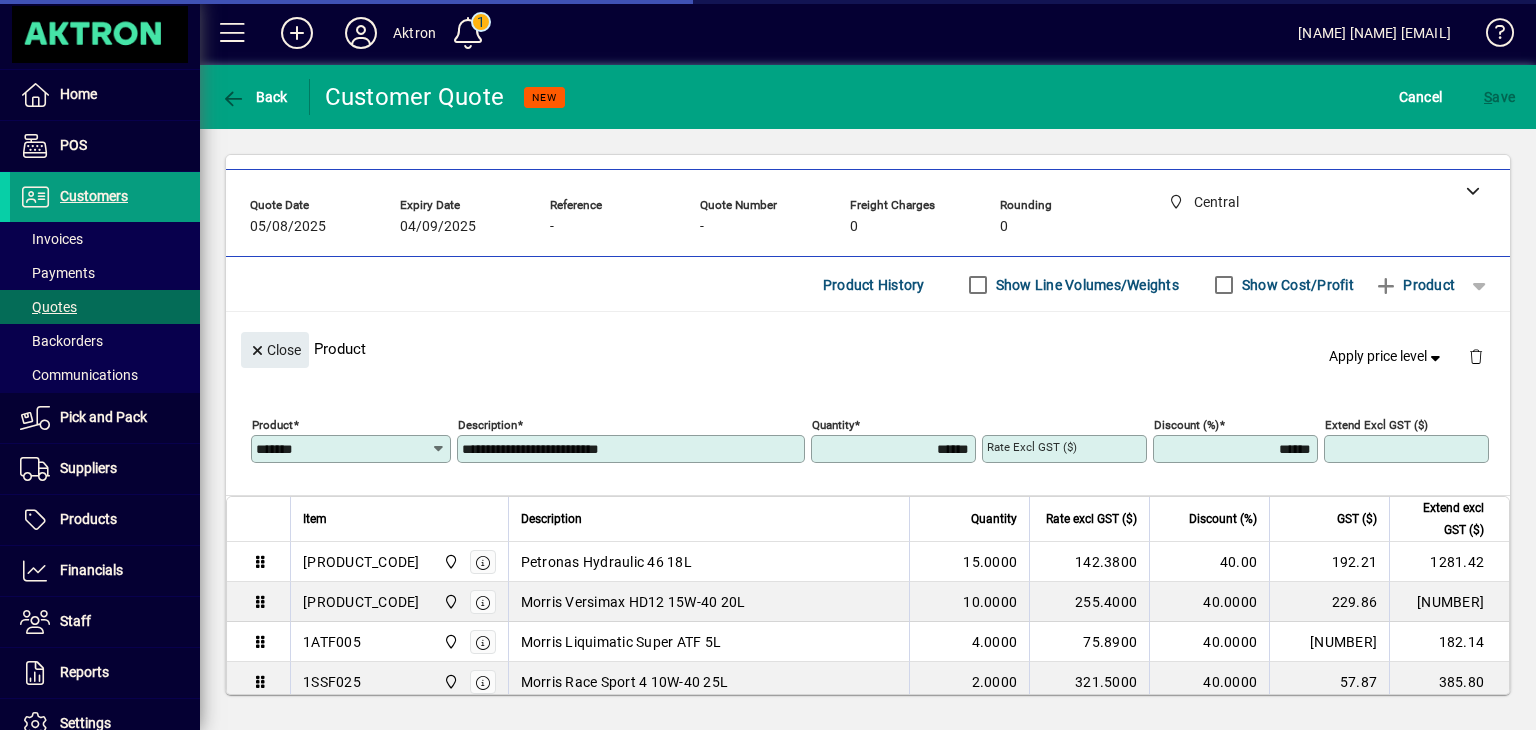 type on "********" 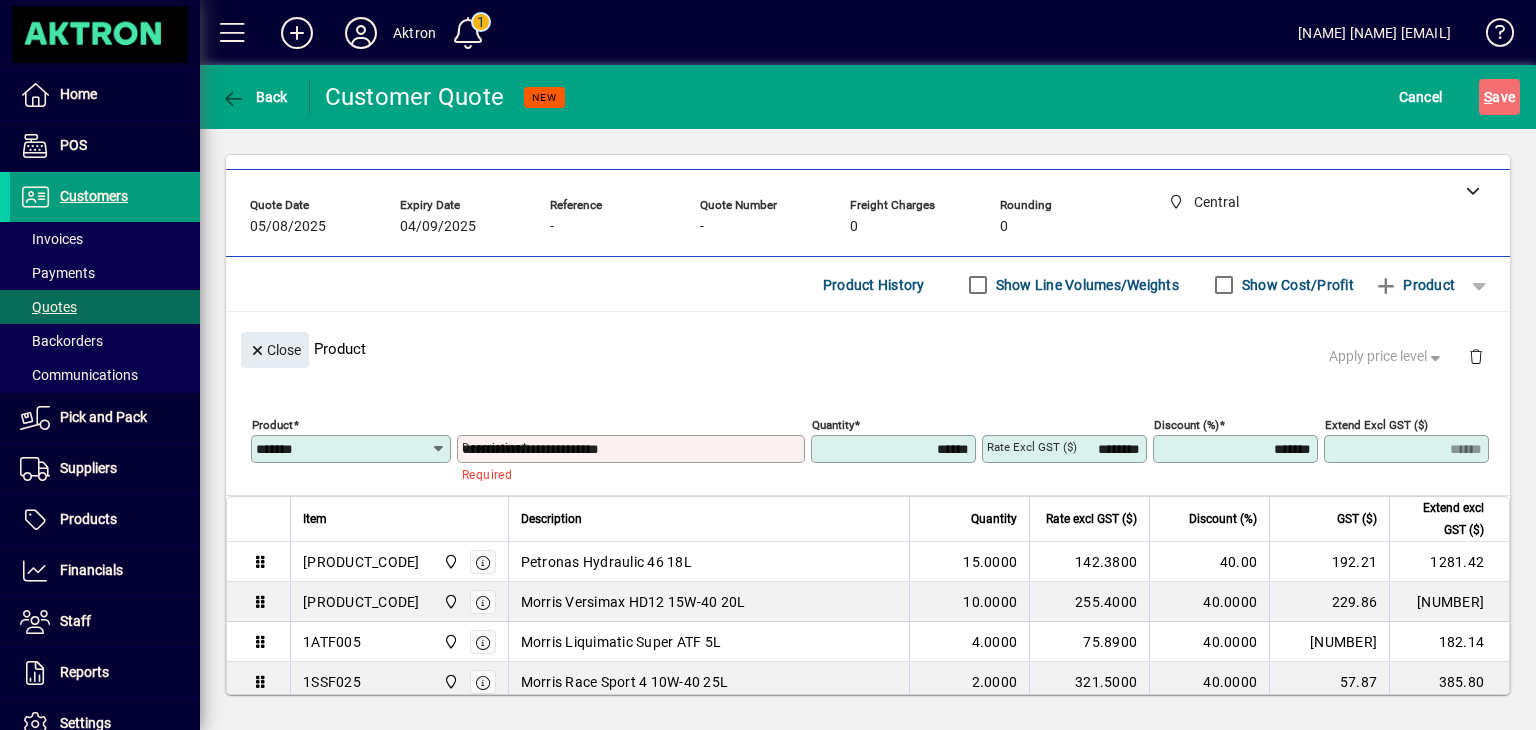 type 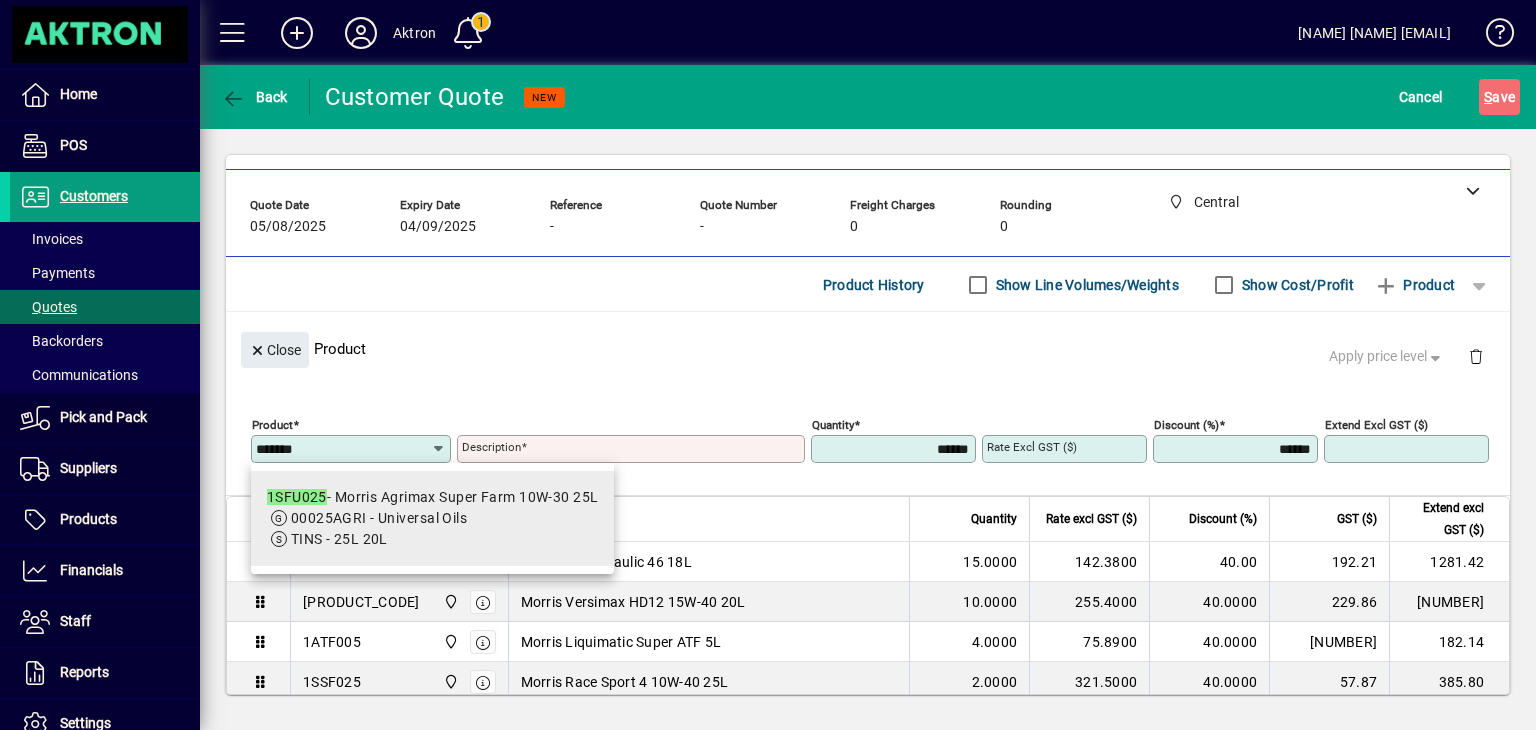 click on "1SFU025  - Morris Agrimax Super Farm 10W-30 25L" at bounding box center (433, 497) 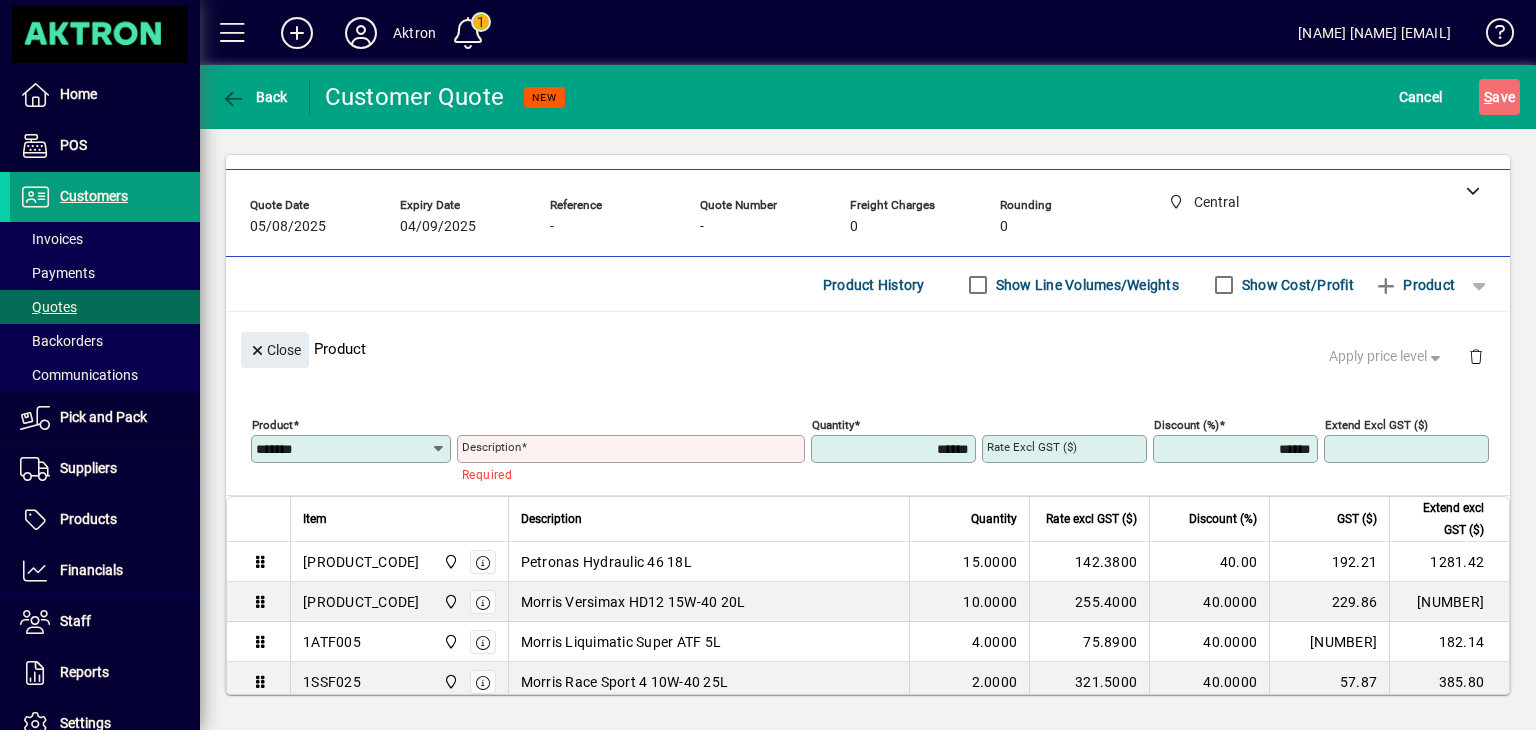 type on "**********" 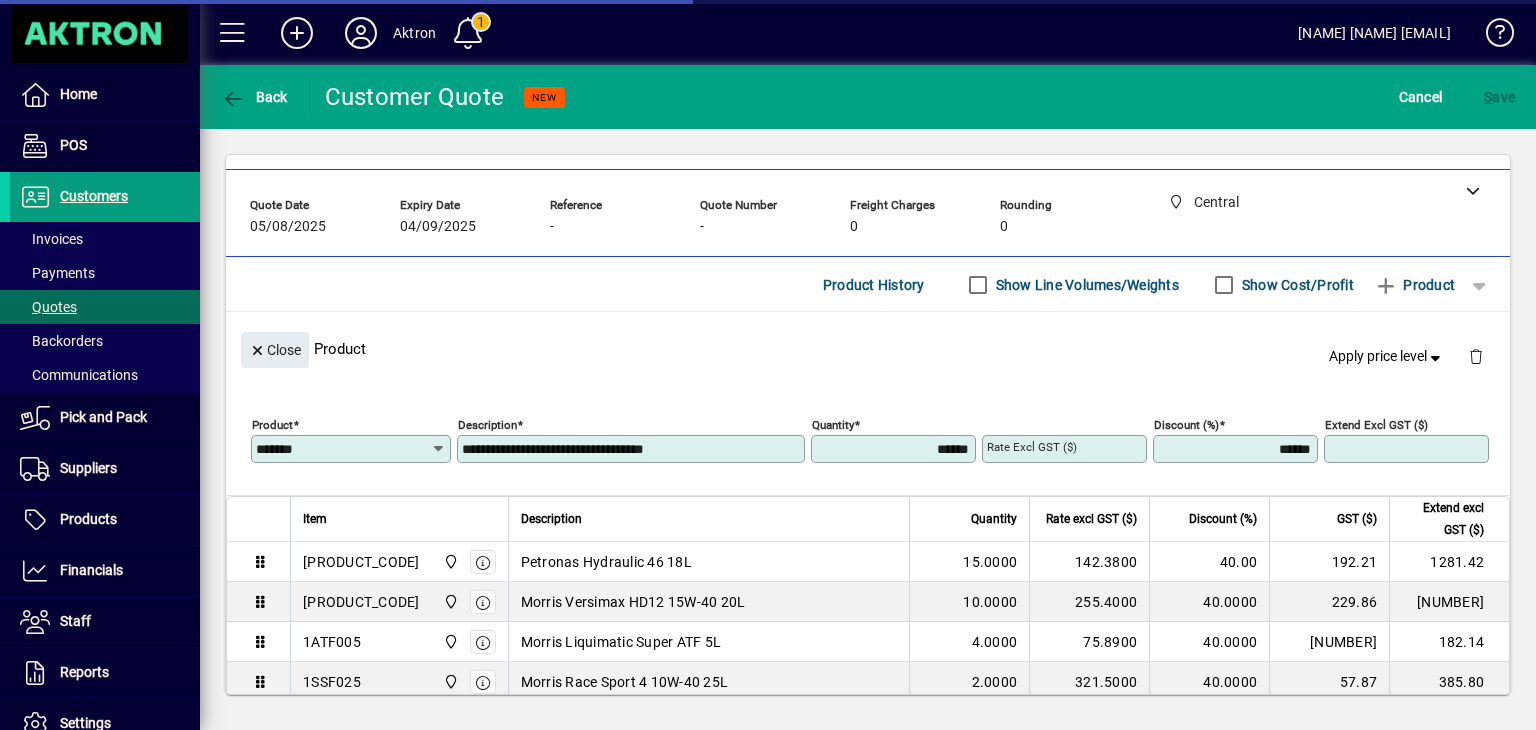 type on "********" 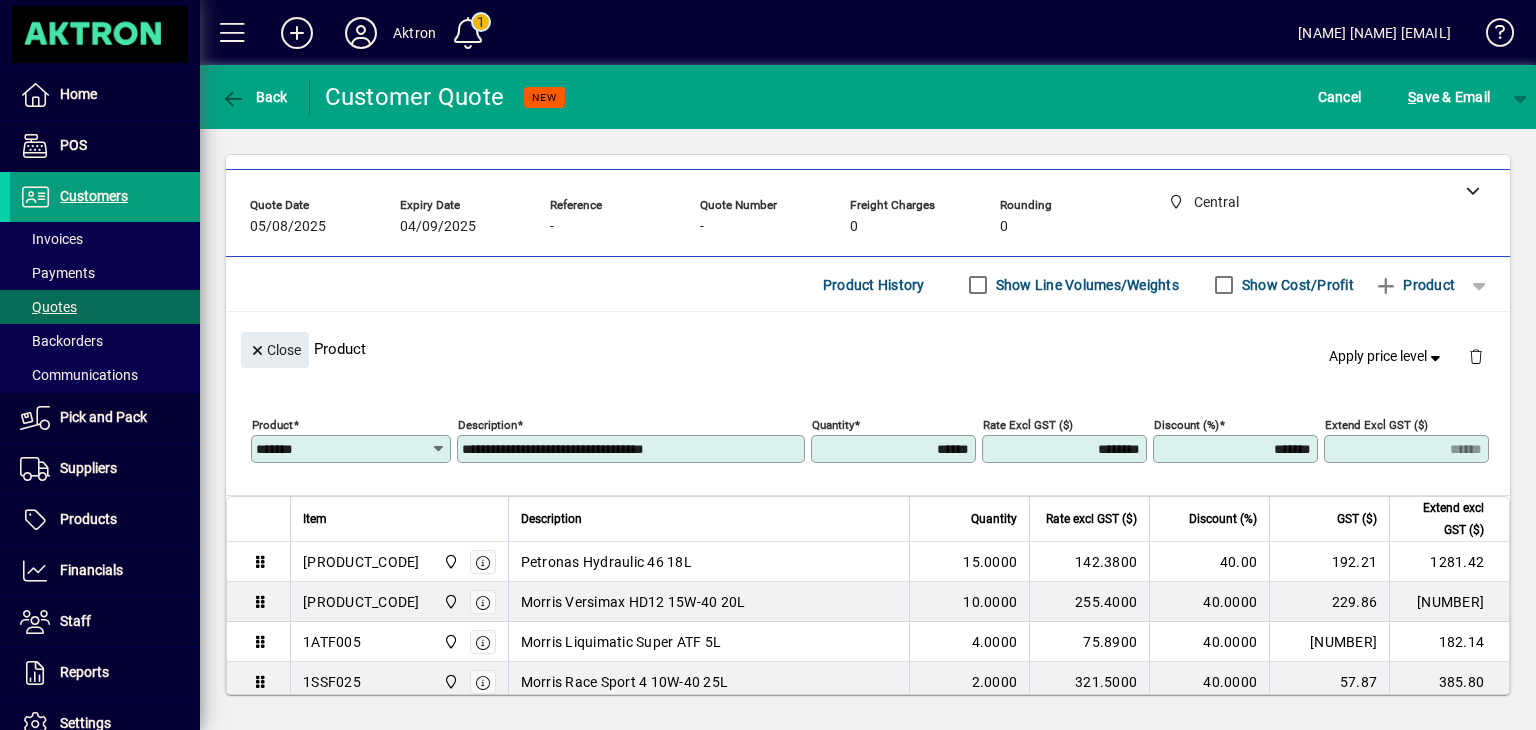 drag, startPoint x: 882, startPoint y: 450, endPoint x: 1081, endPoint y: 517, distance: 209.9762 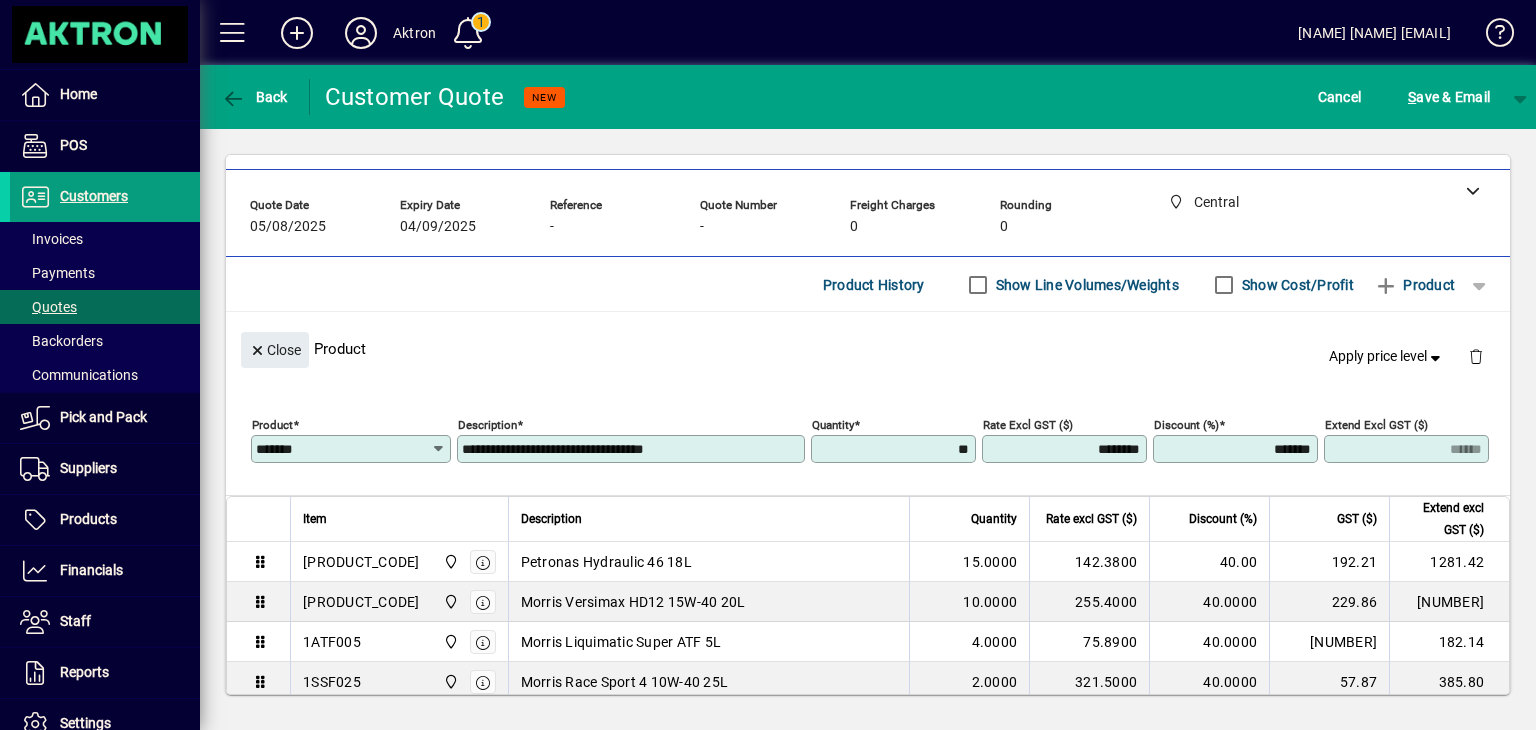 type on "*******" 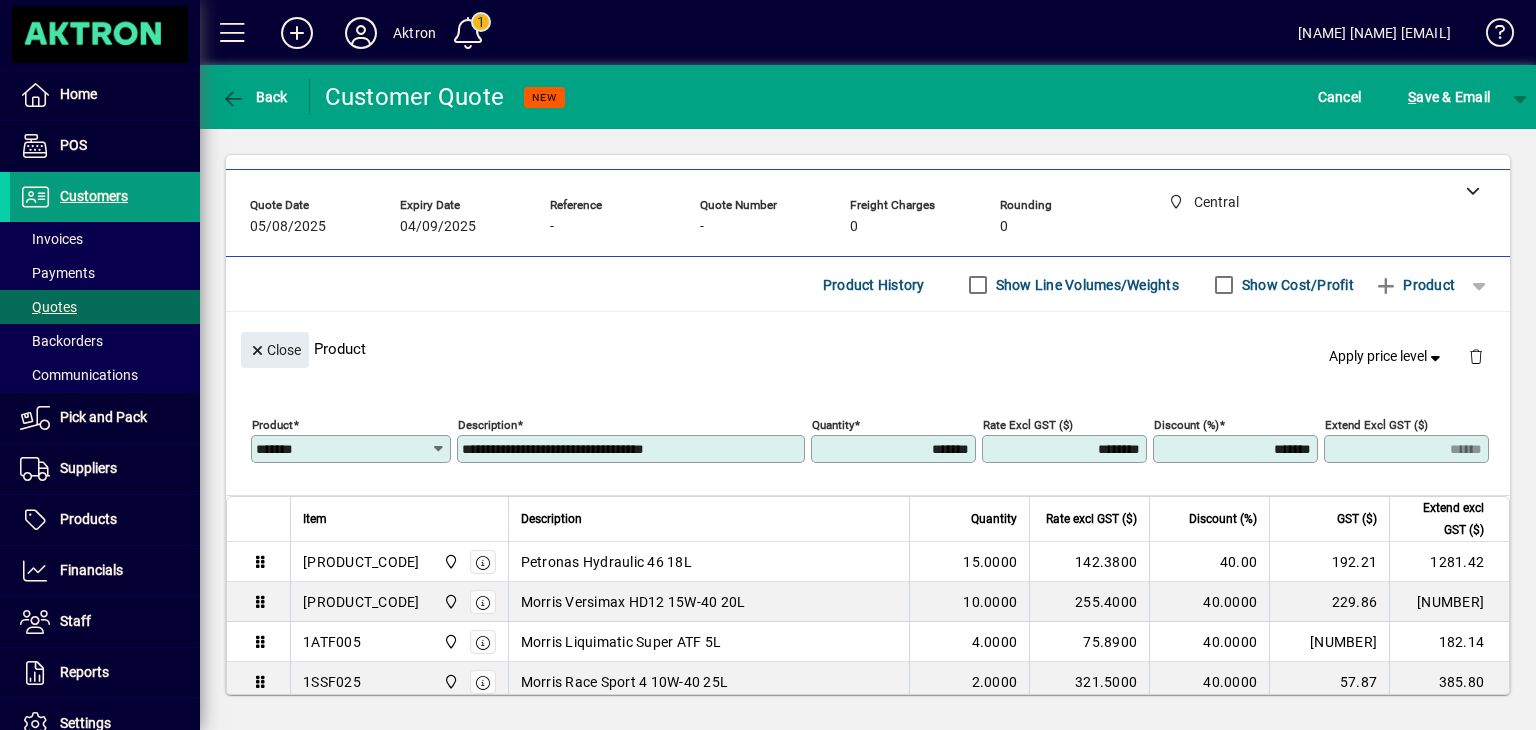 type on "*******" 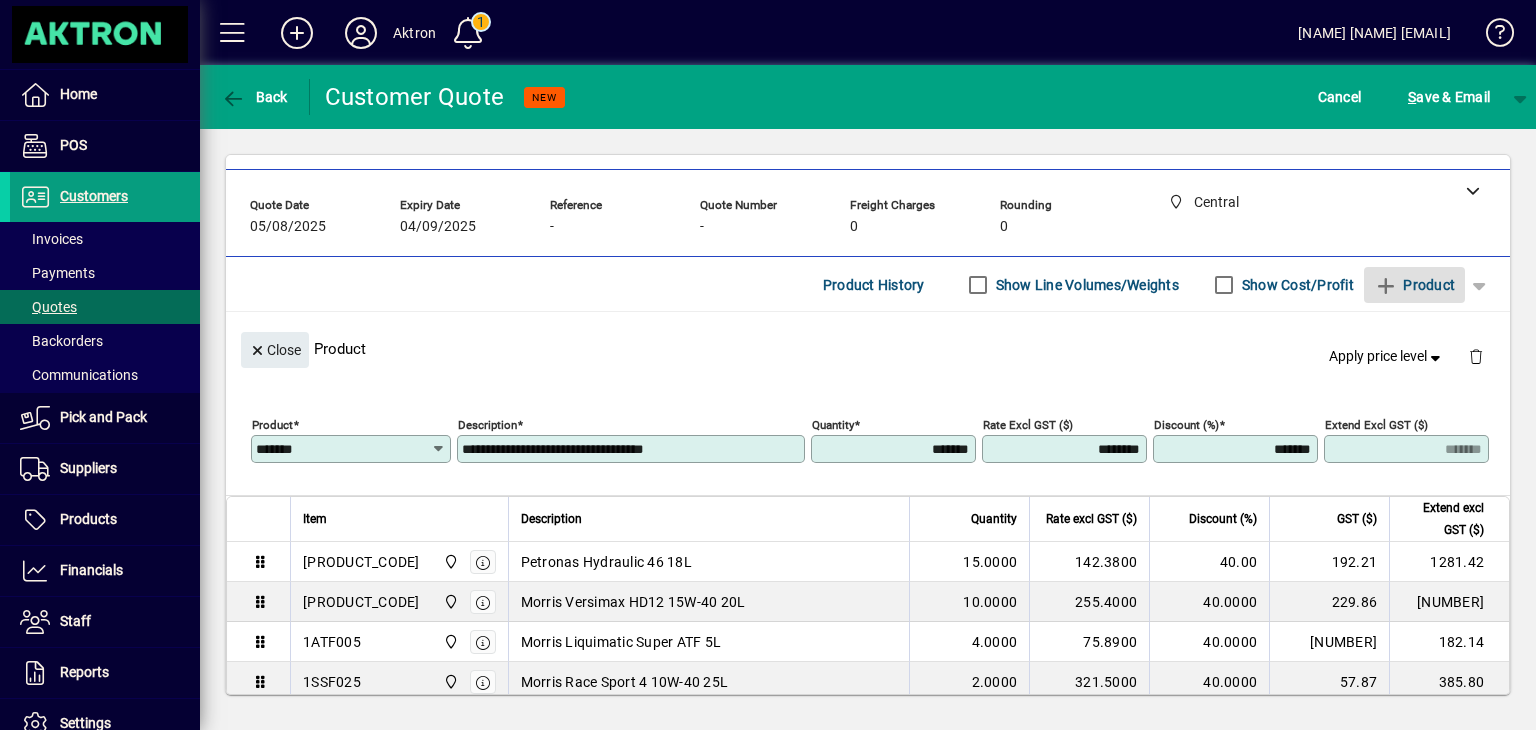 type 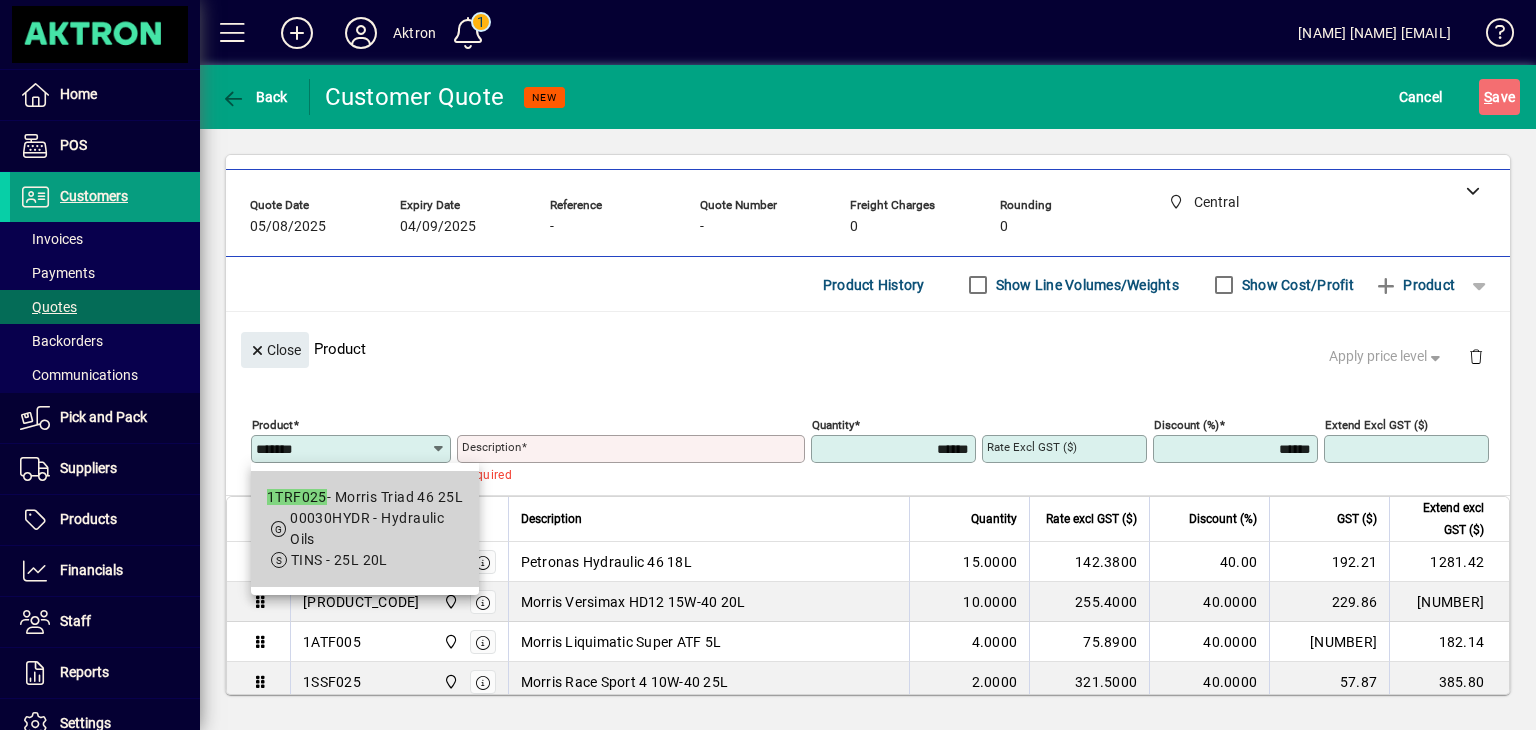 click on "00030HYDR - Hydraulic Oils" at bounding box center [367, 528] 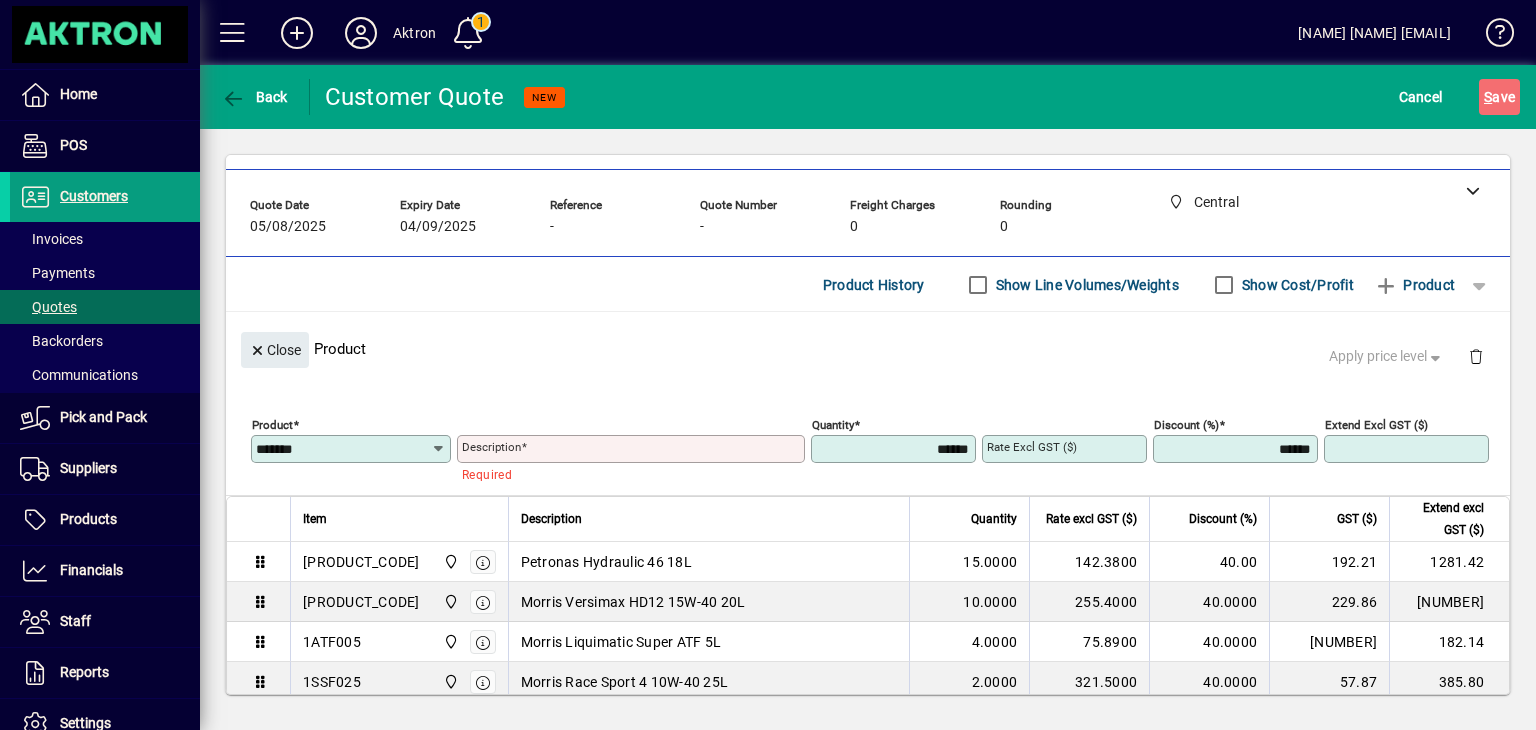 type on "**********" 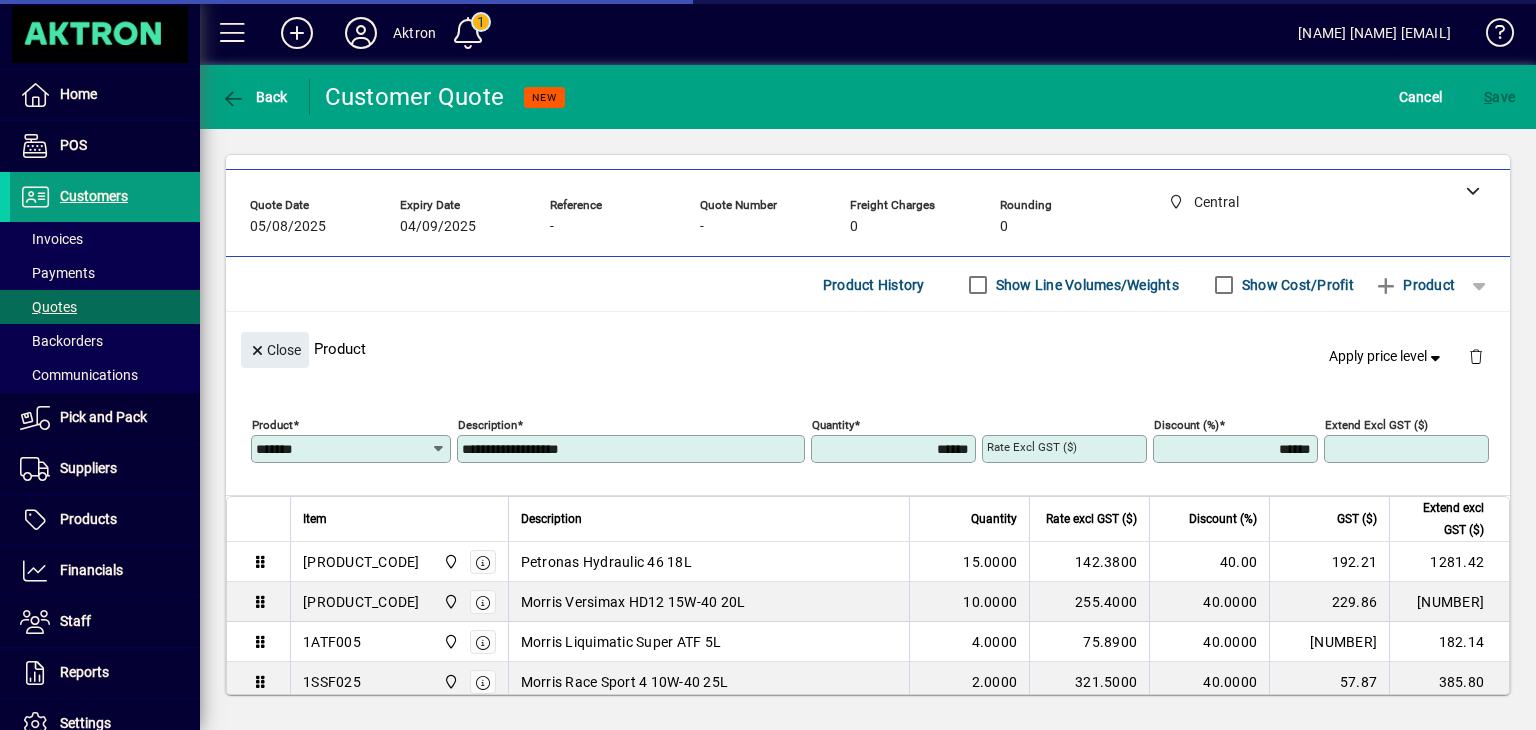 type on "********" 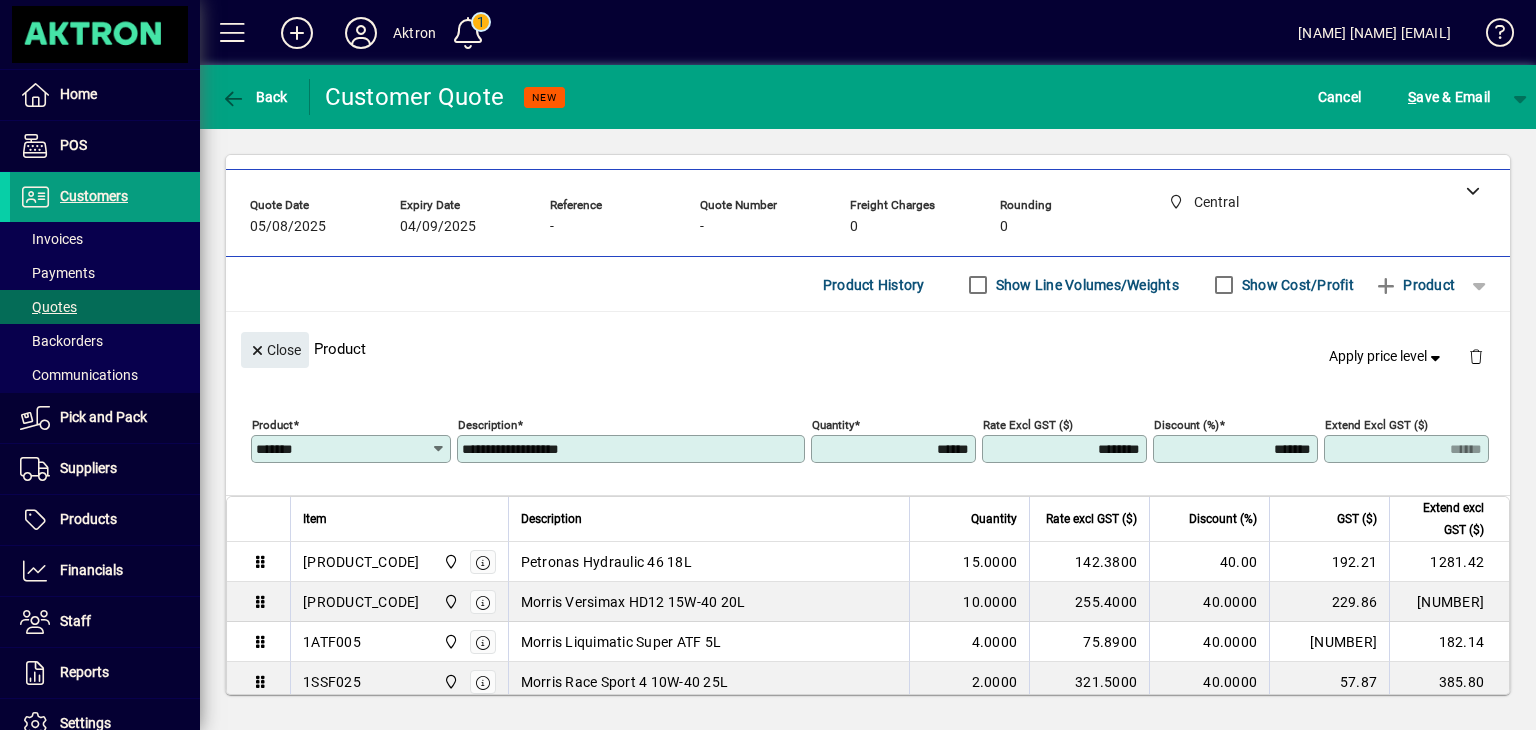 drag, startPoint x: 868, startPoint y: 448, endPoint x: 986, endPoint y: 467, distance: 119.519875 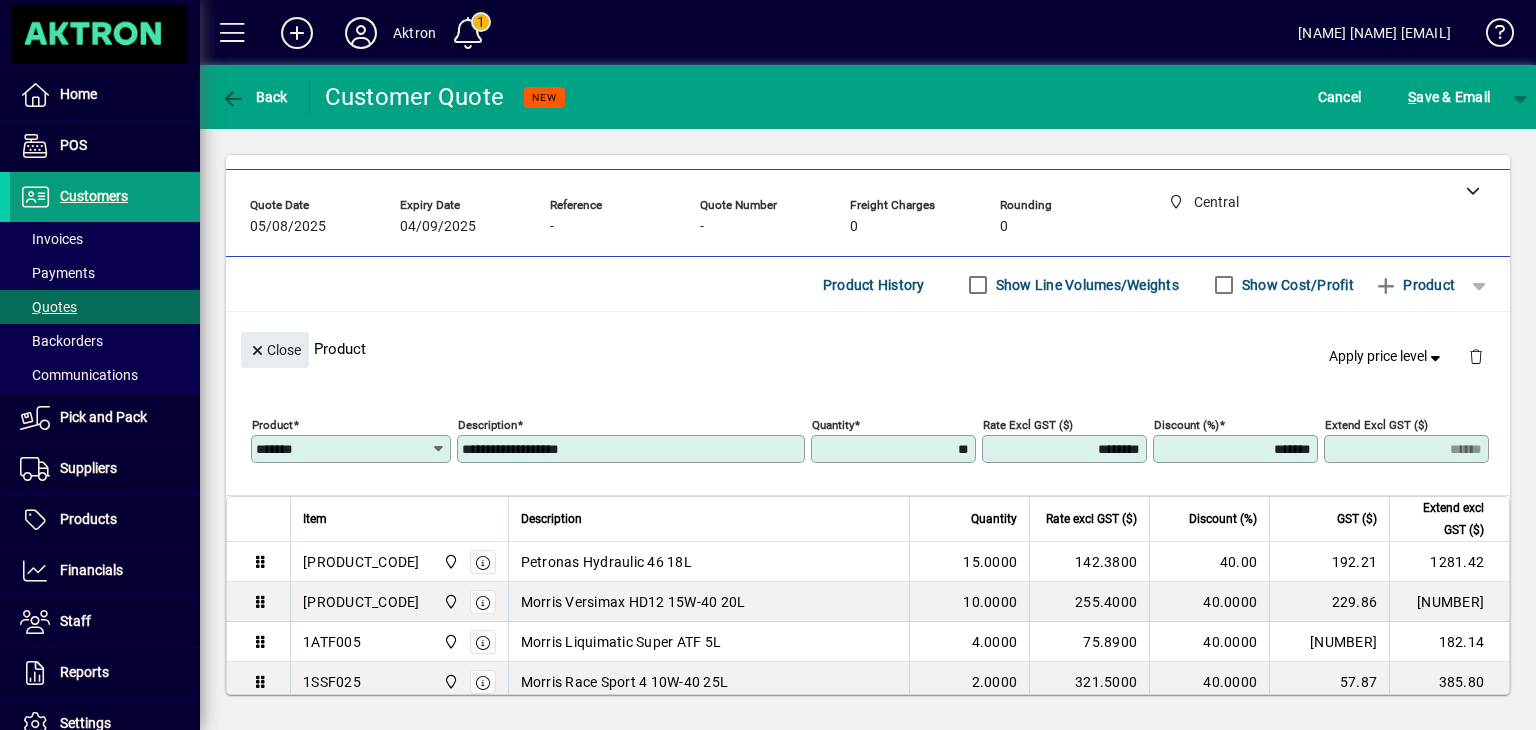 type on "*******" 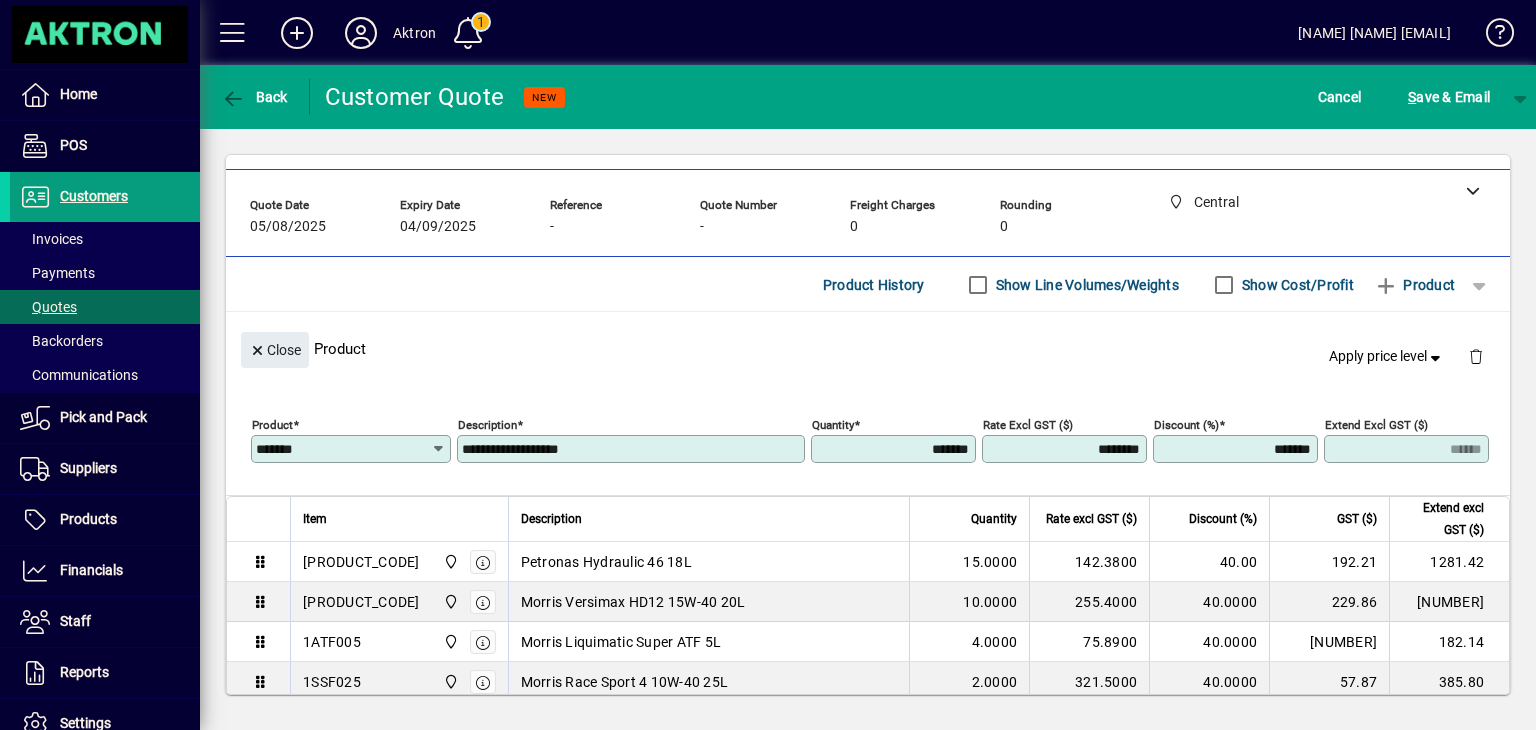 type on "*******" 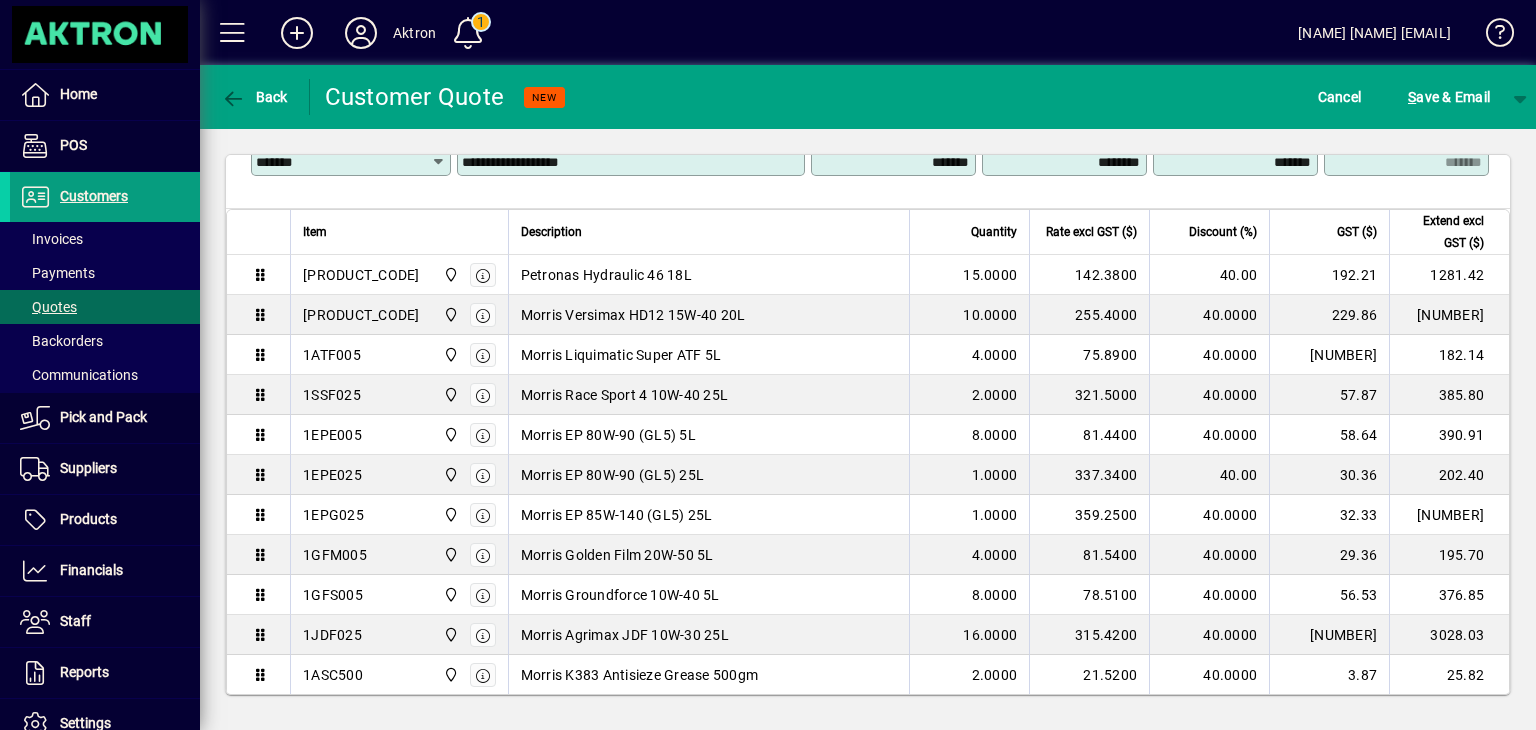 scroll, scrollTop: 362, scrollLeft: 0, axis: vertical 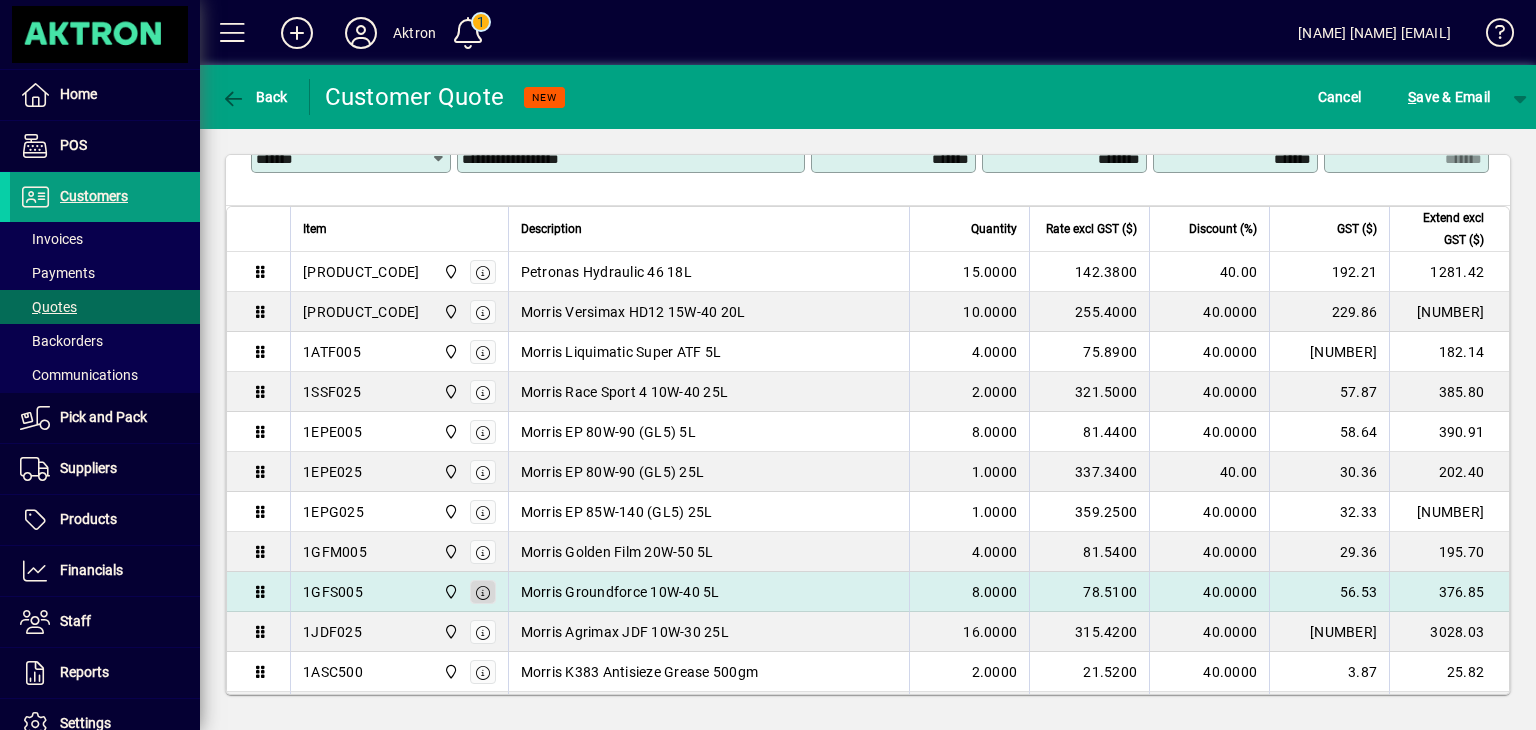 click 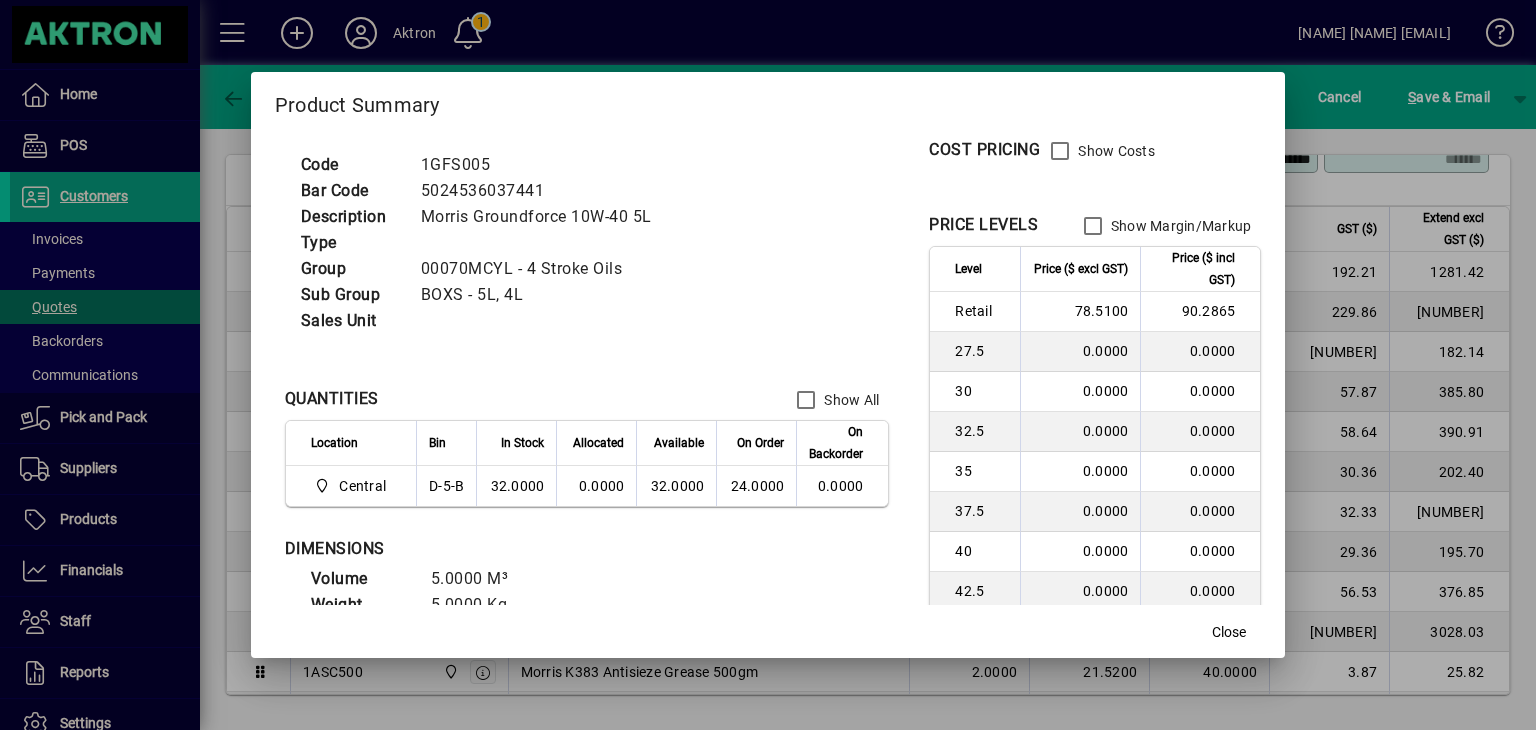 click at bounding box center (768, 365) 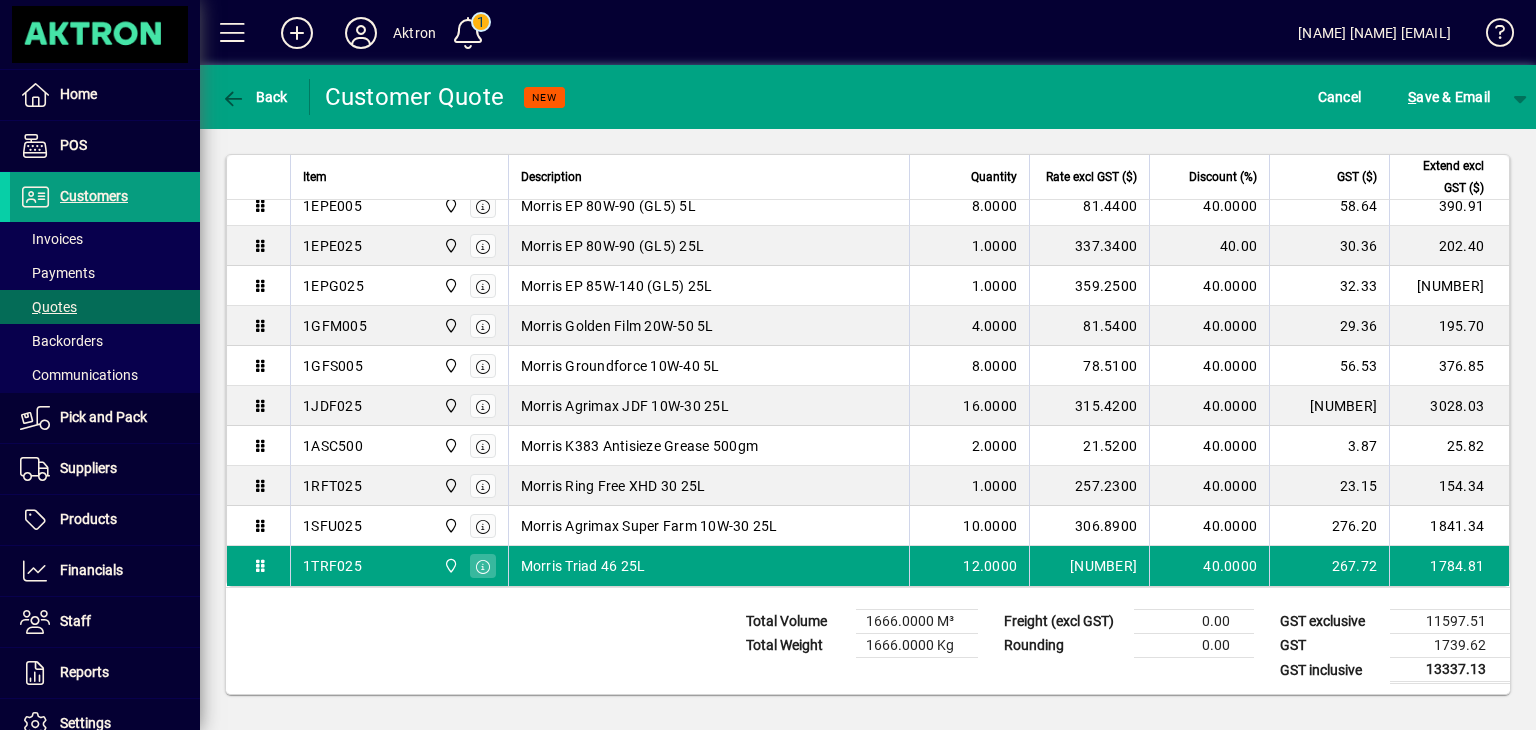 scroll, scrollTop: 592, scrollLeft: 0, axis: vertical 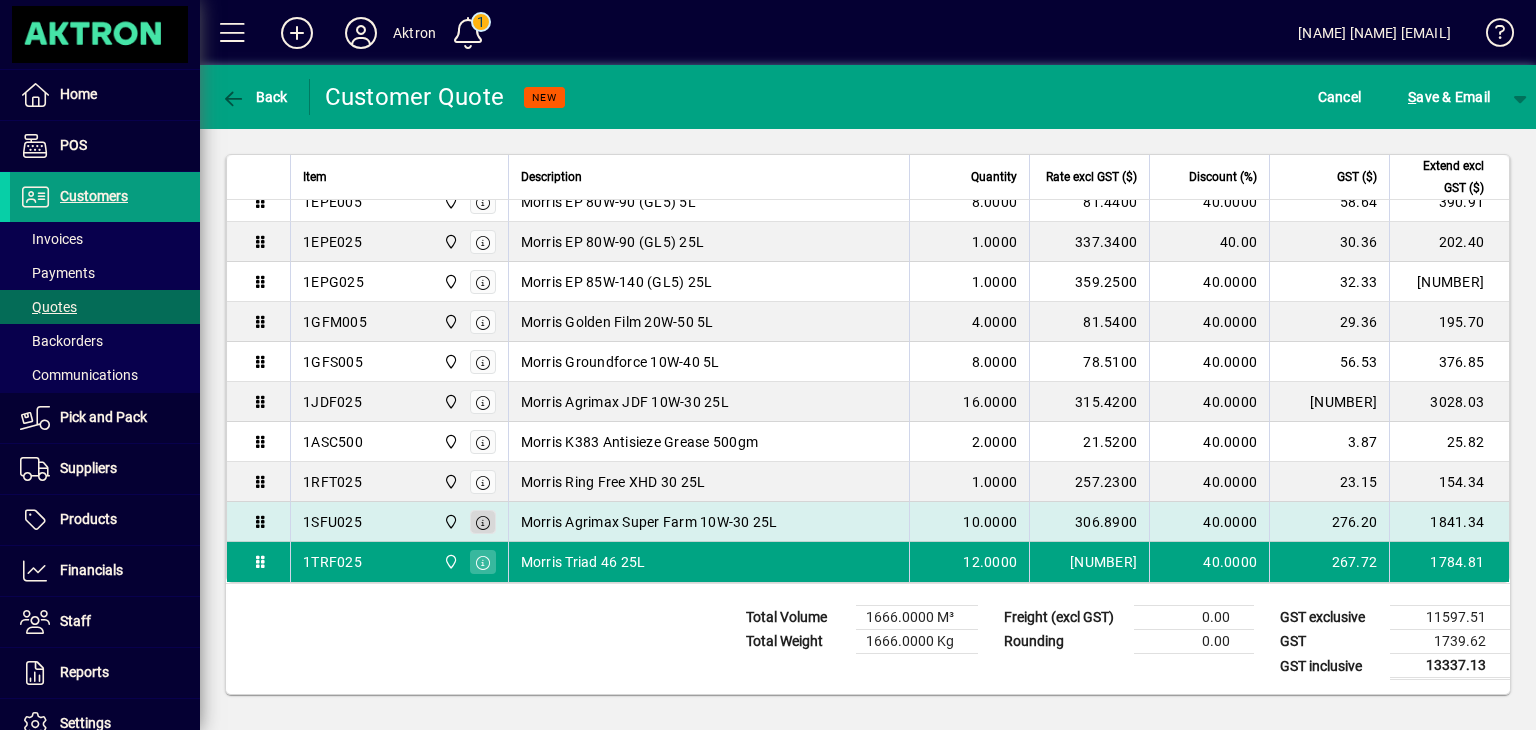 click 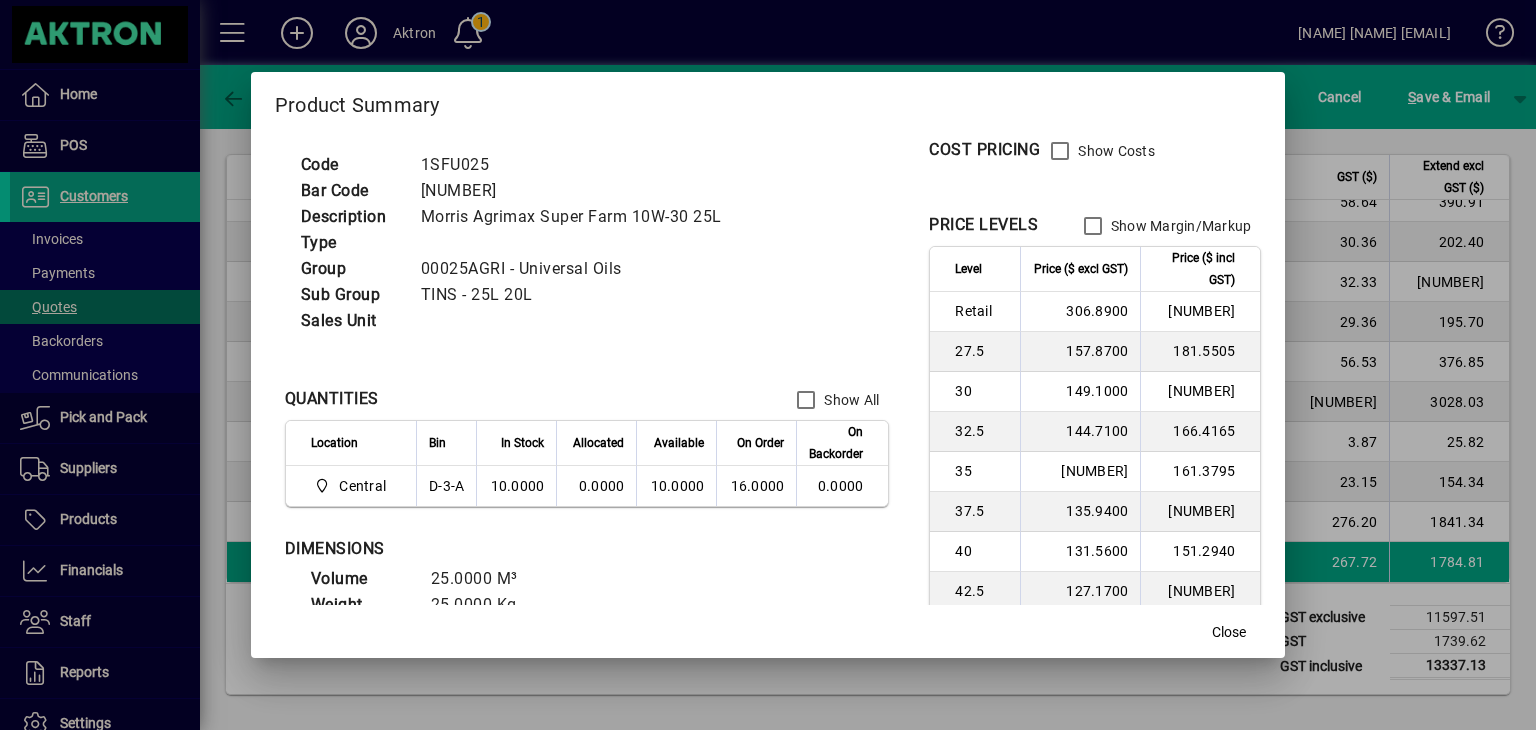 click at bounding box center (768, 365) 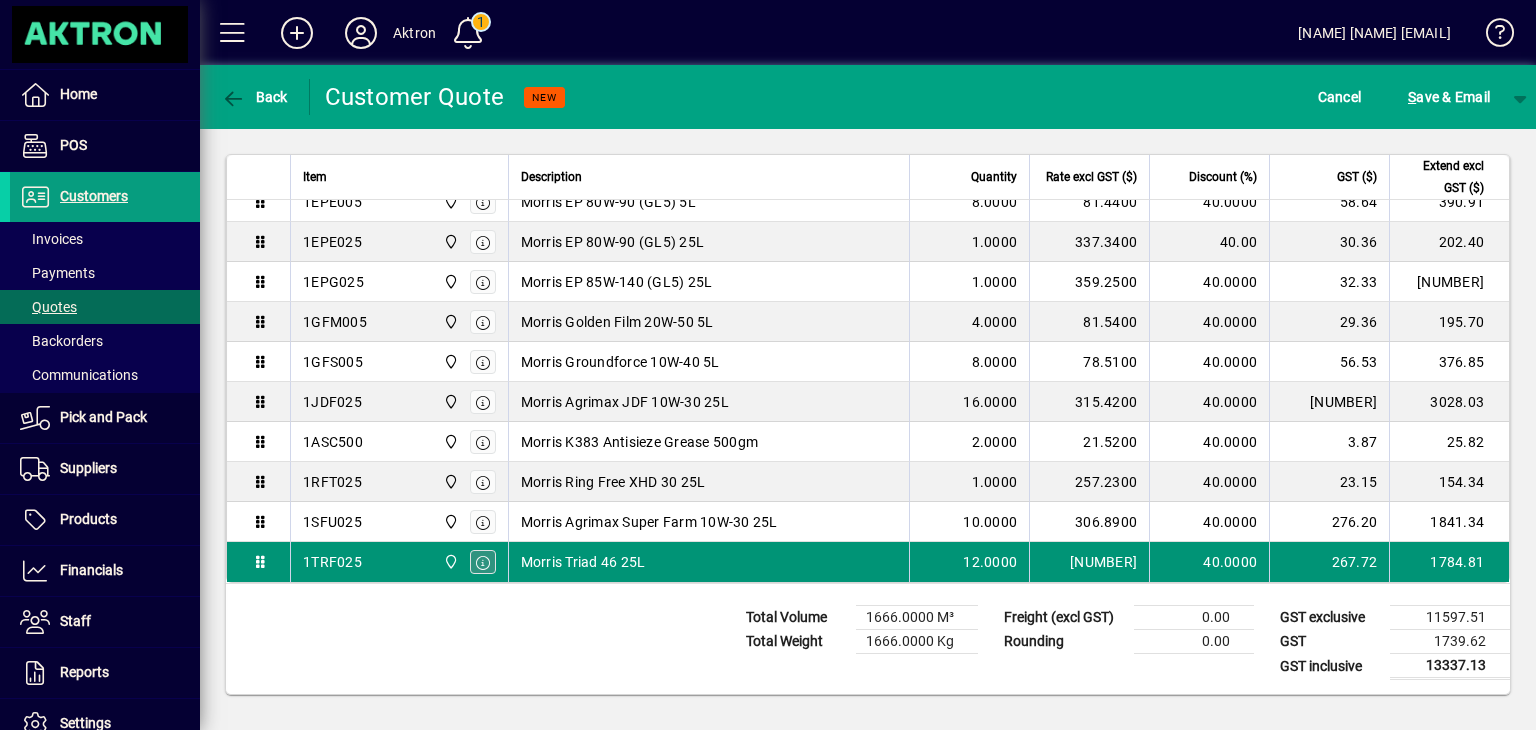 click 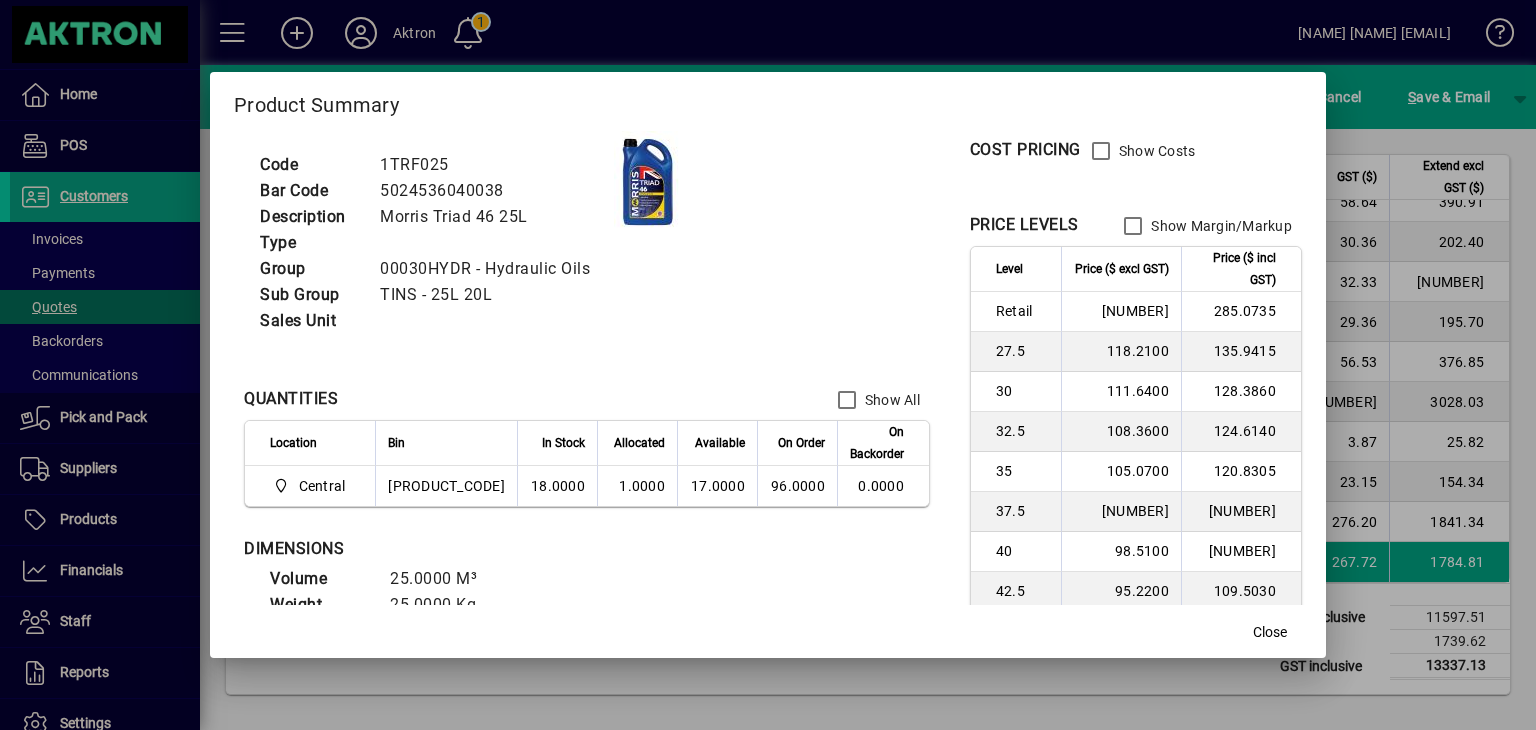 click at bounding box center [768, 365] 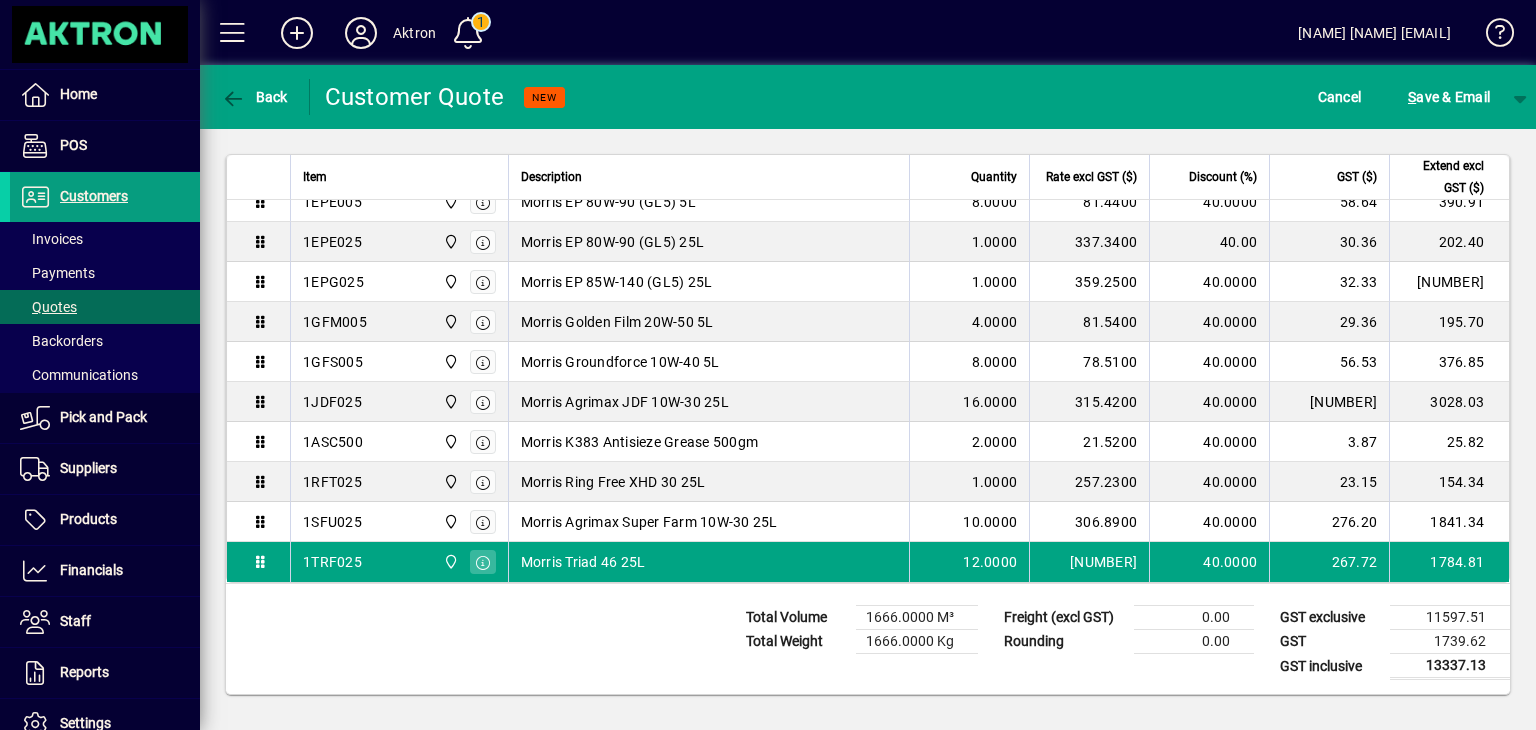 scroll, scrollTop: 0, scrollLeft: 0, axis: both 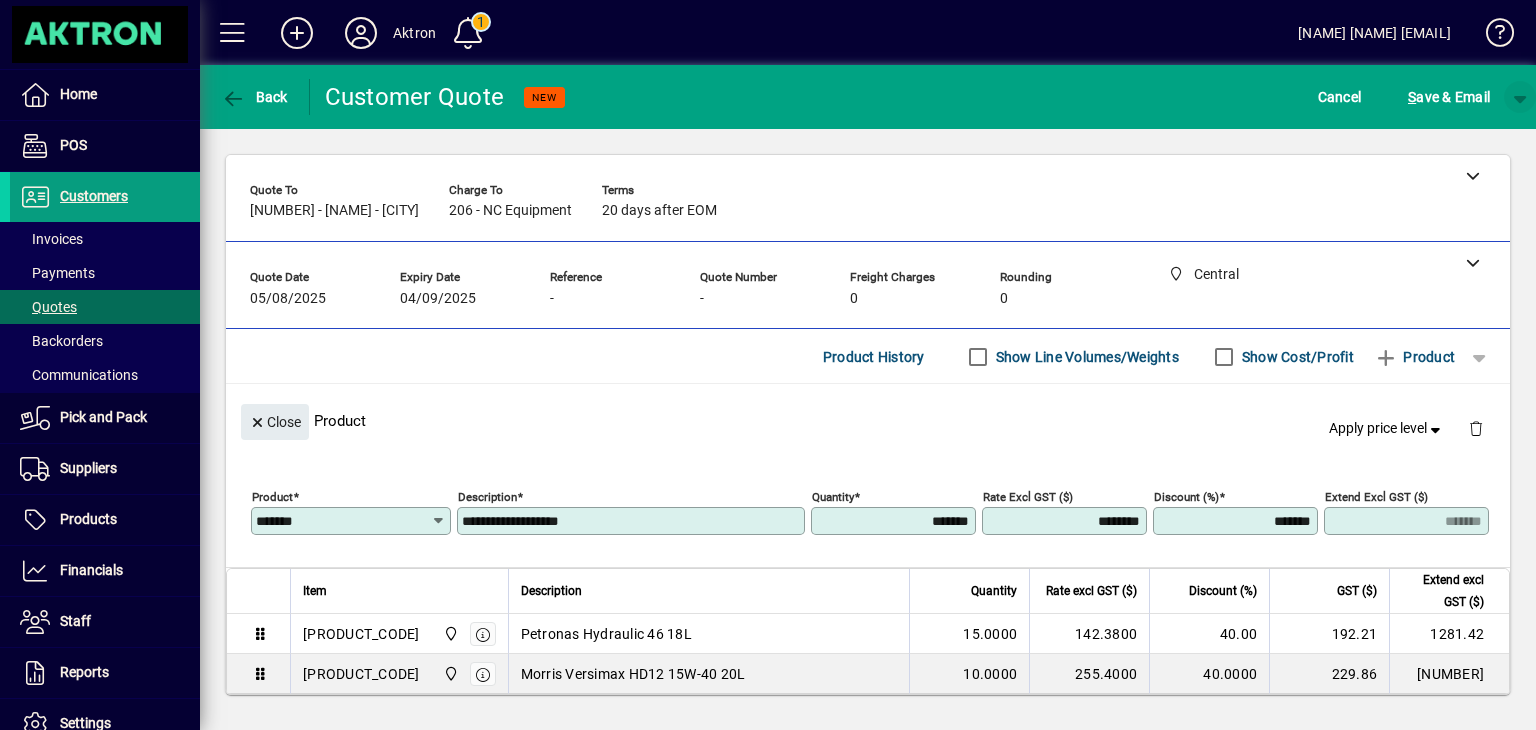 click 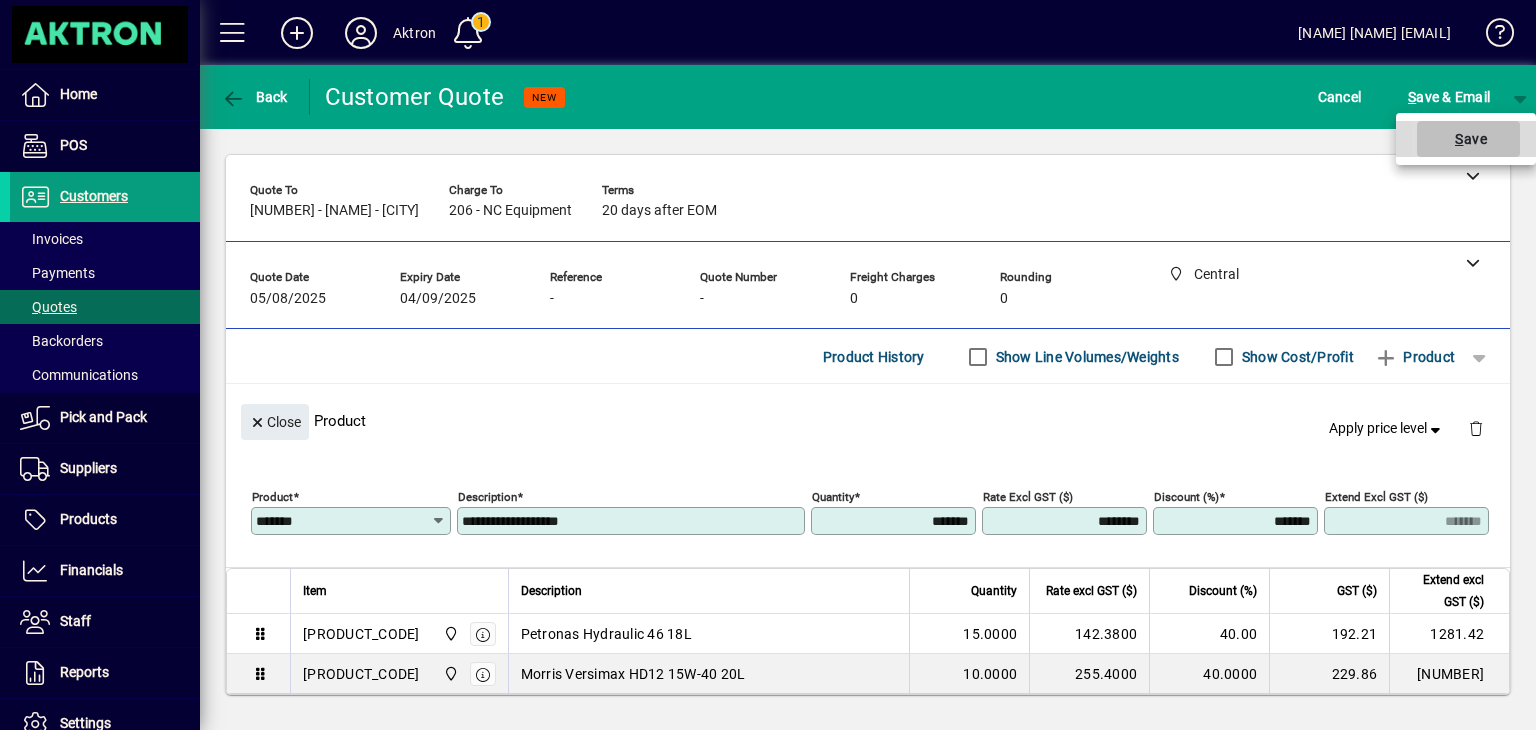 click on "S ave" at bounding box center (1468, 139) 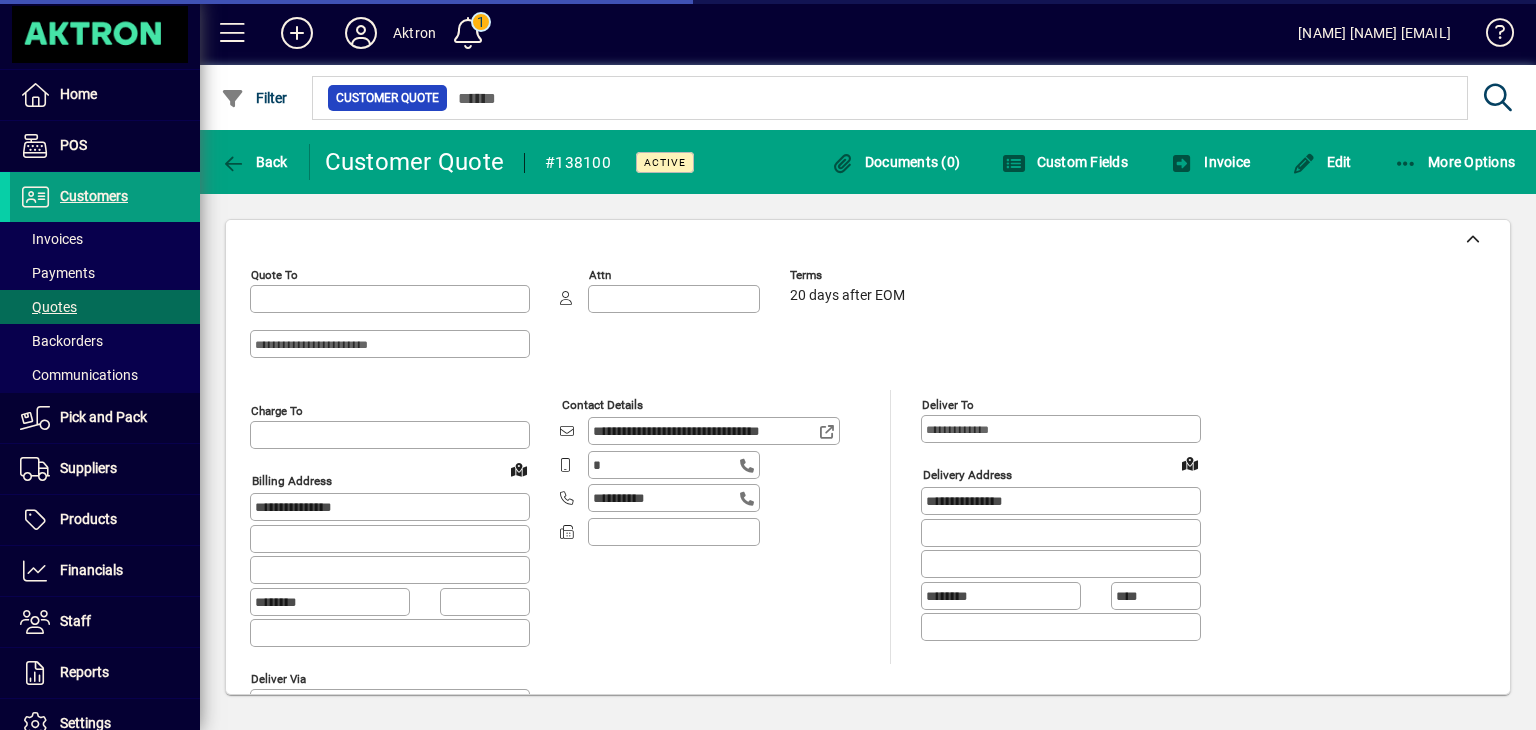 type on "**********" 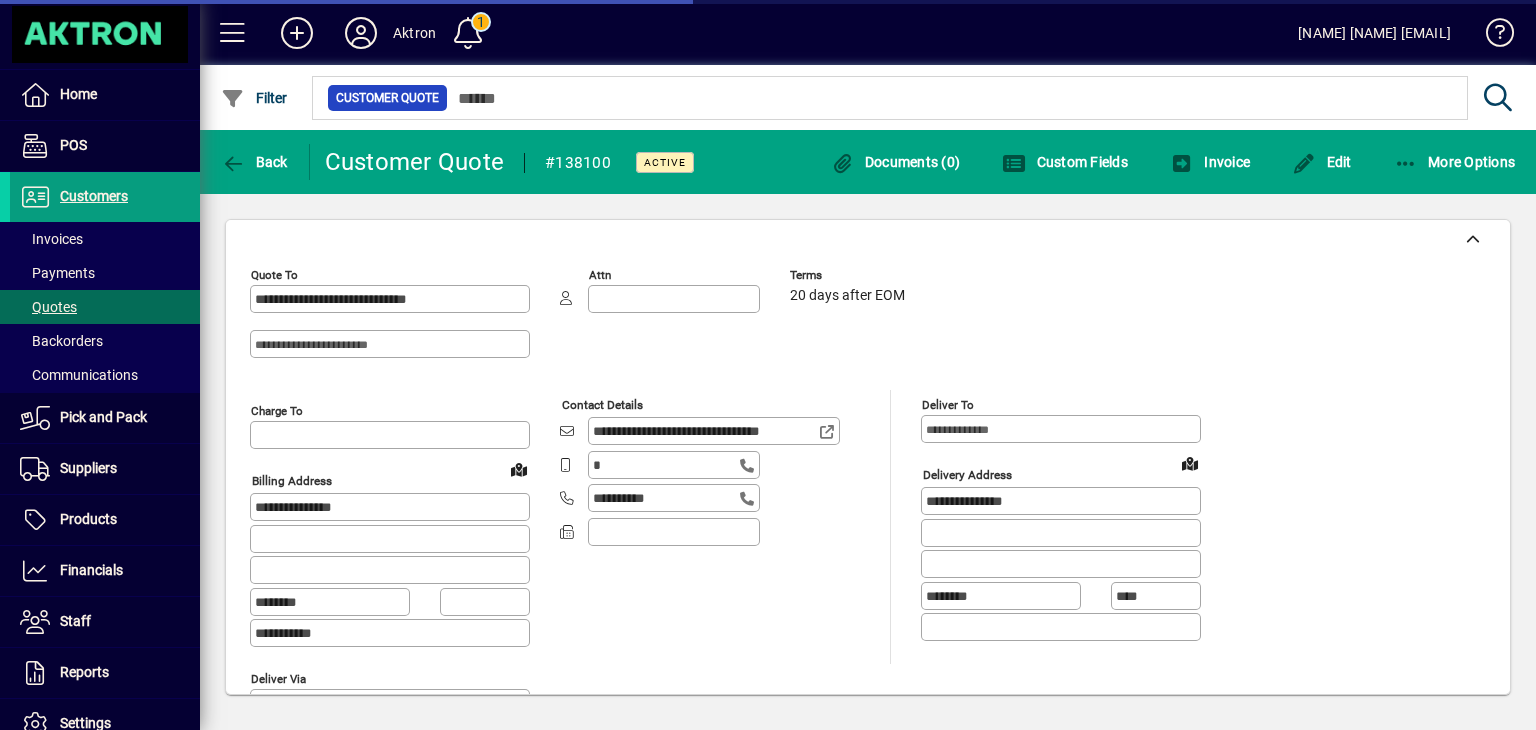 type on "**********" 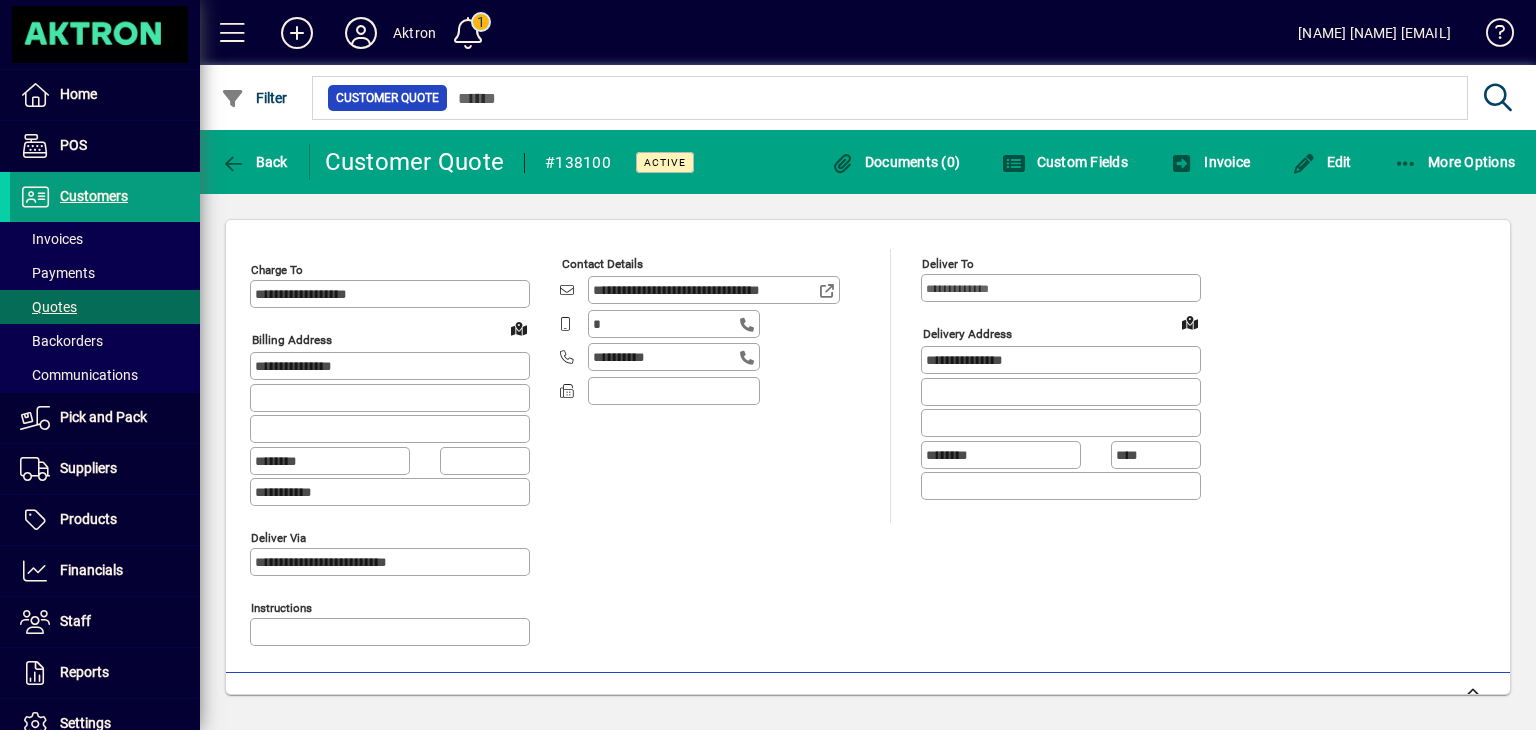 scroll, scrollTop: 105, scrollLeft: 0, axis: vertical 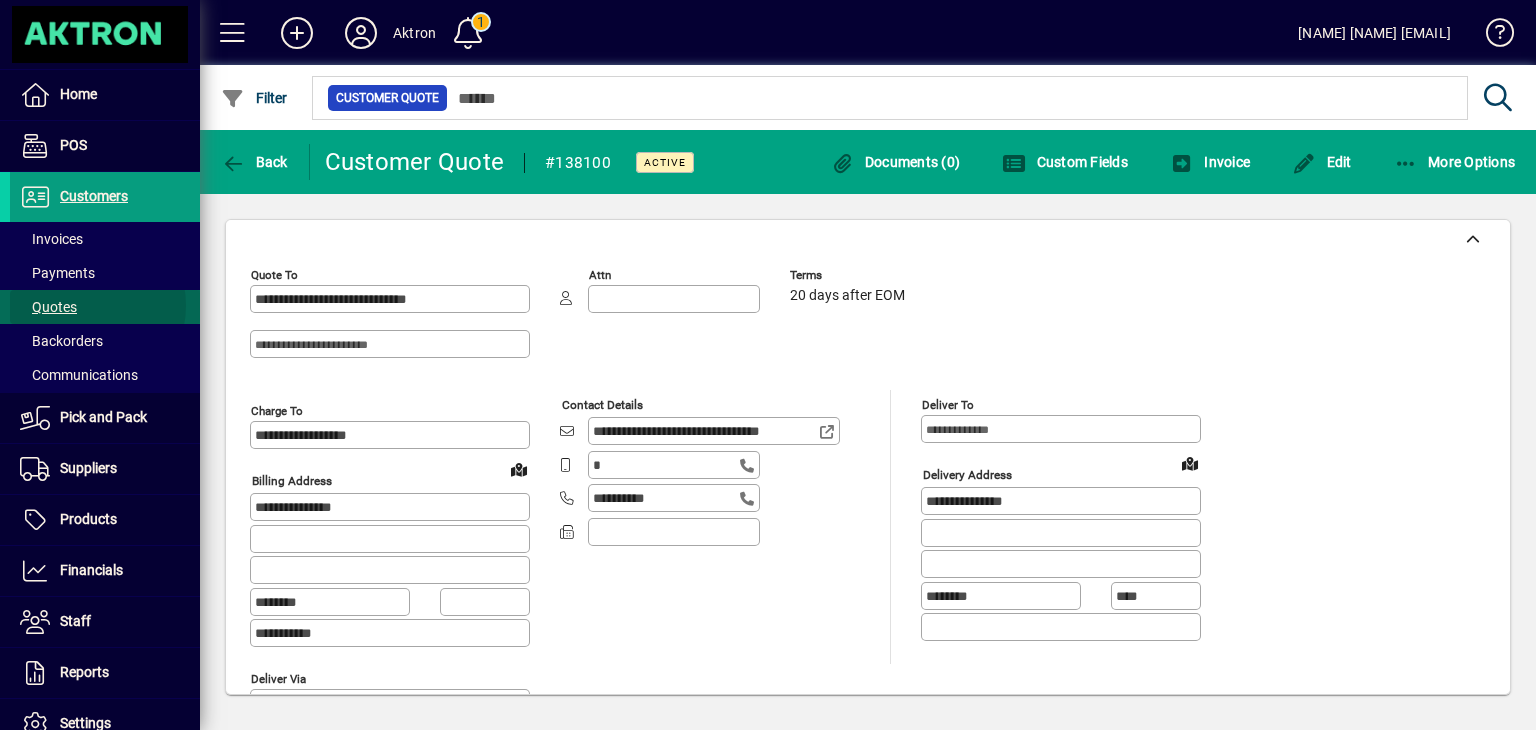 click at bounding box center [105, 307] 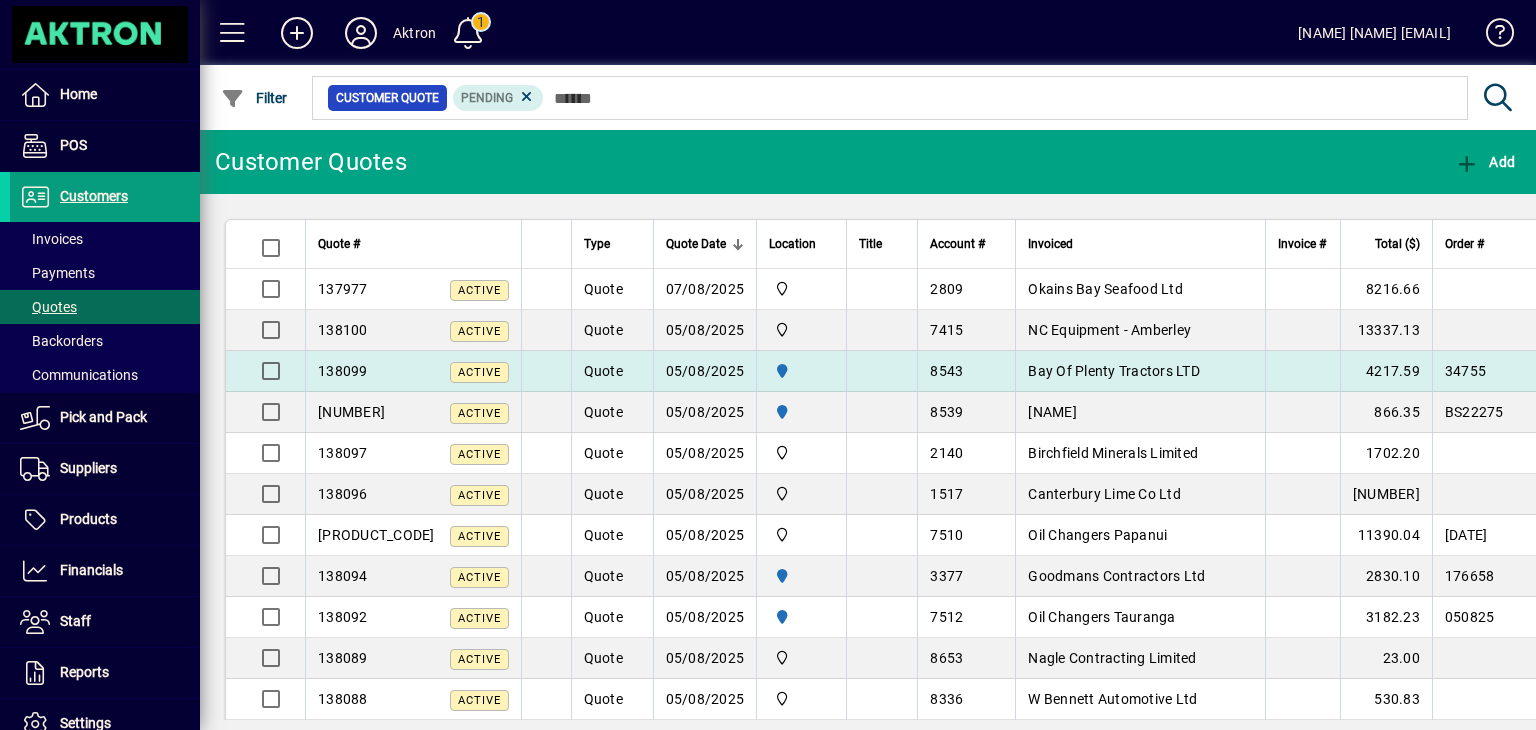 click at bounding box center (546, 371) 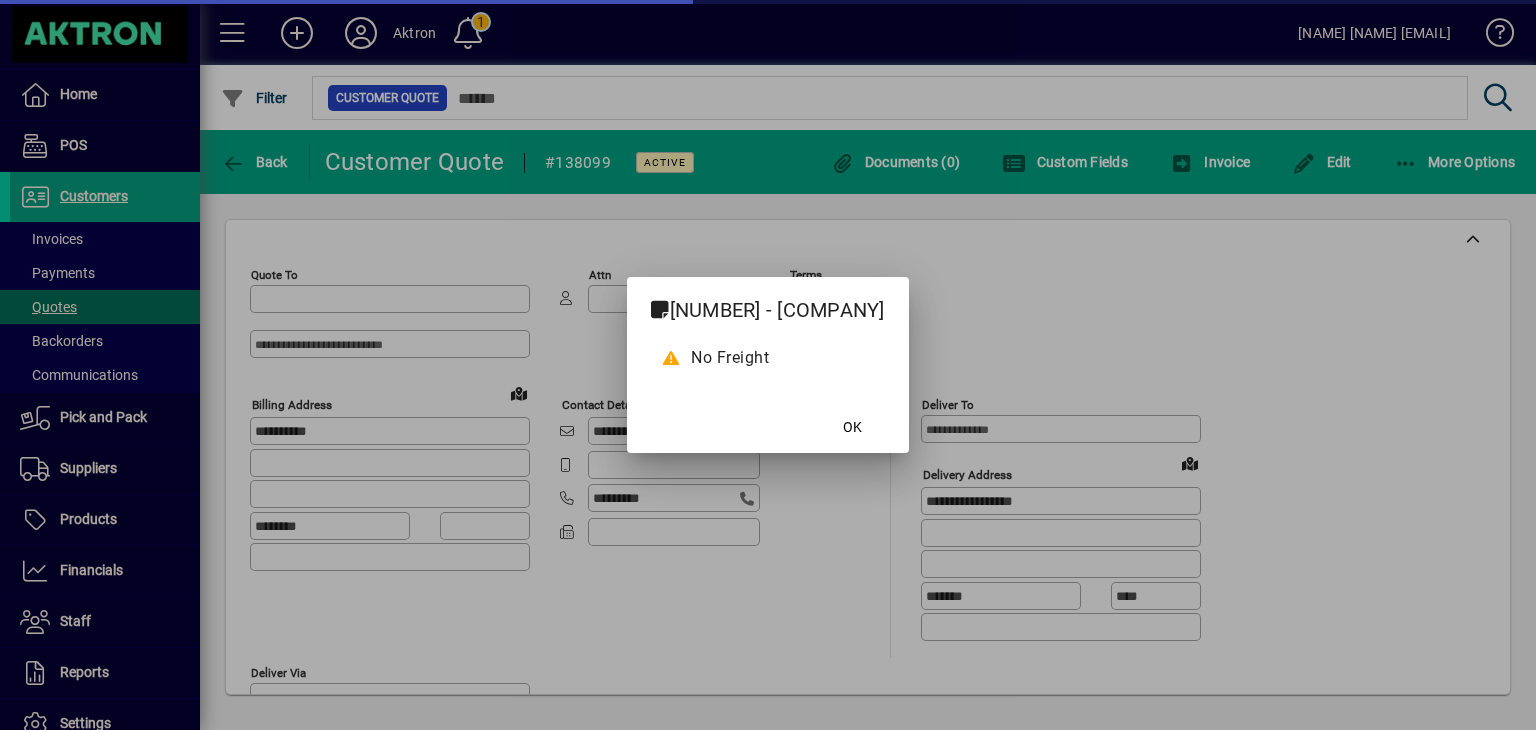 type on "**********" 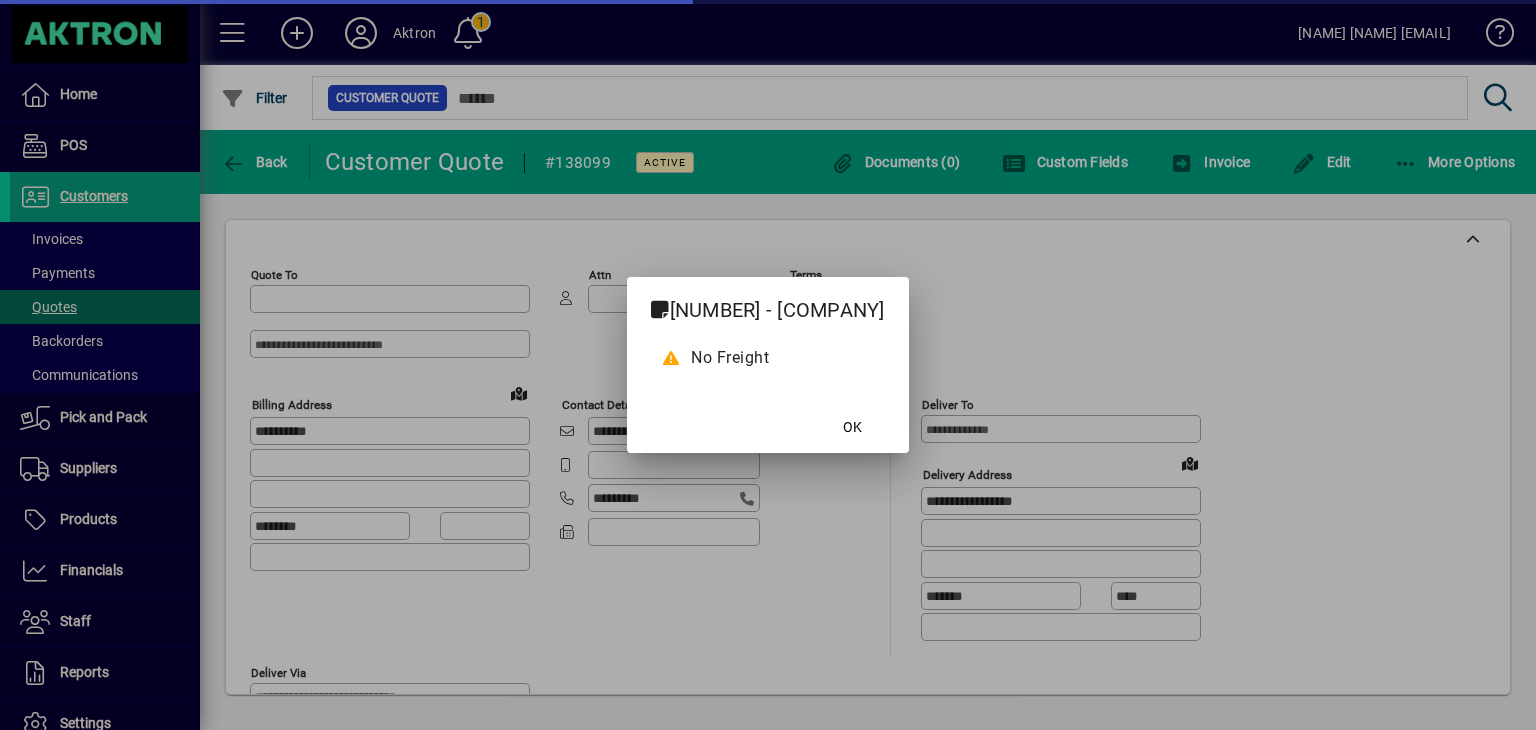 type on "**********" 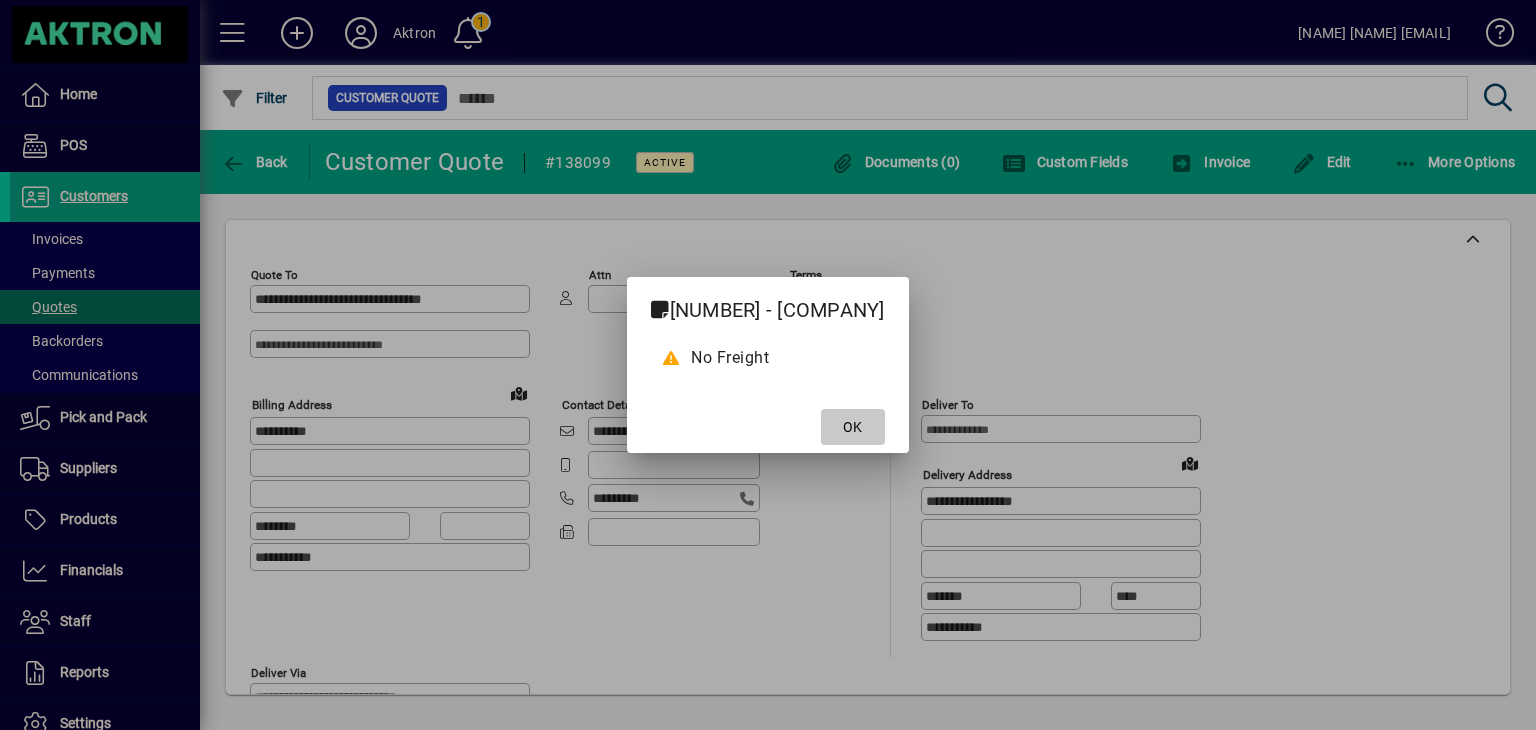 click on "OK" 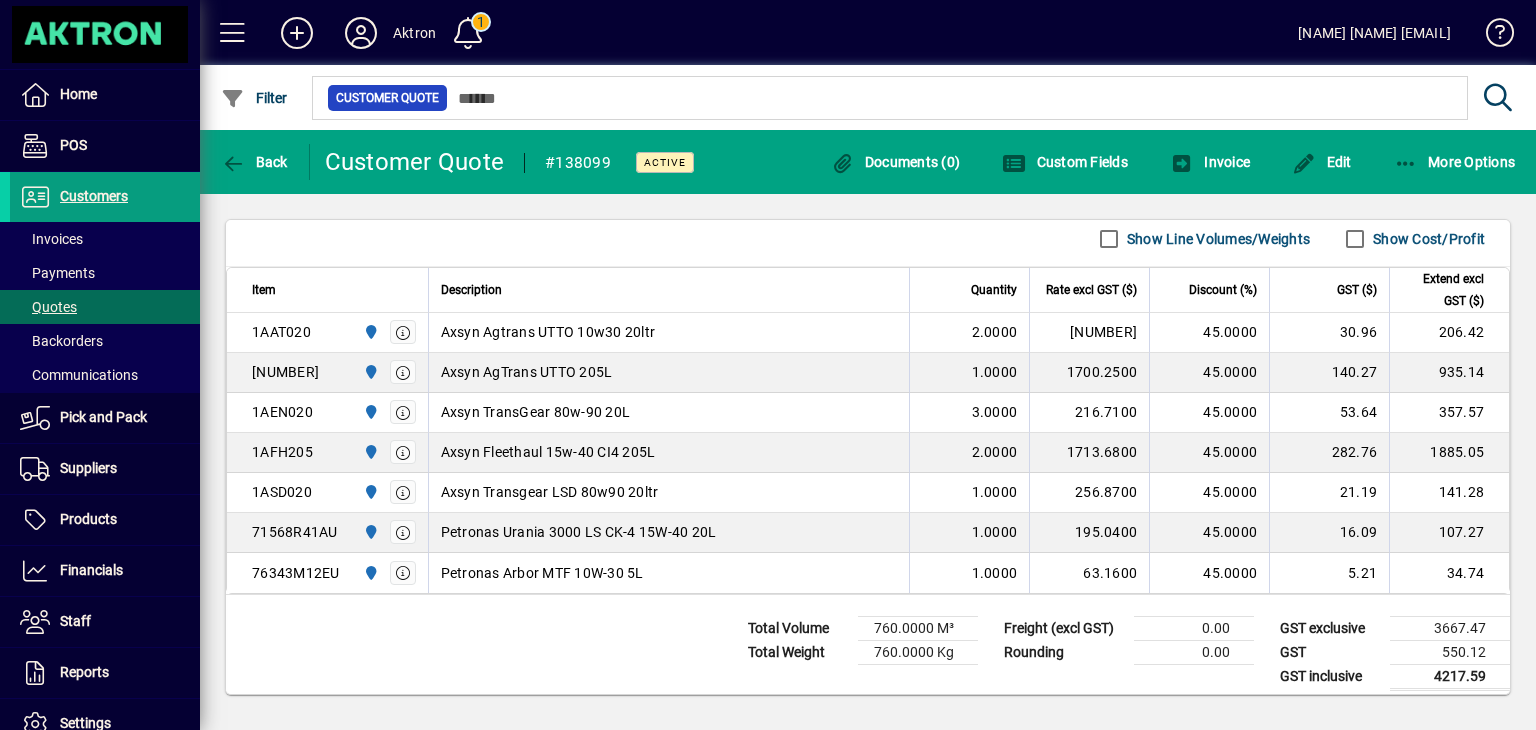 scroll, scrollTop: 1004, scrollLeft: 0, axis: vertical 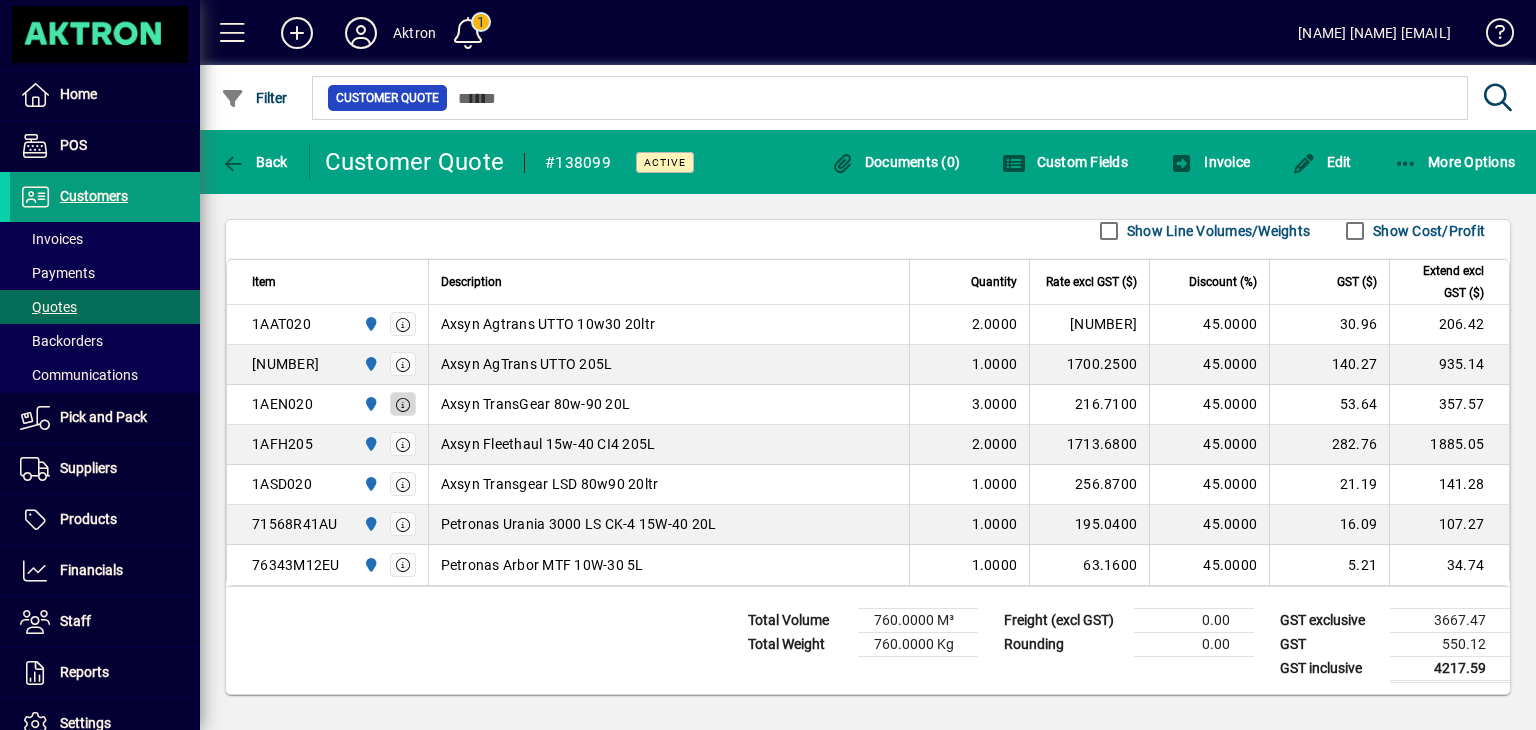 click 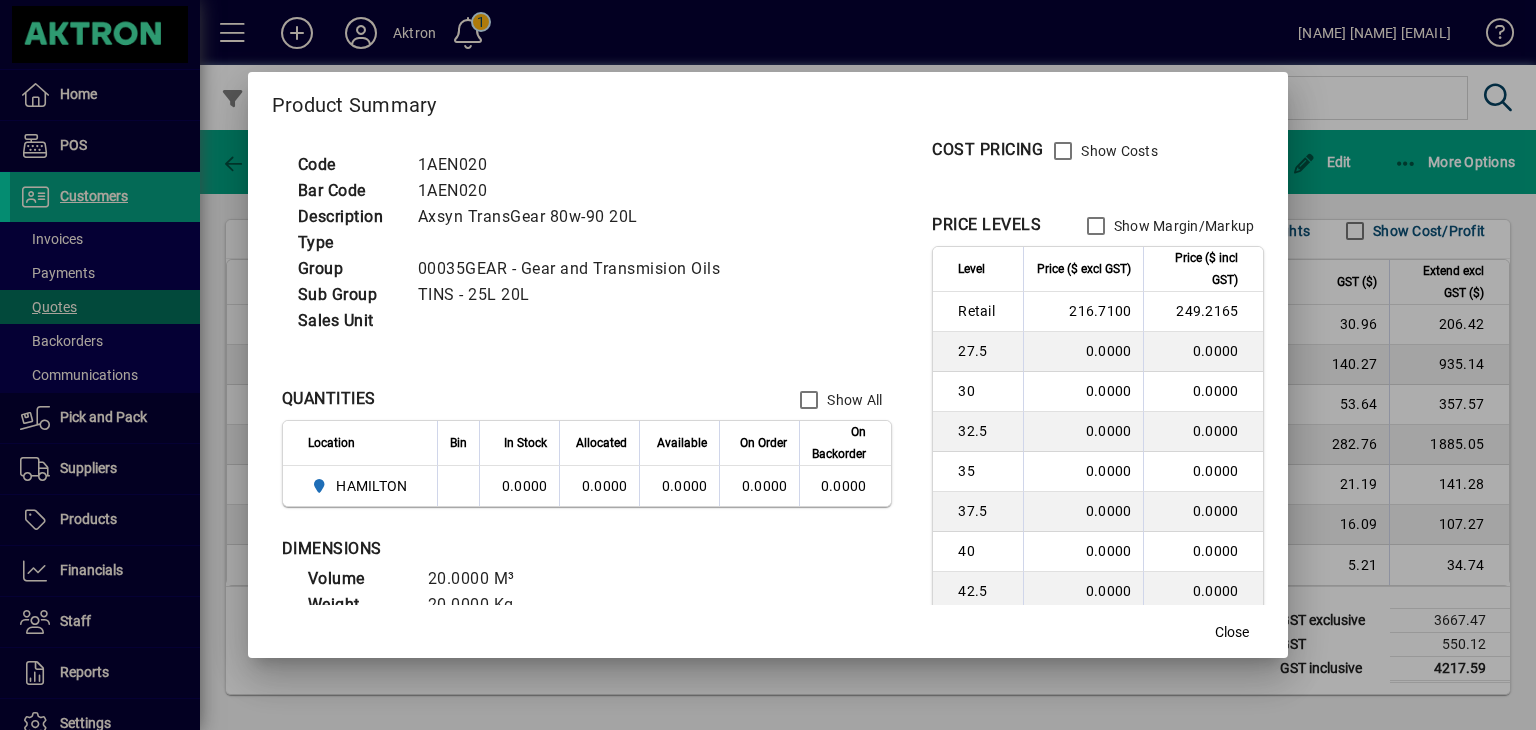 click at bounding box center (768, 365) 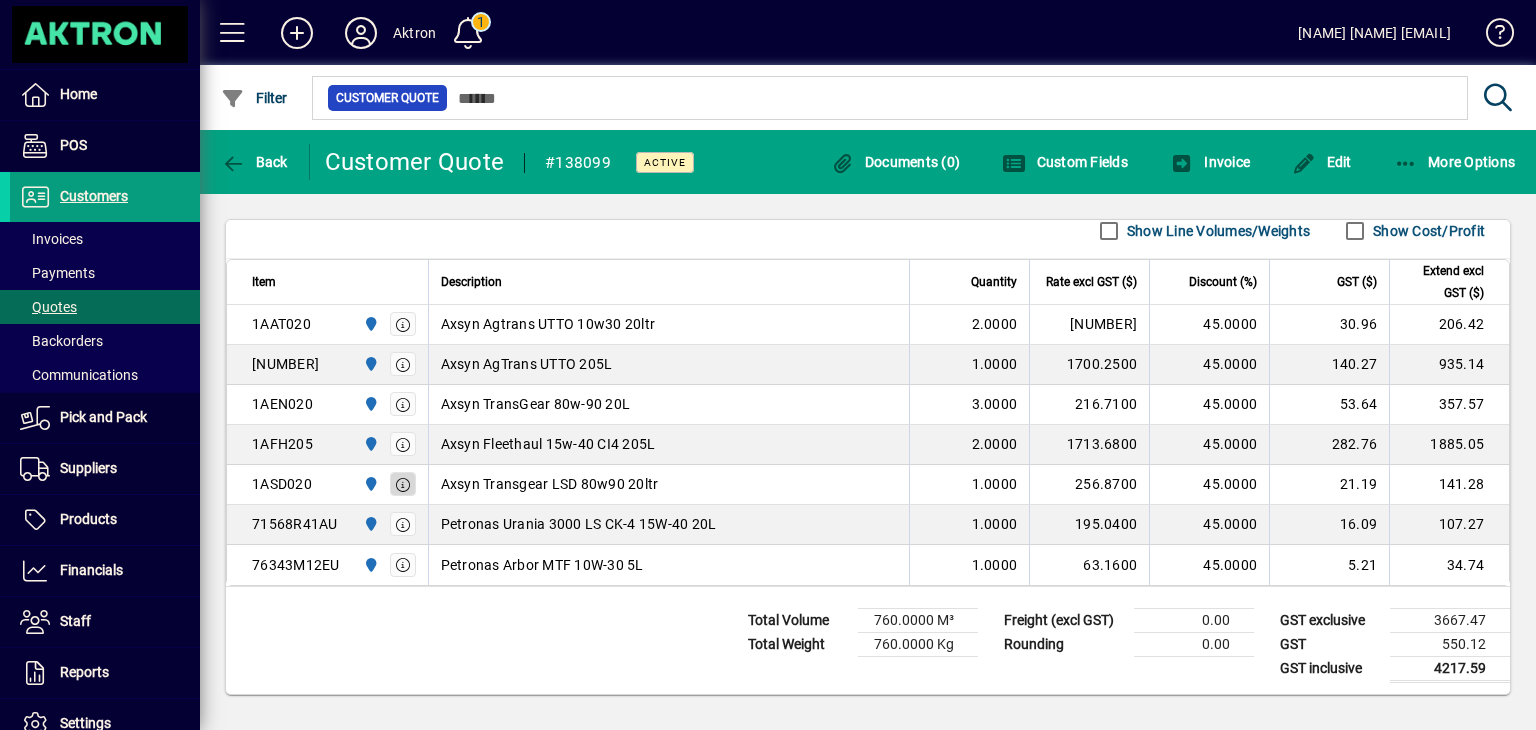 click 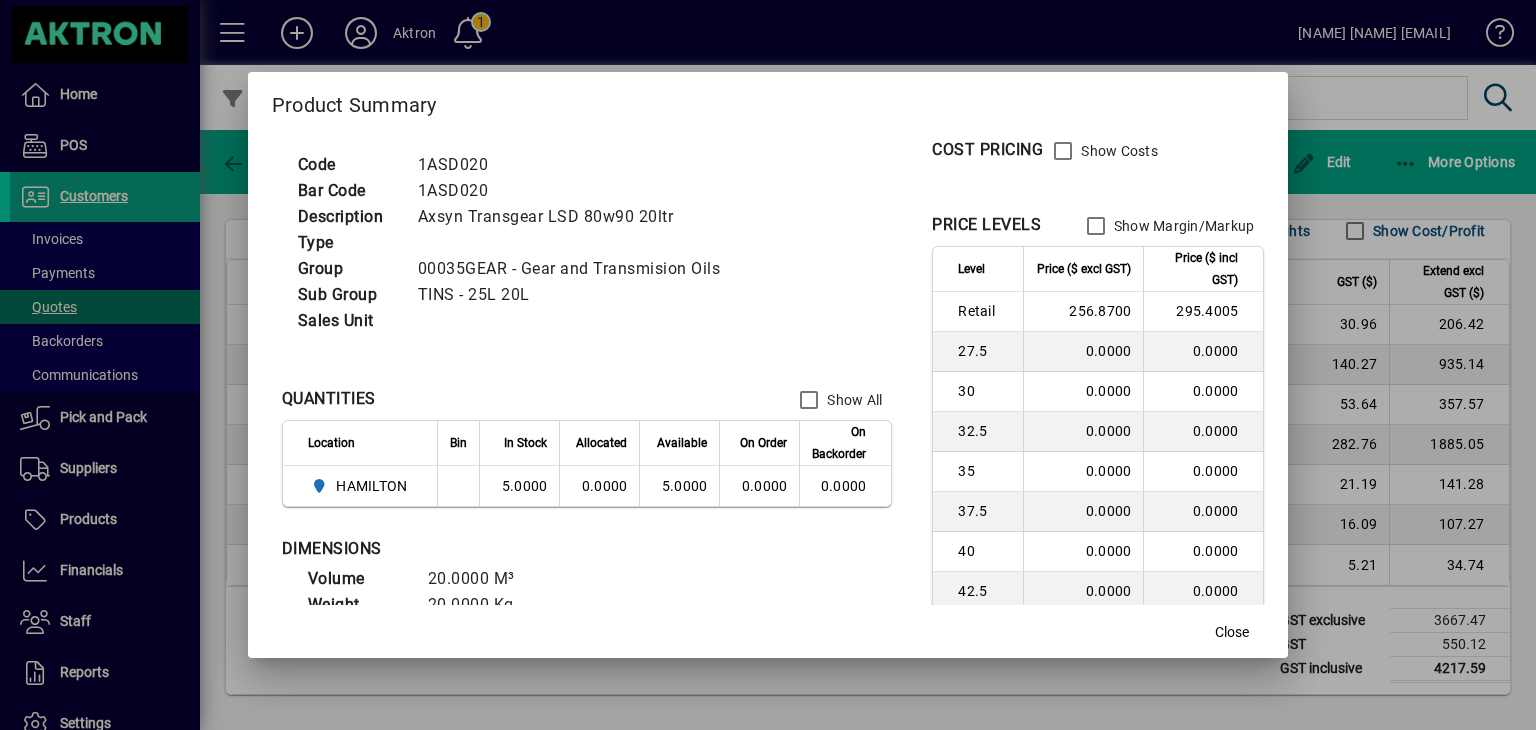 click at bounding box center (768, 365) 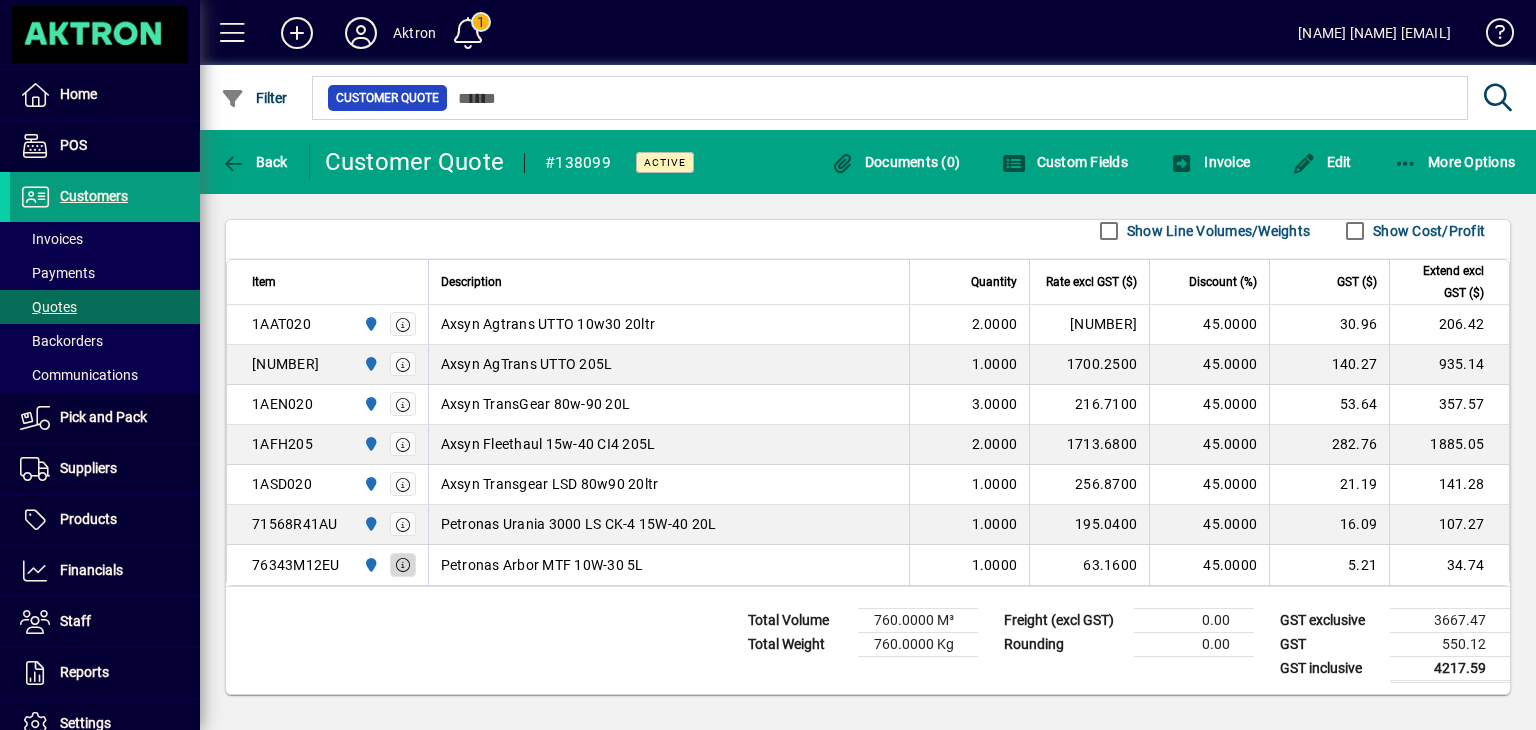 click 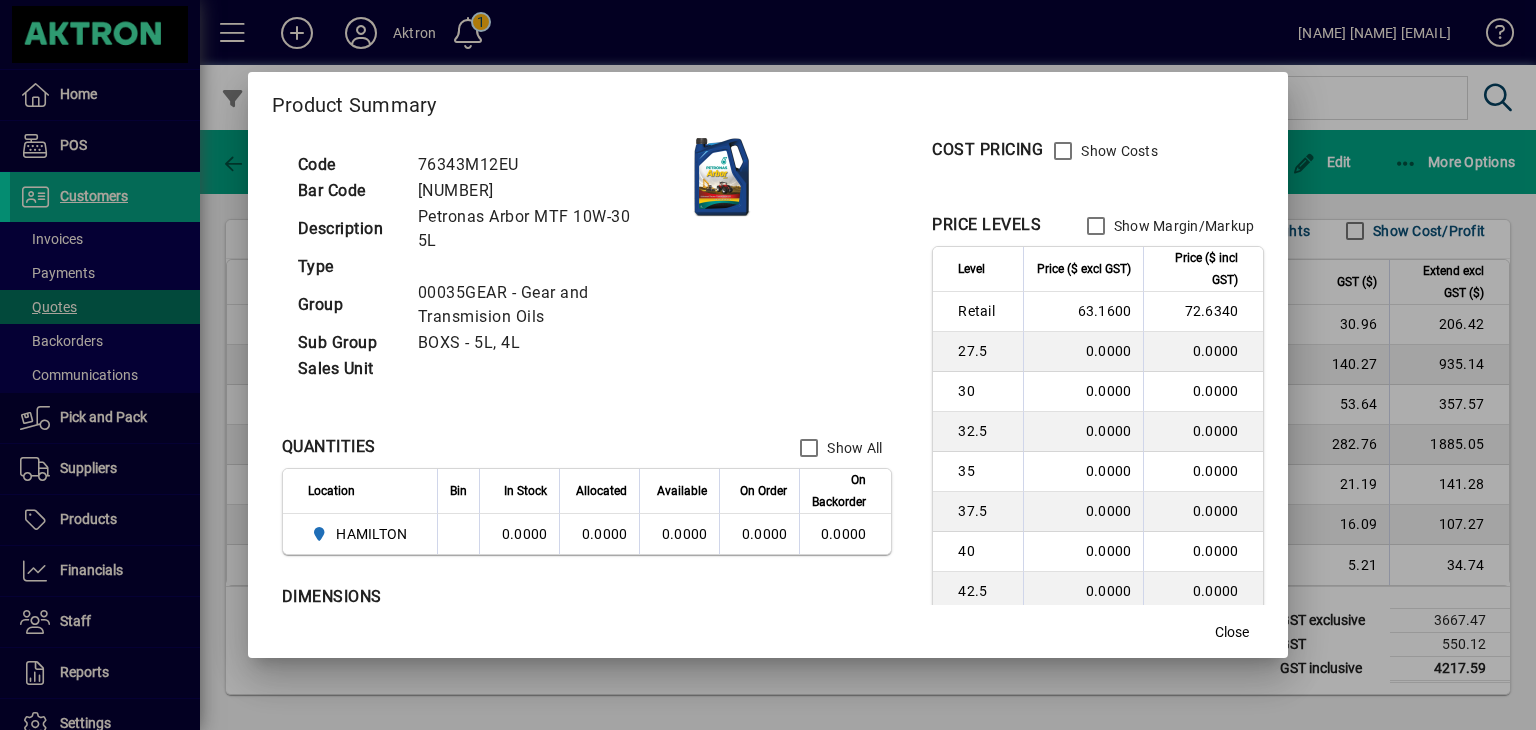 click at bounding box center (768, 365) 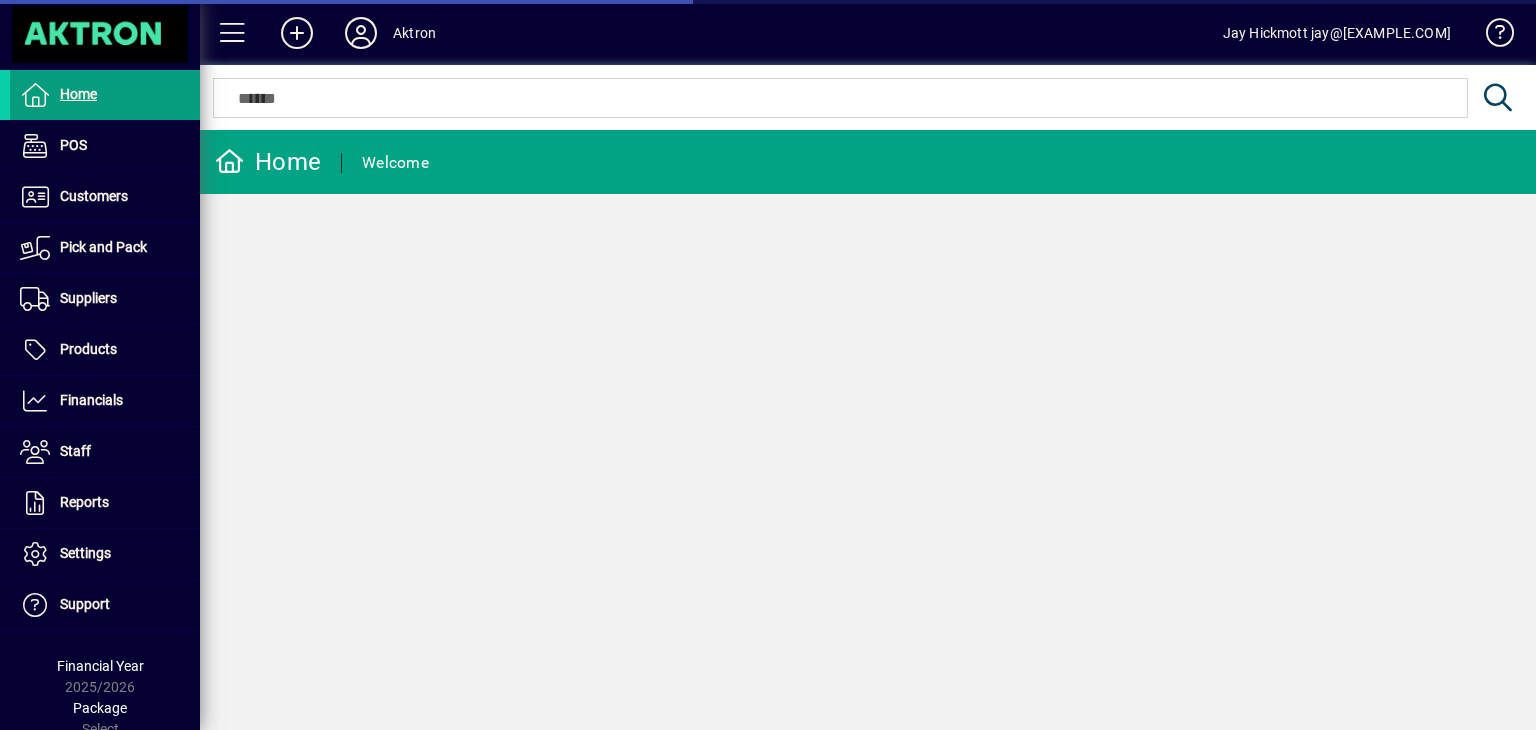 scroll, scrollTop: 0, scrollLeft: 0, axis: both 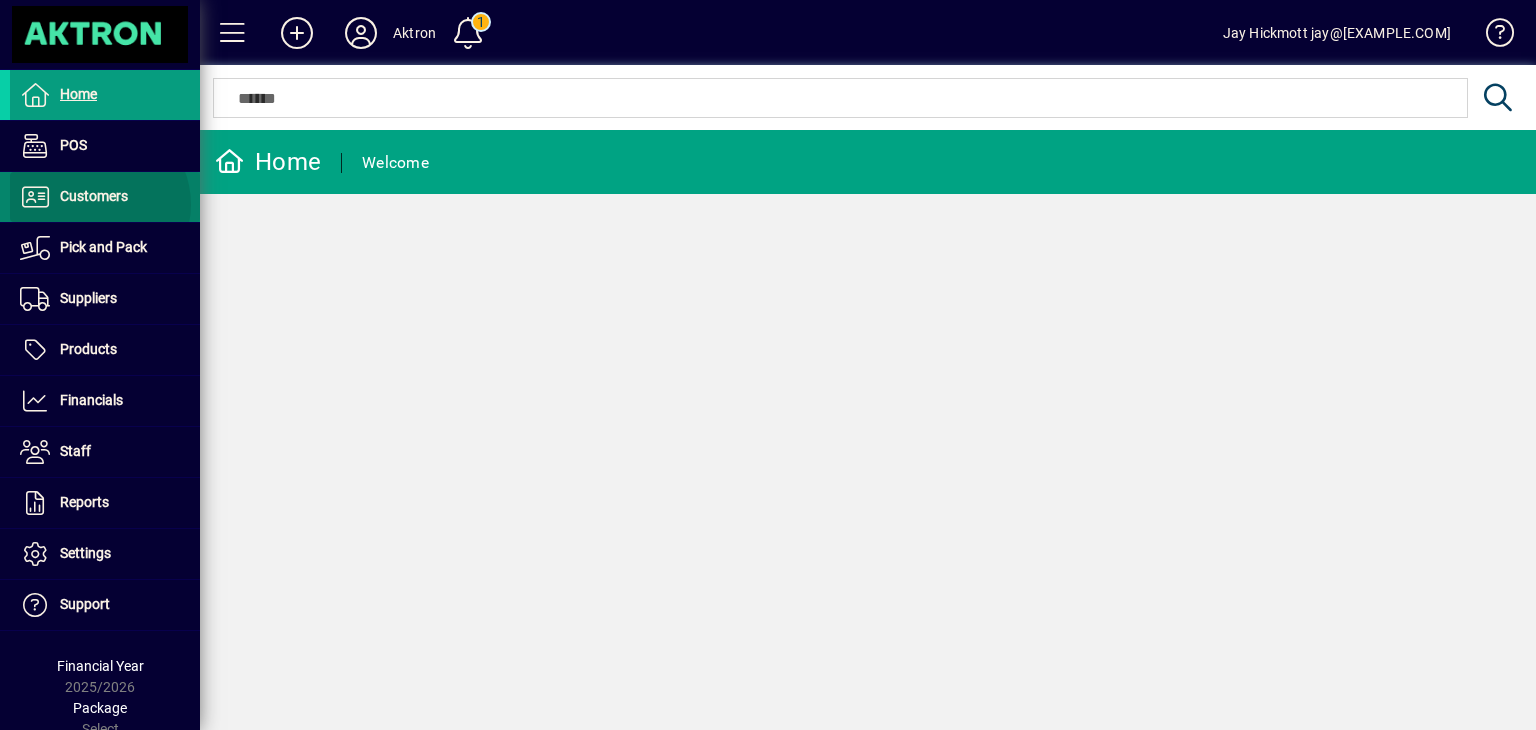 click on "Customers" at bounding box center (69, 197) 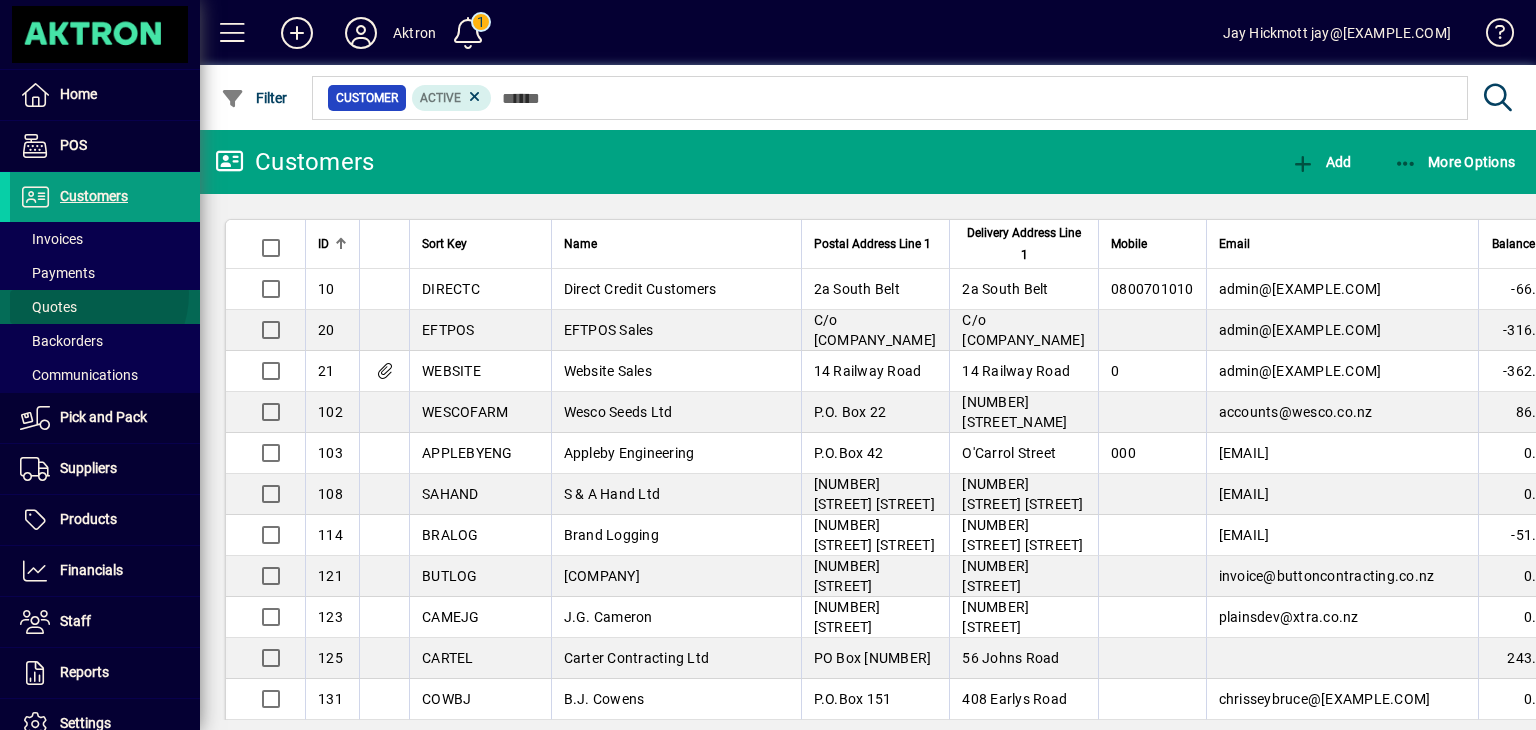click at bounding box center [105, 307] 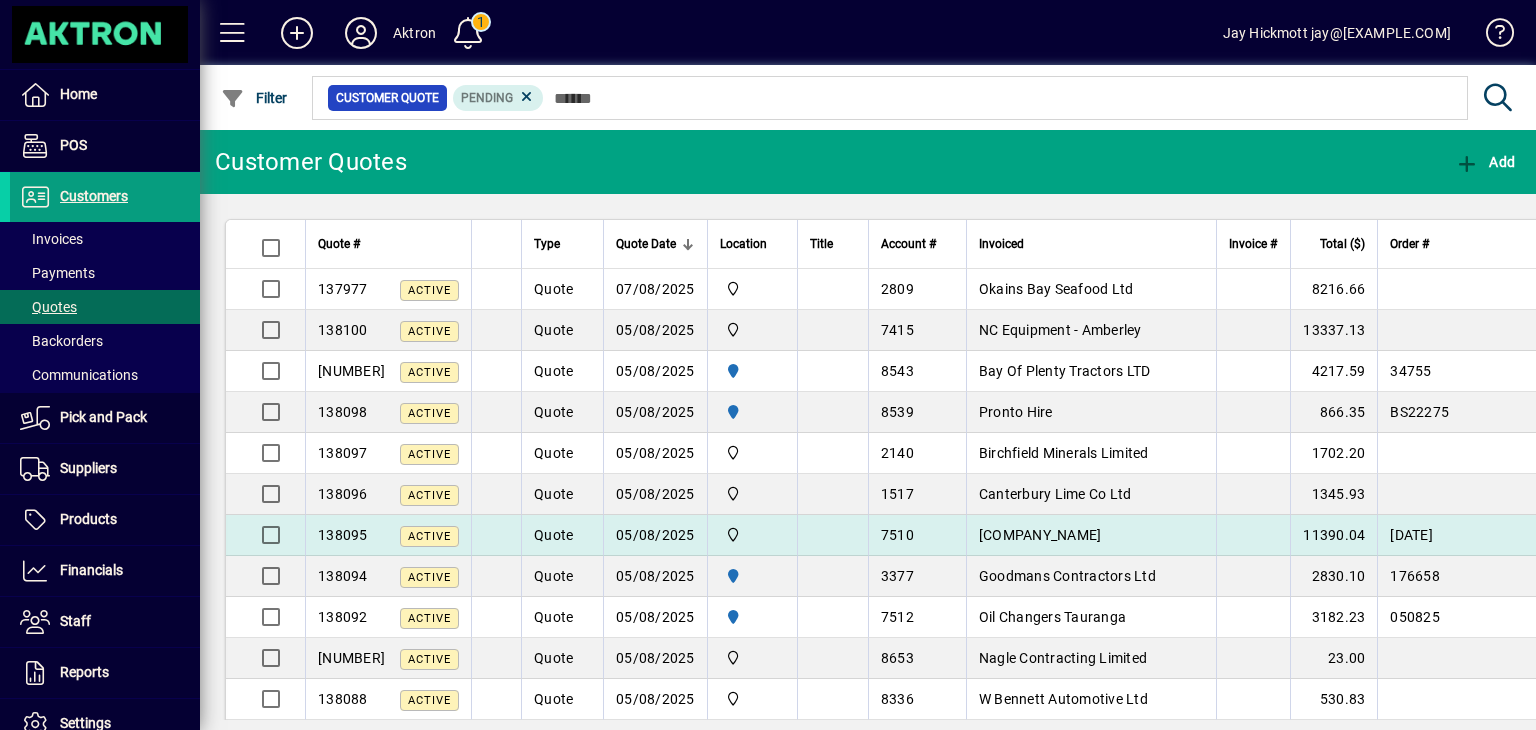 click on "Oil Changers Papanui" at bounding box center (1040, 535) 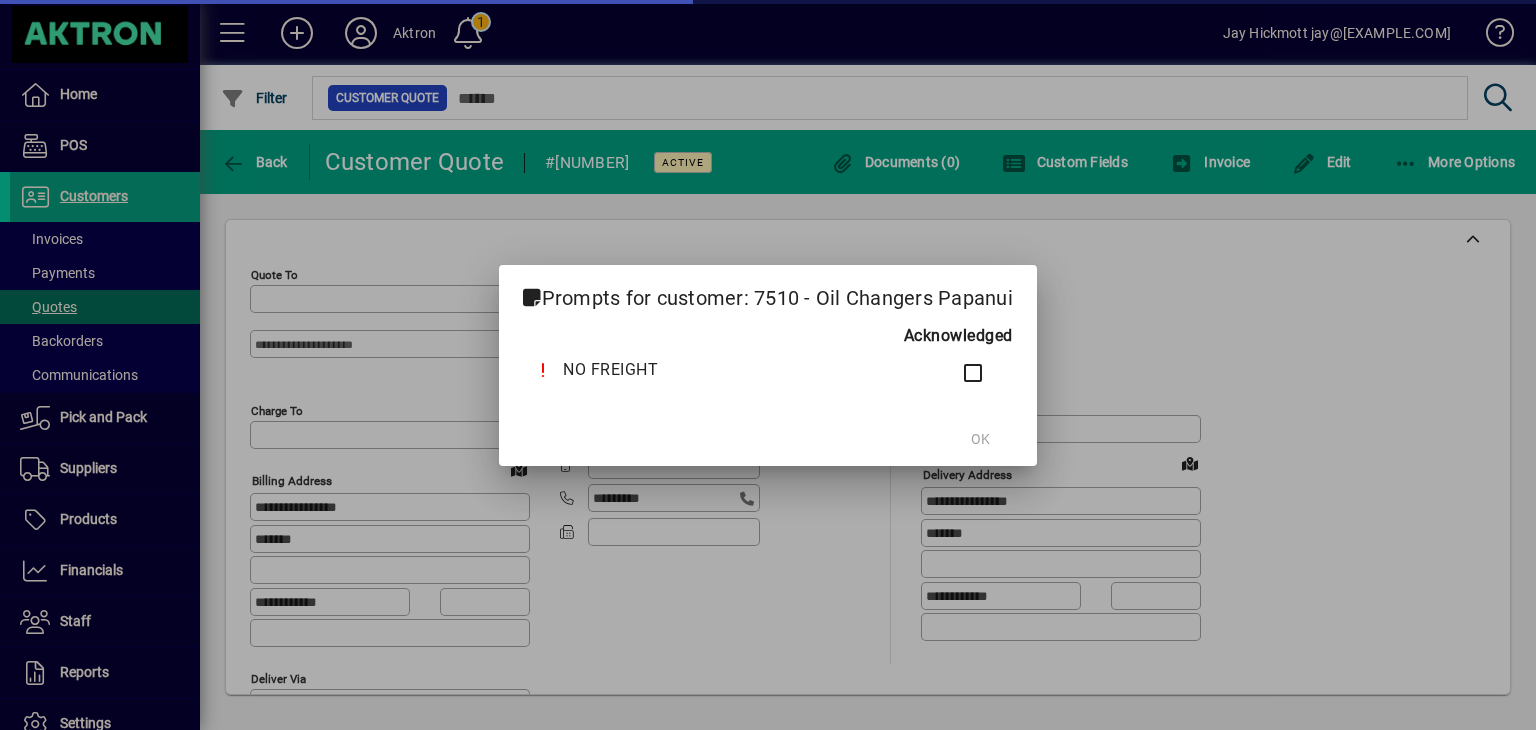 type on "**********" 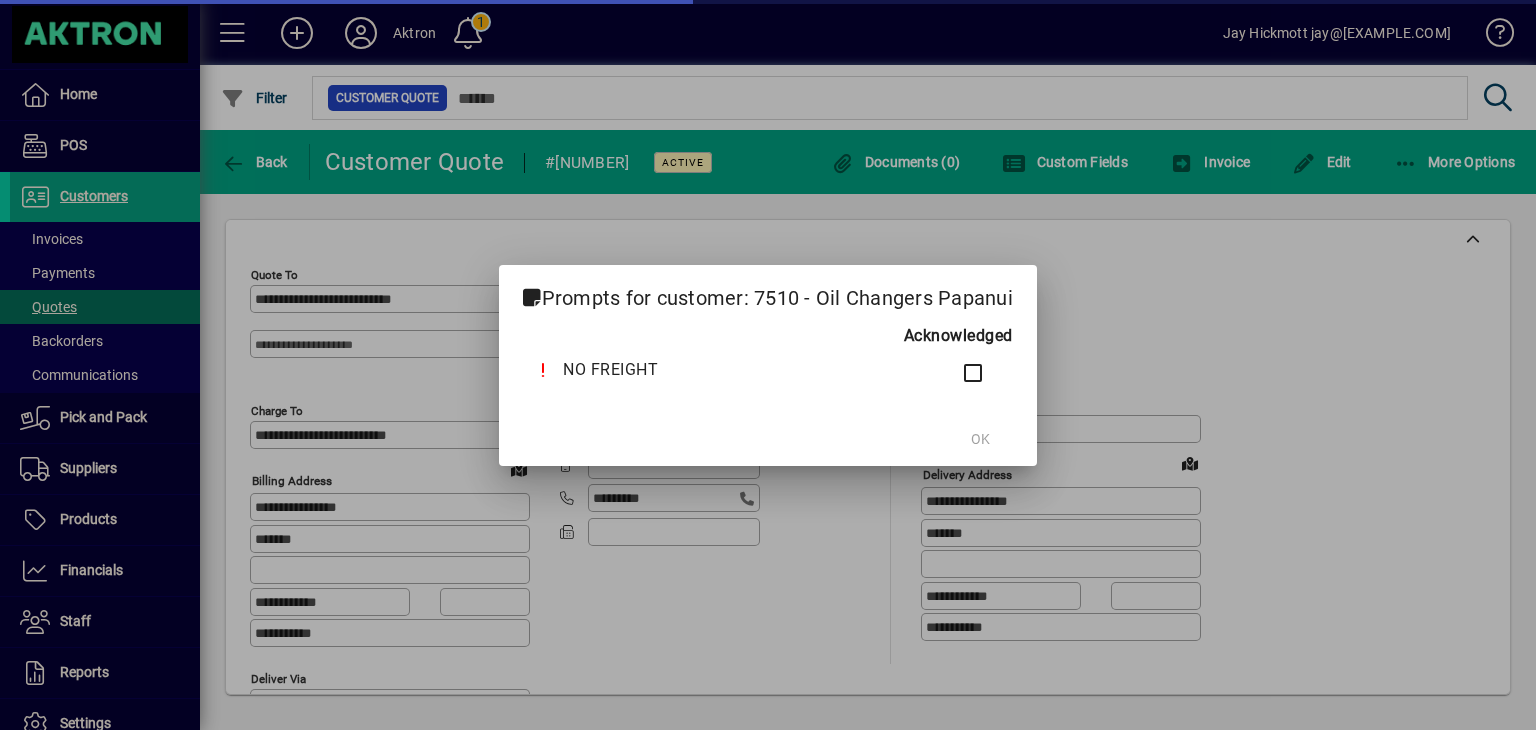 type on "*******" 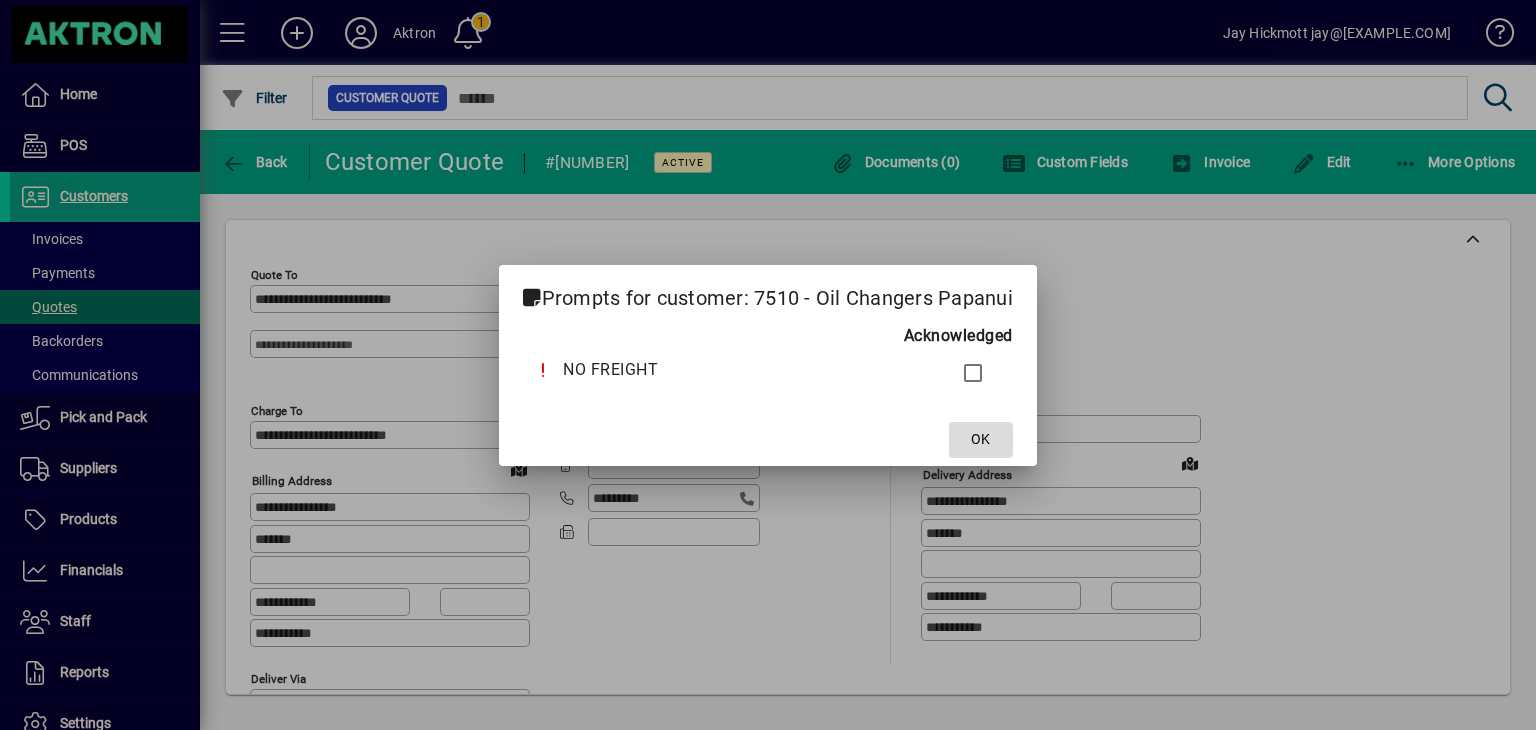 click on "OK" 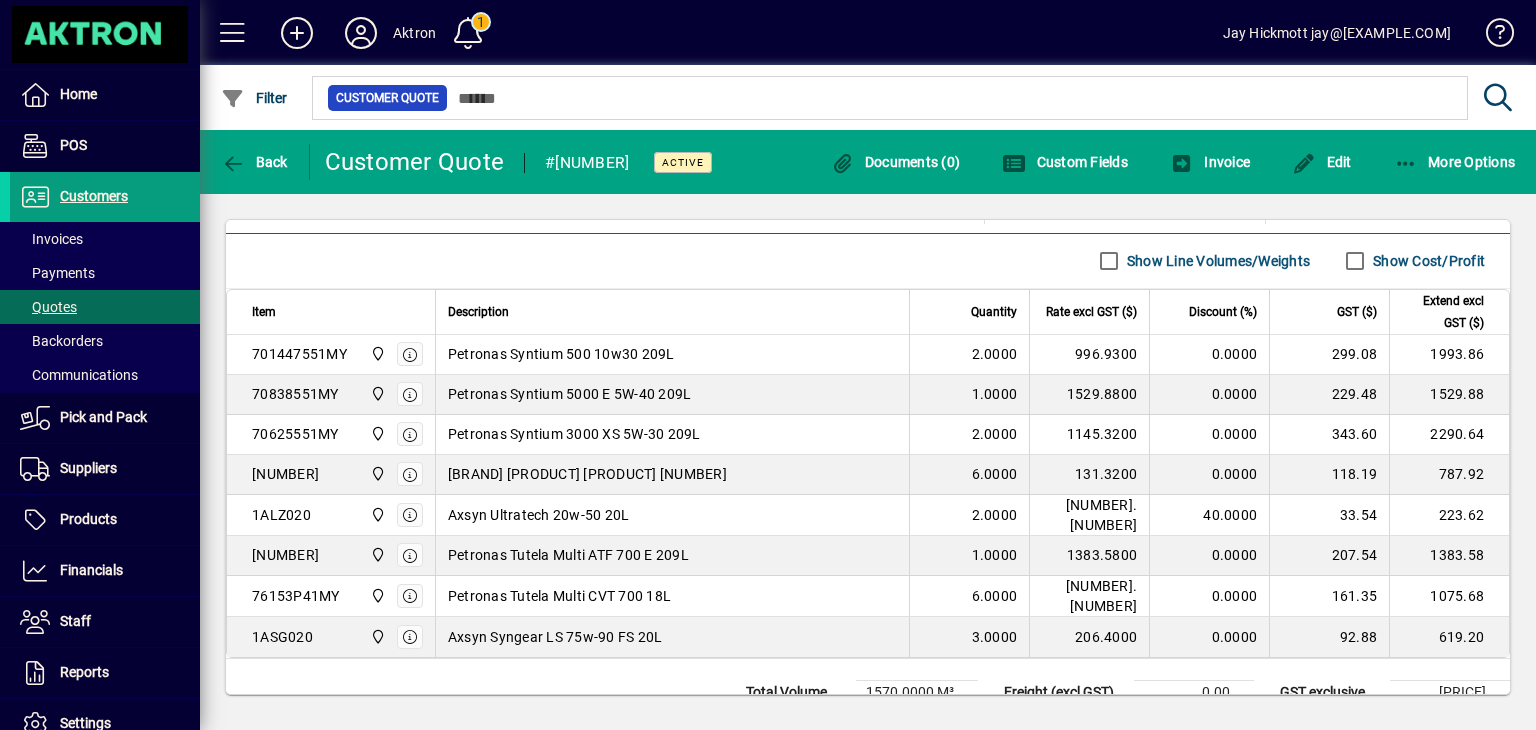 scroll, scrollTop: 1011, scrollLeft: 0, axis: vertical 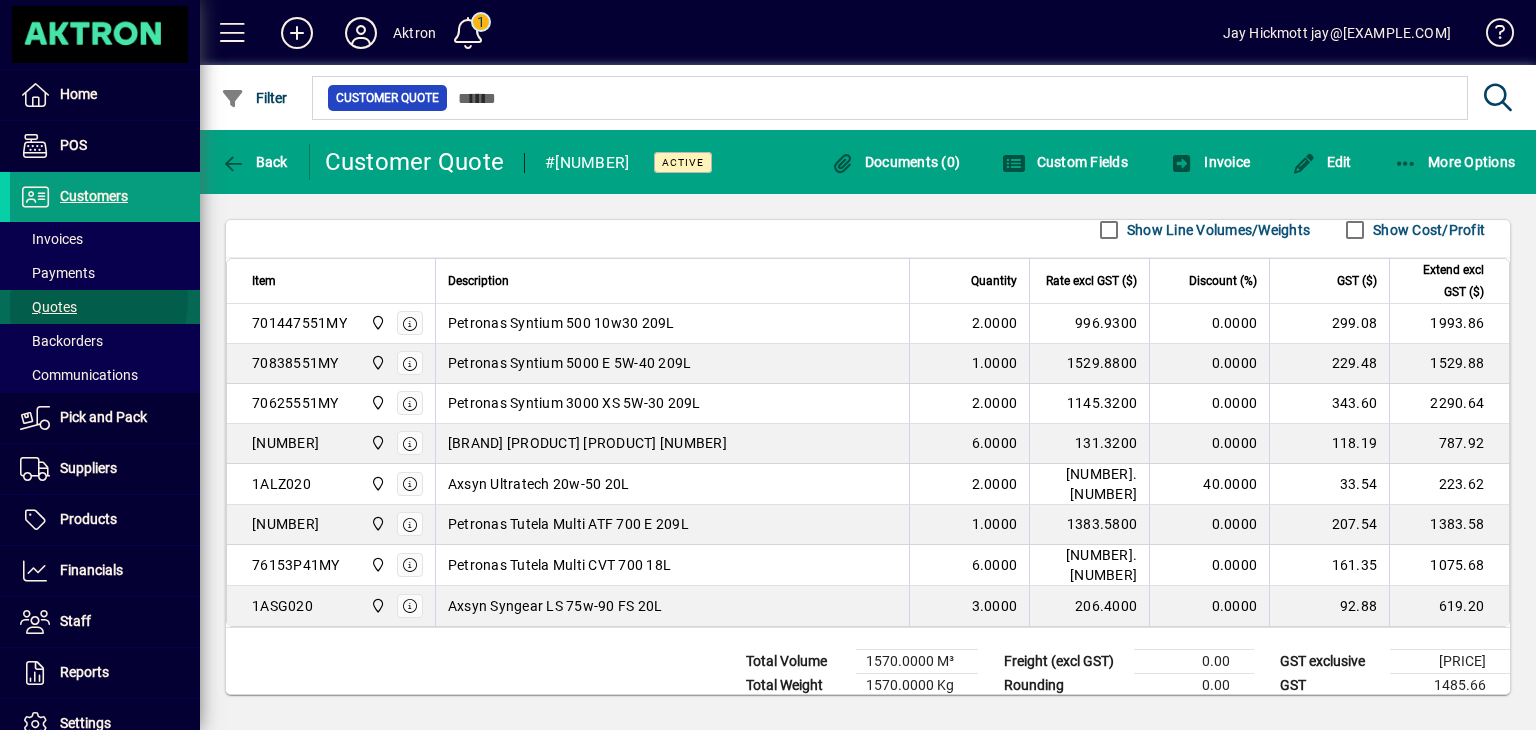click at bounding box center [105, 307] 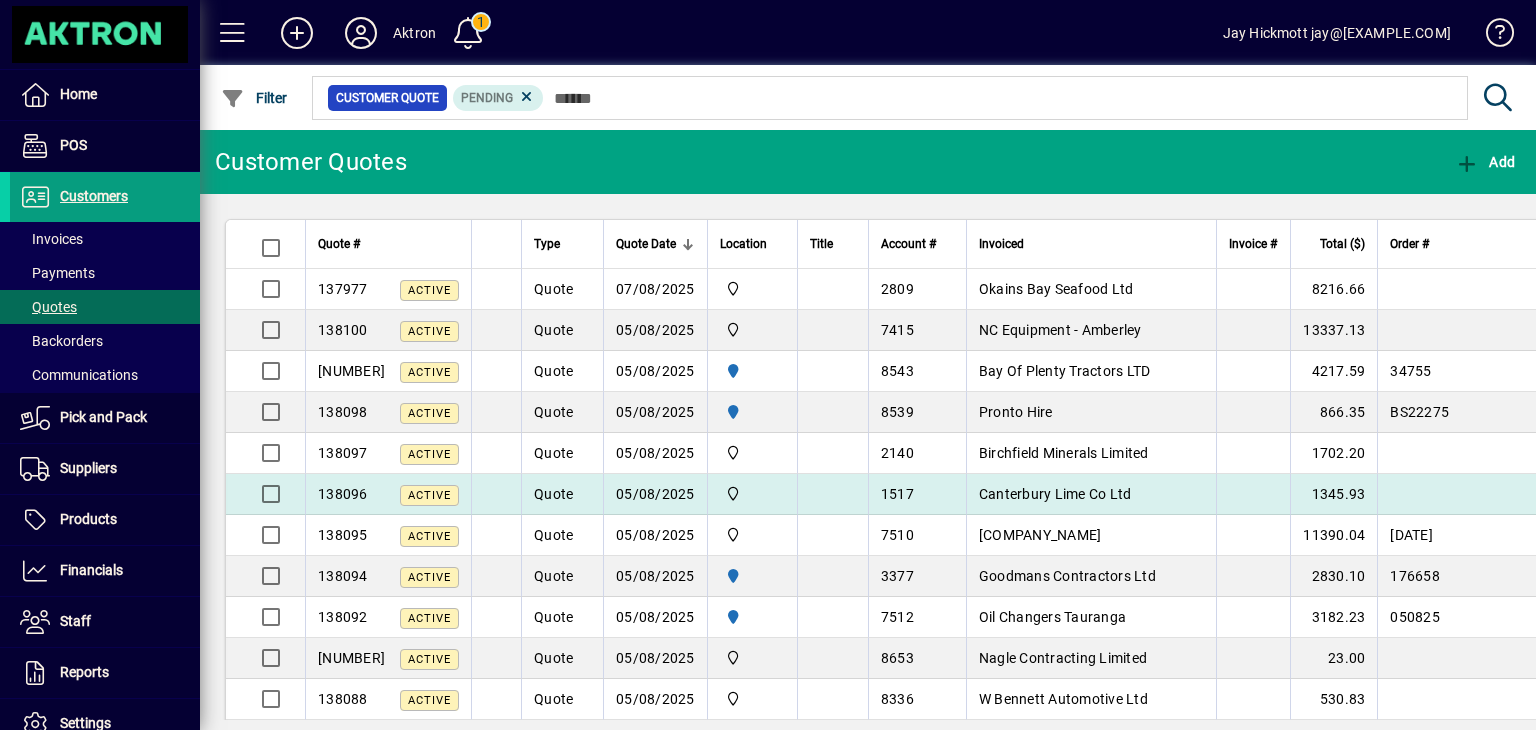 click on "05/08/2025" at bounding box center [655, 494] 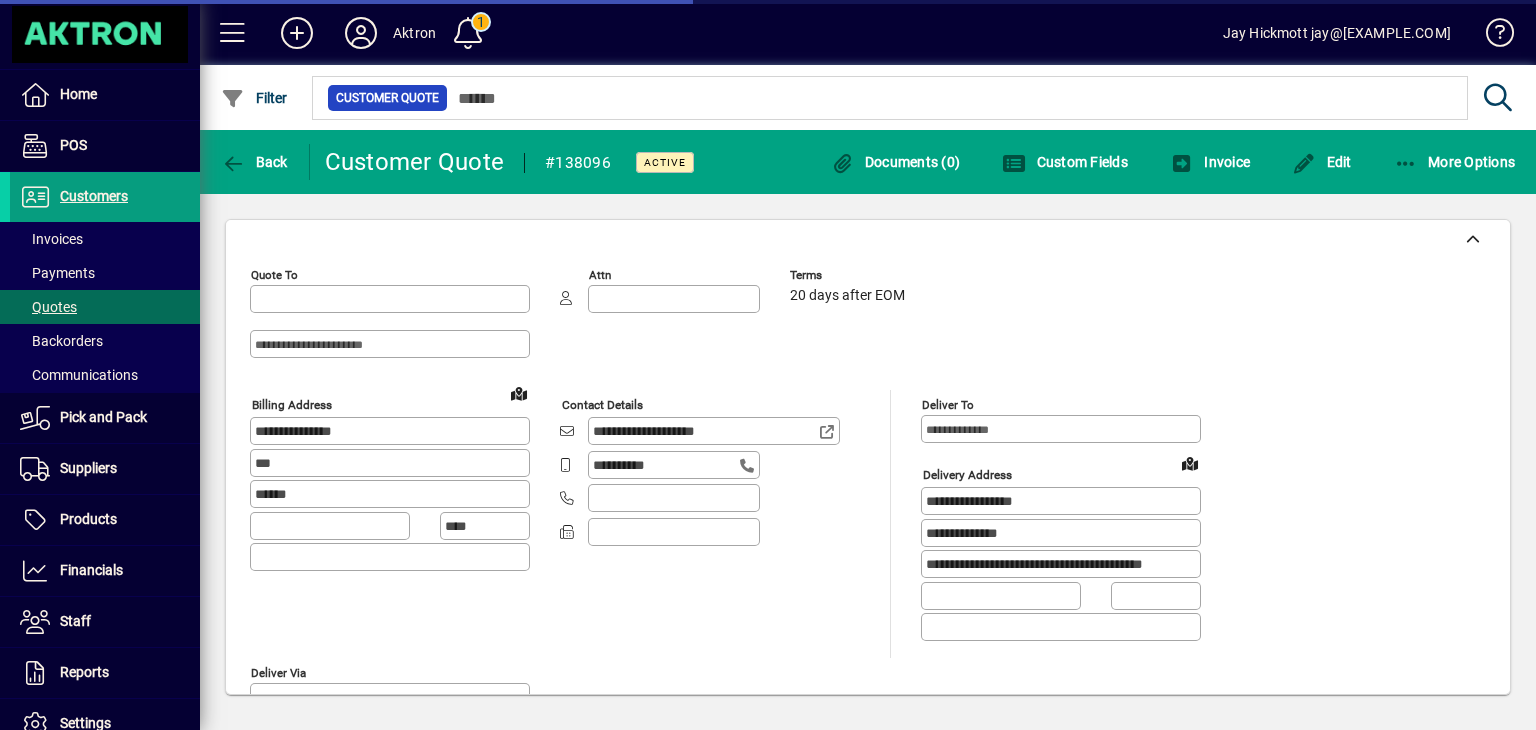 type on "**********" 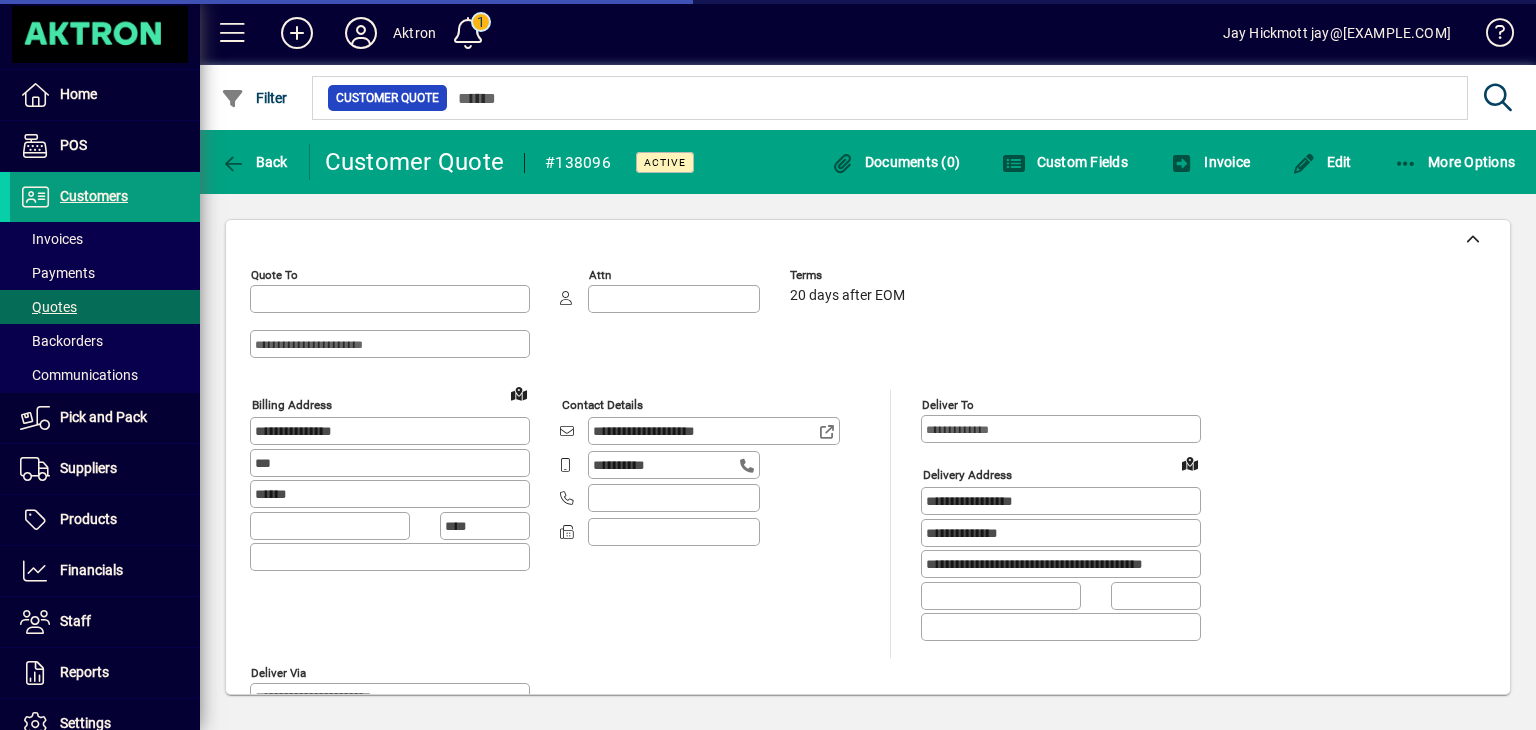 type on "**********" 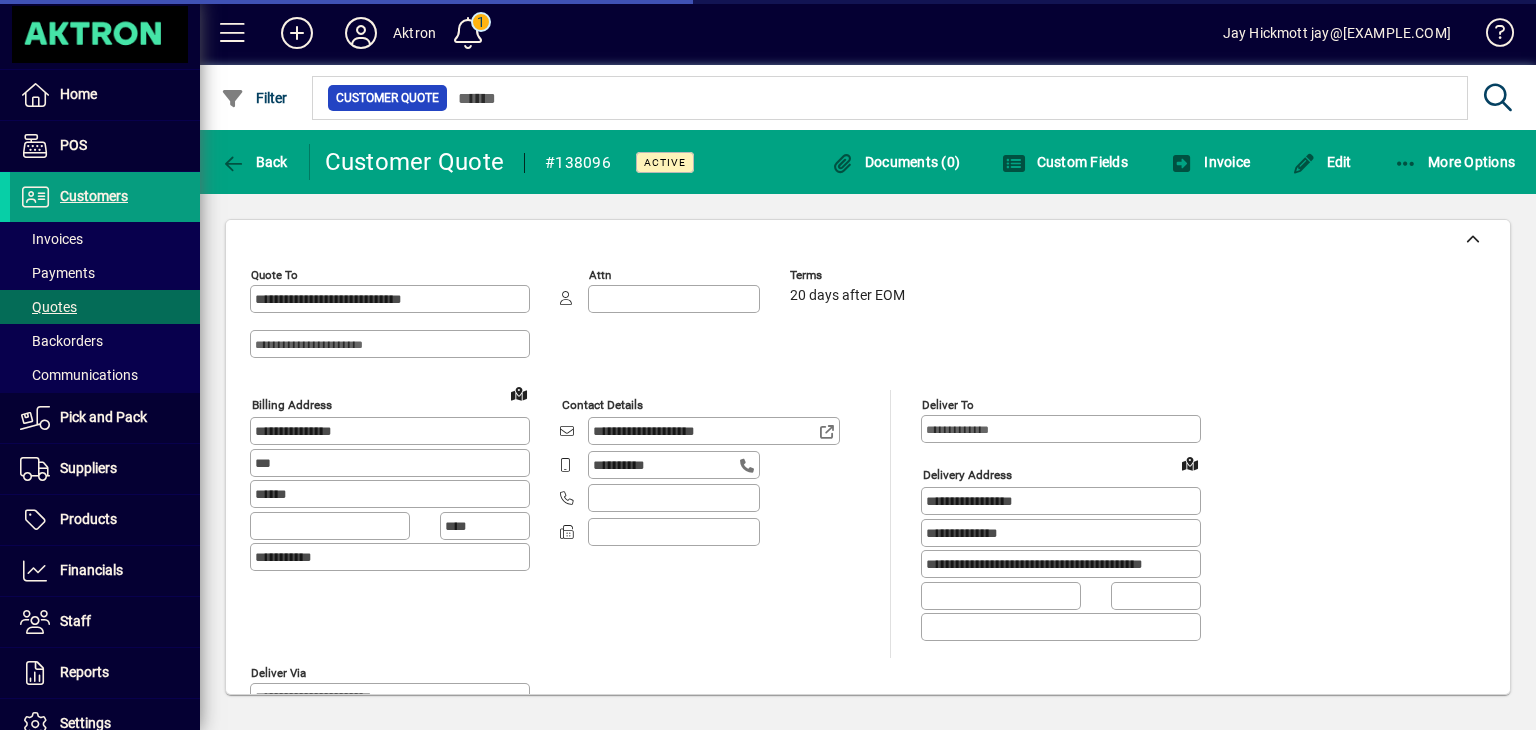type on "*******" 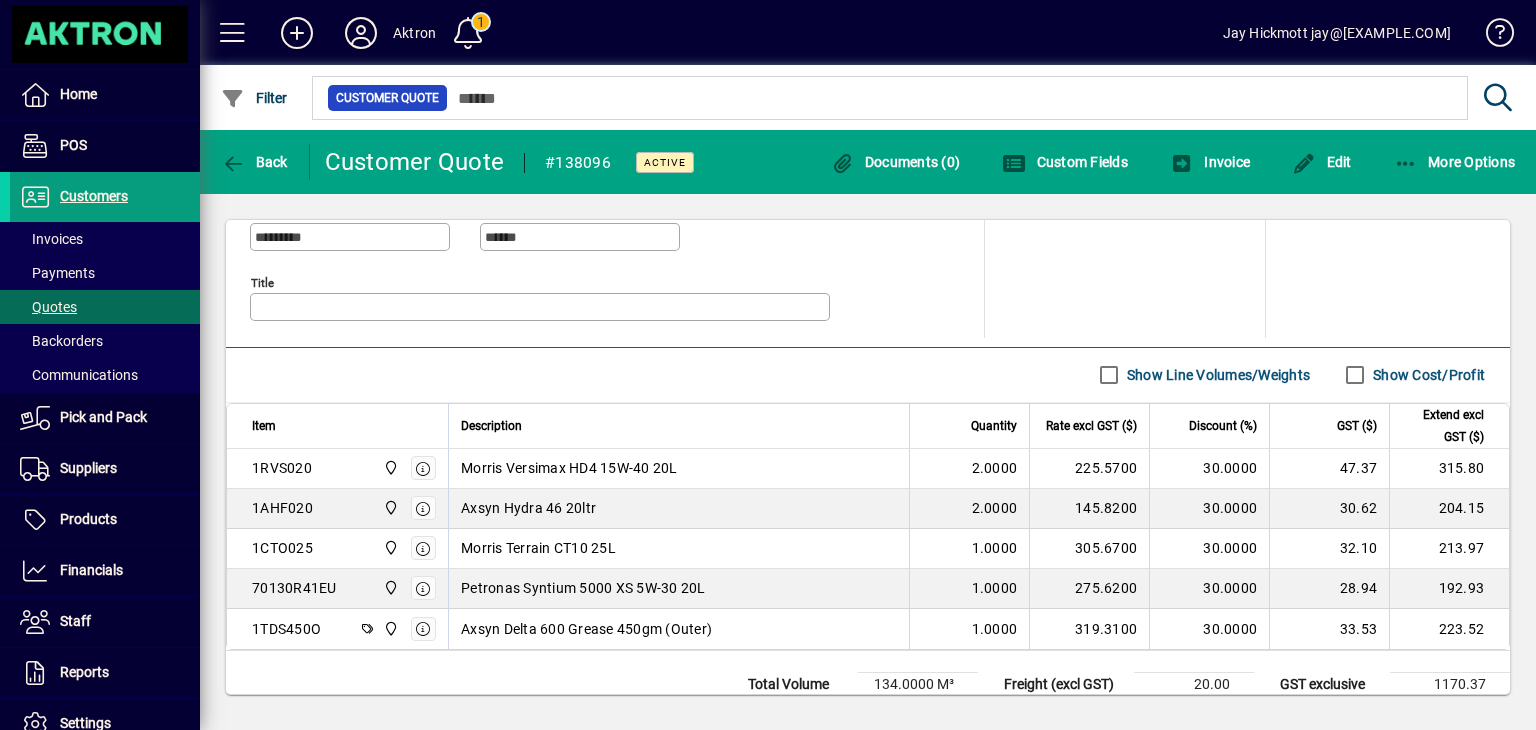 scroll, scrollTop: 865, scrollLeft: 0, axis: vertical 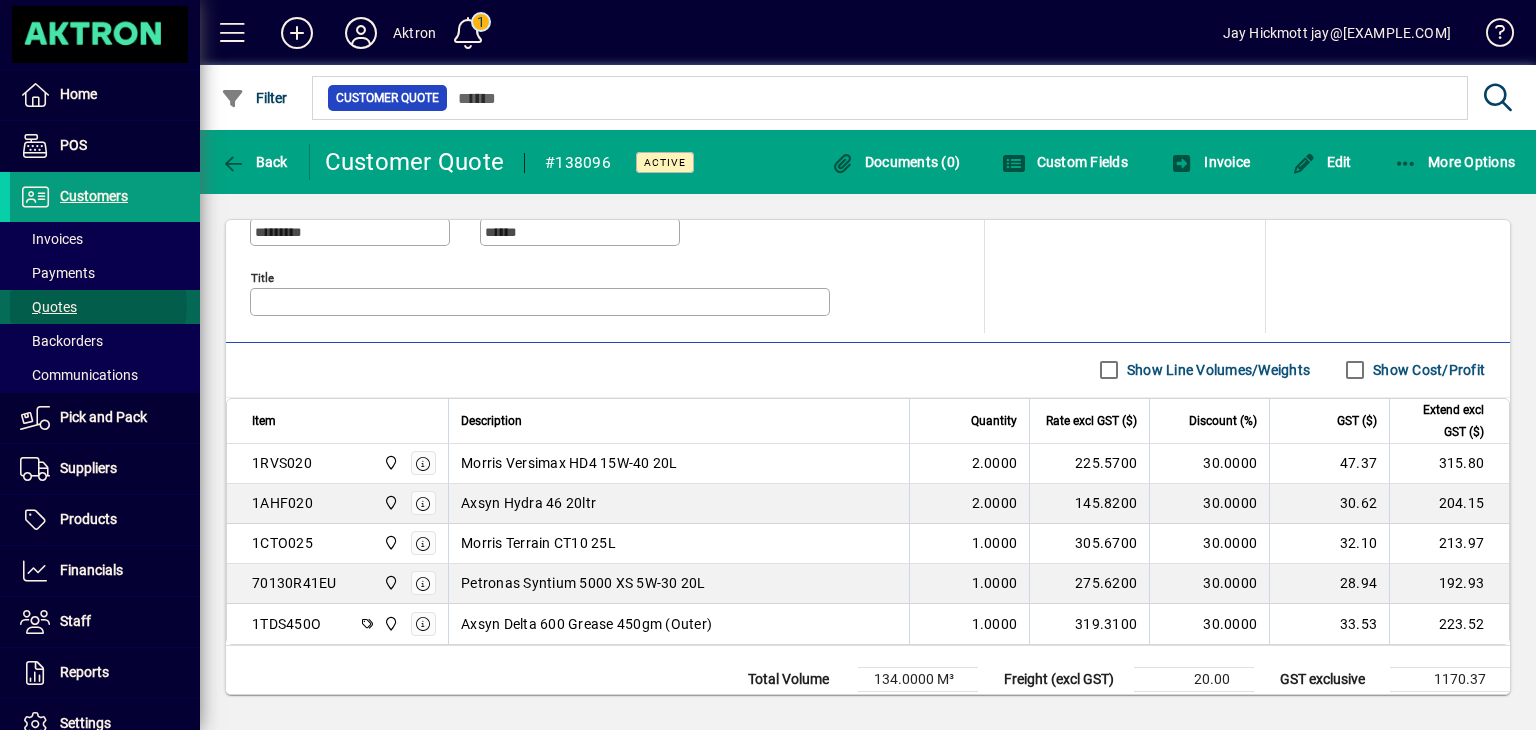 click at bounding box center (105, 307) 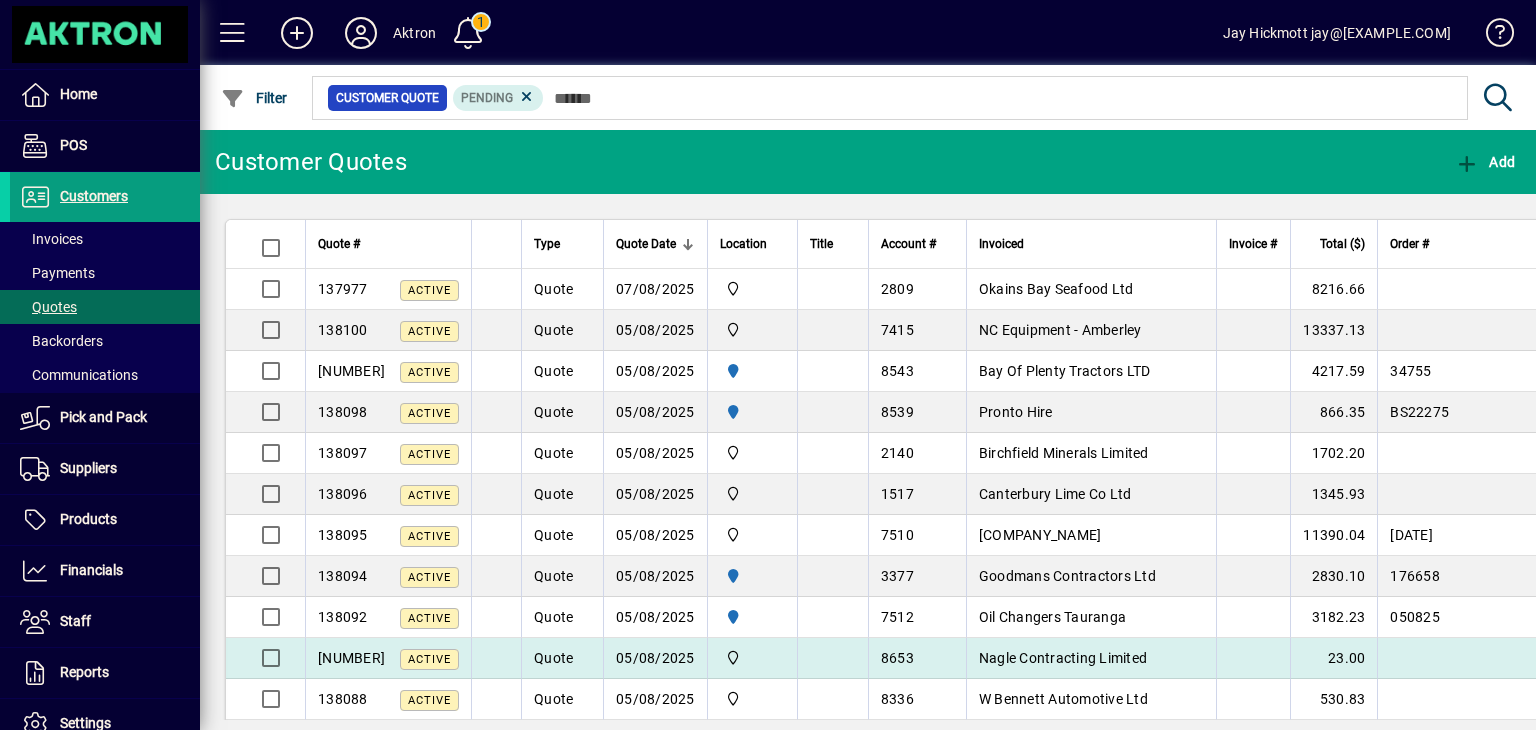 click on "05/08/2025" at bounding box center (655, 658) 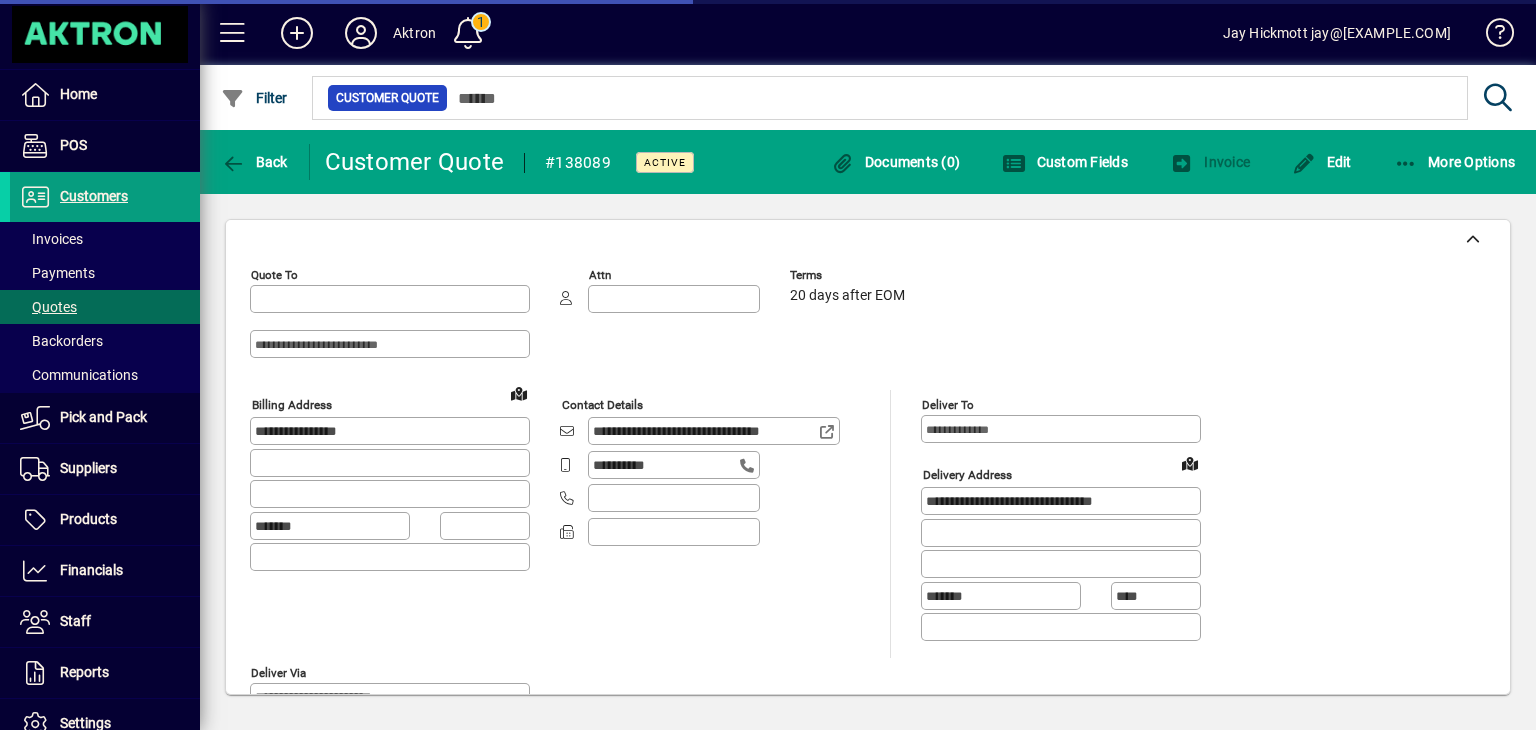 type on "**********" 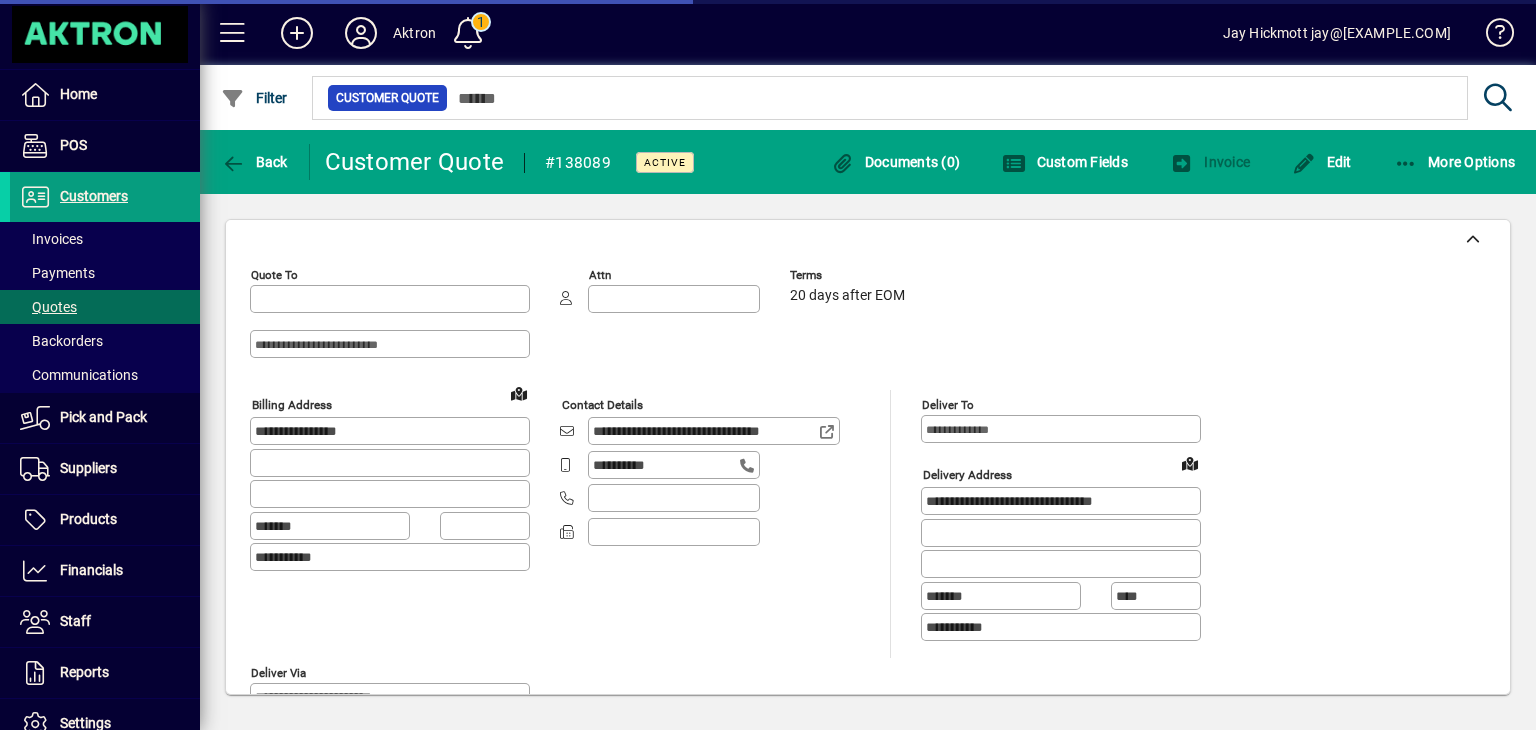 type on "**********" 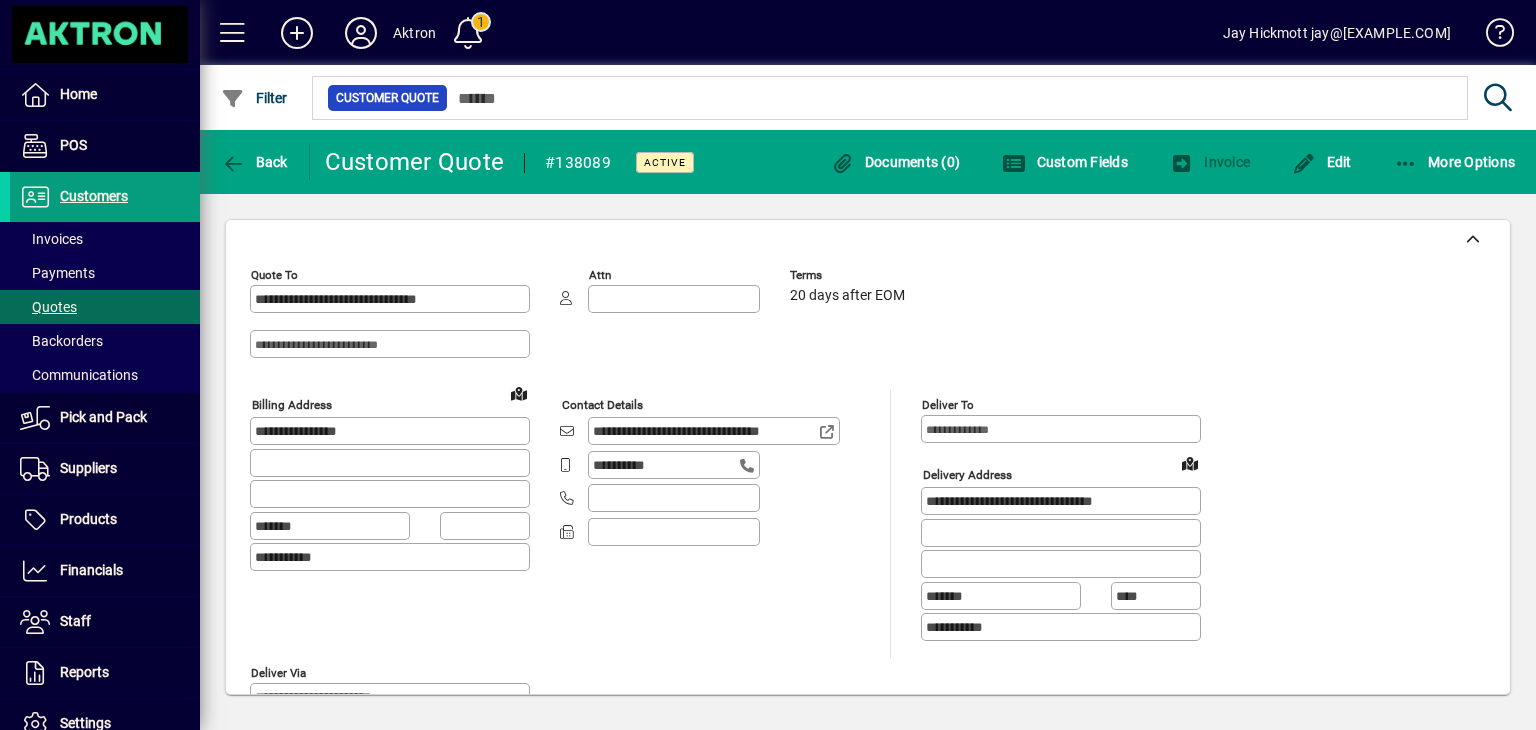 drag, startPoint x: 1505, startPoint y: 328, endPoint x: 1401, endPoint y: 481, distance: 185 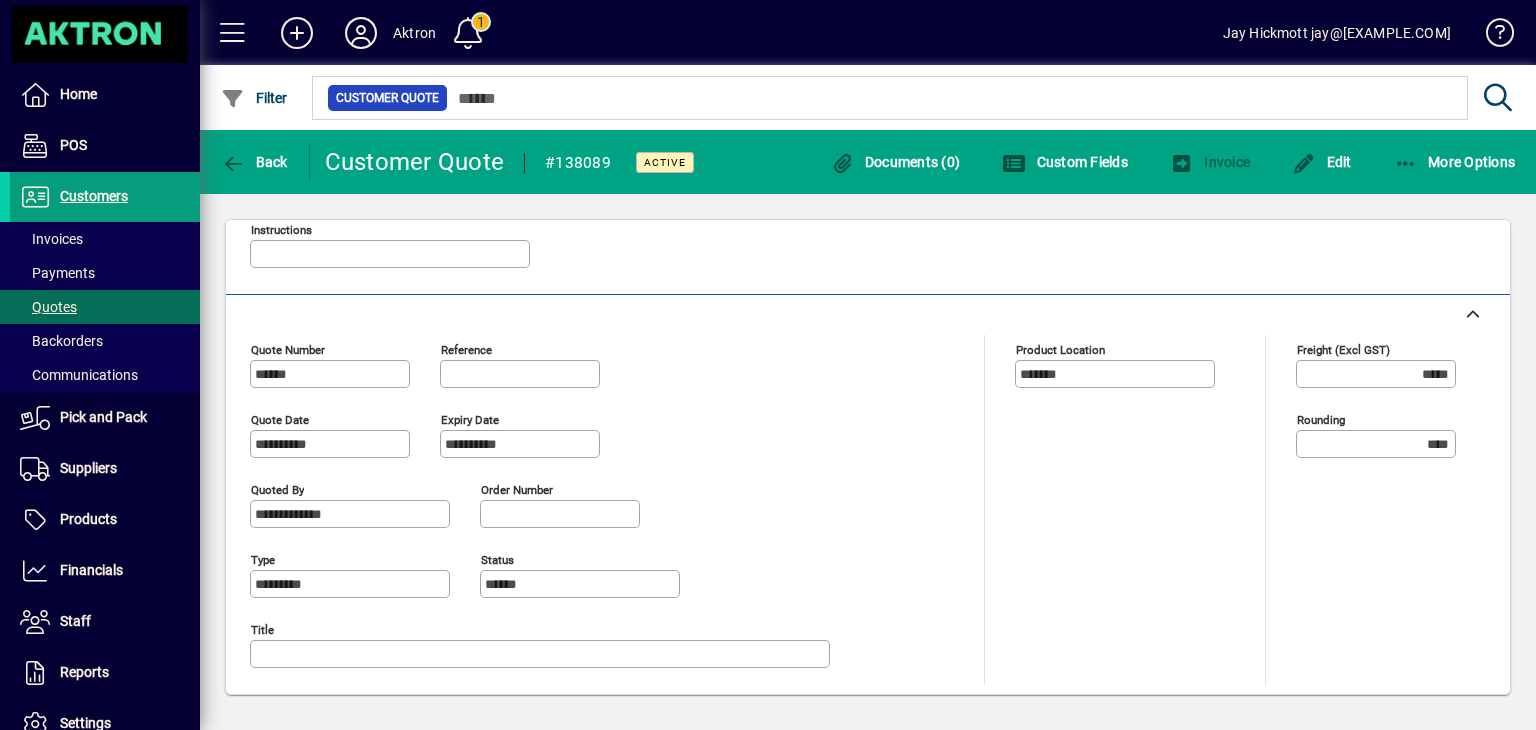 scroll, scrollTop: 511, scrollLeft: 0, axis: vertical 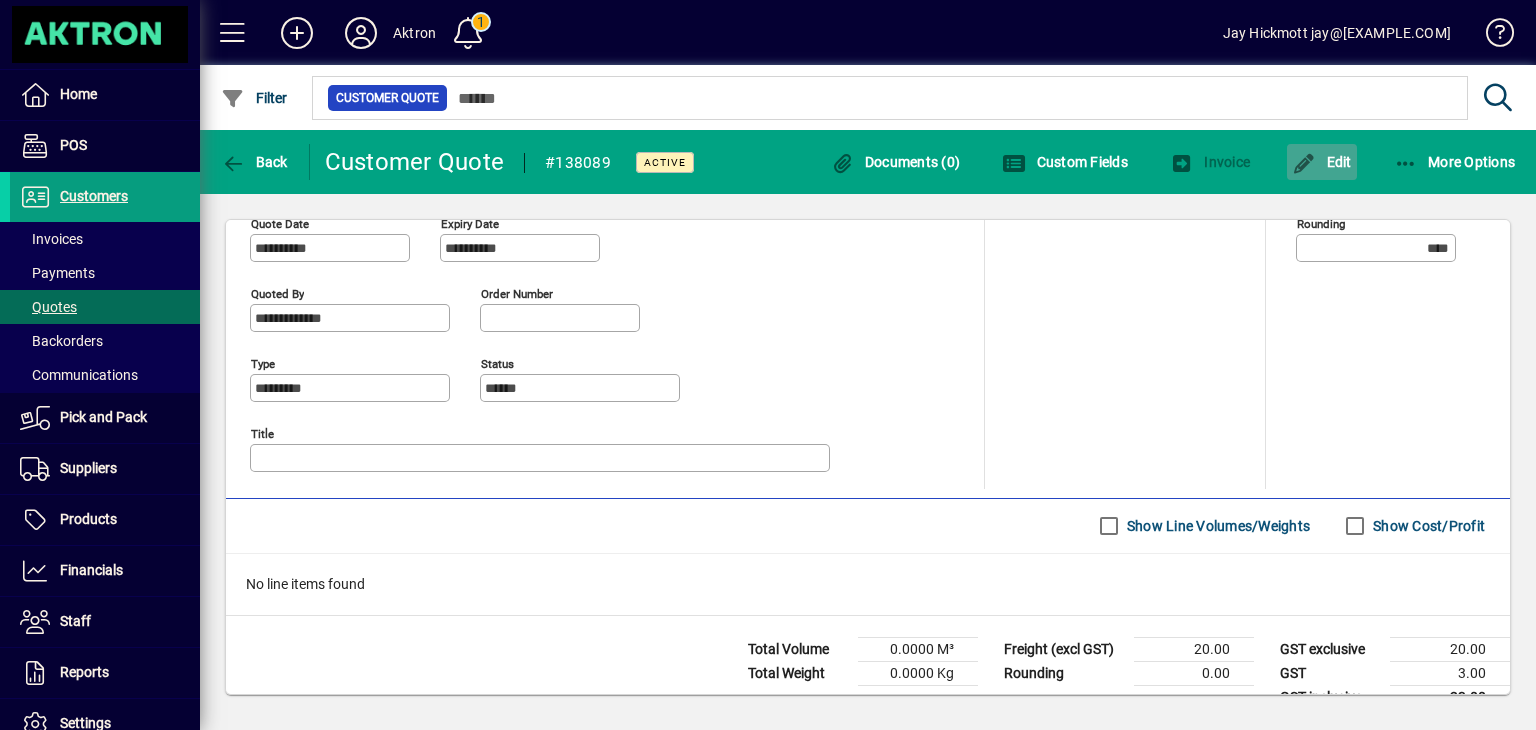 click on "Edit" 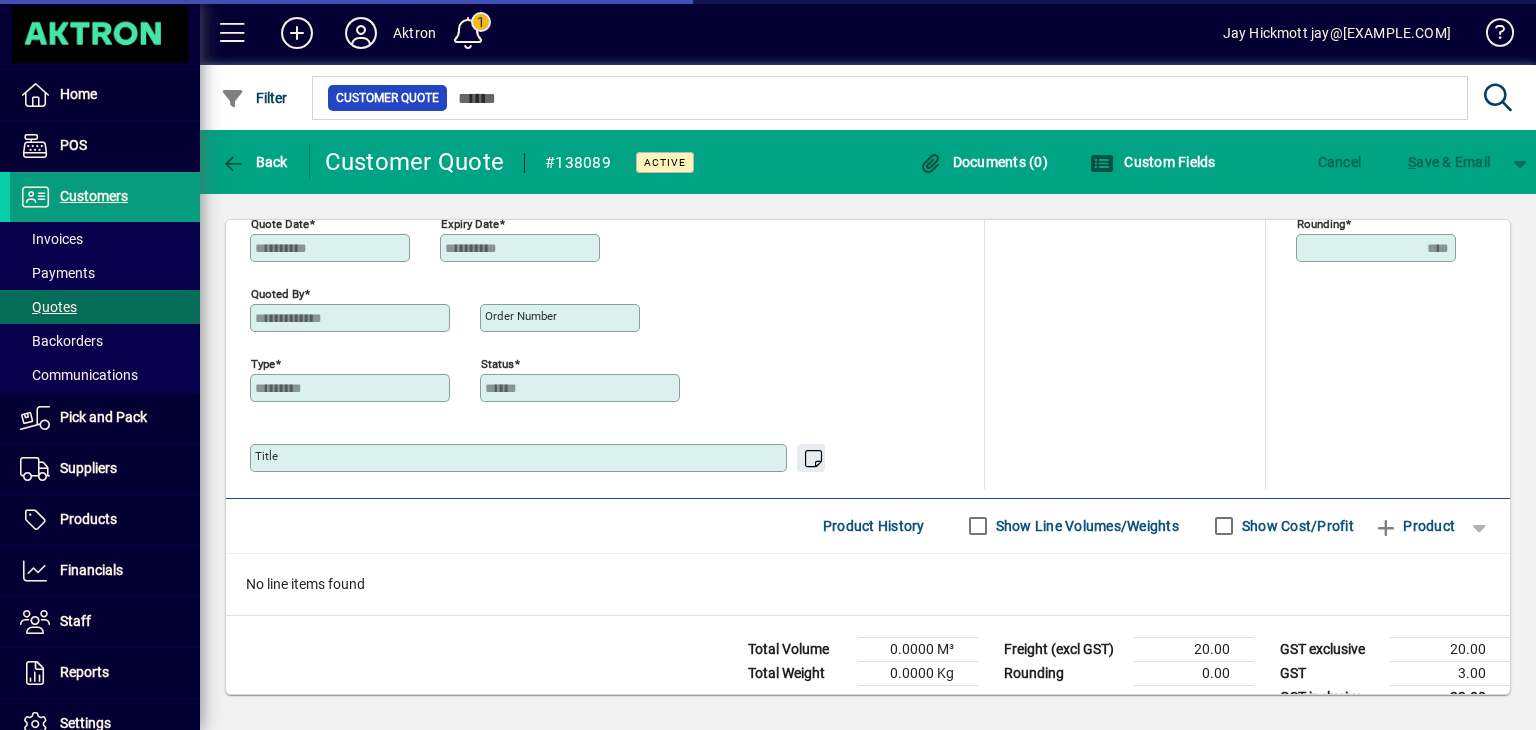 scroll, scrollTop: 673, scrollLeft: 0, axis: vertical 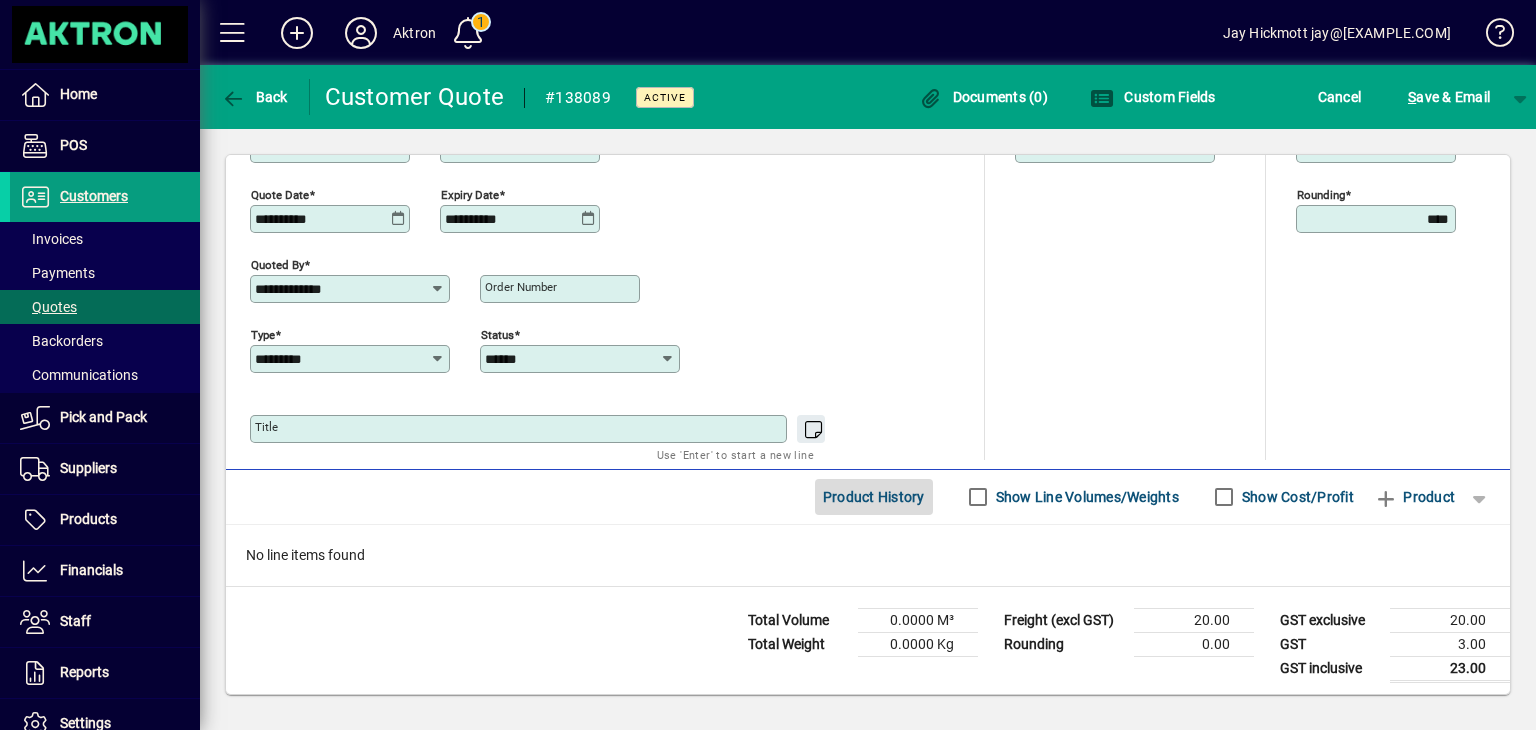 click on "Product History" 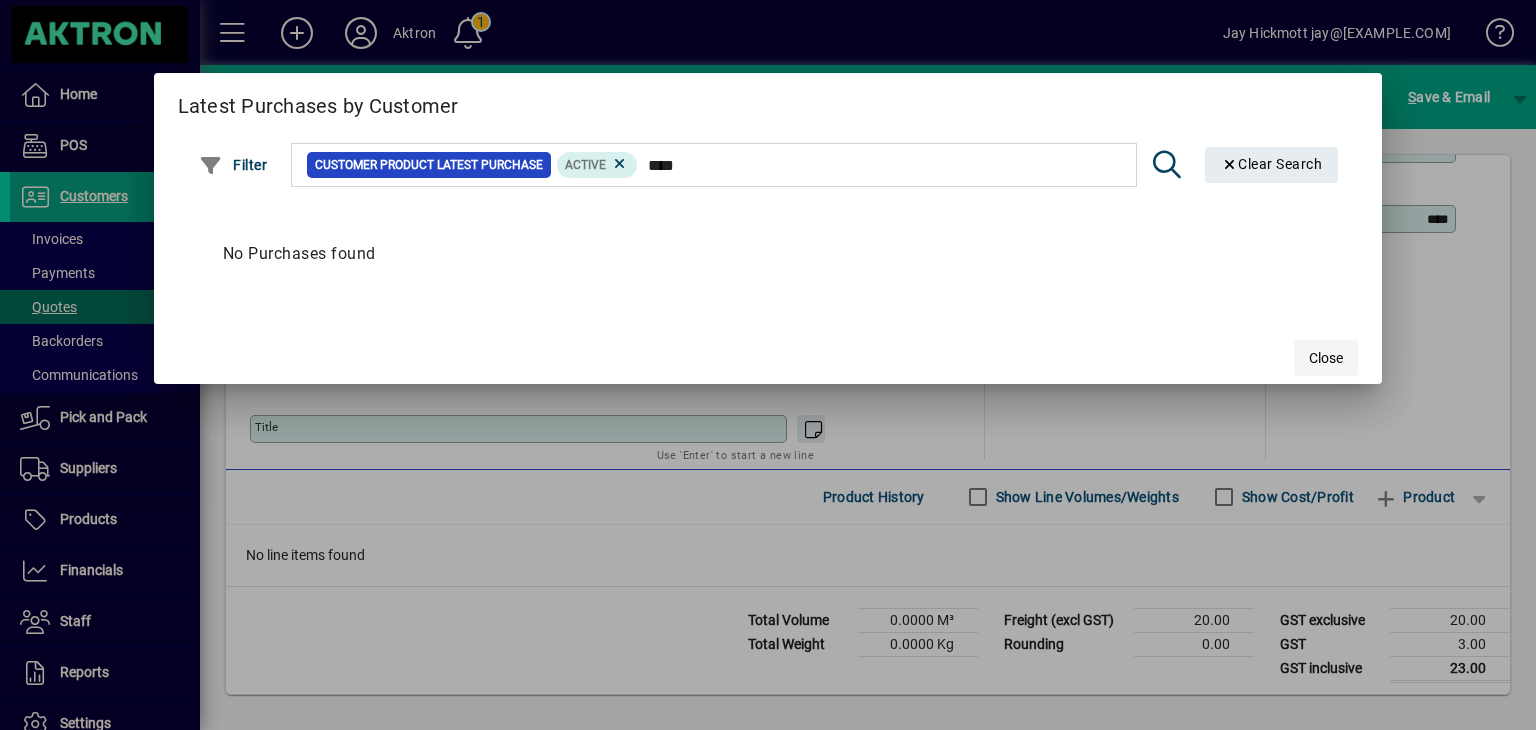 type on "****" 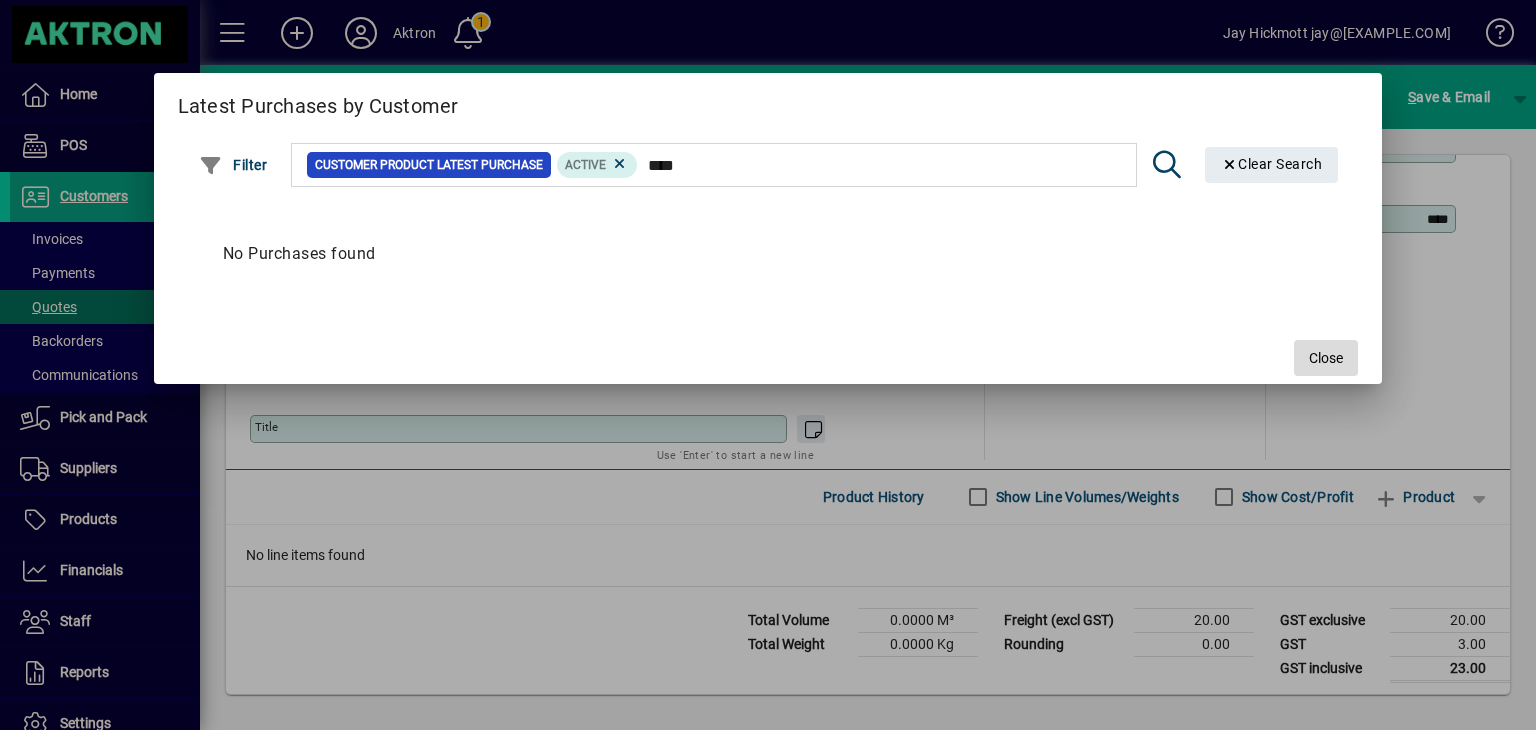 click 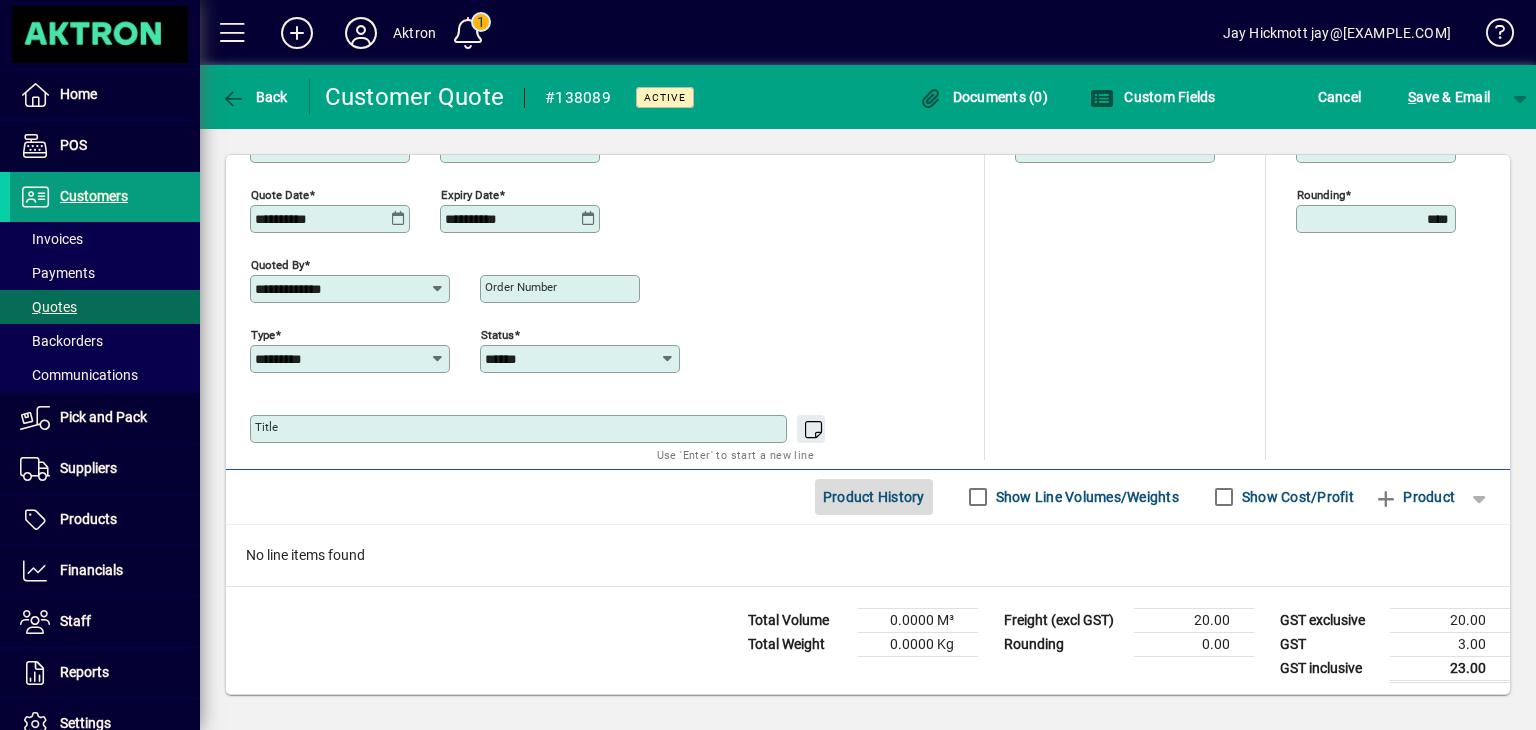 click on "Product History" 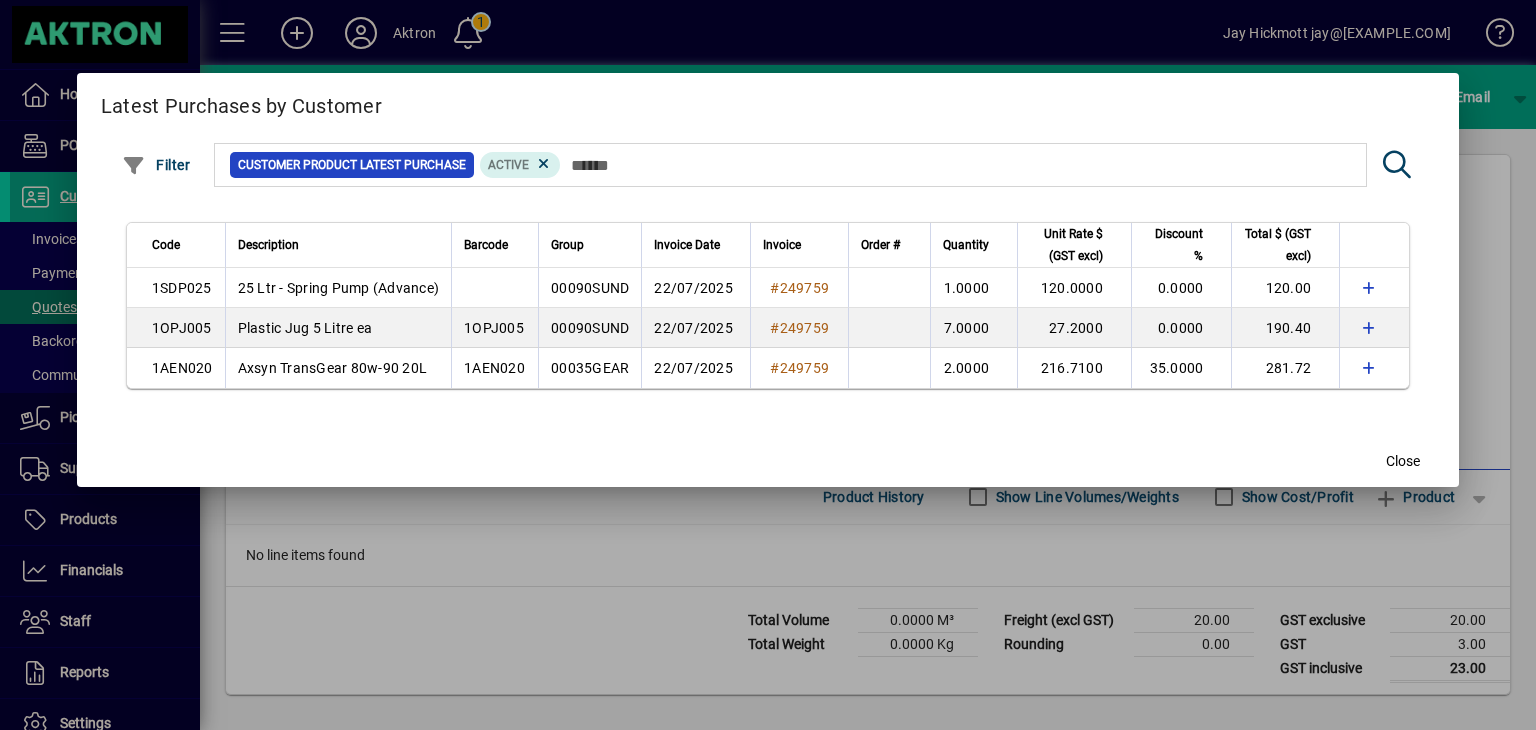 click at bounding box center (768, 365) 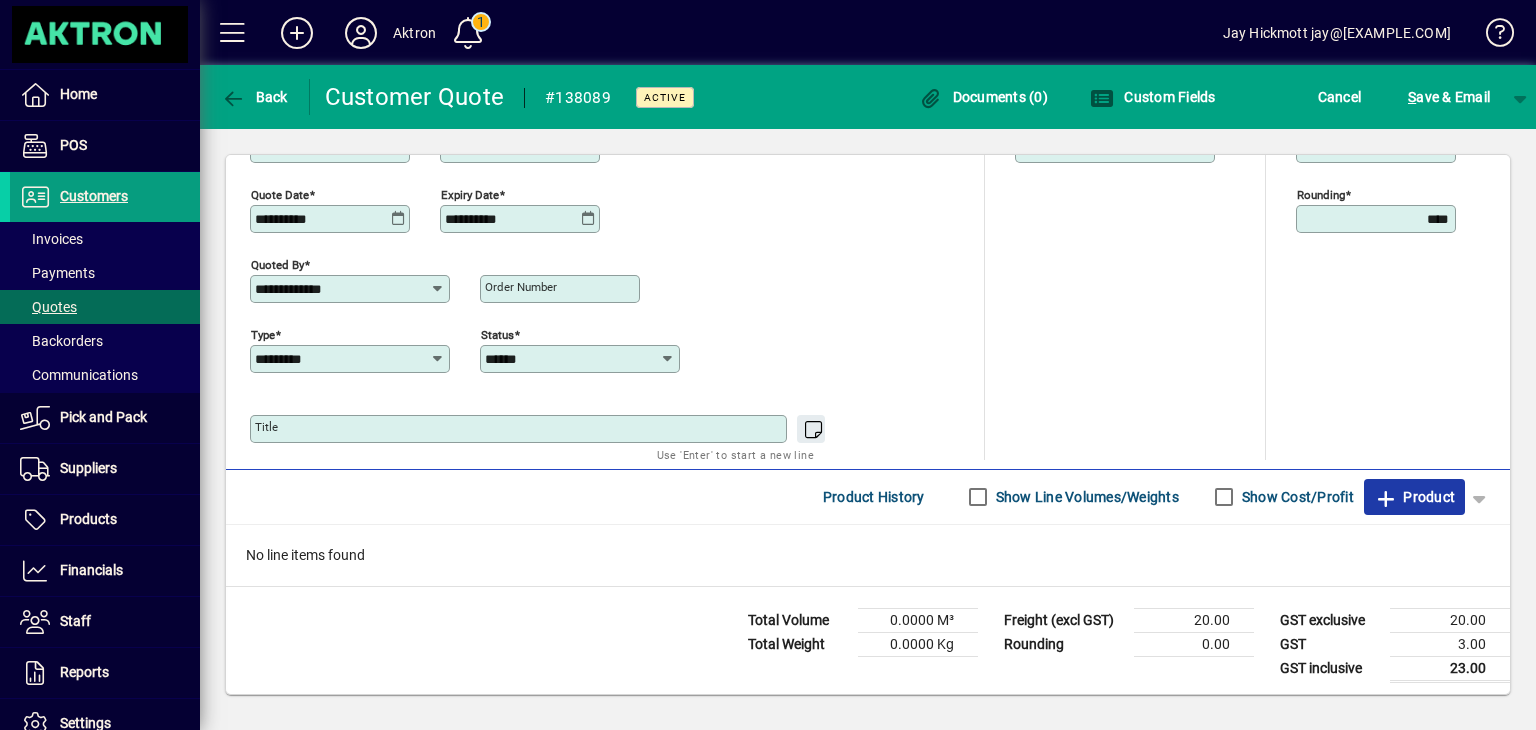 click on "Product" 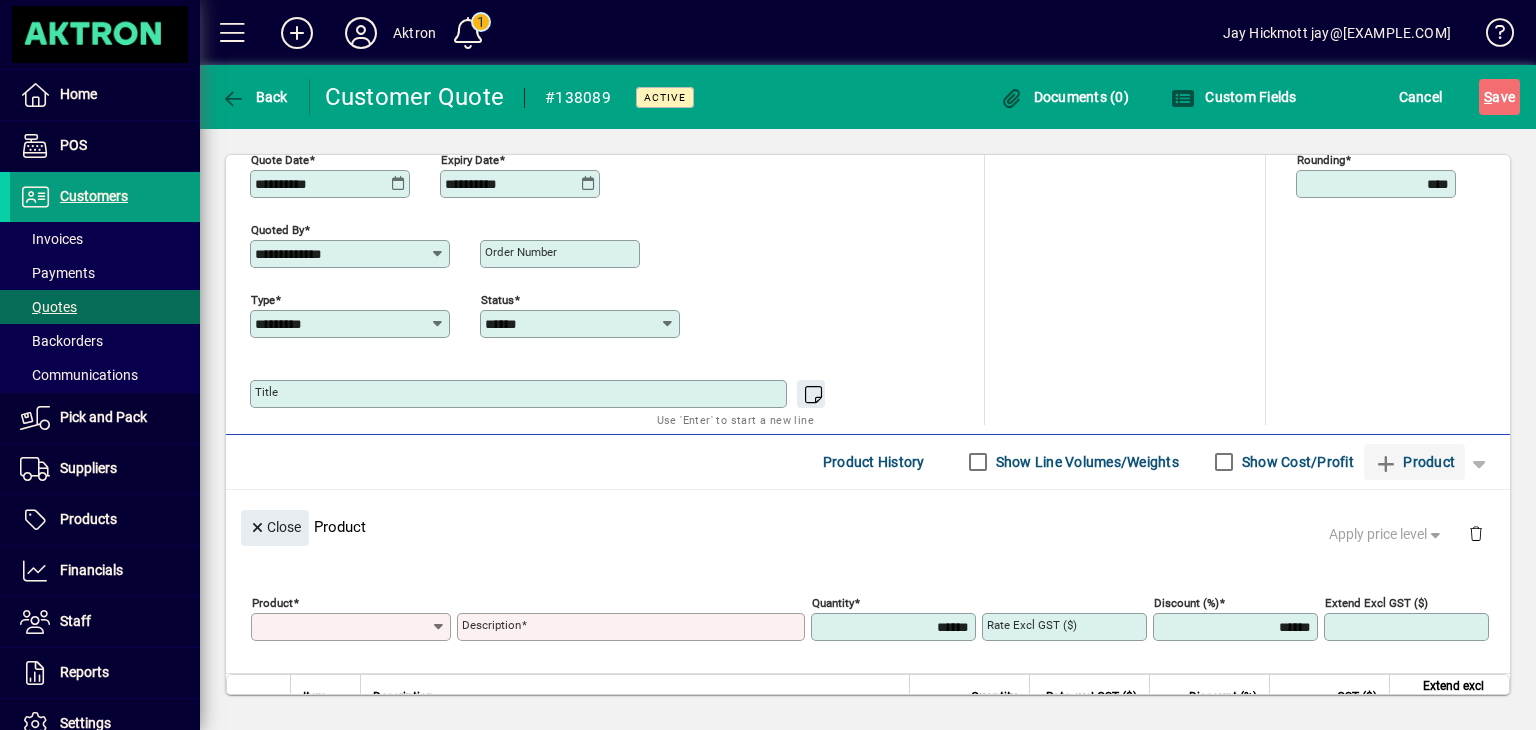 scroll, scrollTop: 72, scrollLeft: 0, axis: vertical 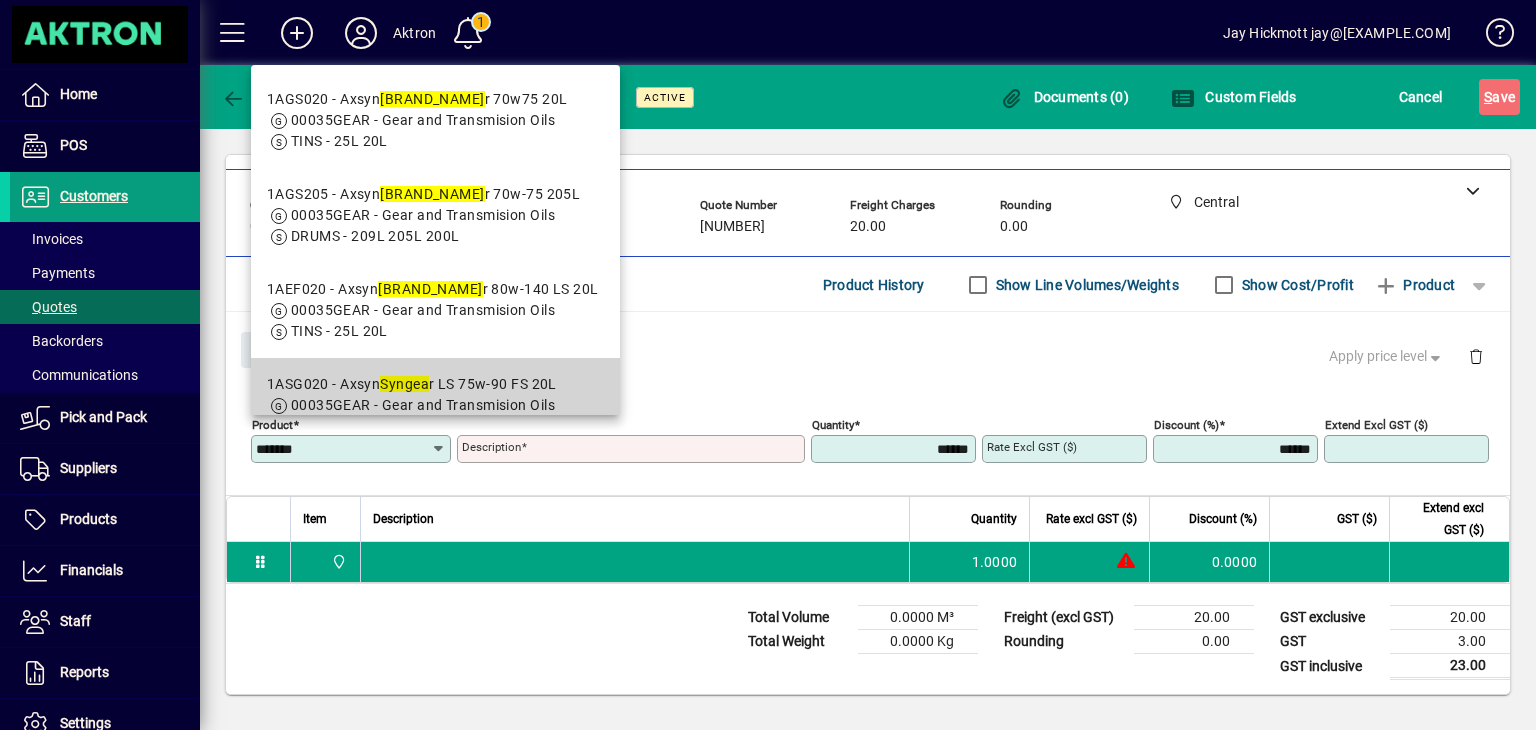 click on "1ASG020 - Axsyn  Syngea r LS 75w-90 FS 20L" at bounding box center [412, 384] 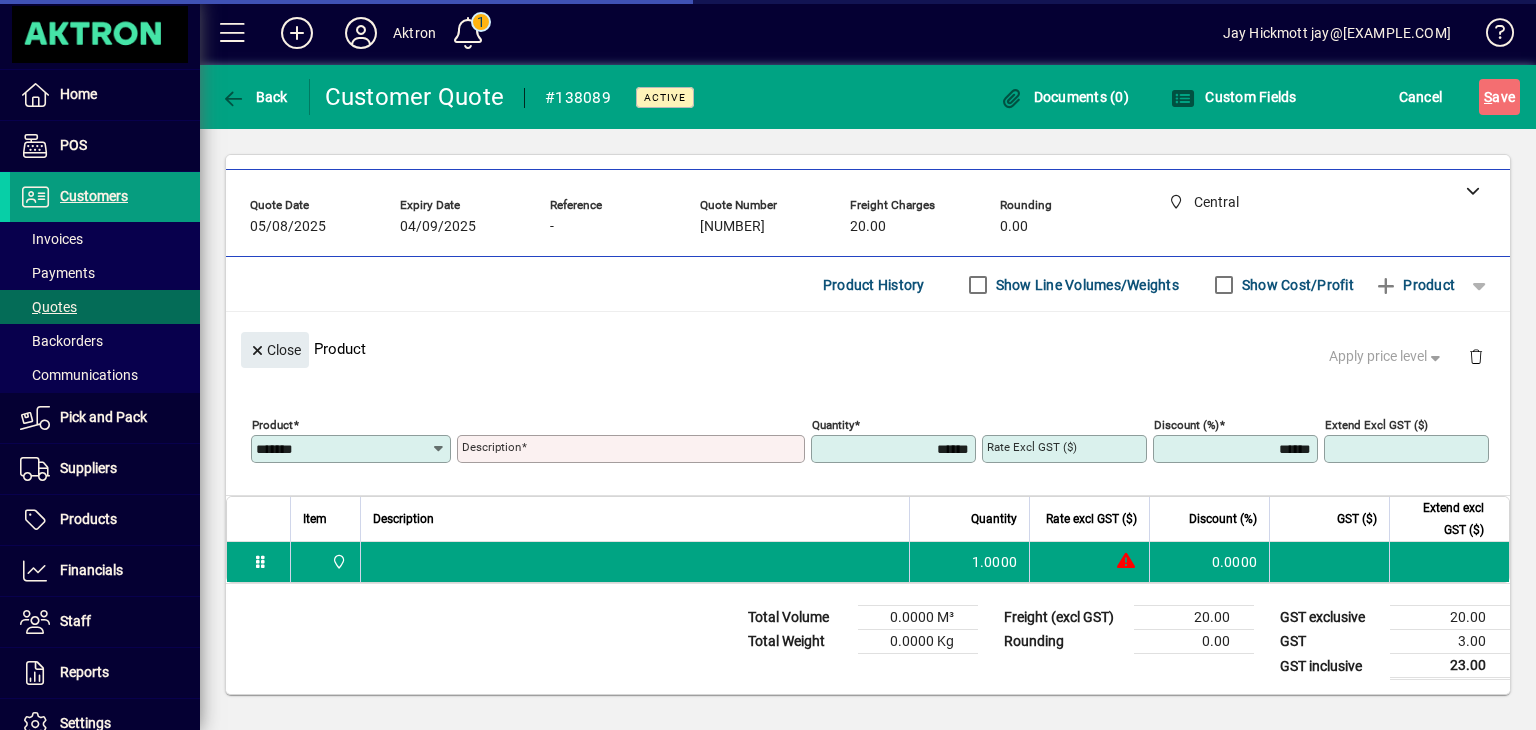 type on "**********" 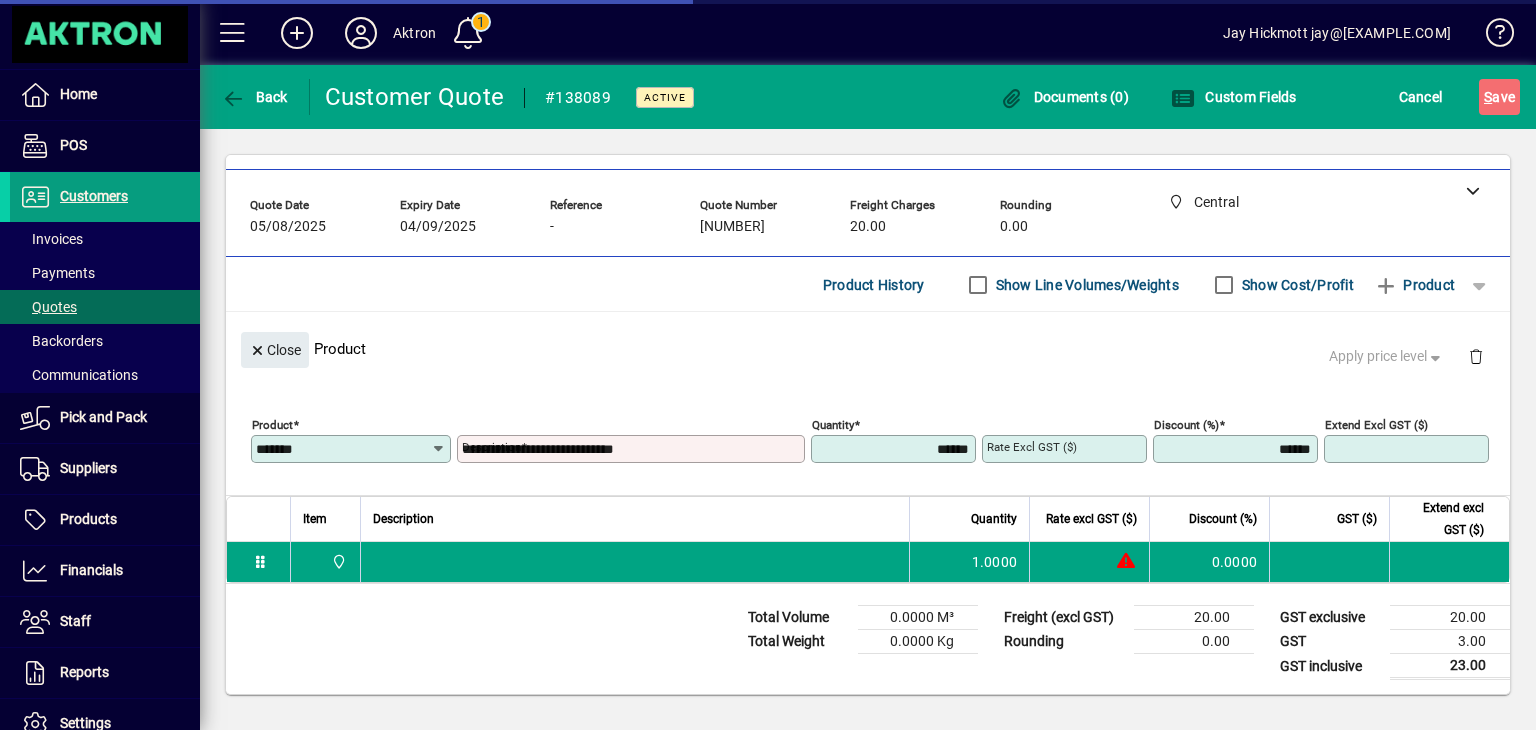type on "********" 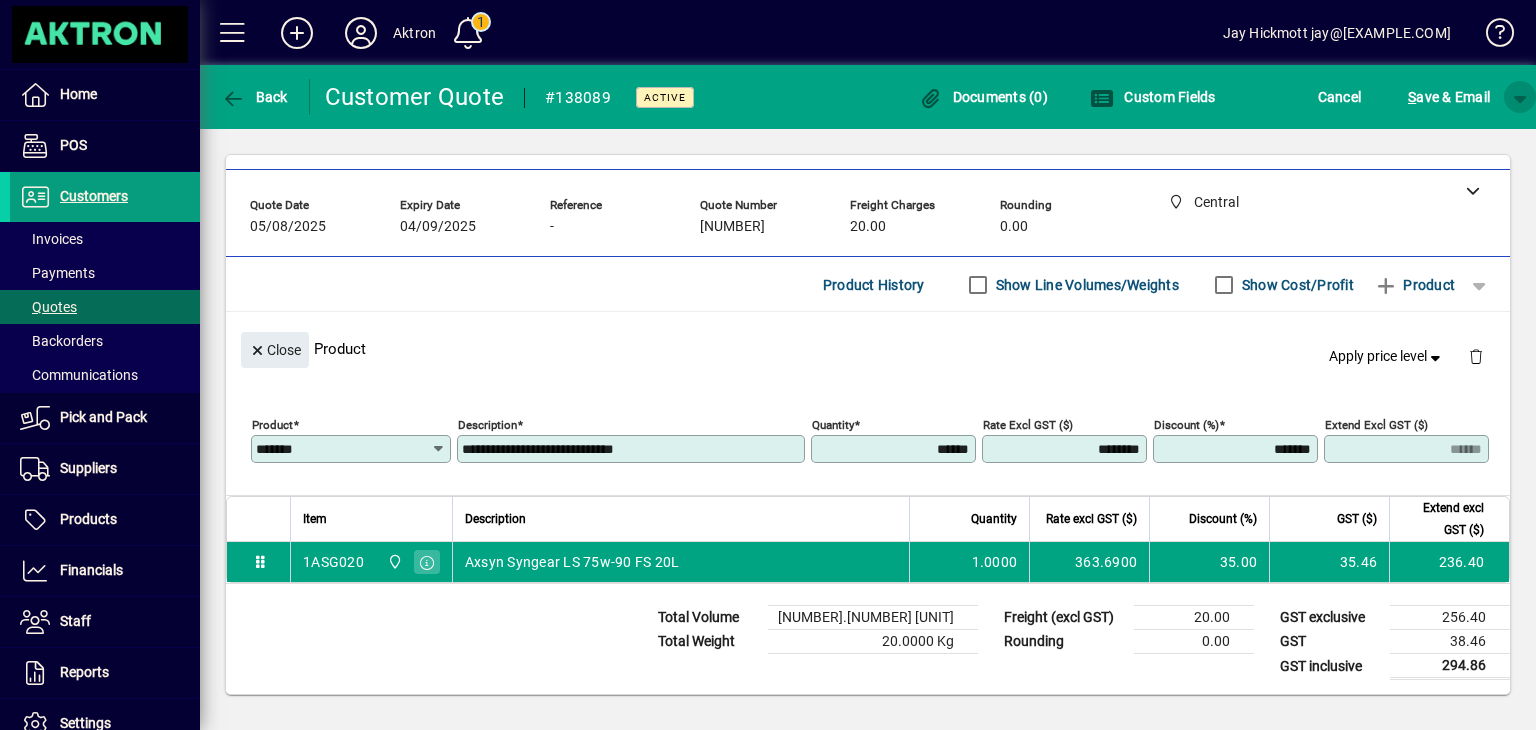click 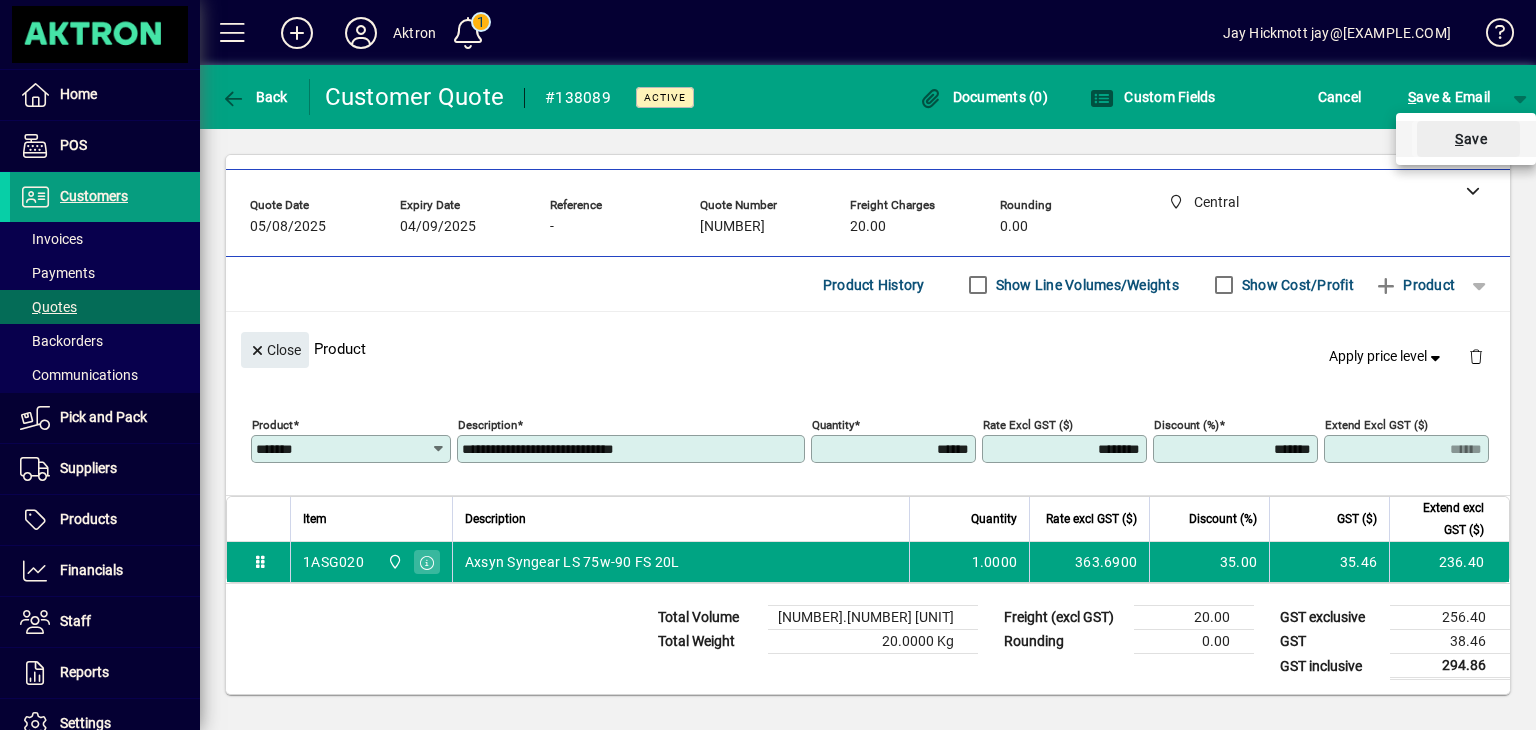 click at bounding box center [1468, 139] 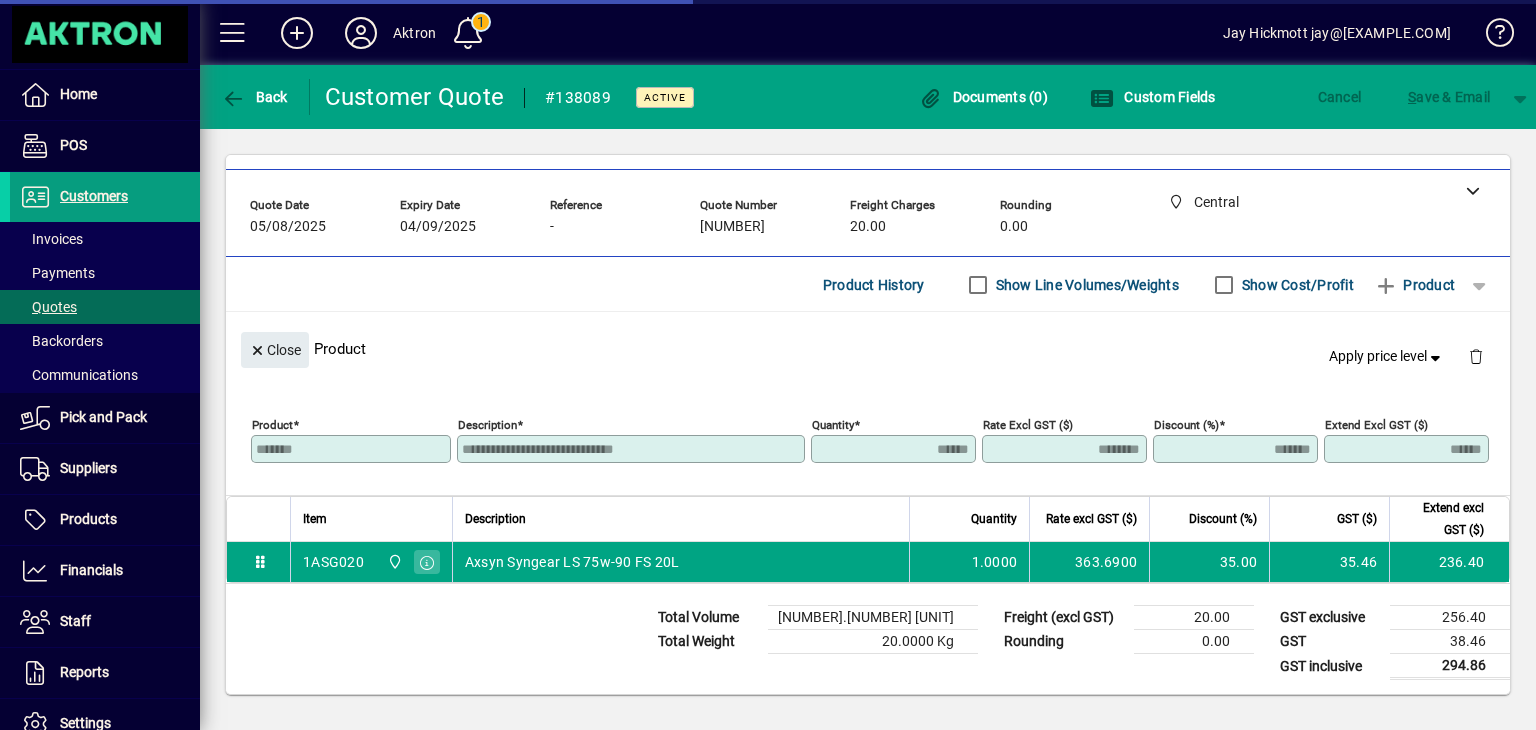 scroll, scrollTop: 0, scrollLeft: 0, axis: both 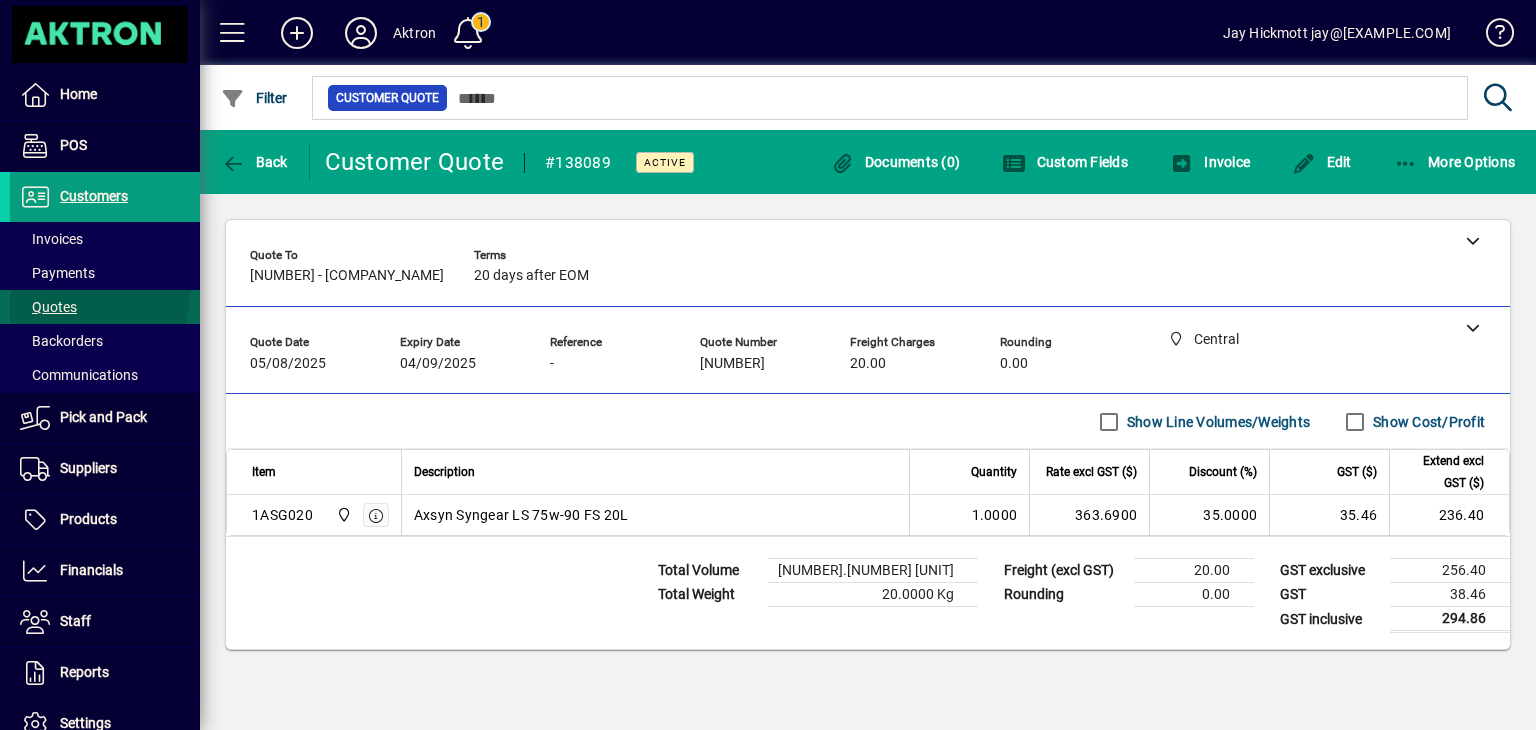 click at bounding box center [105, 307] 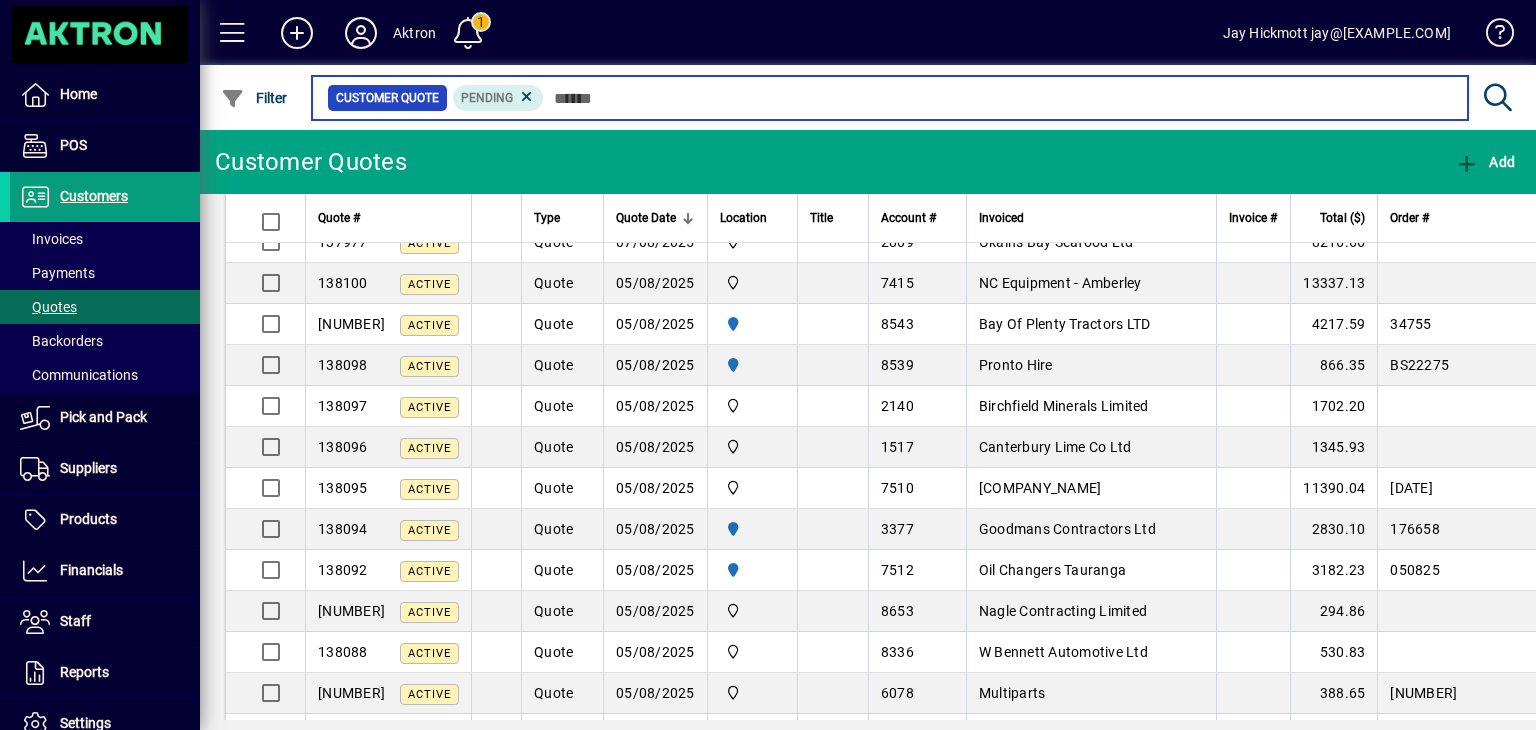 scroll, scrollTop: 50, scrollLeft: 0, axis: vertical 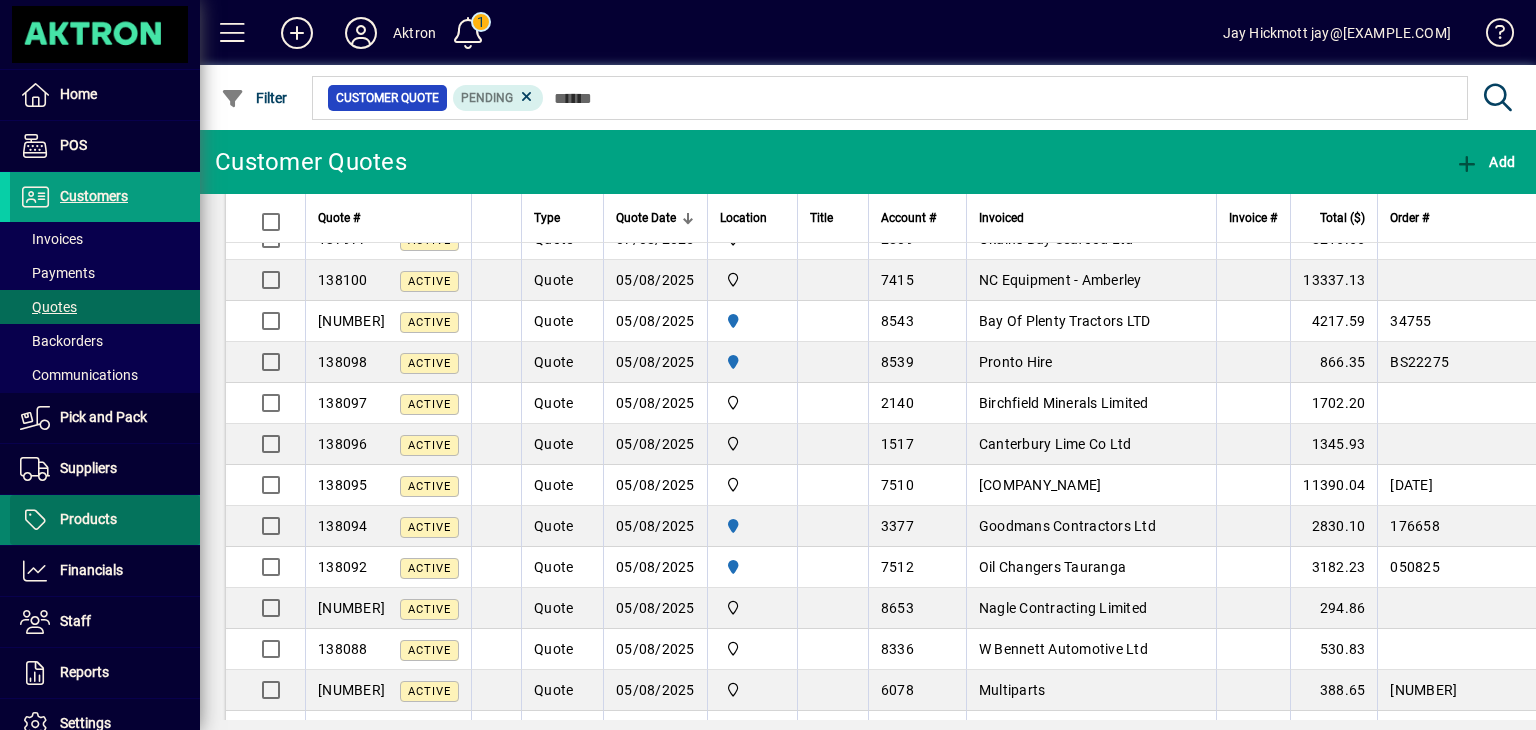 click on "Products" at bounding box center [63, 520] 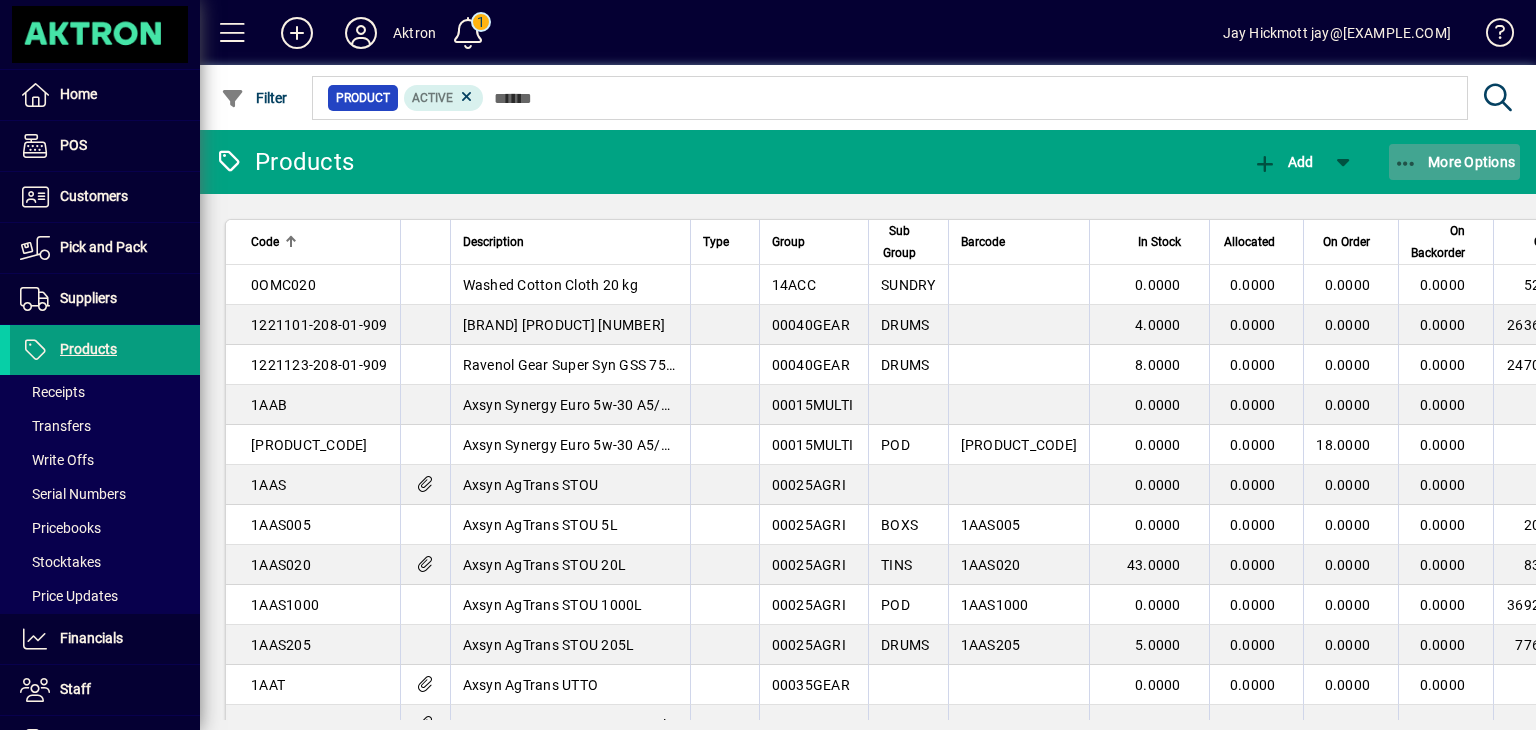click on "More Options" 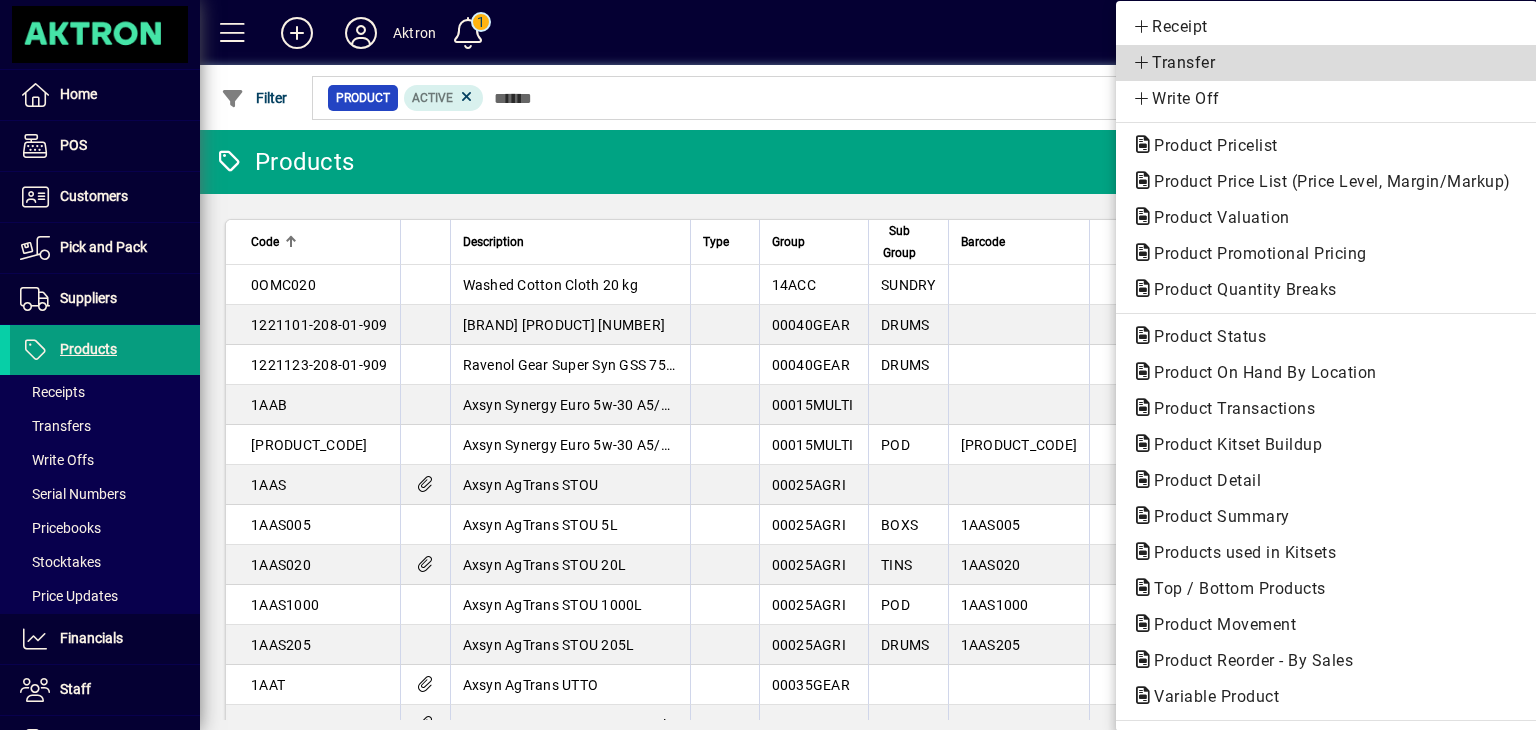 click on "Transfer" at bounding box center (1326, 63) 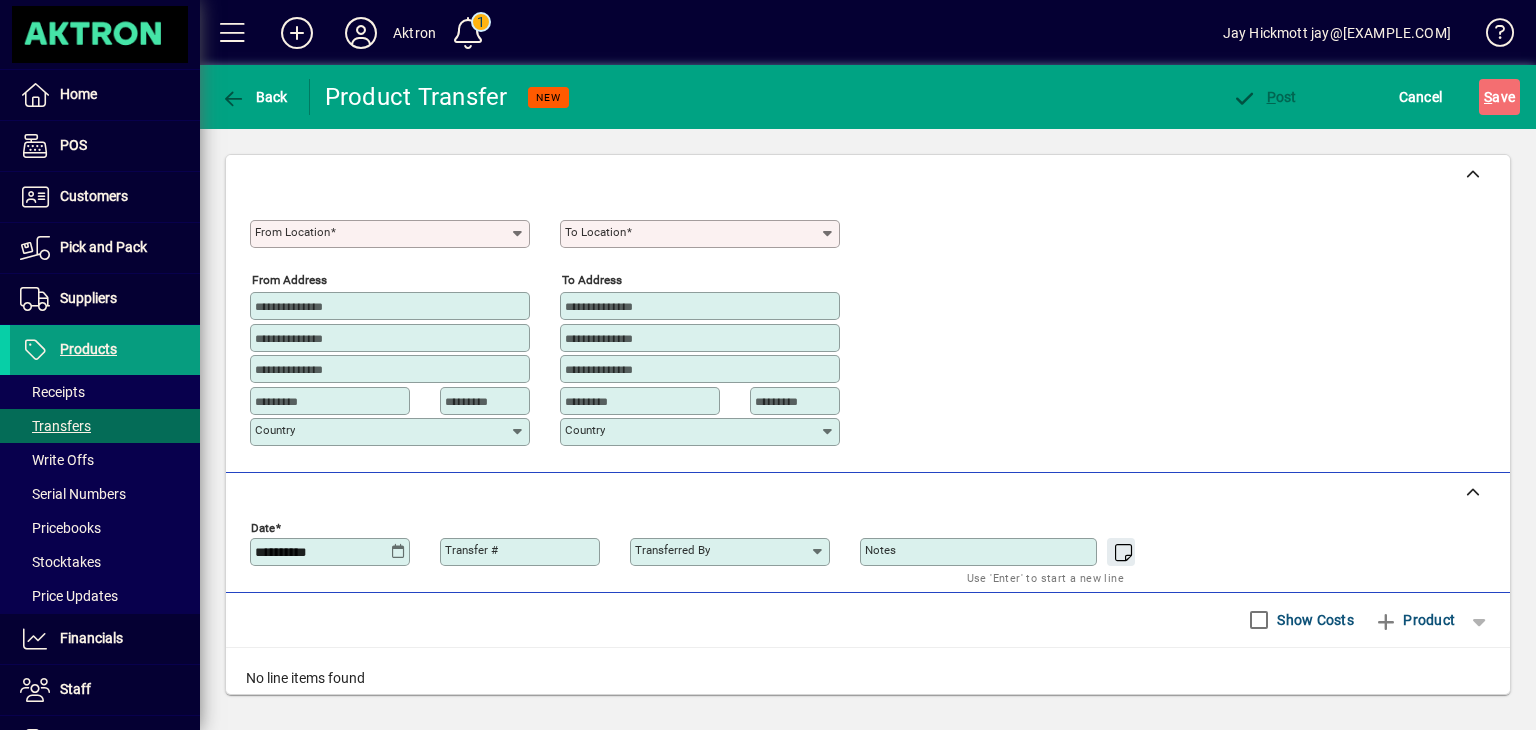 click 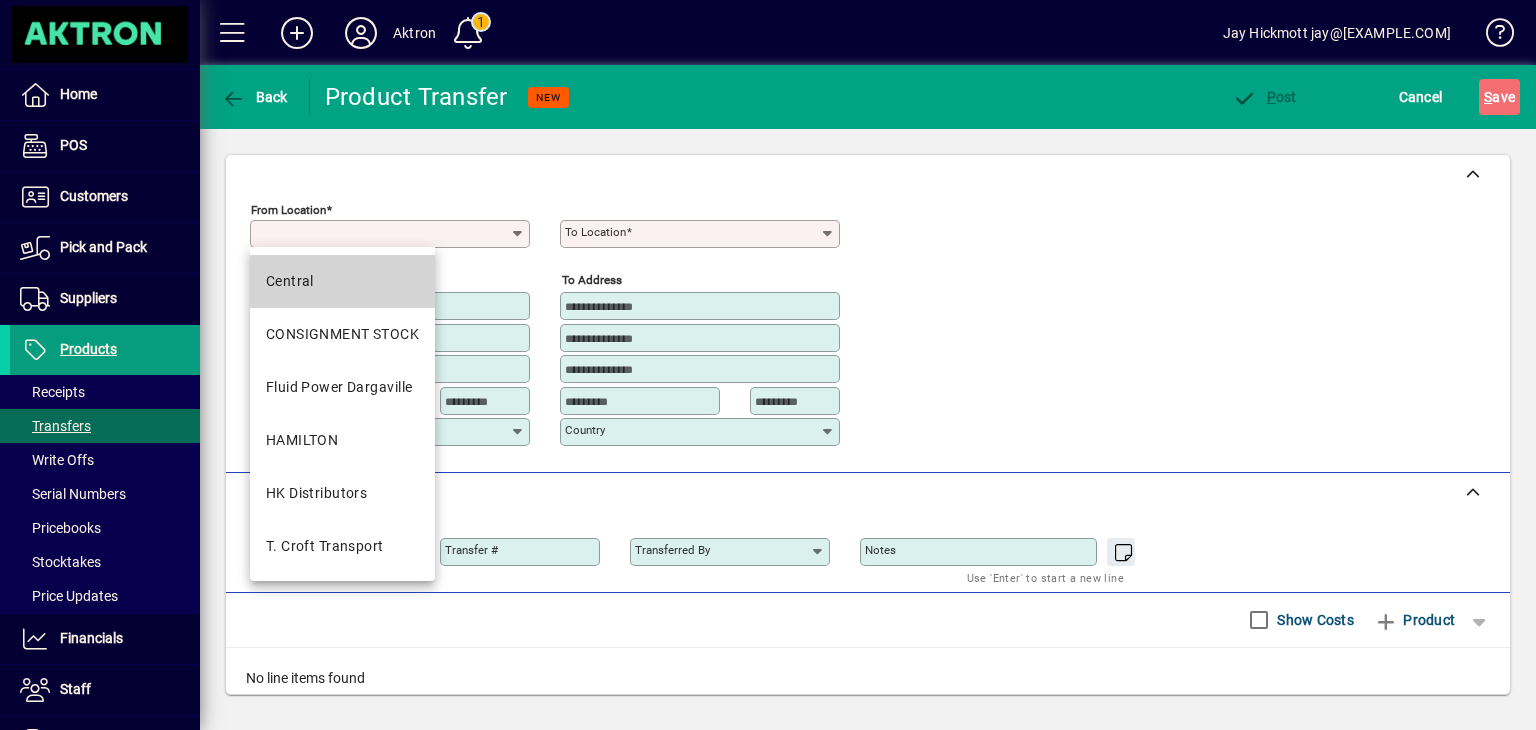 click on "Central" at bounding box center [342, 281] 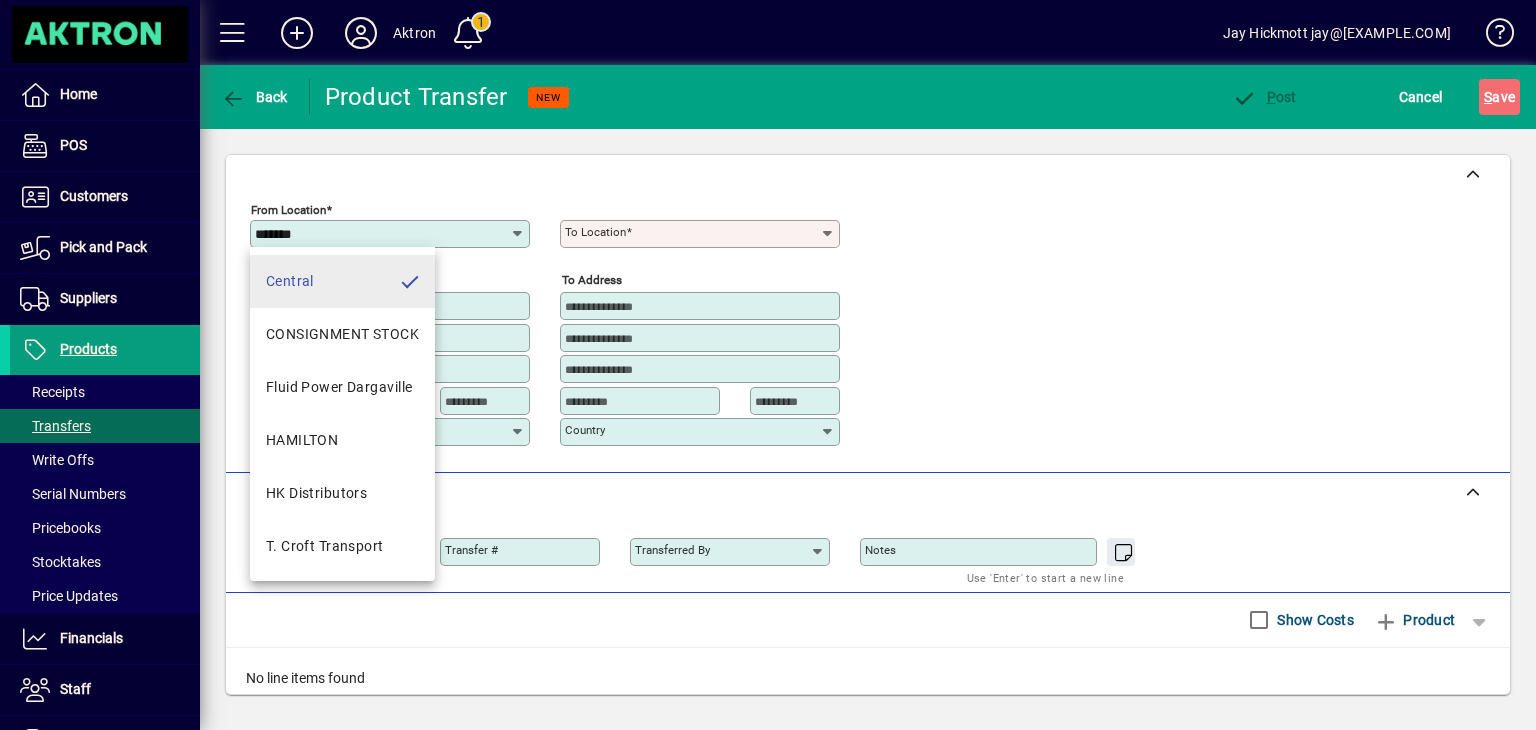 type on "**********" 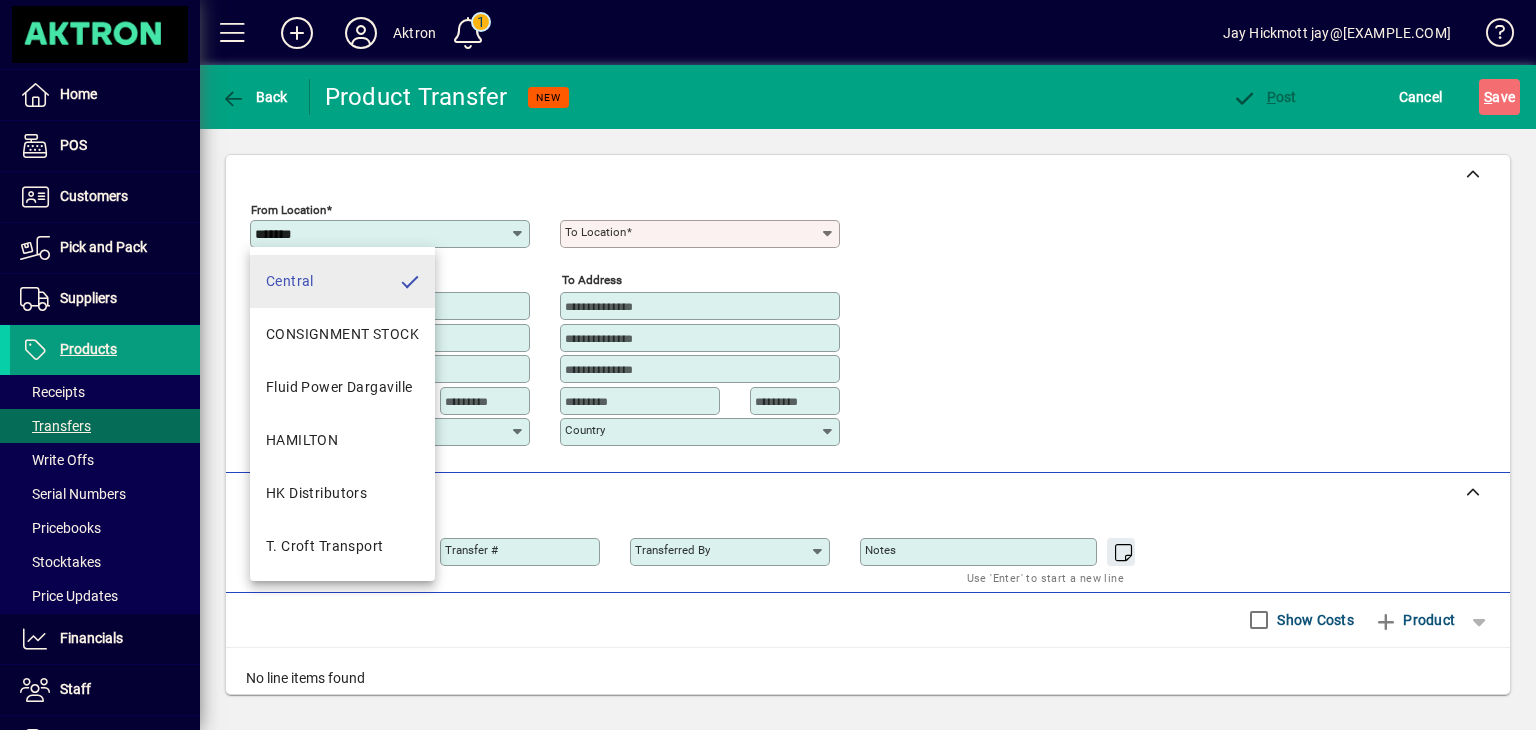 type on "********" 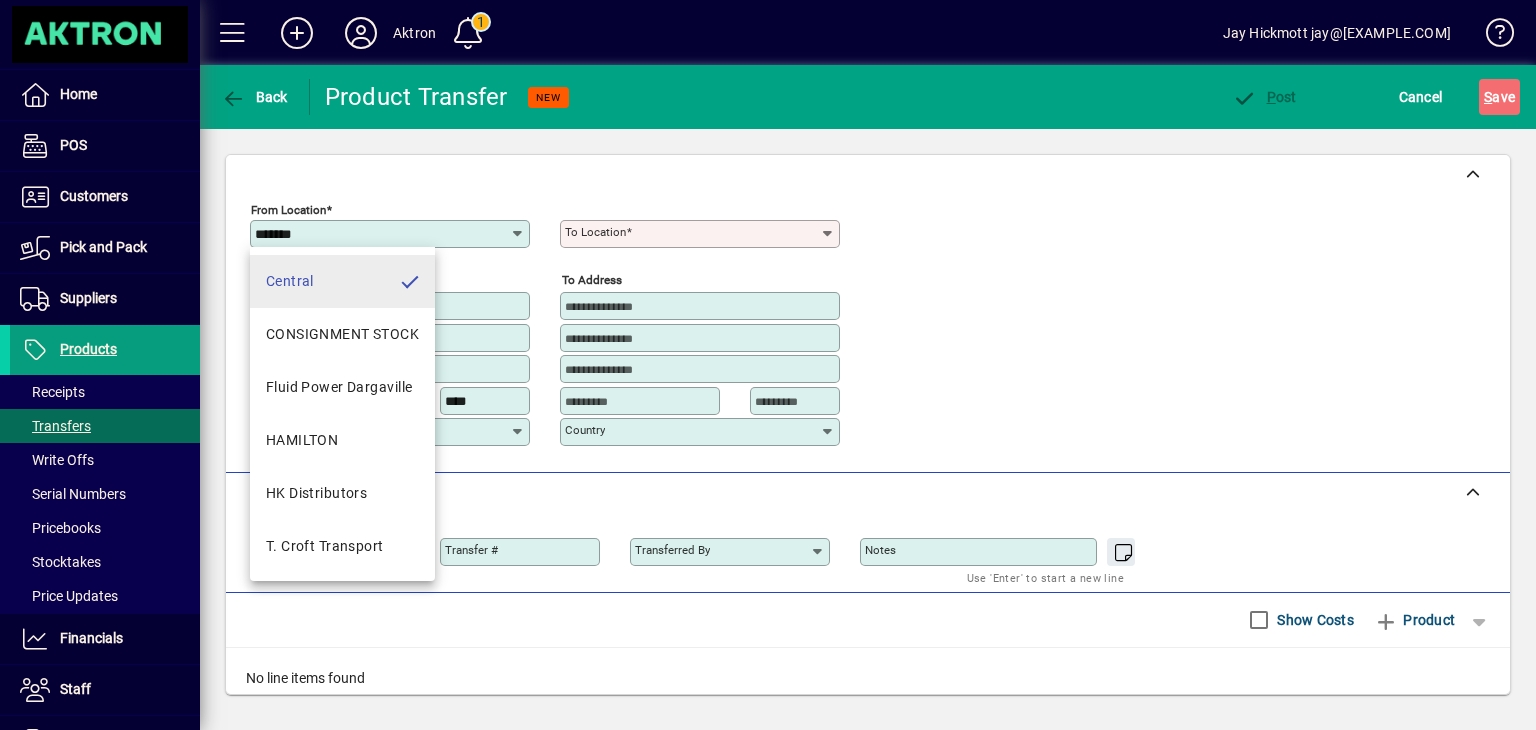 type on "**********" 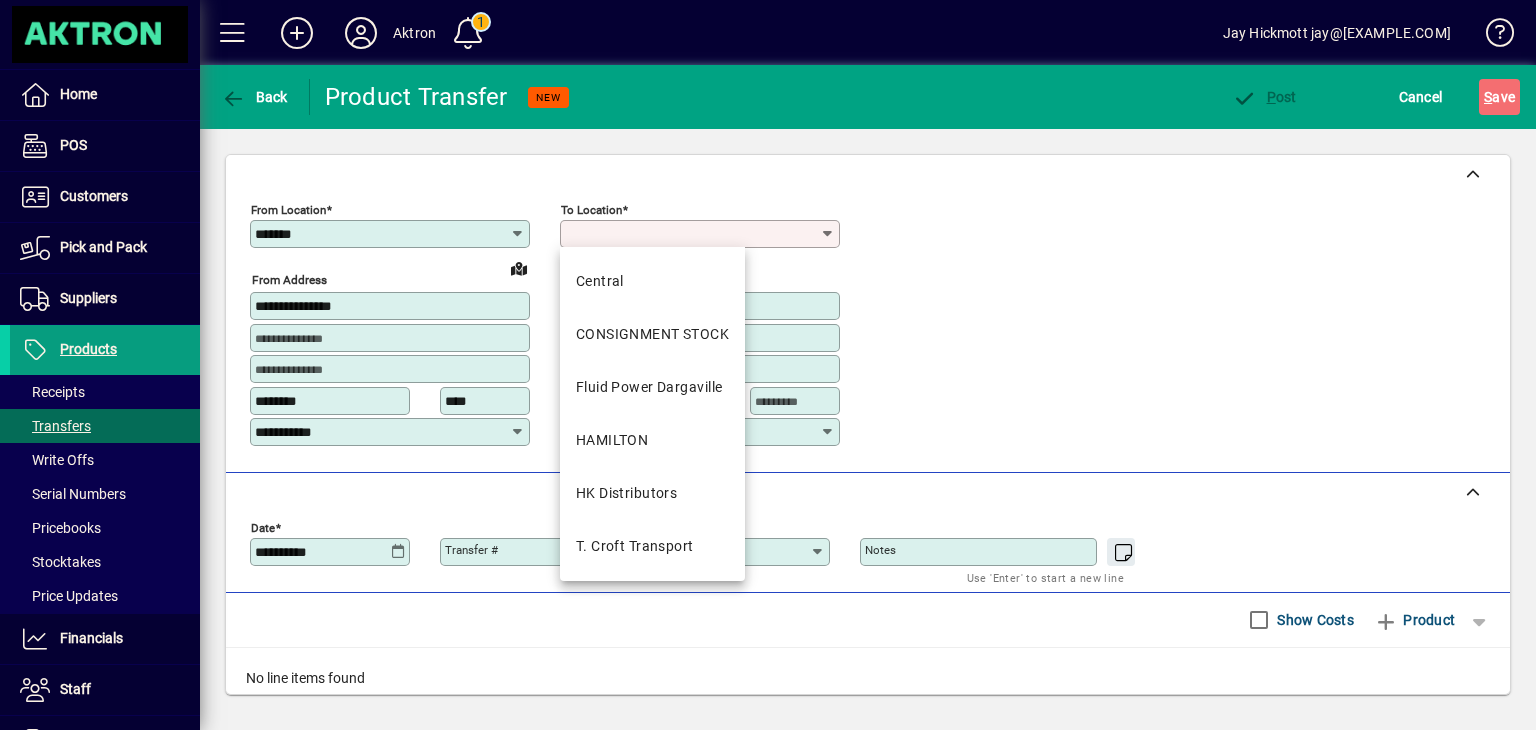 click on "To location" at bounding box center [692, 234] 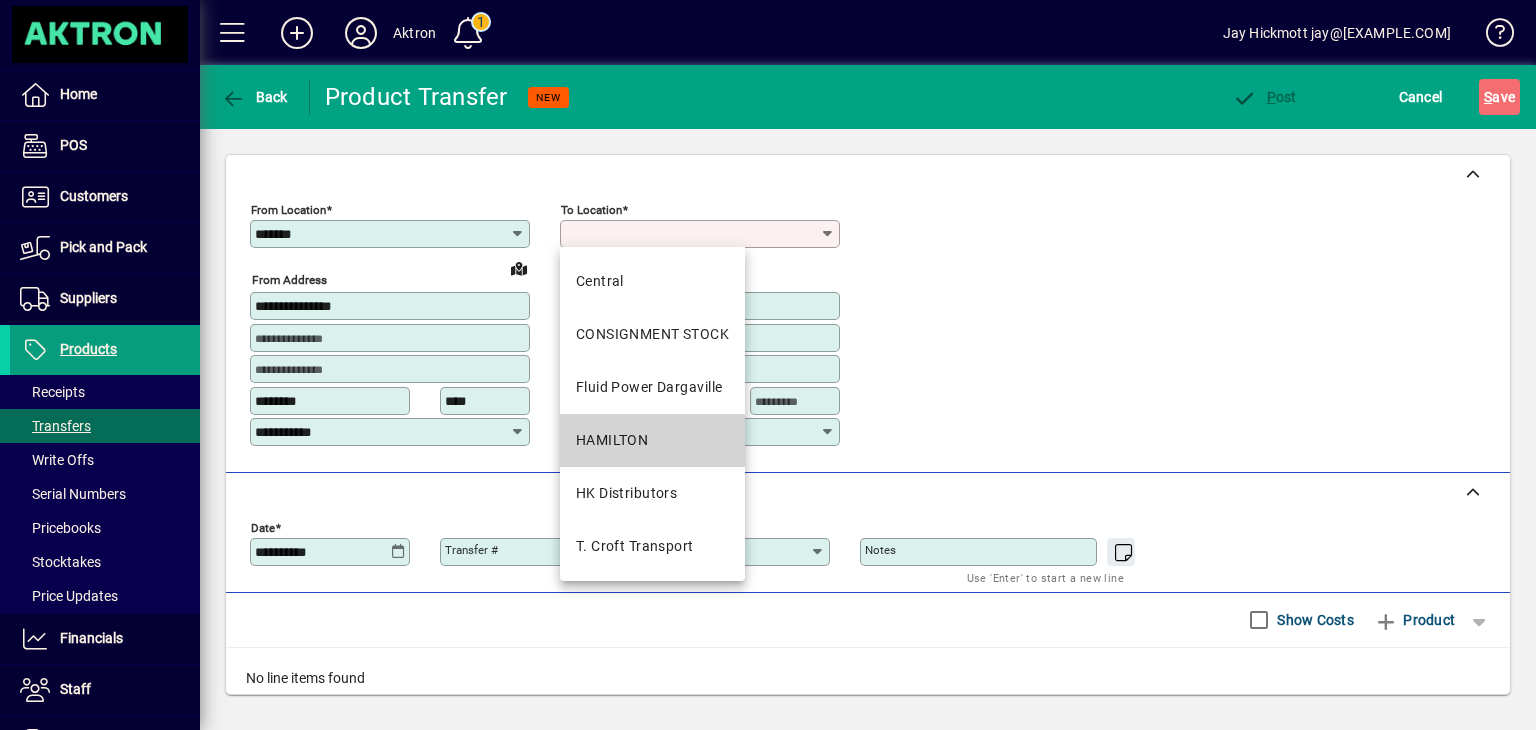 click on "HAMILTON" at bounding box center [612, 440] 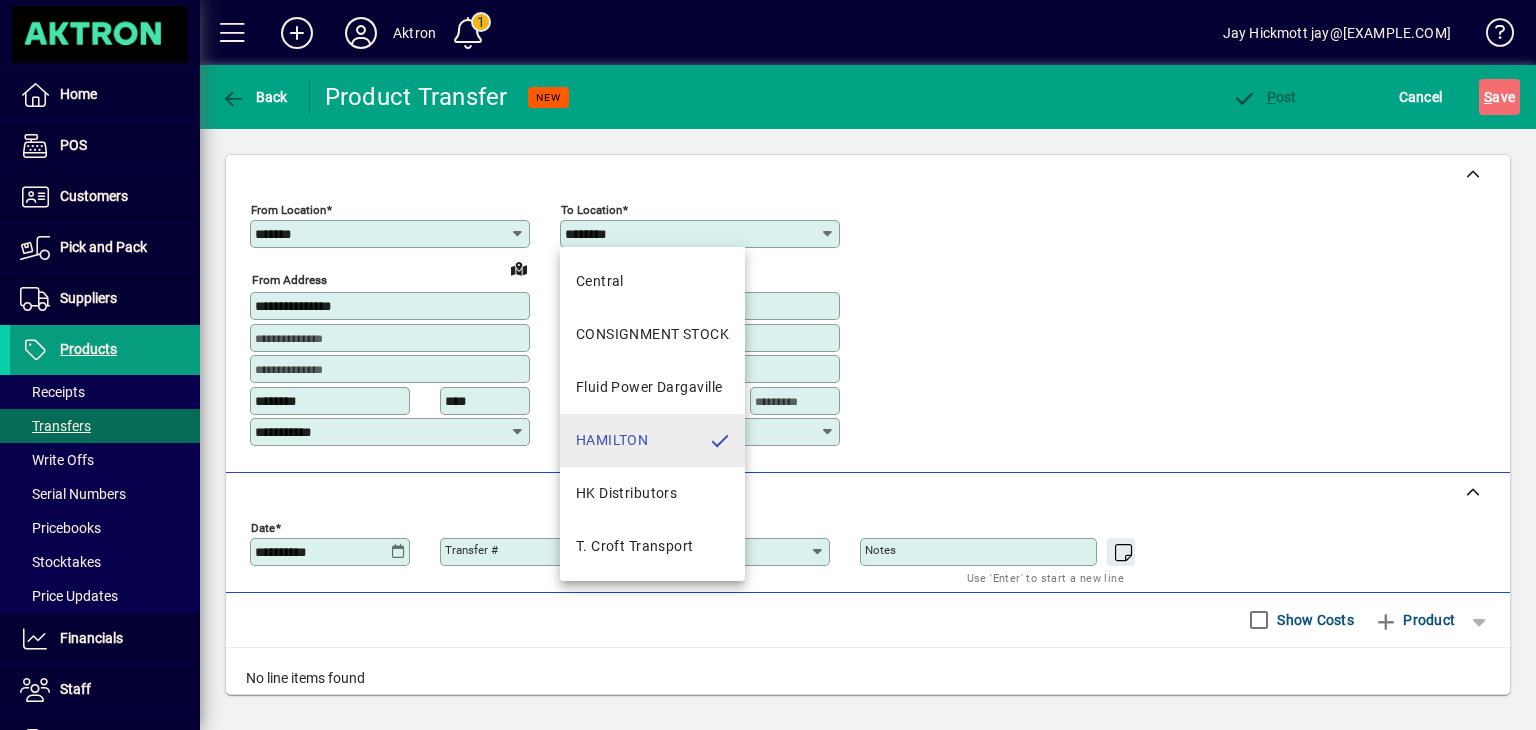 type on "**********" 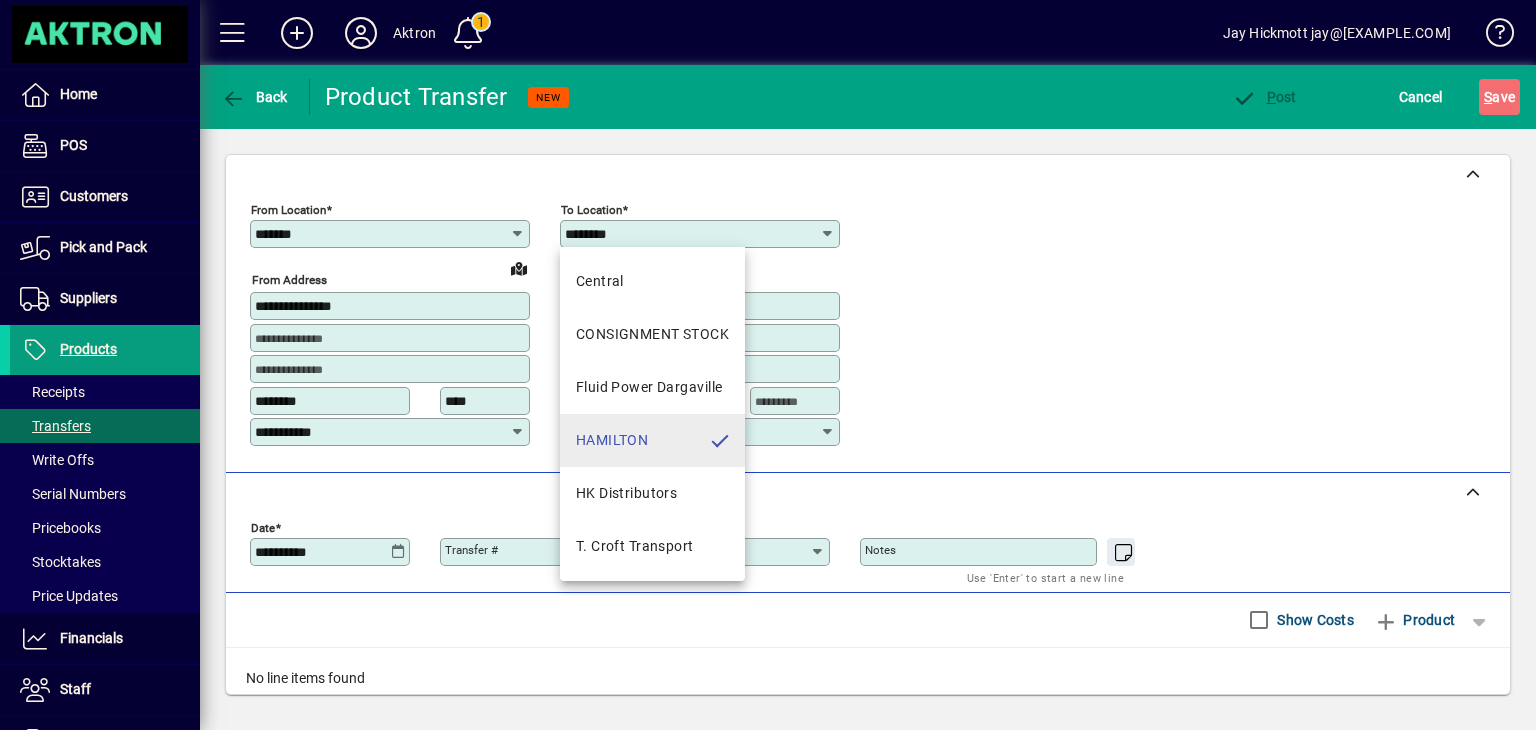 type on "*********" 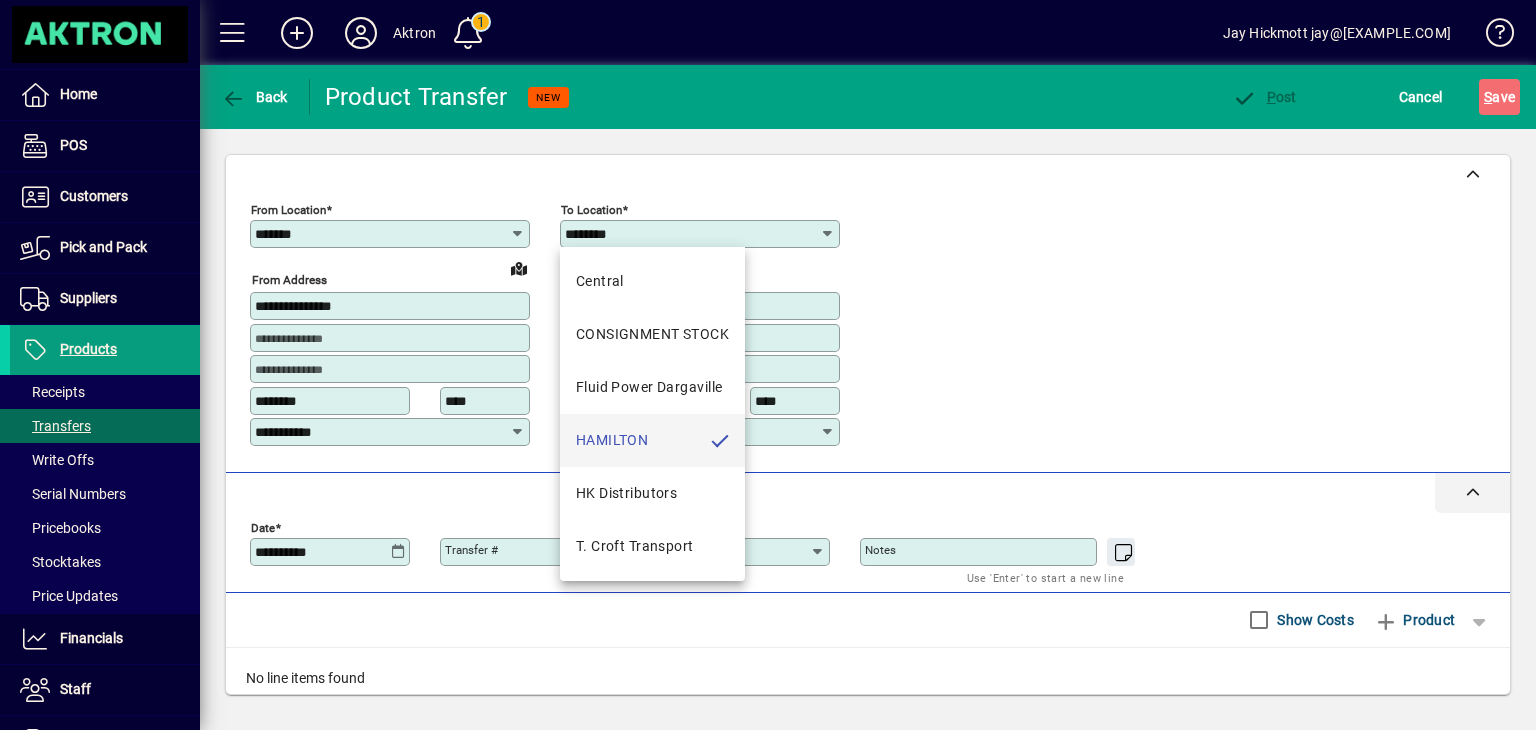 type on "**********" 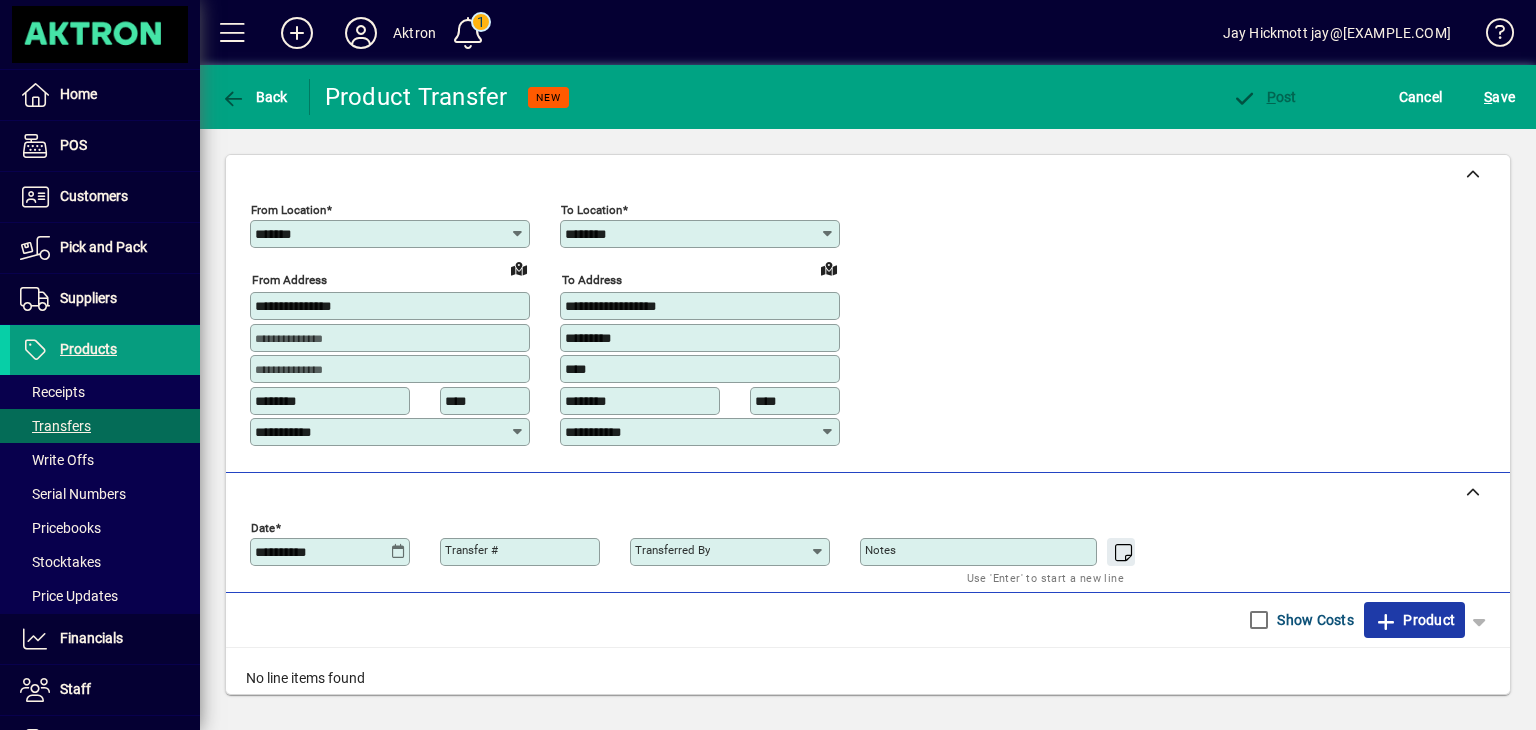 click on "Product" 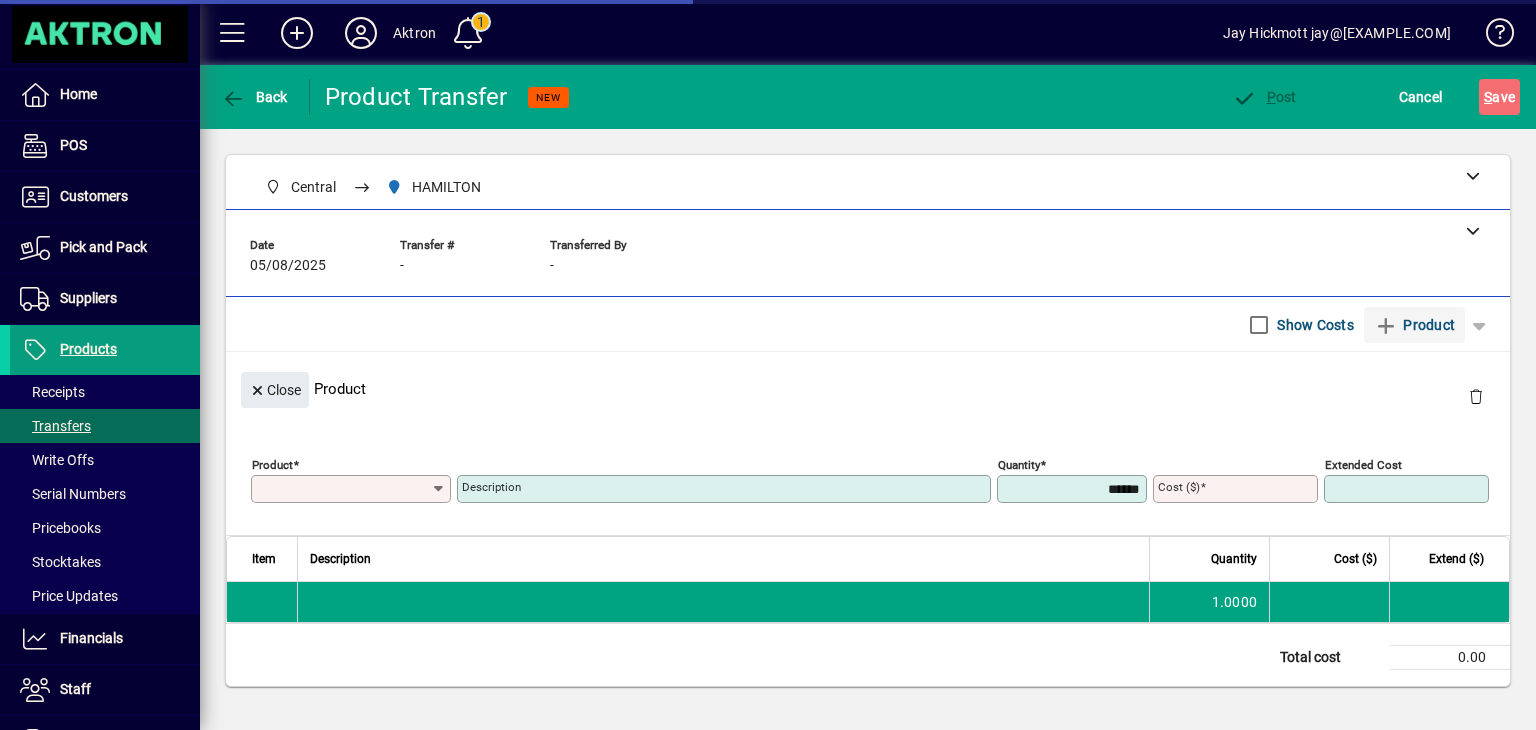 scroll, scrollTop: 0, scrollLeft: 0, axis: both 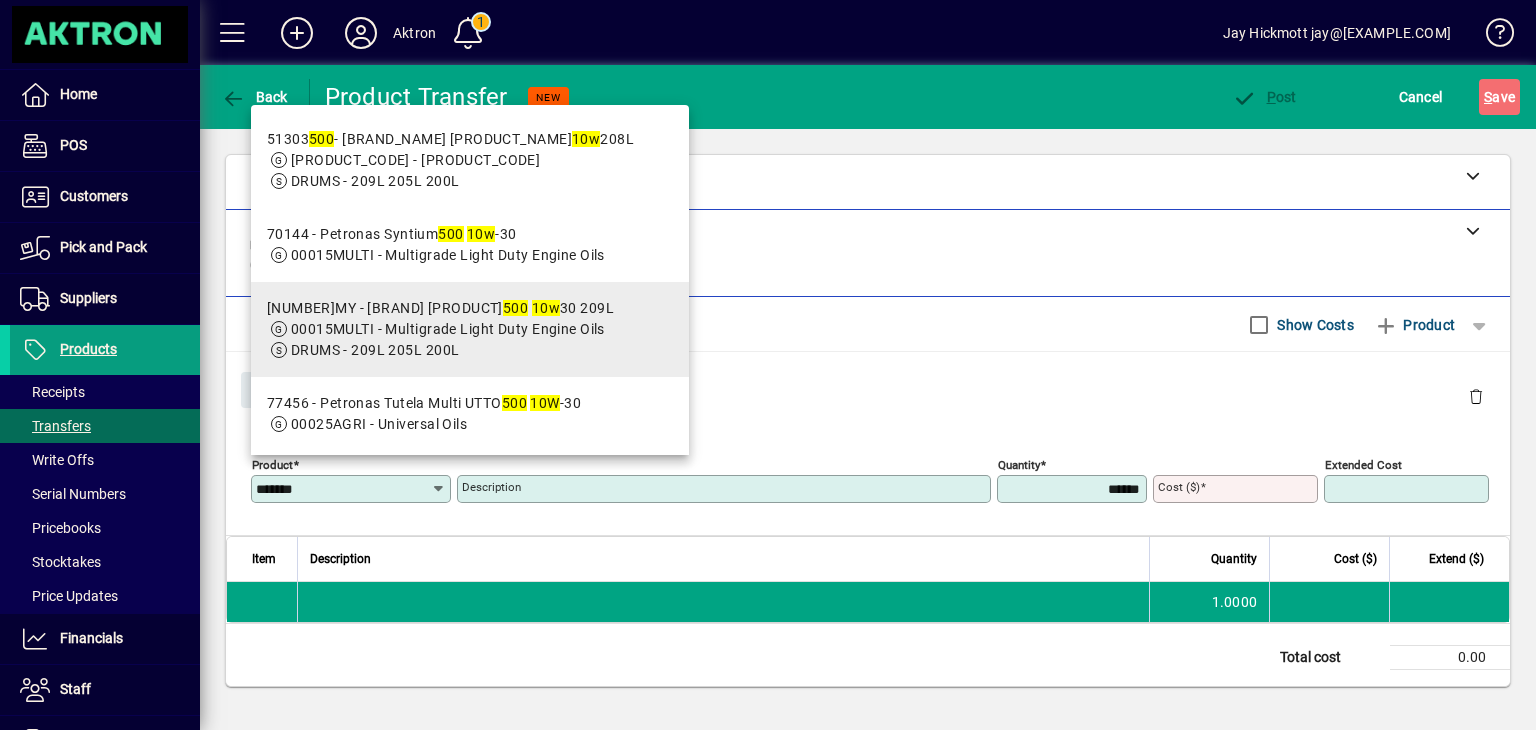 click on "00015MULTI - Multigrade Light Duty Engine Oils" at bounding box center [448, 329] 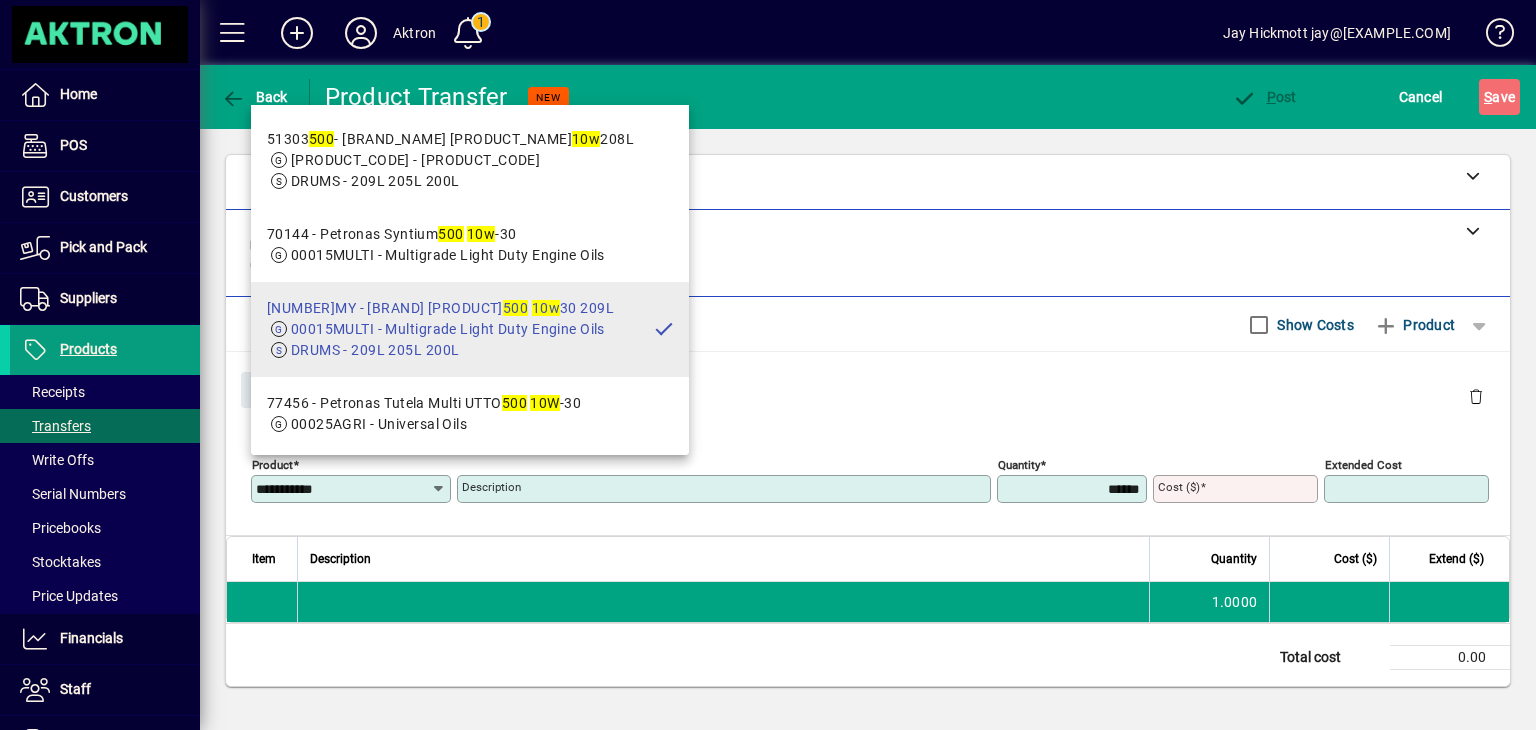 type on "**********" 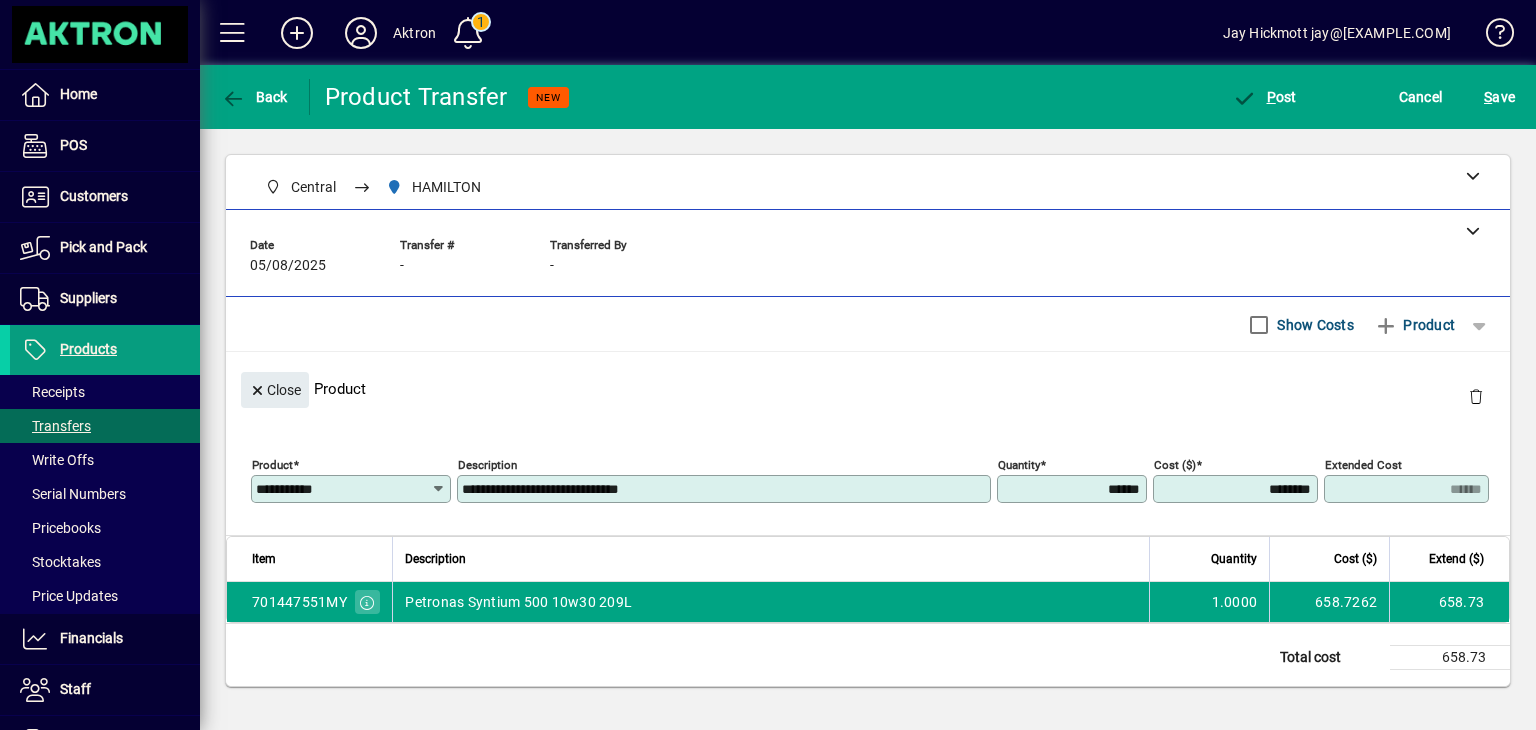 drag, startPoint x: 1088, startPoint y: 483, endPoint x: 1270, endPoint y: 541, distance: 191.01833 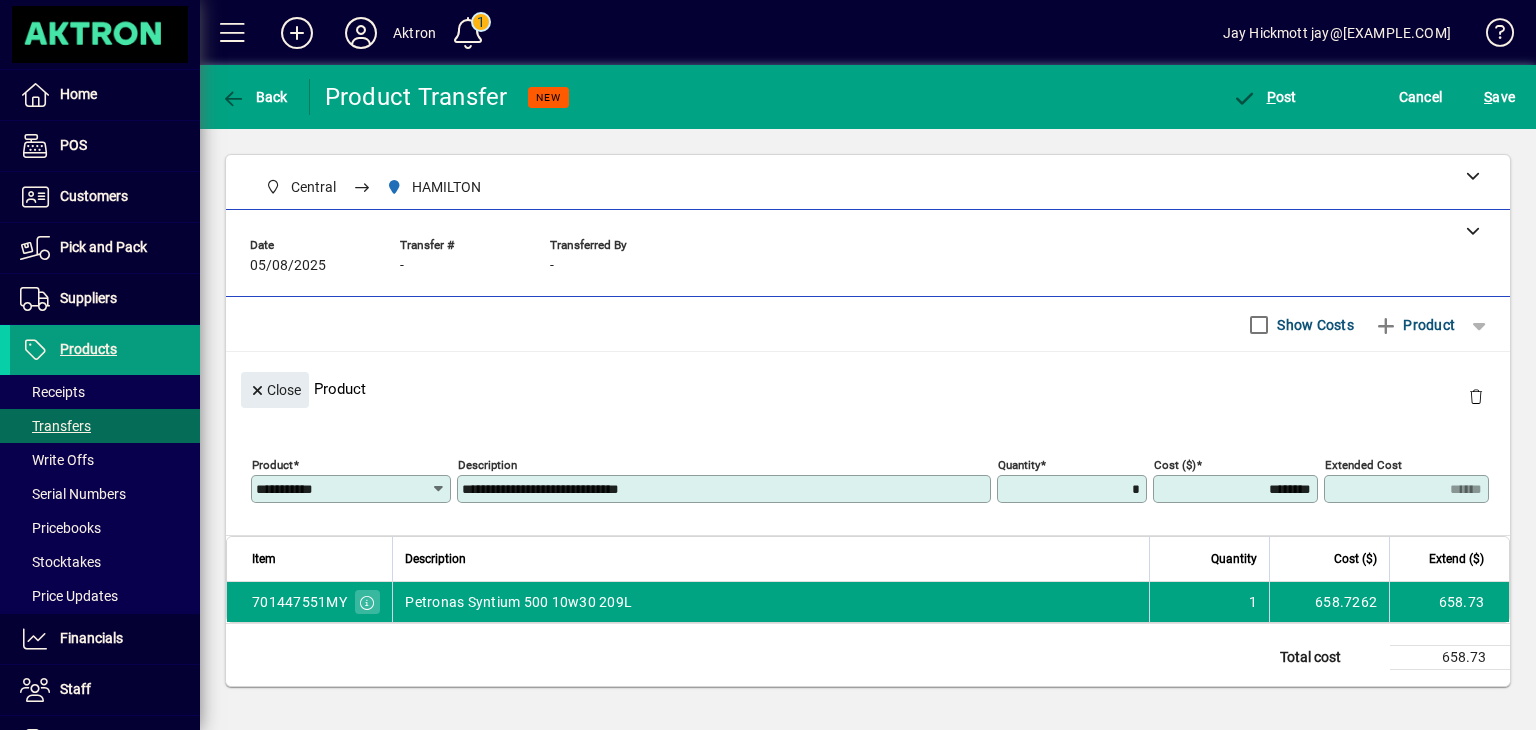 type on "**" 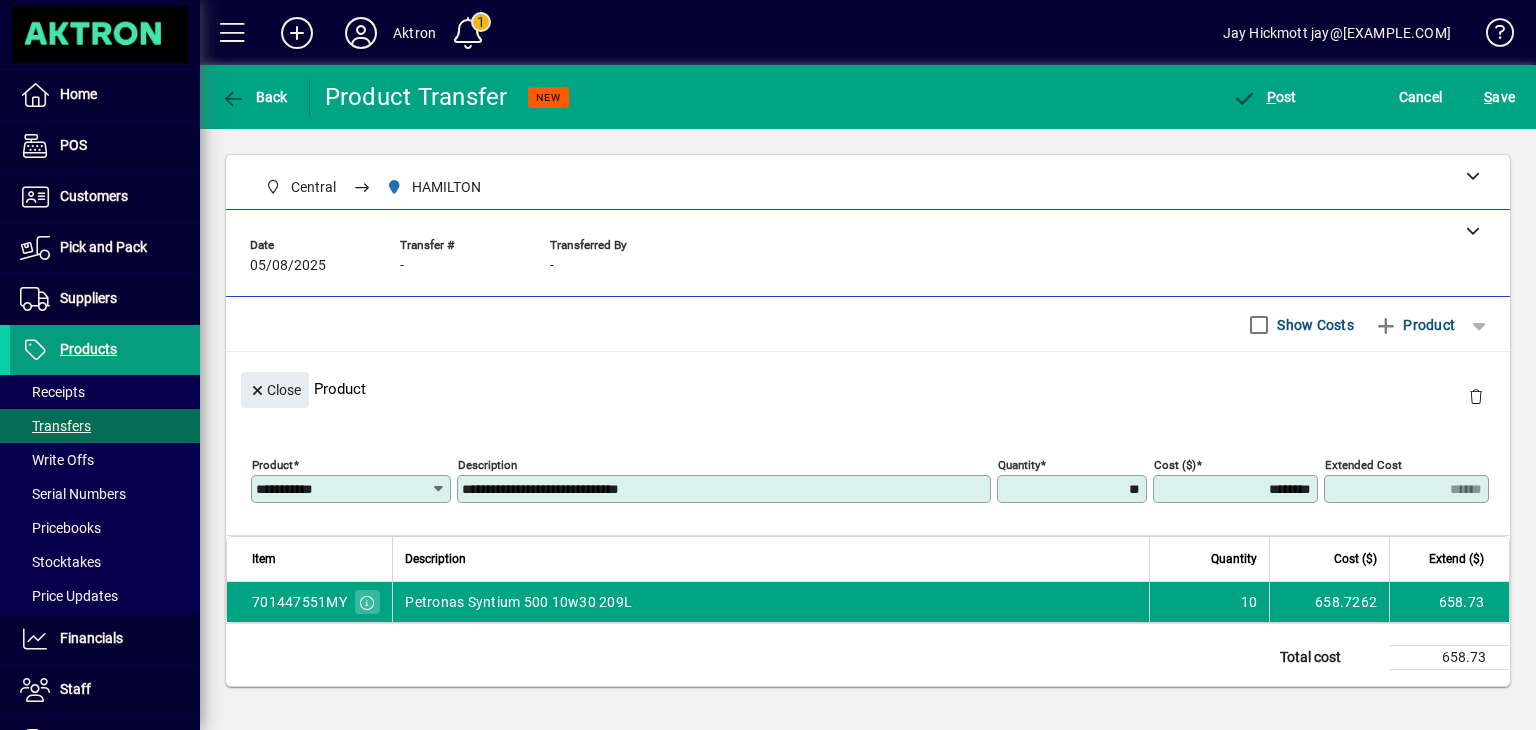 type on "*******" 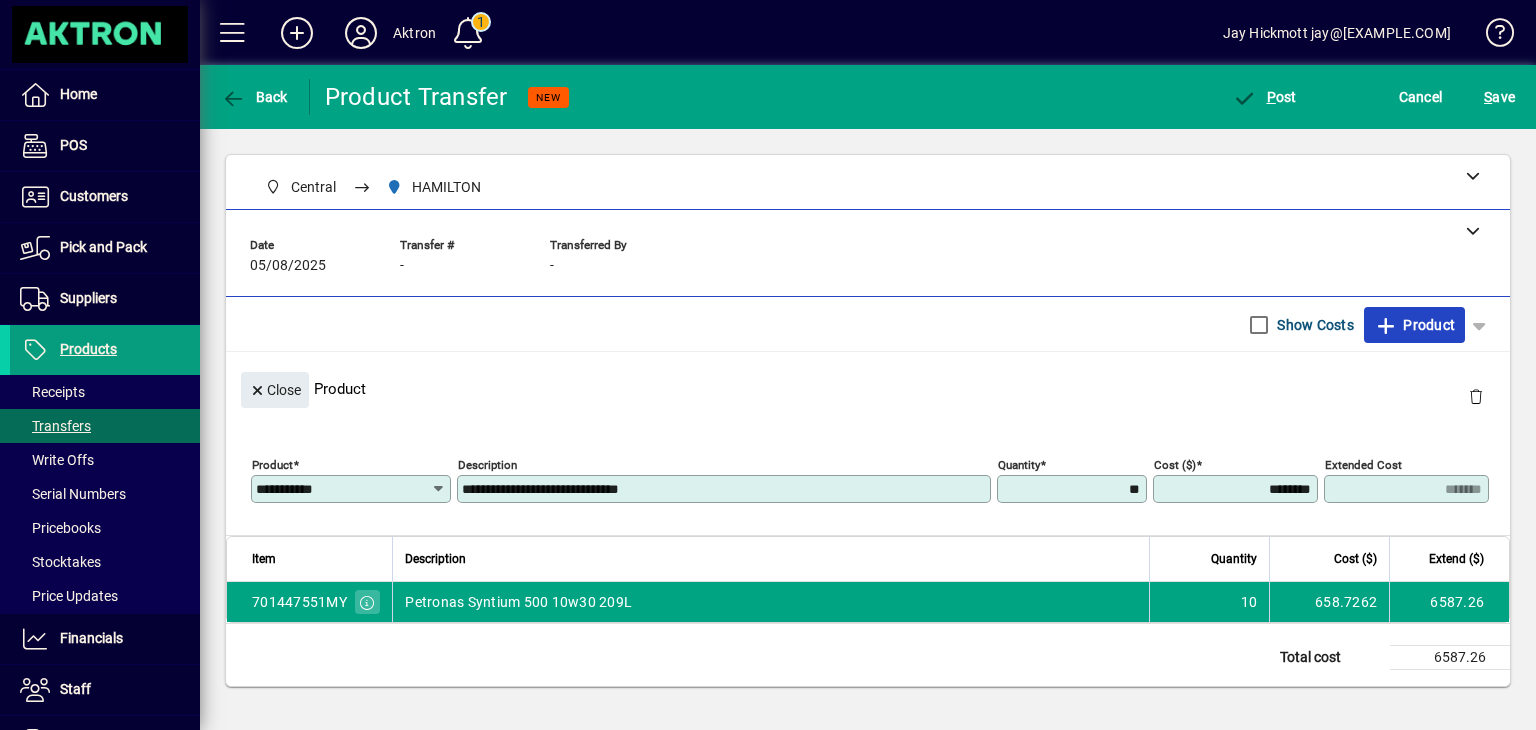 type on "*******" 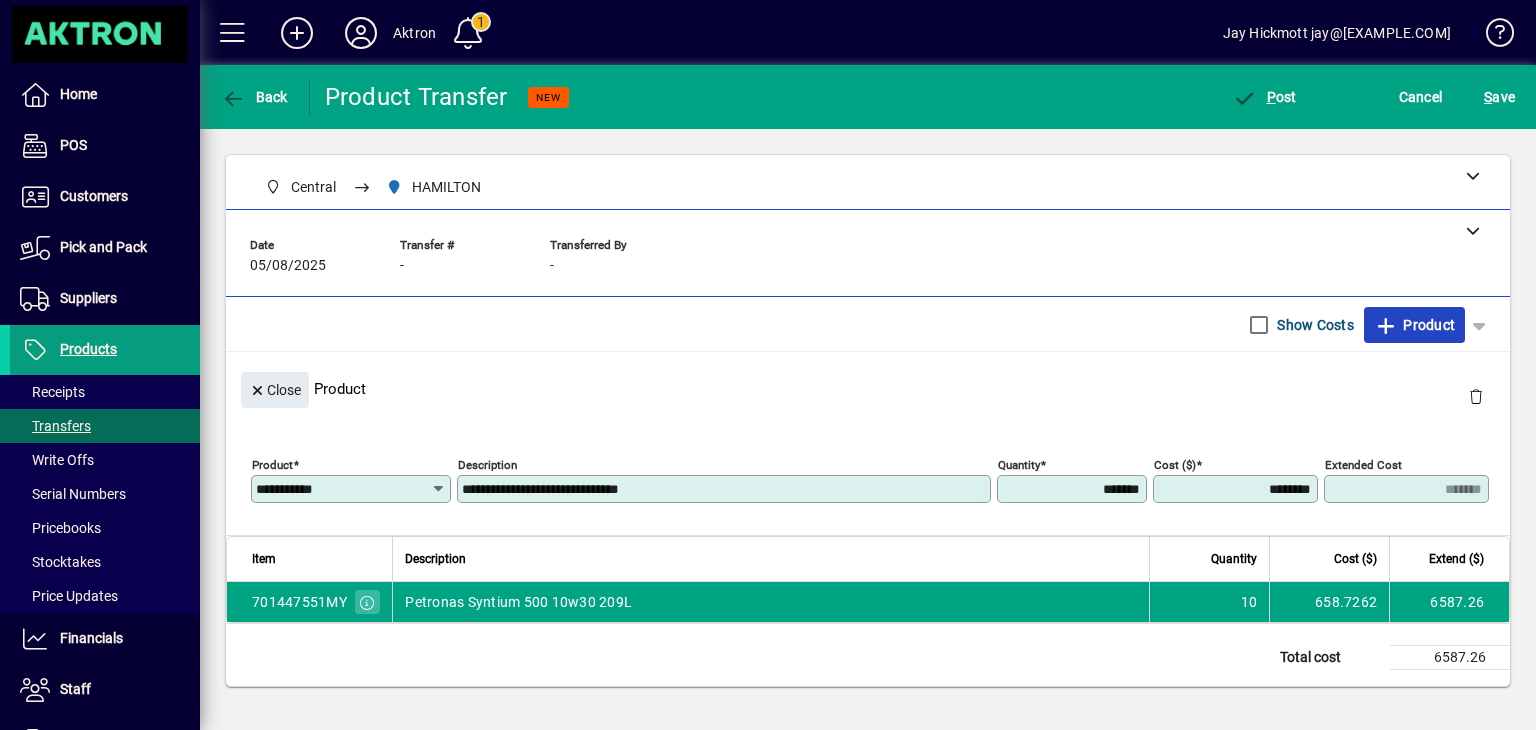type 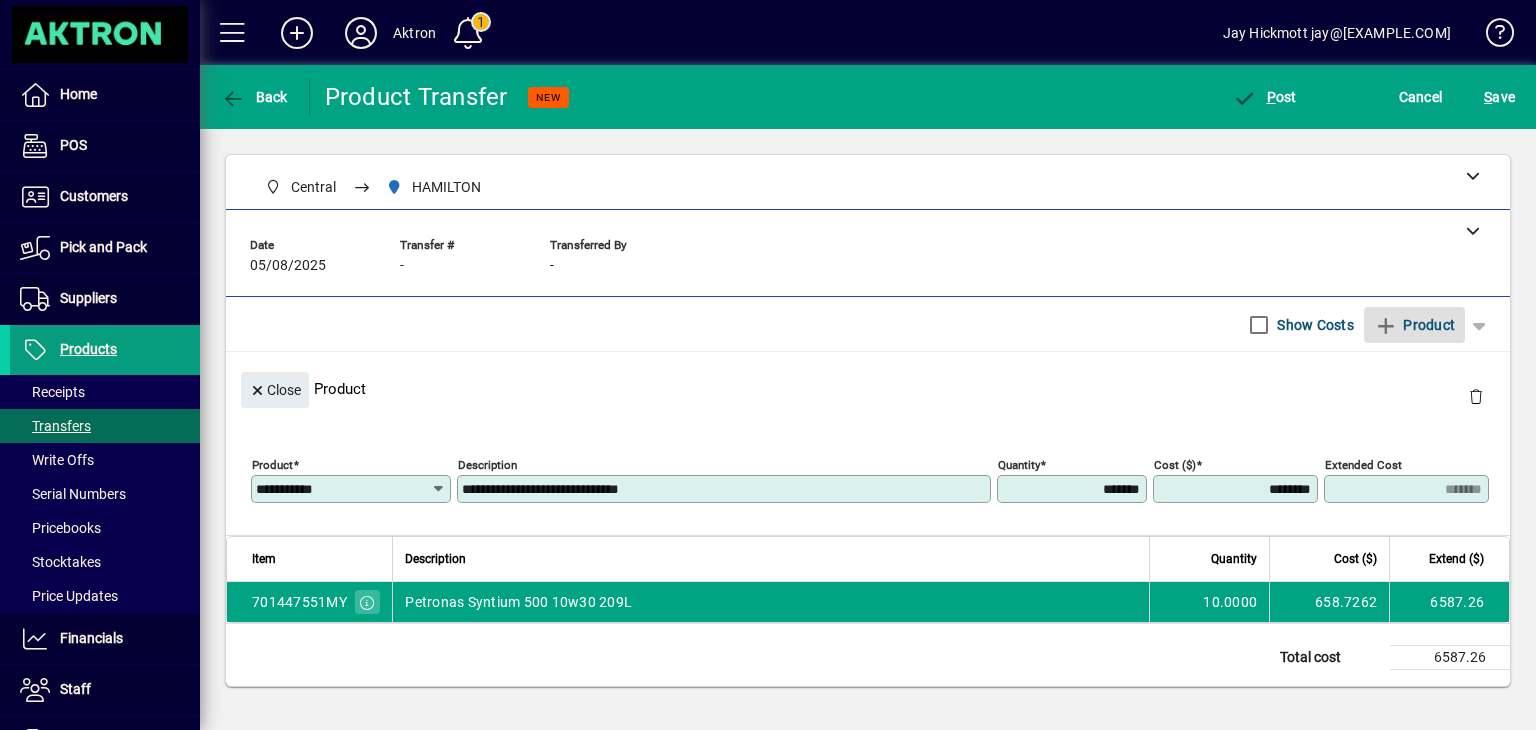 type 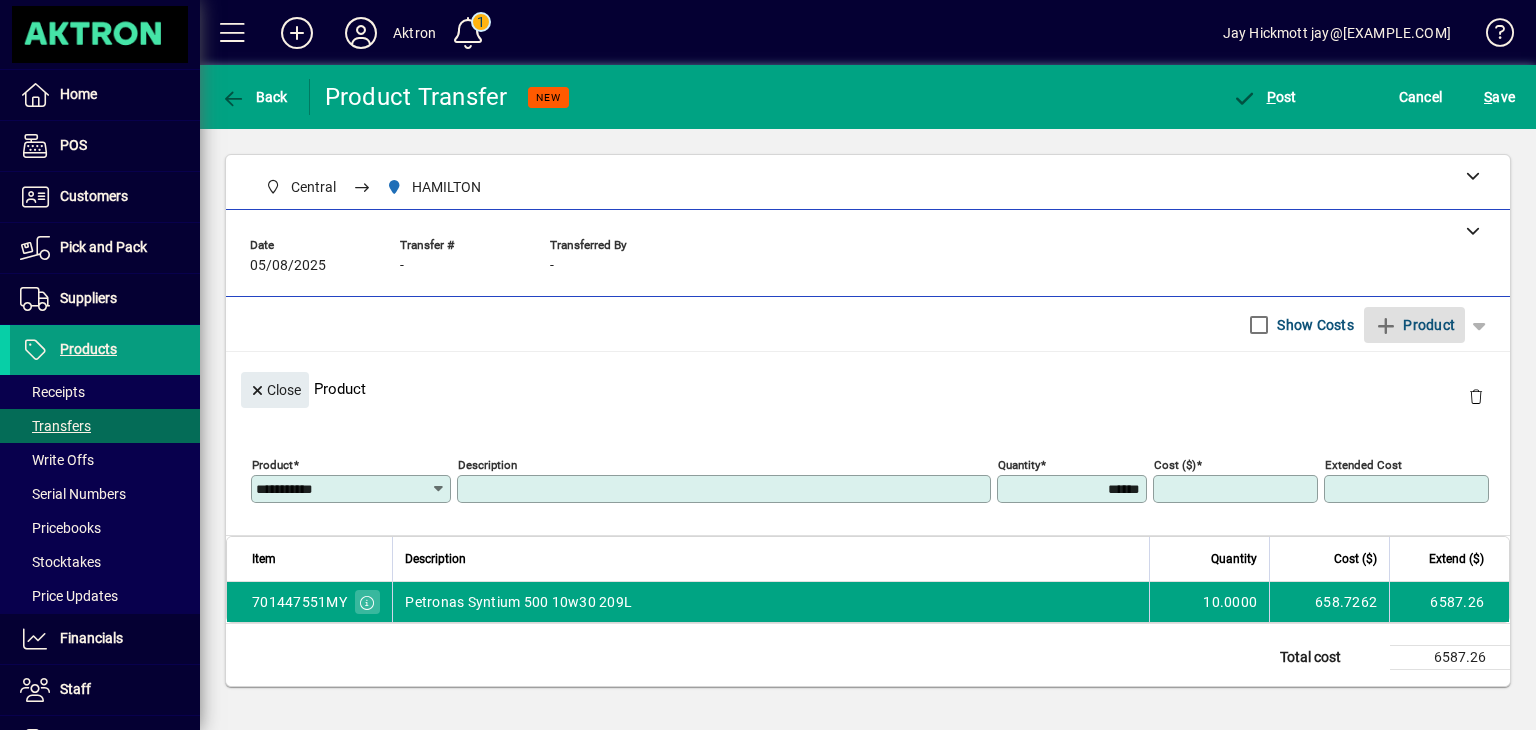 type 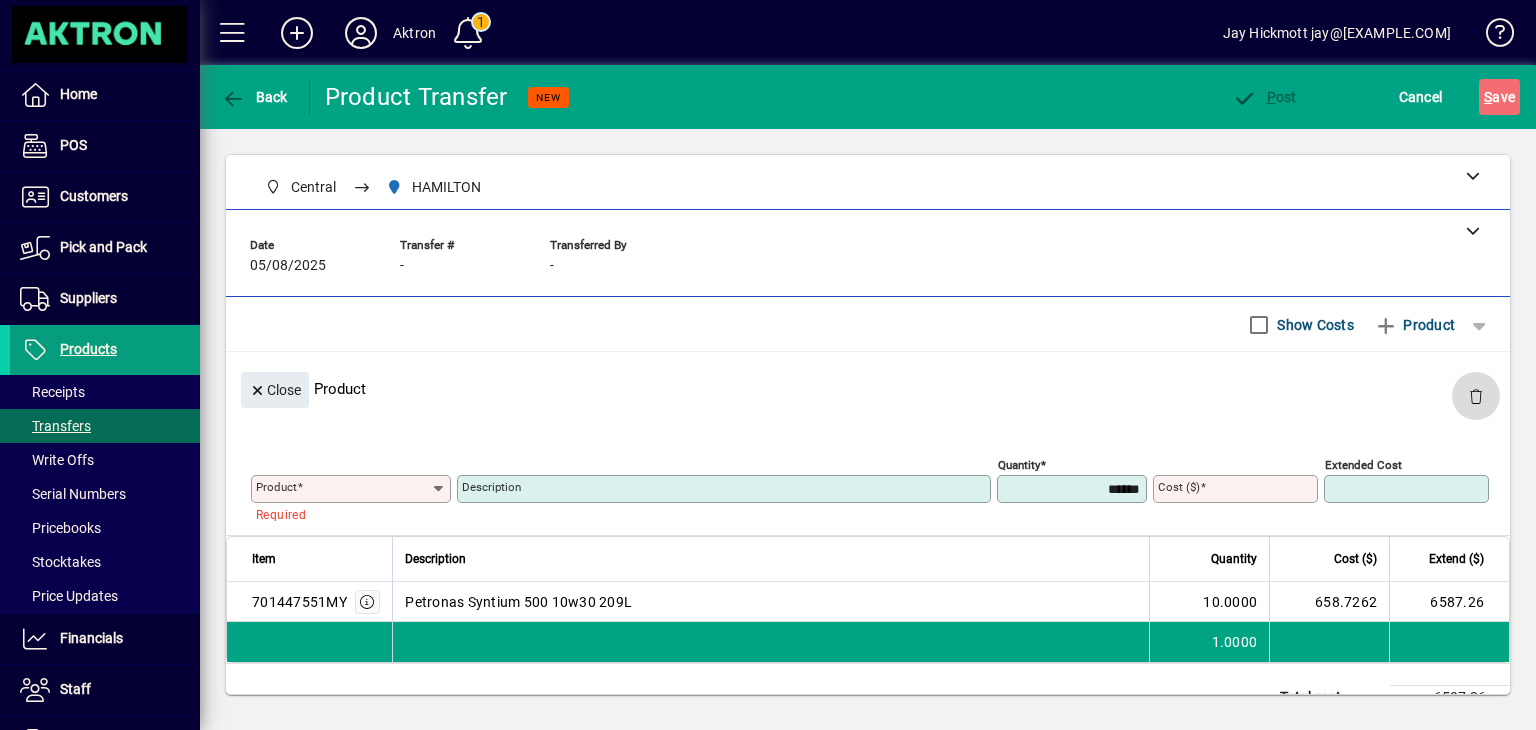 click 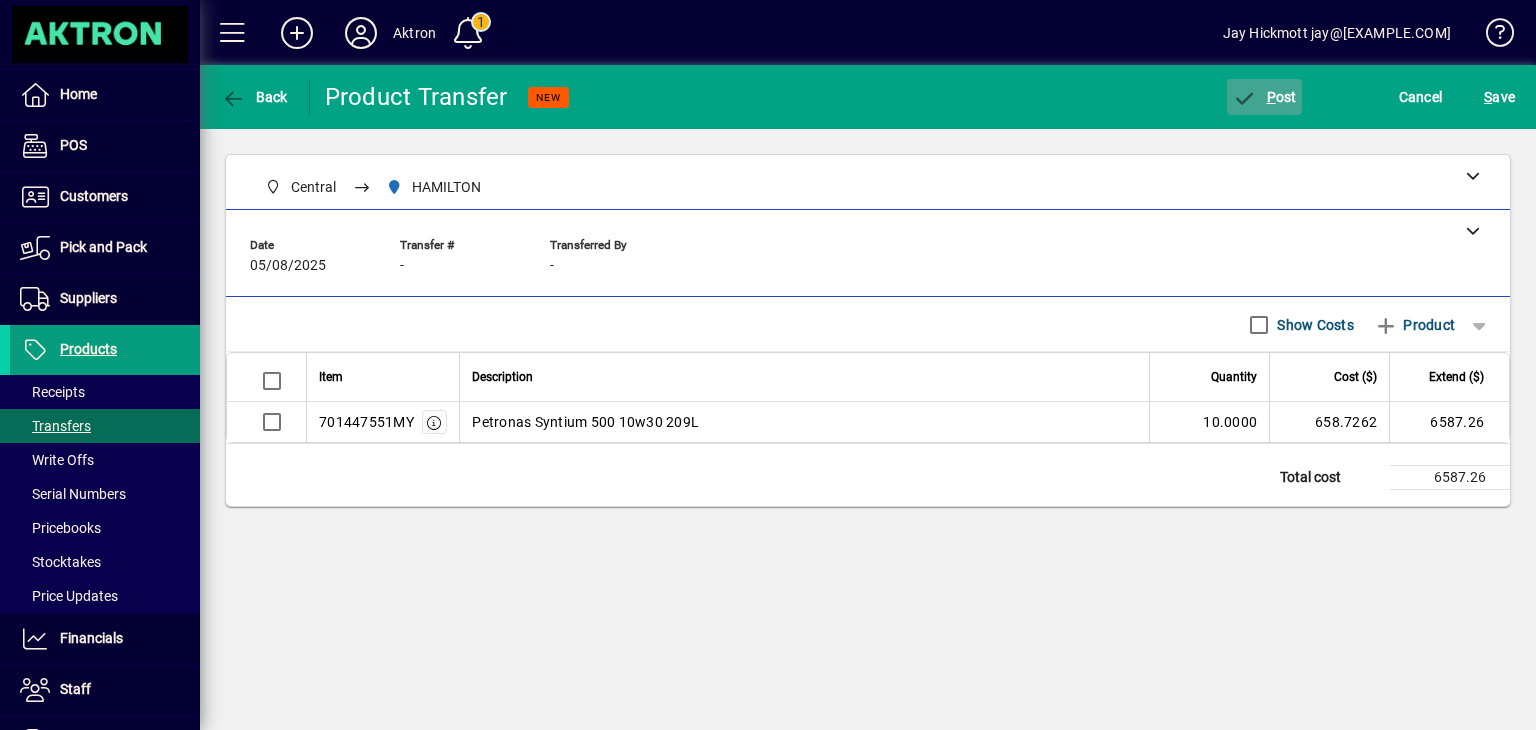 click 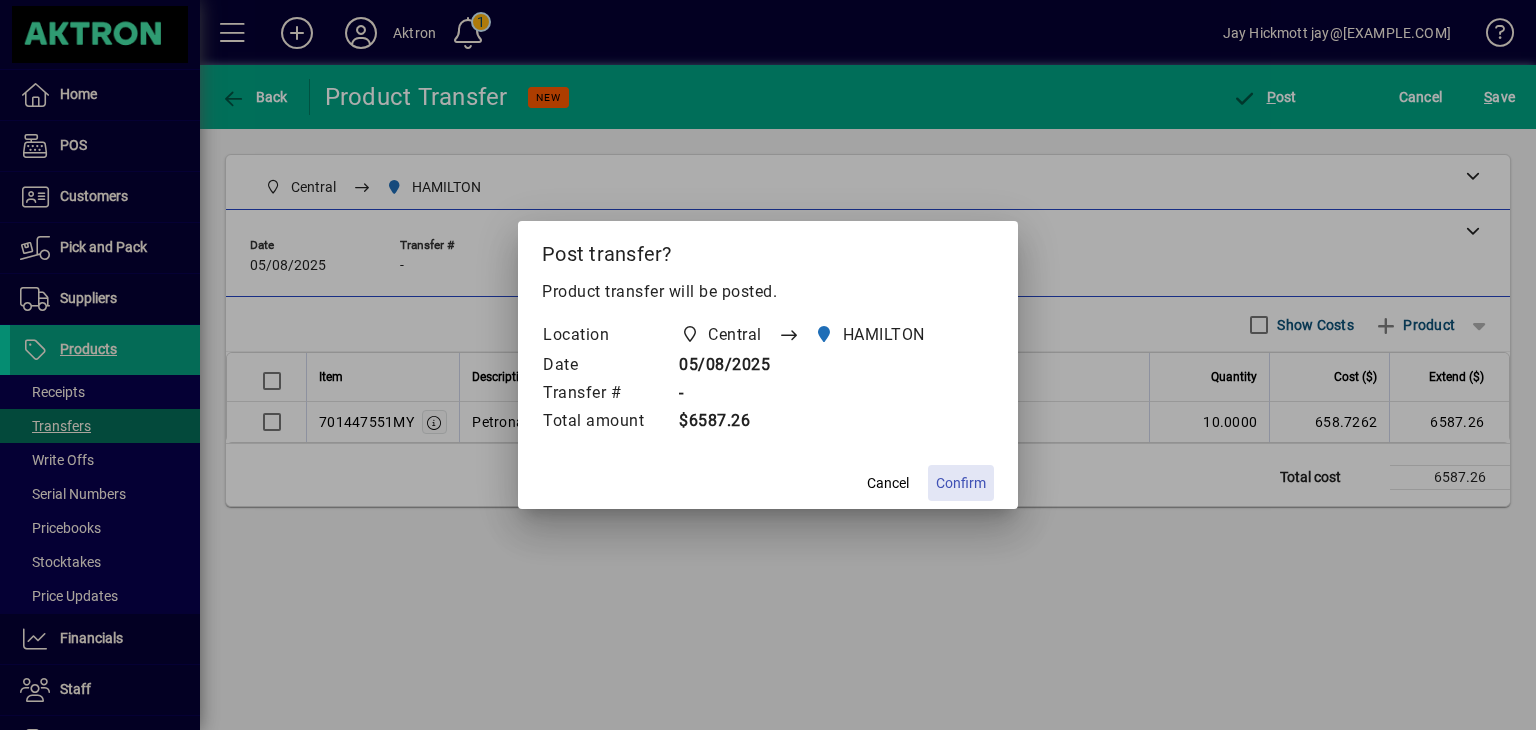 click on "Confirm" 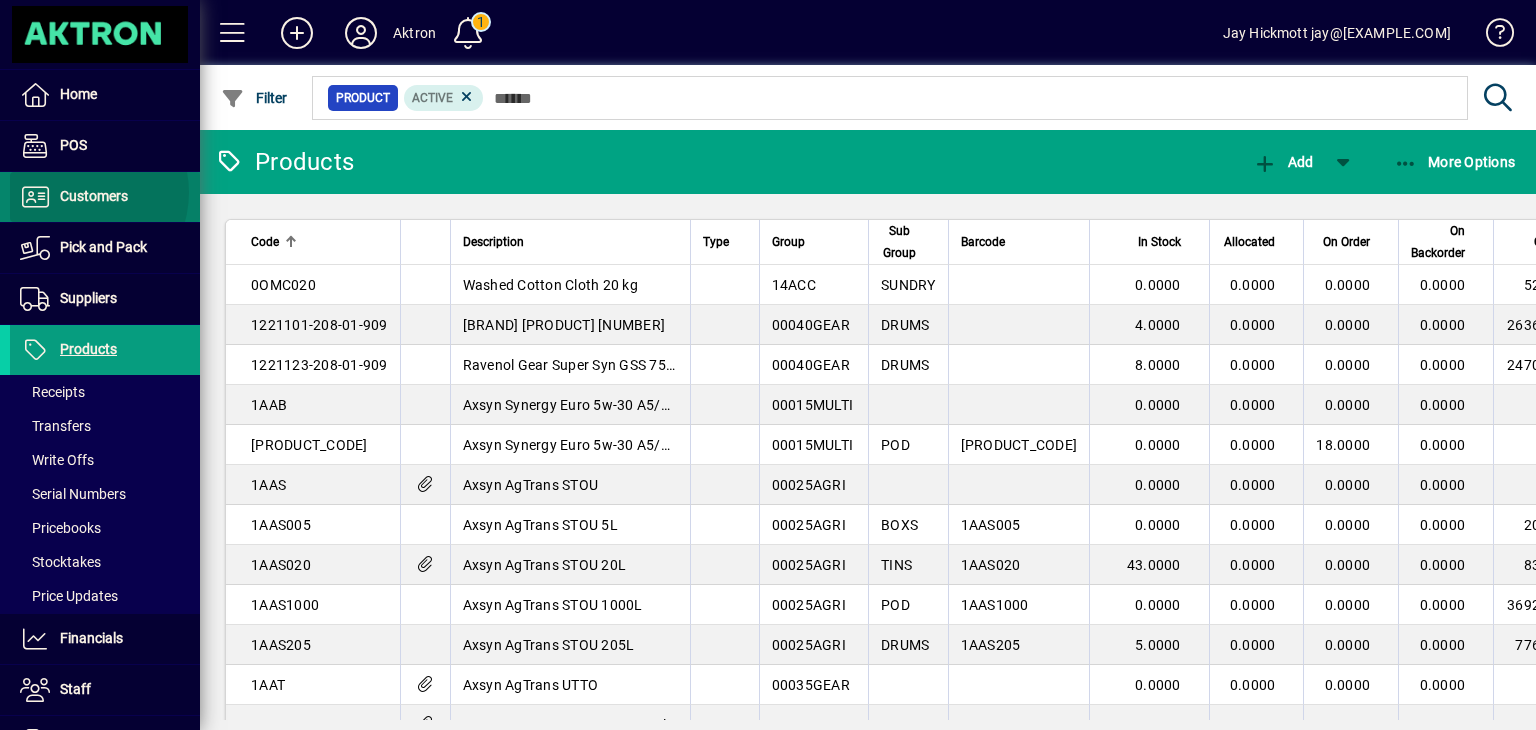 click on "Customers" at bounding box center [94, 196] 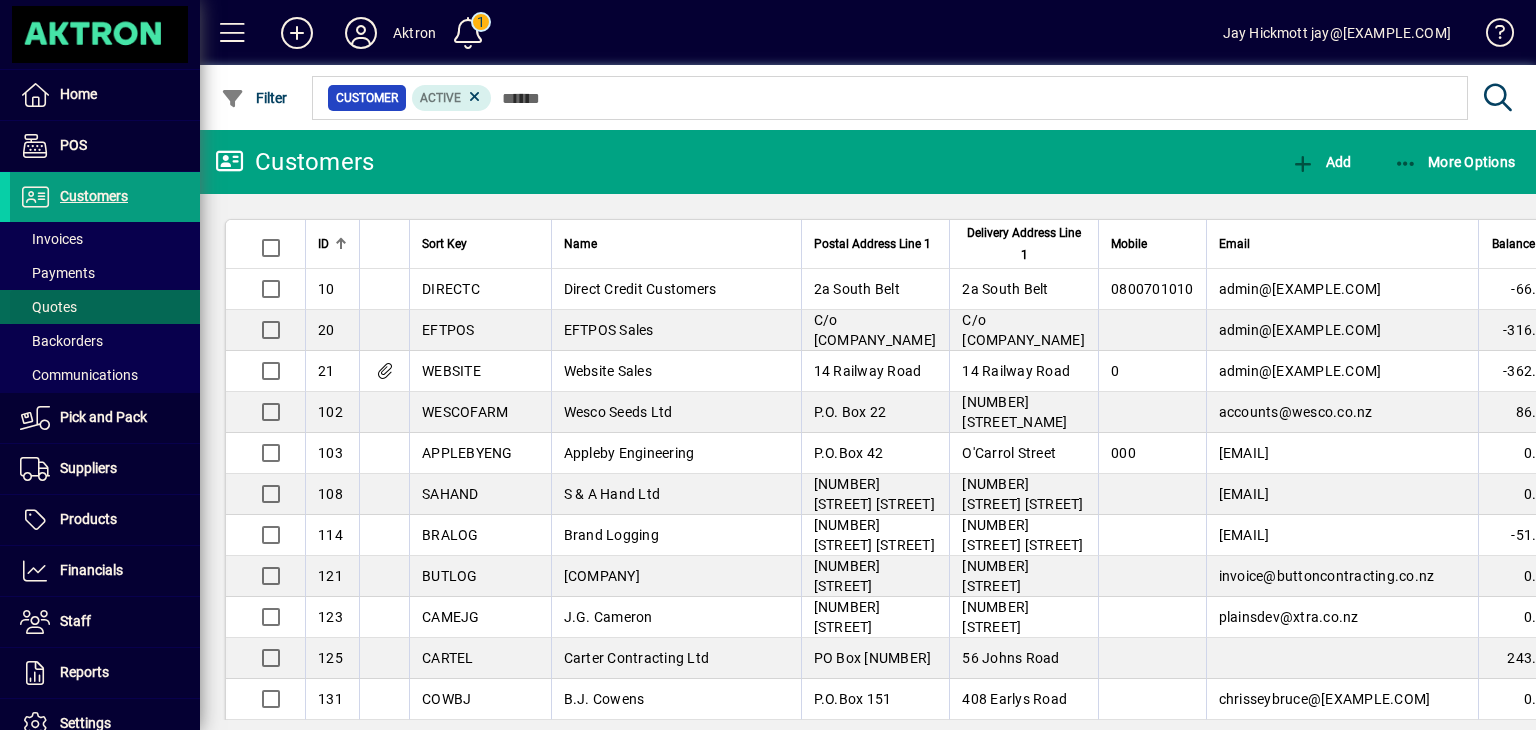 click on "Quotes" at bounding box center [48, 307] 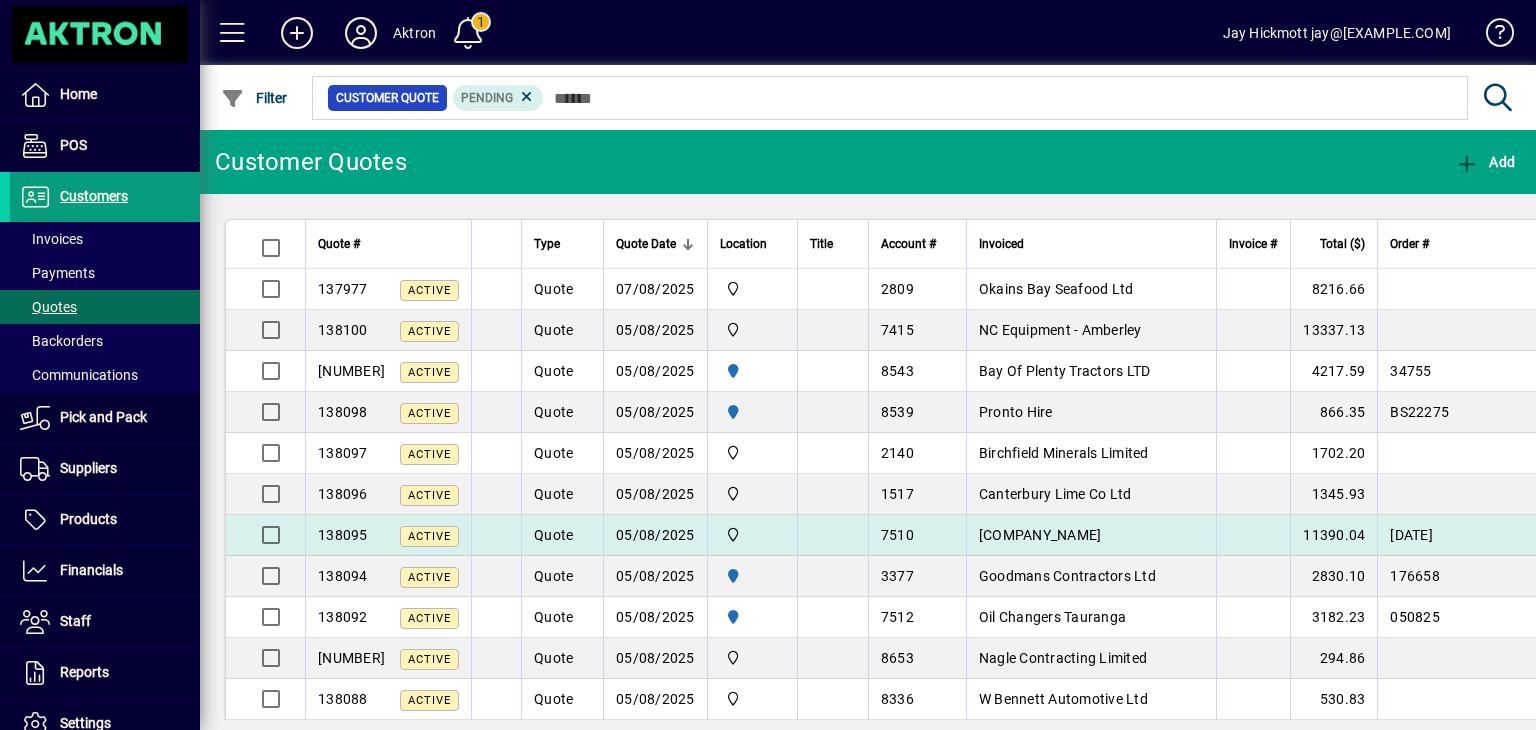 click on "Quote" at bounding box center [553, 535] 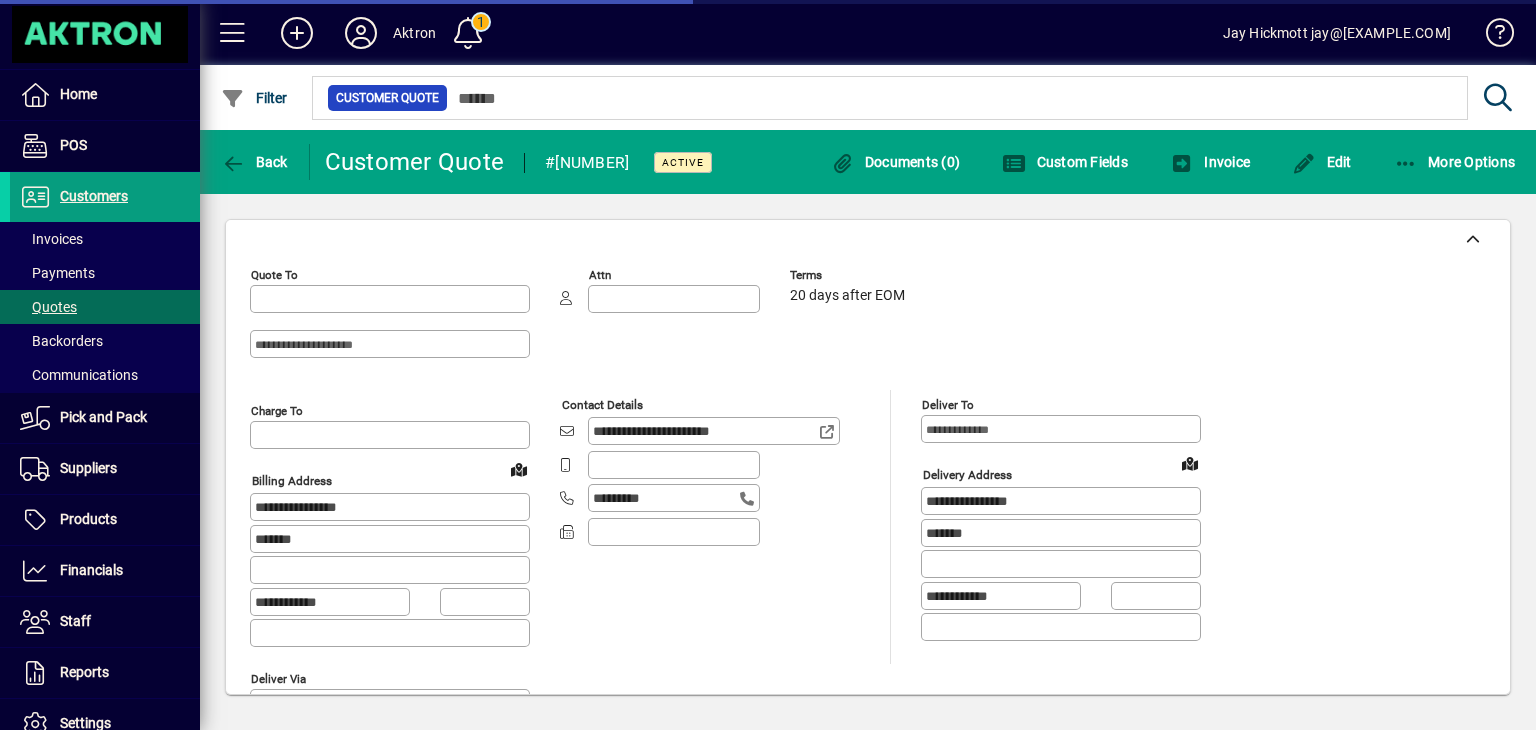 type on "**********" 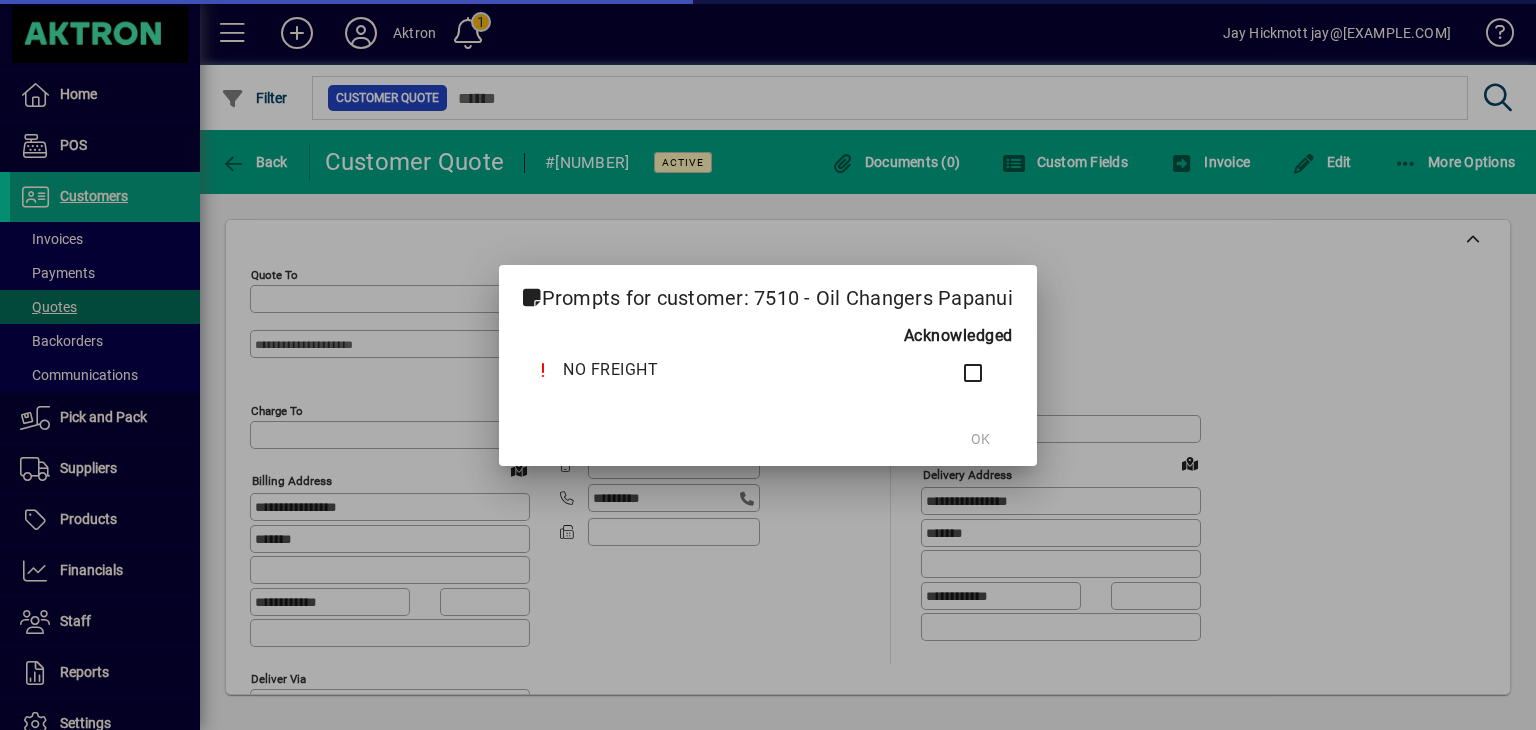 type on "**********" 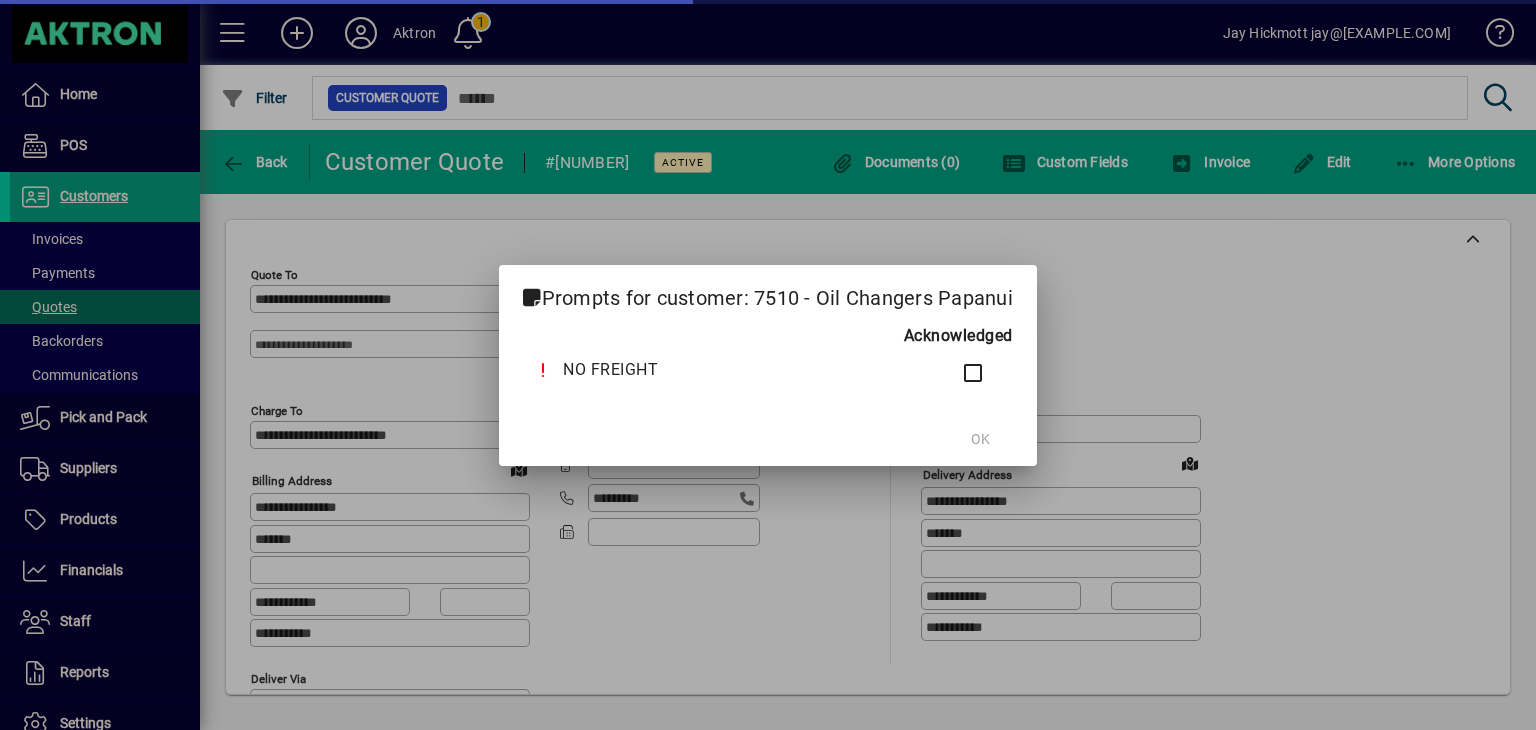type on "*******" 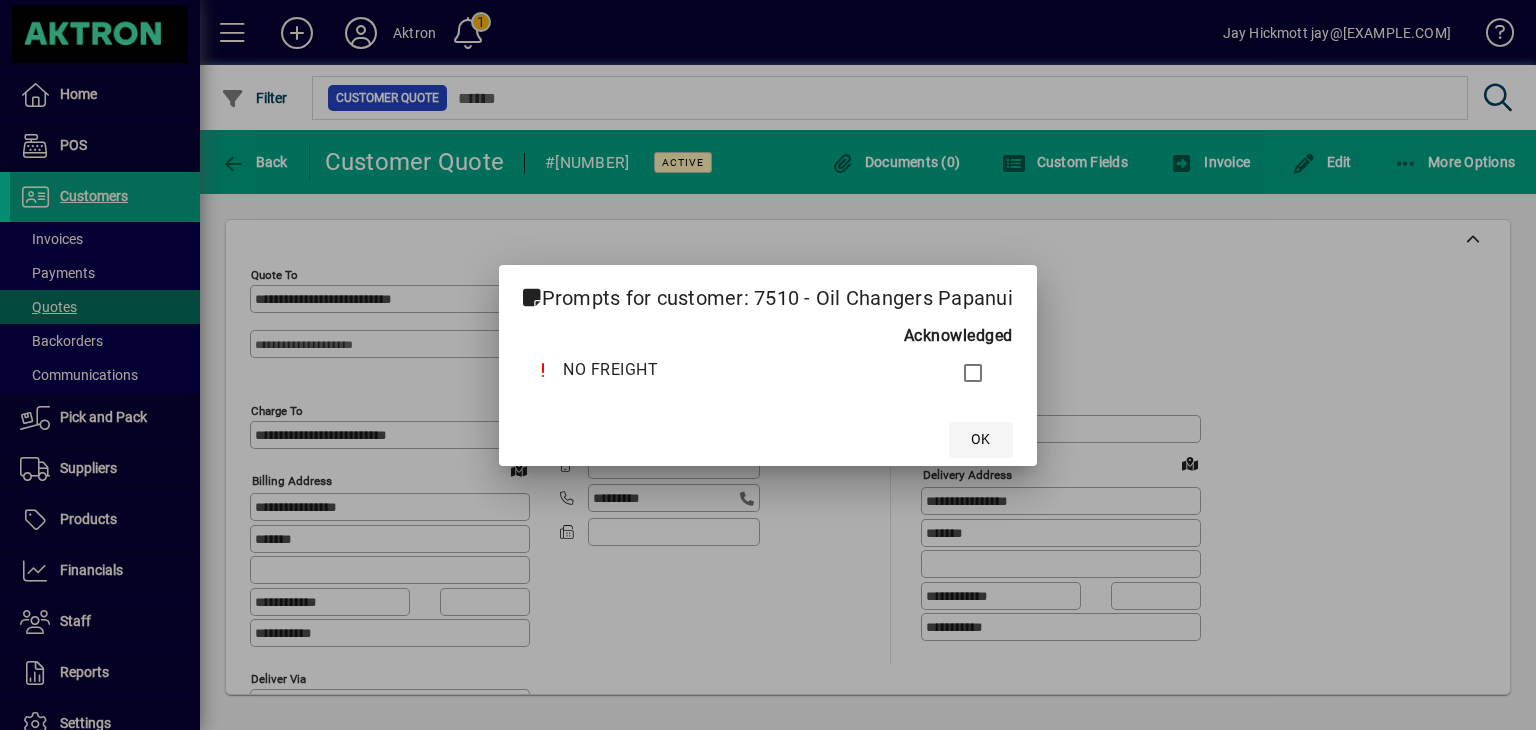 click on "OK" 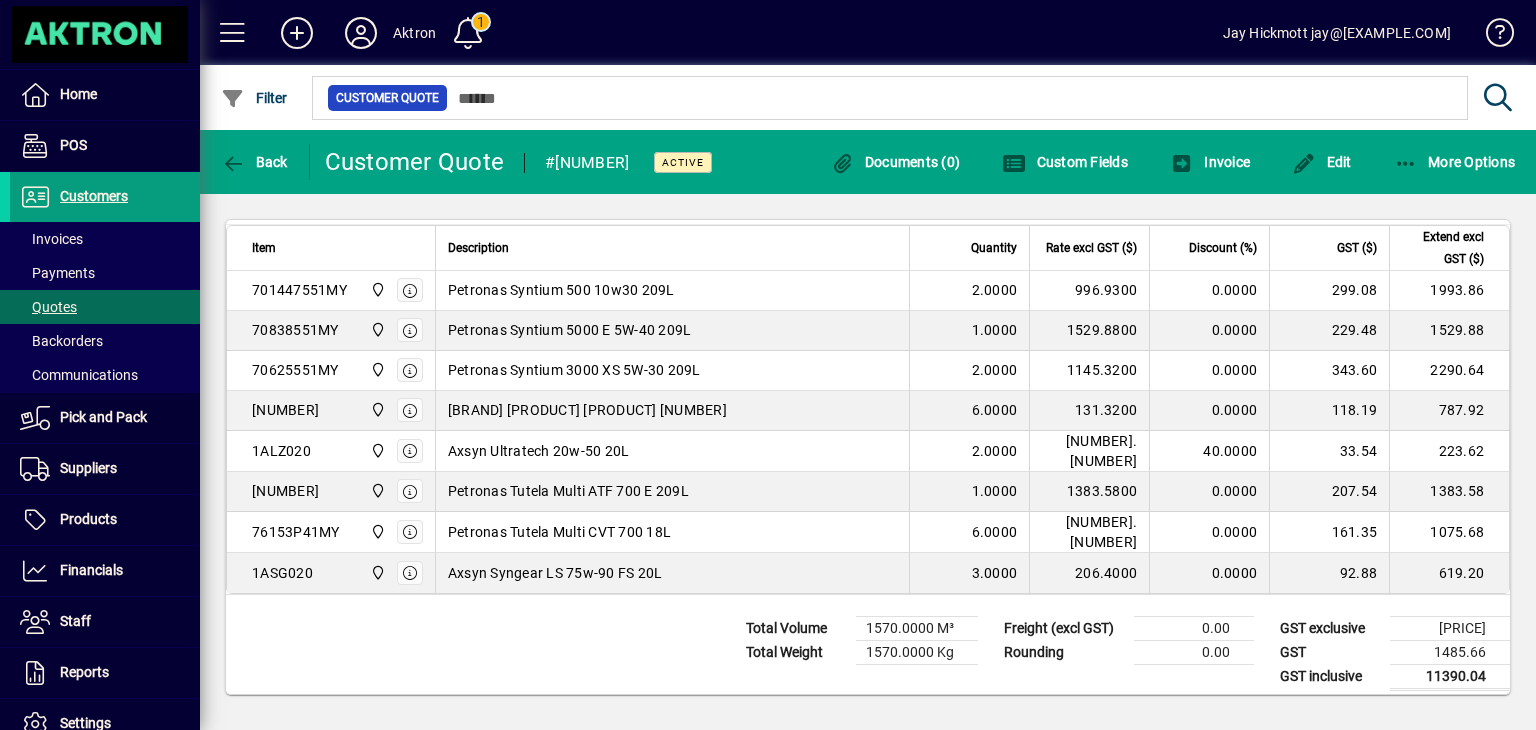 scroll, scrollTop: 1048, scrollLeft: 0, axis: vertical 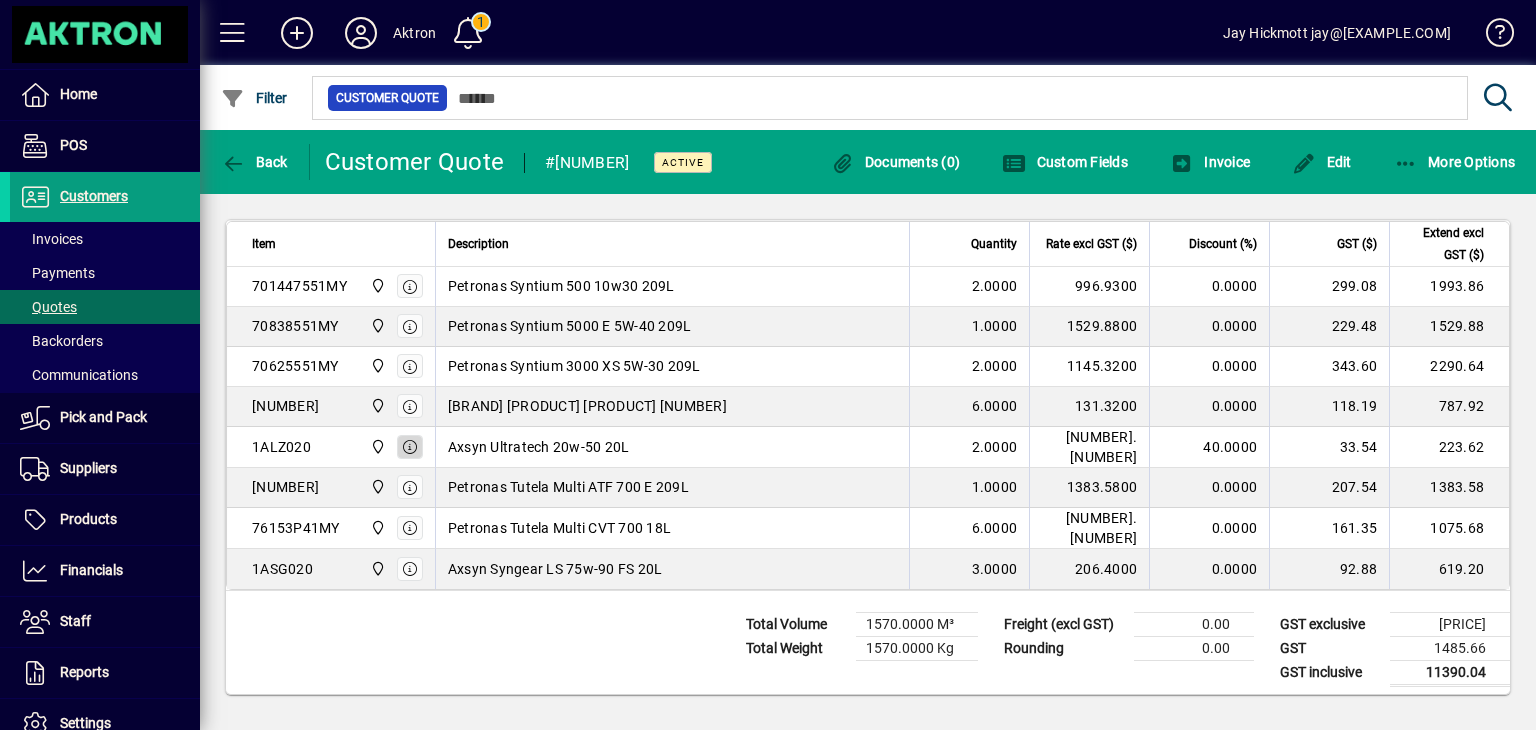 click 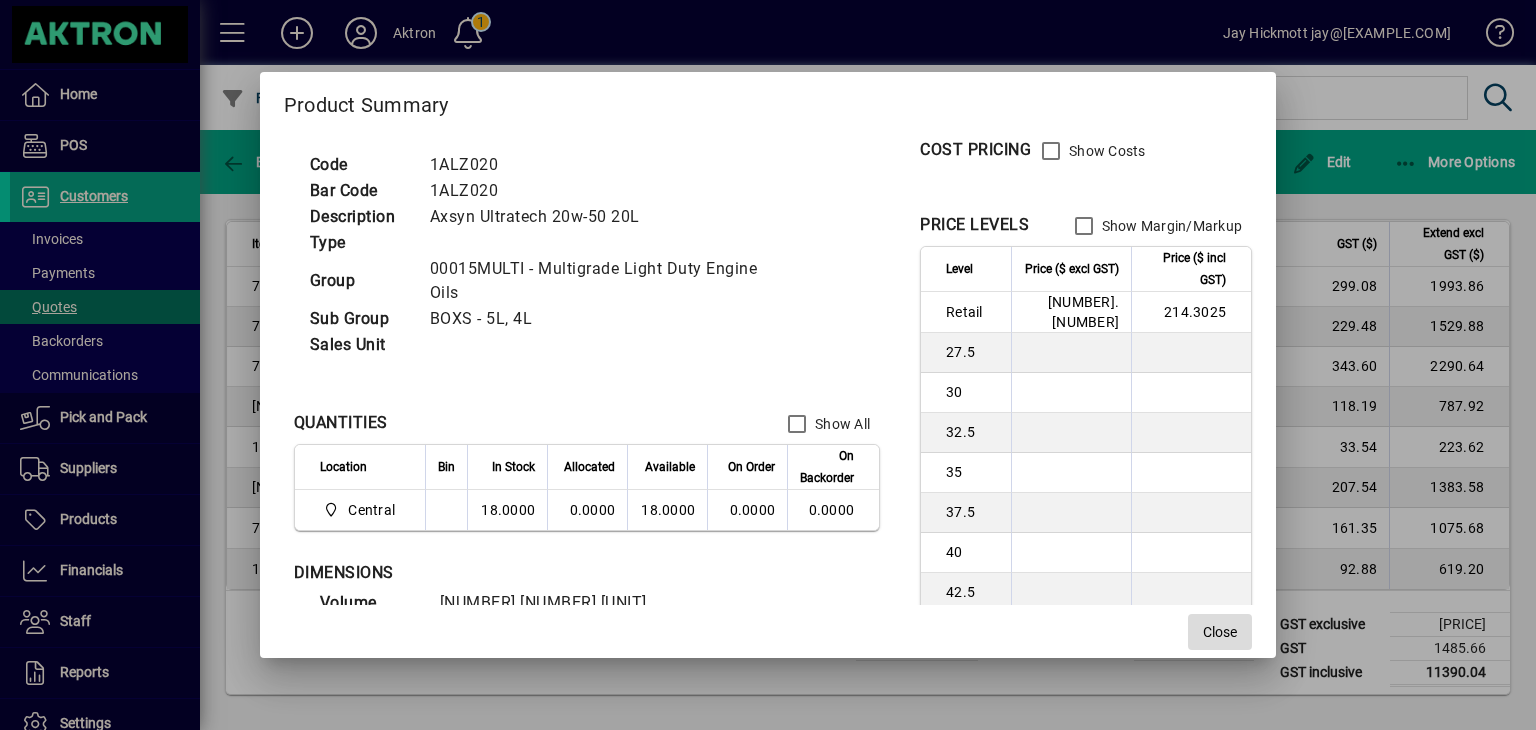 click on "Close" 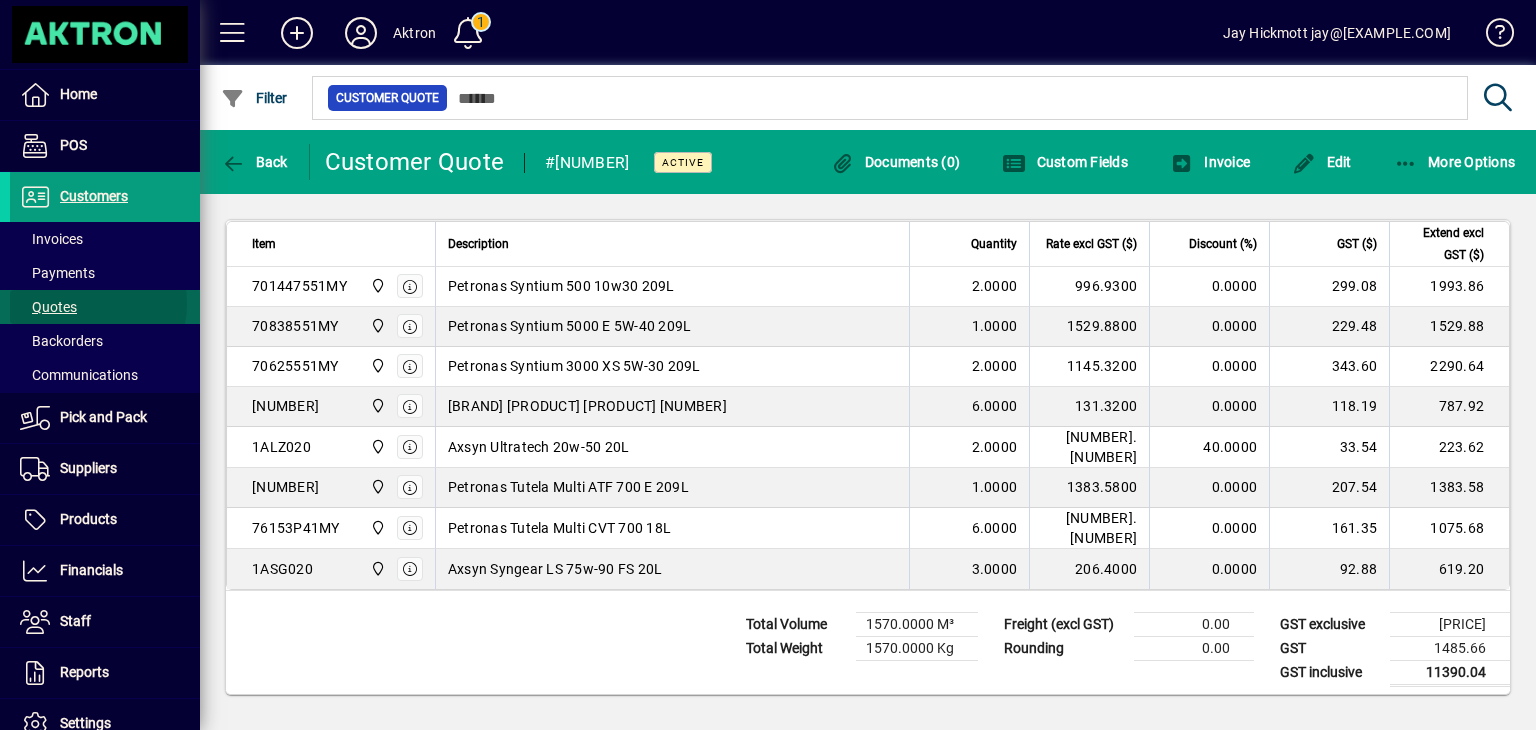 click at bounding box center [105, 307] 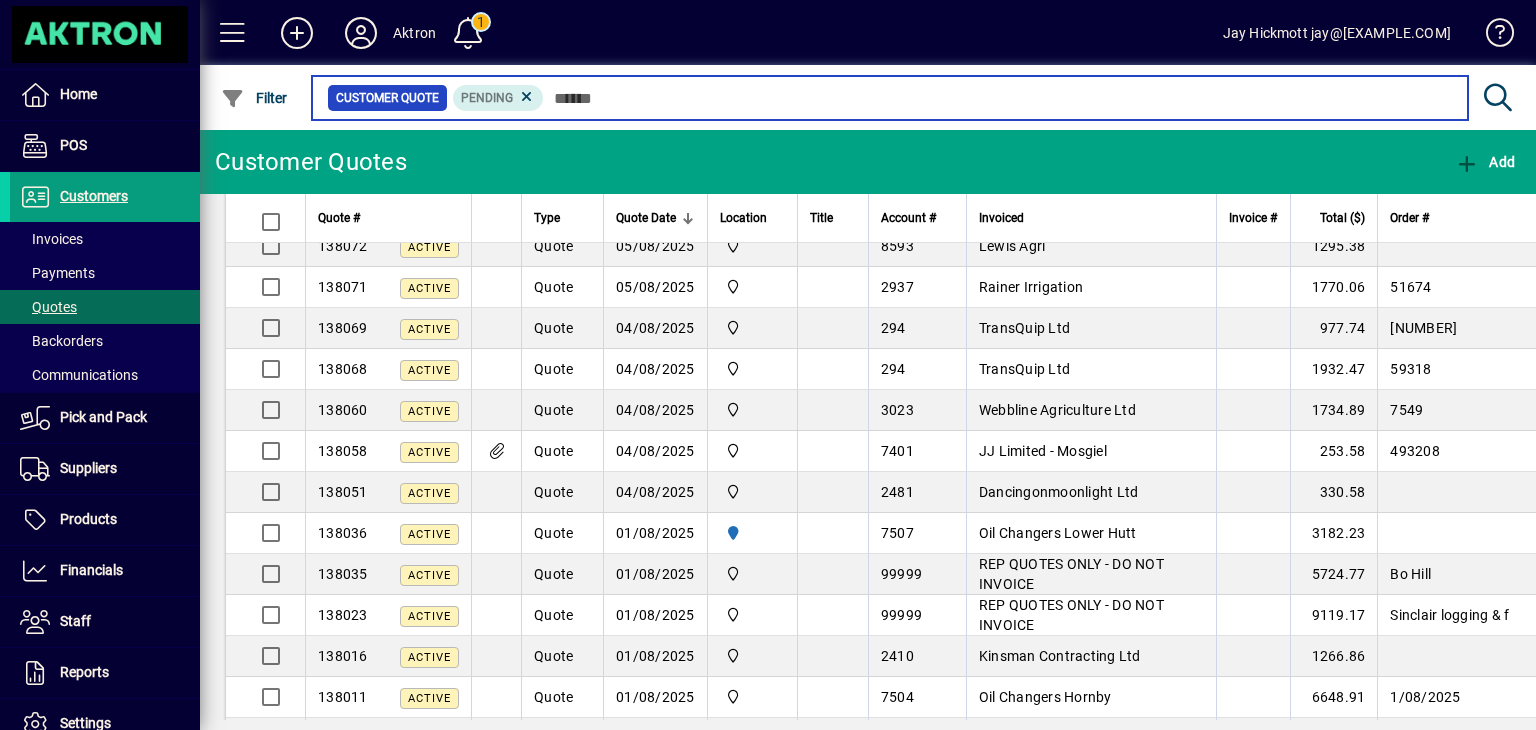 scroll, scrollTop: 719, scrollLeft: 0, axis: vertical 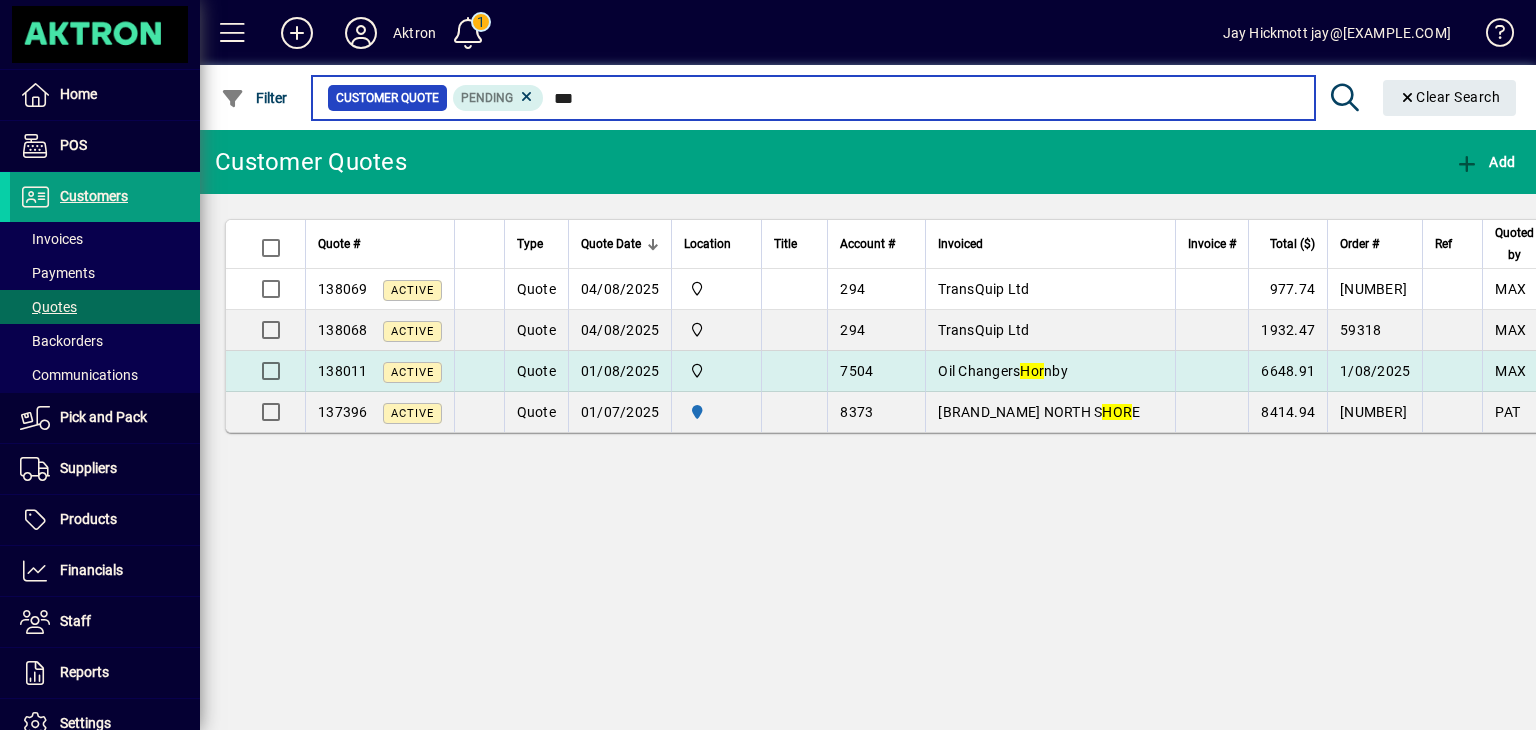 type on "***" 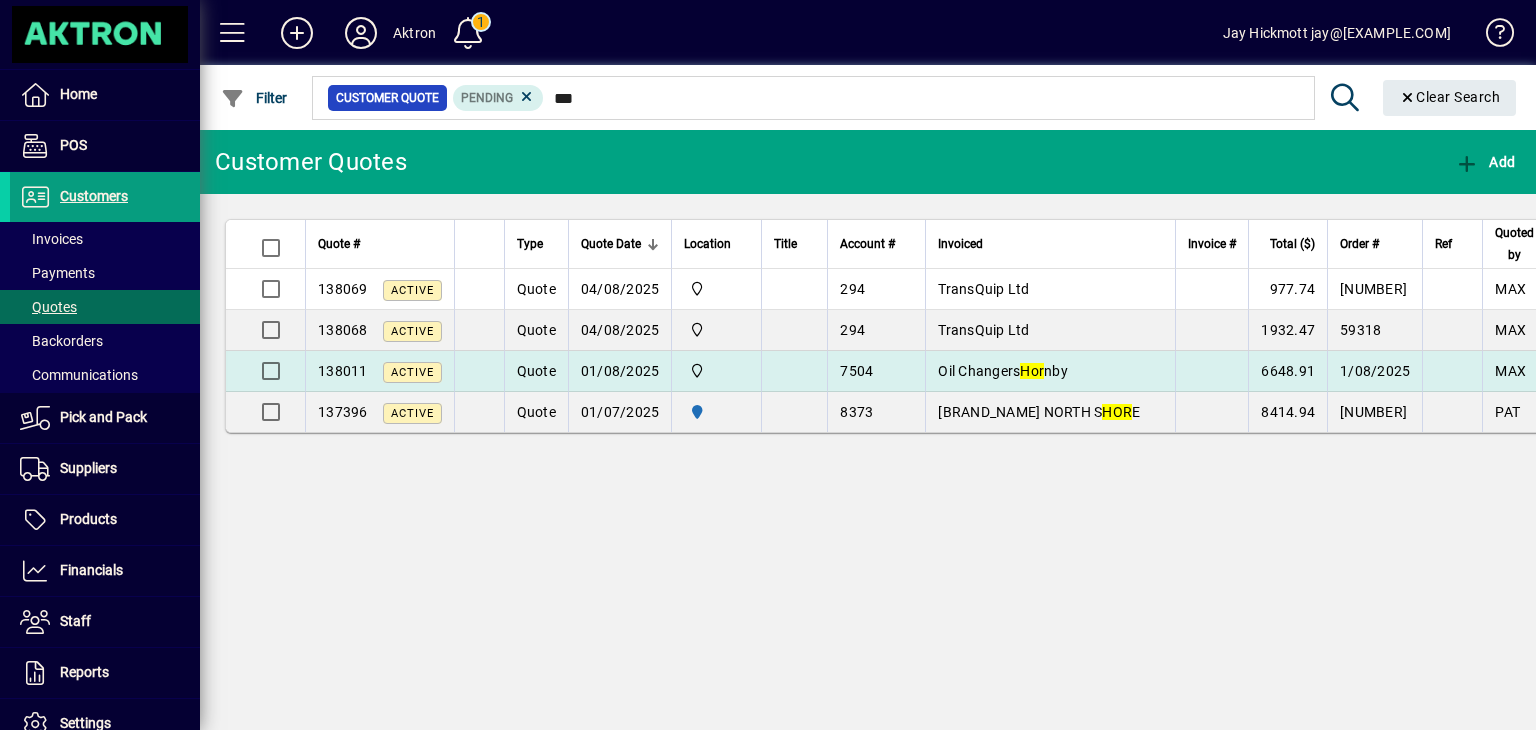 click on "7504" at bounding box center (856, 371) 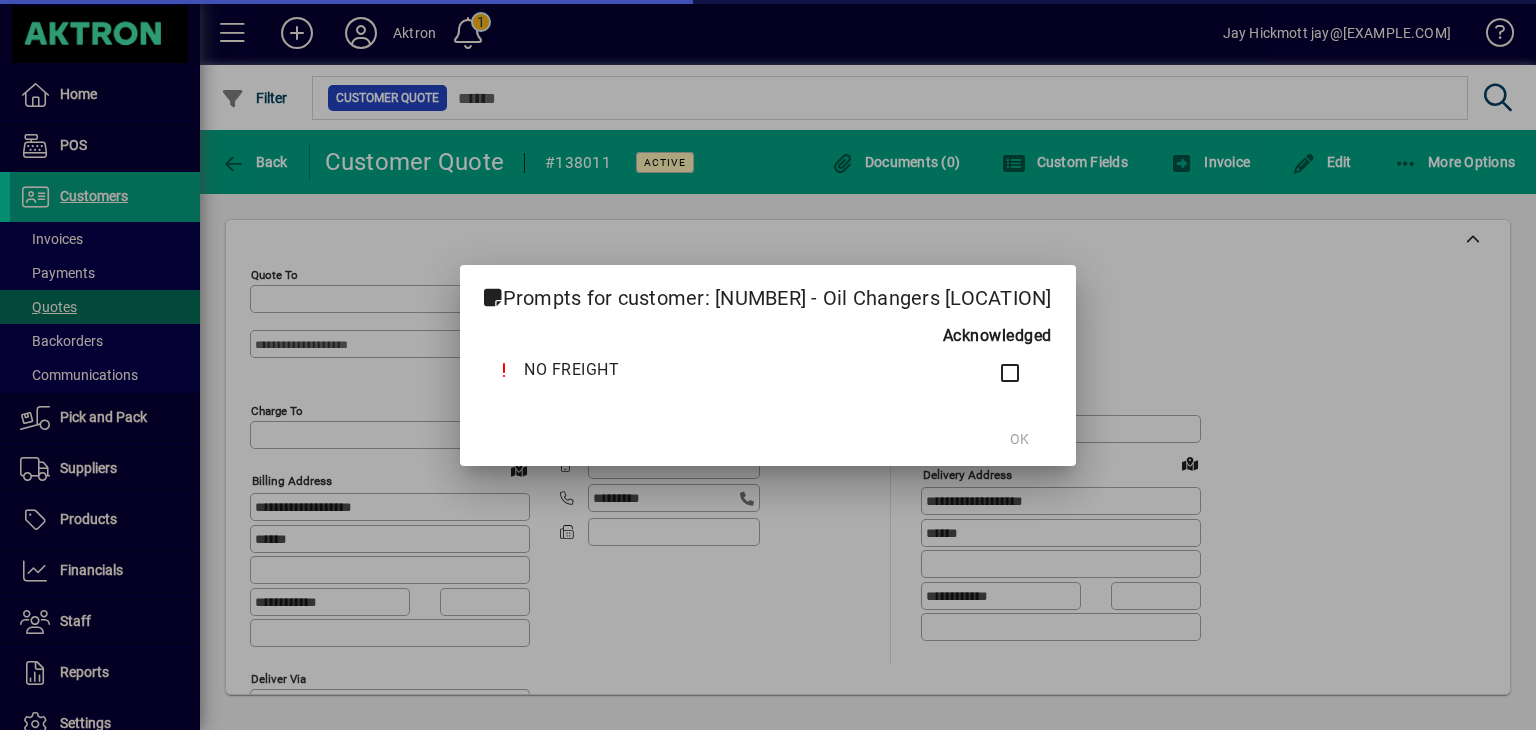 type on "**********" 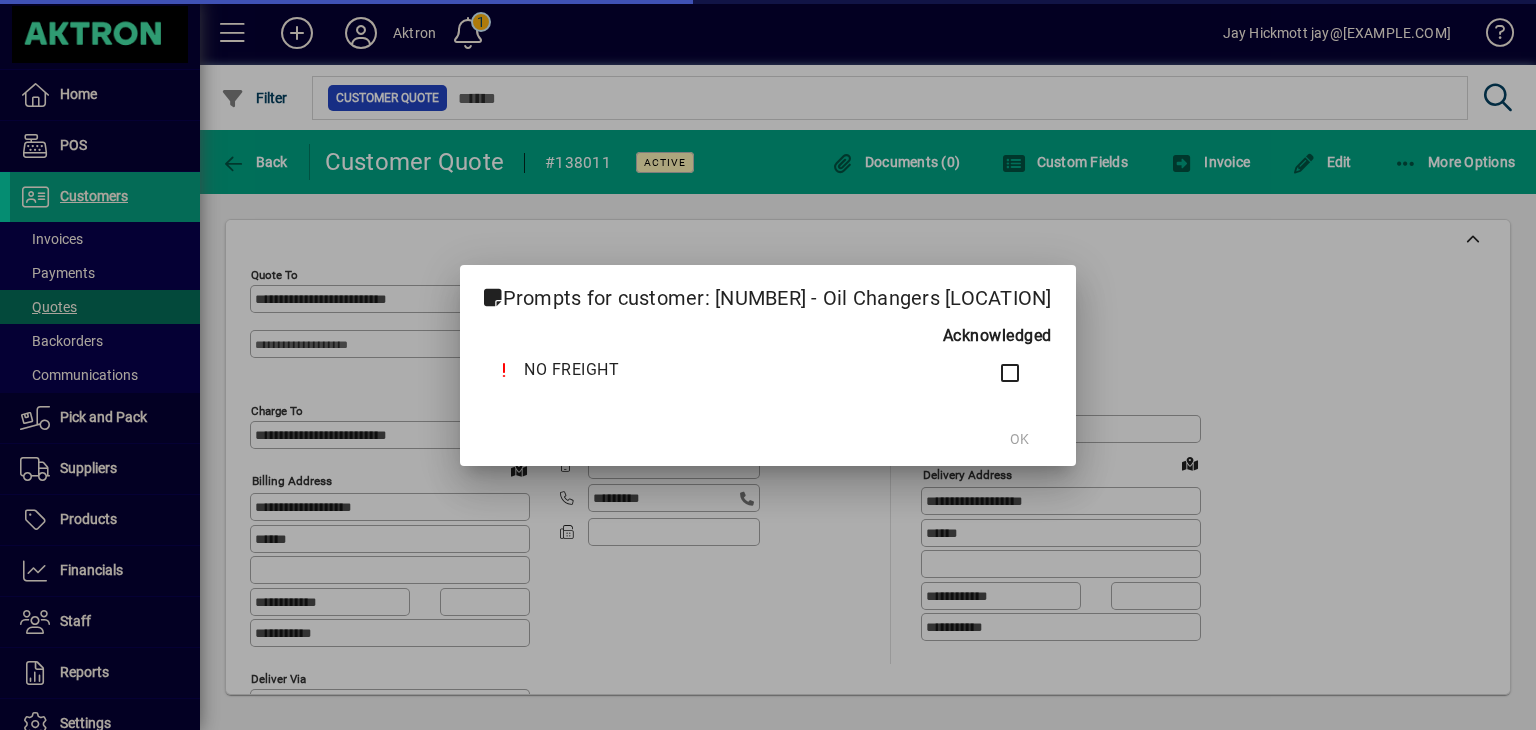 type on "*******" 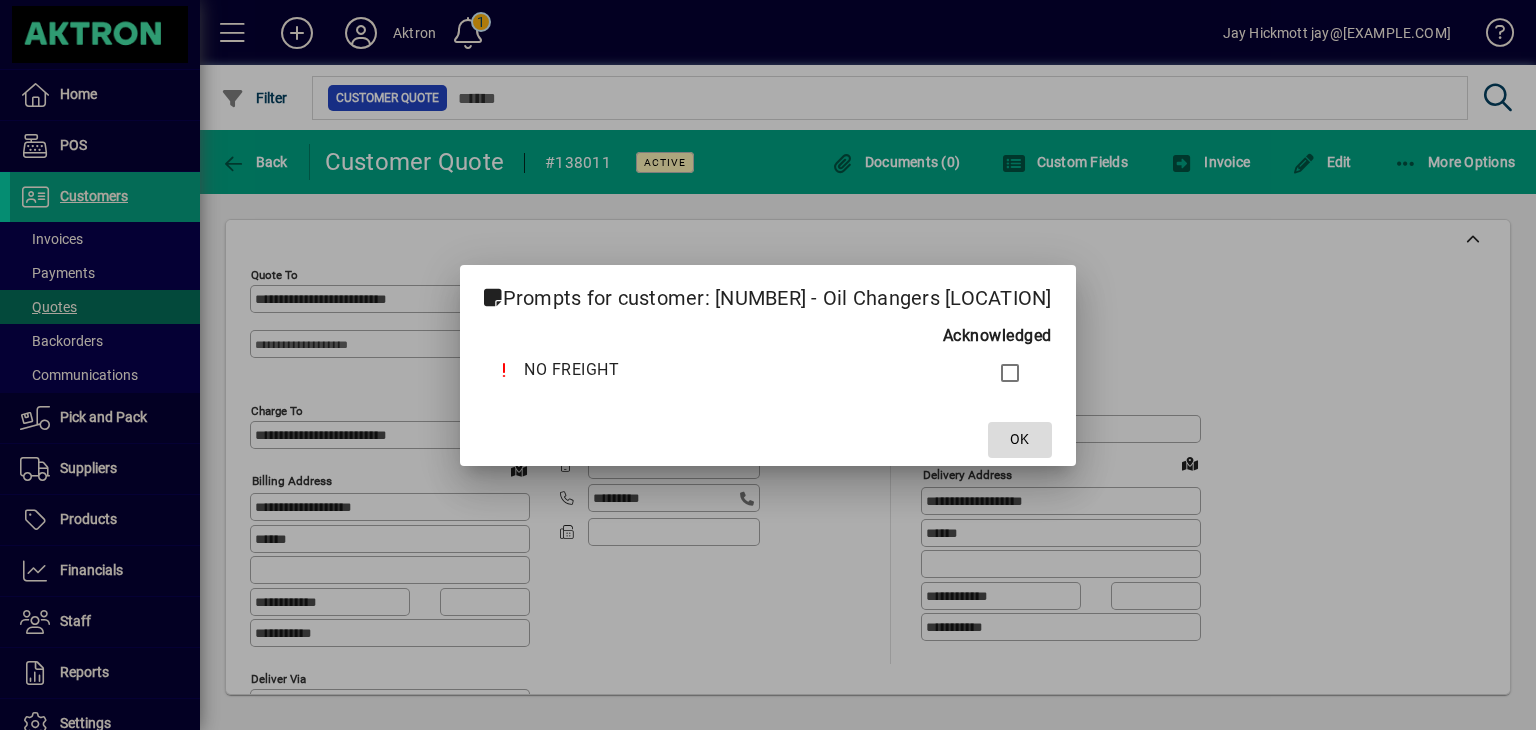 click on "OK" 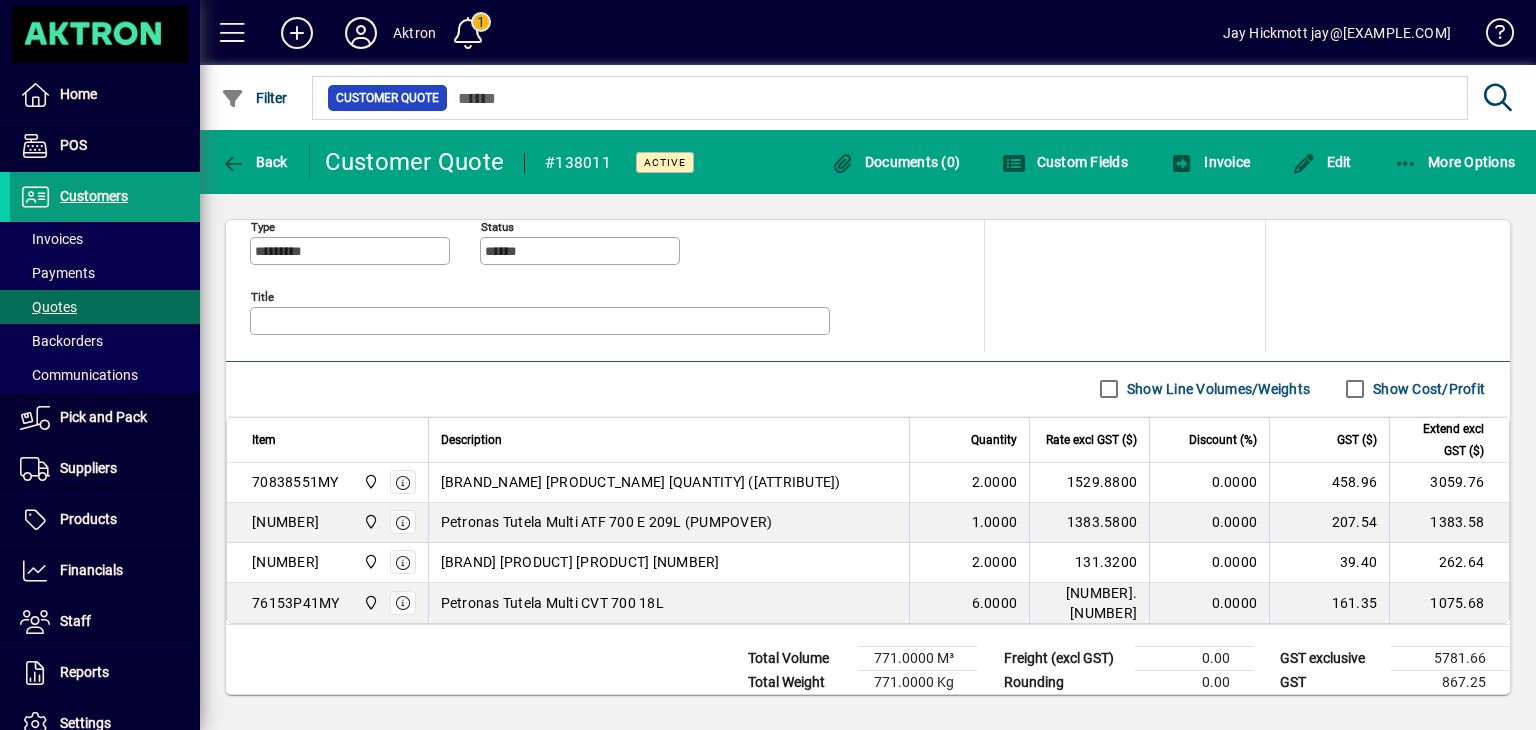 scroll, scrollTop: 855, scrollLeft: 0, axis: vertical 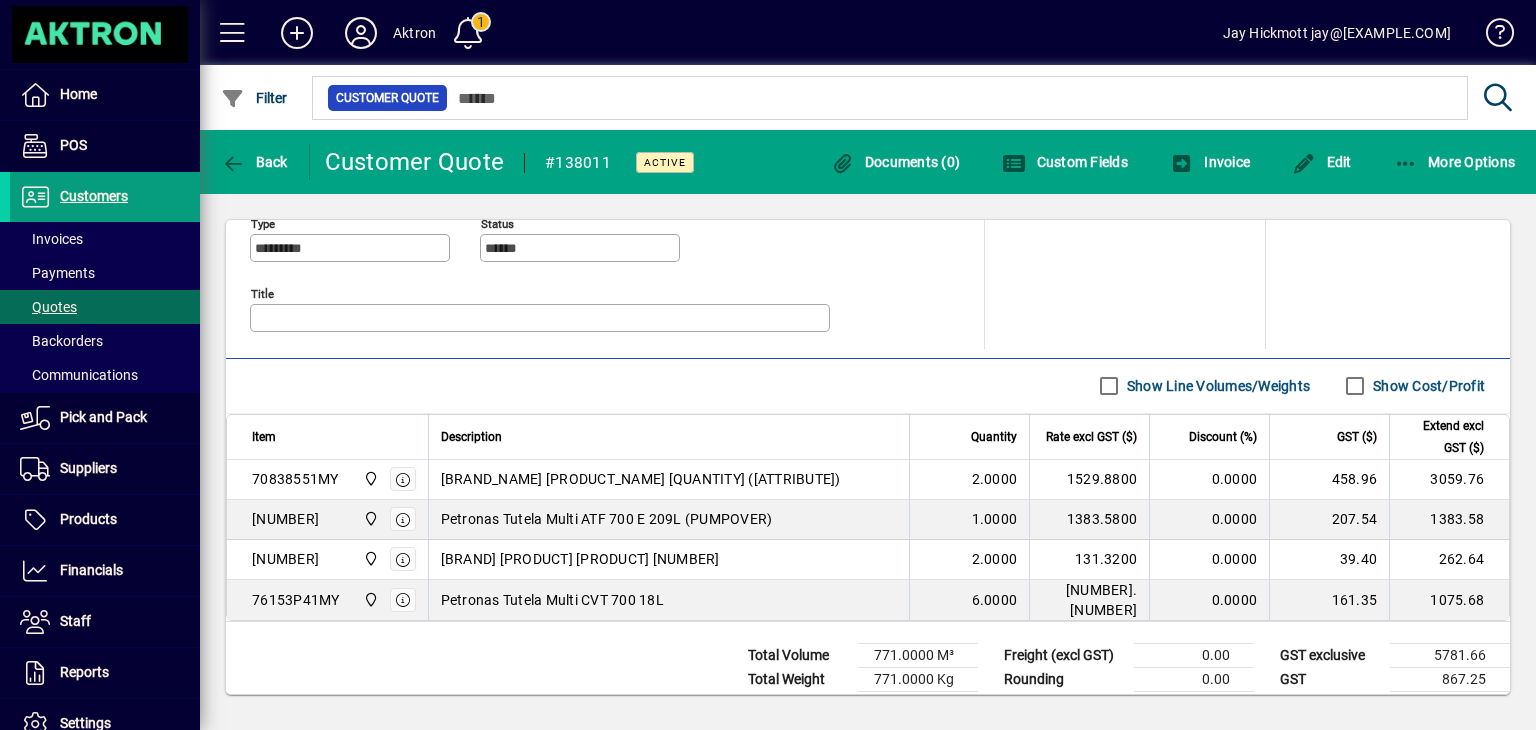 click on "**********" 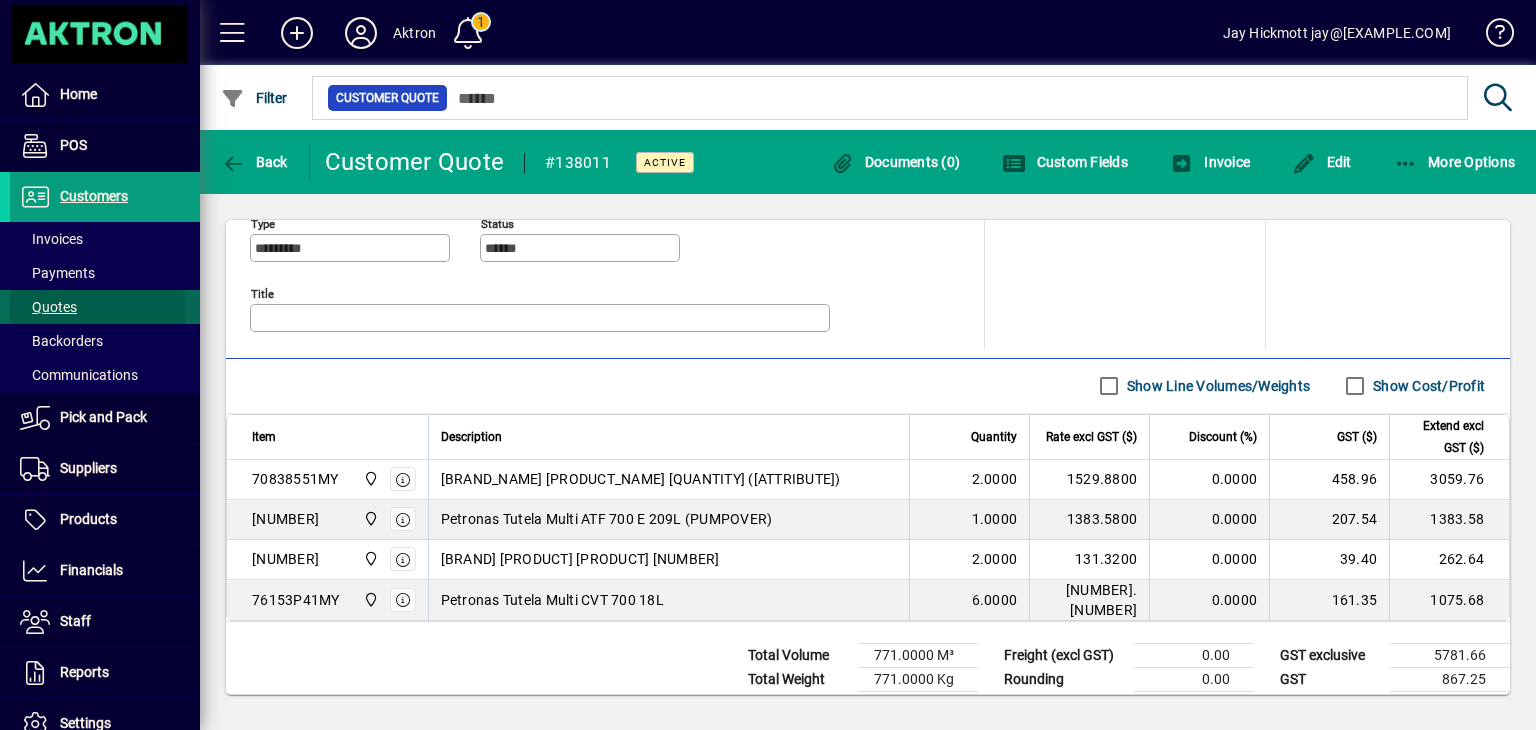 click on "Quotes" at bounding box center [48, 307] 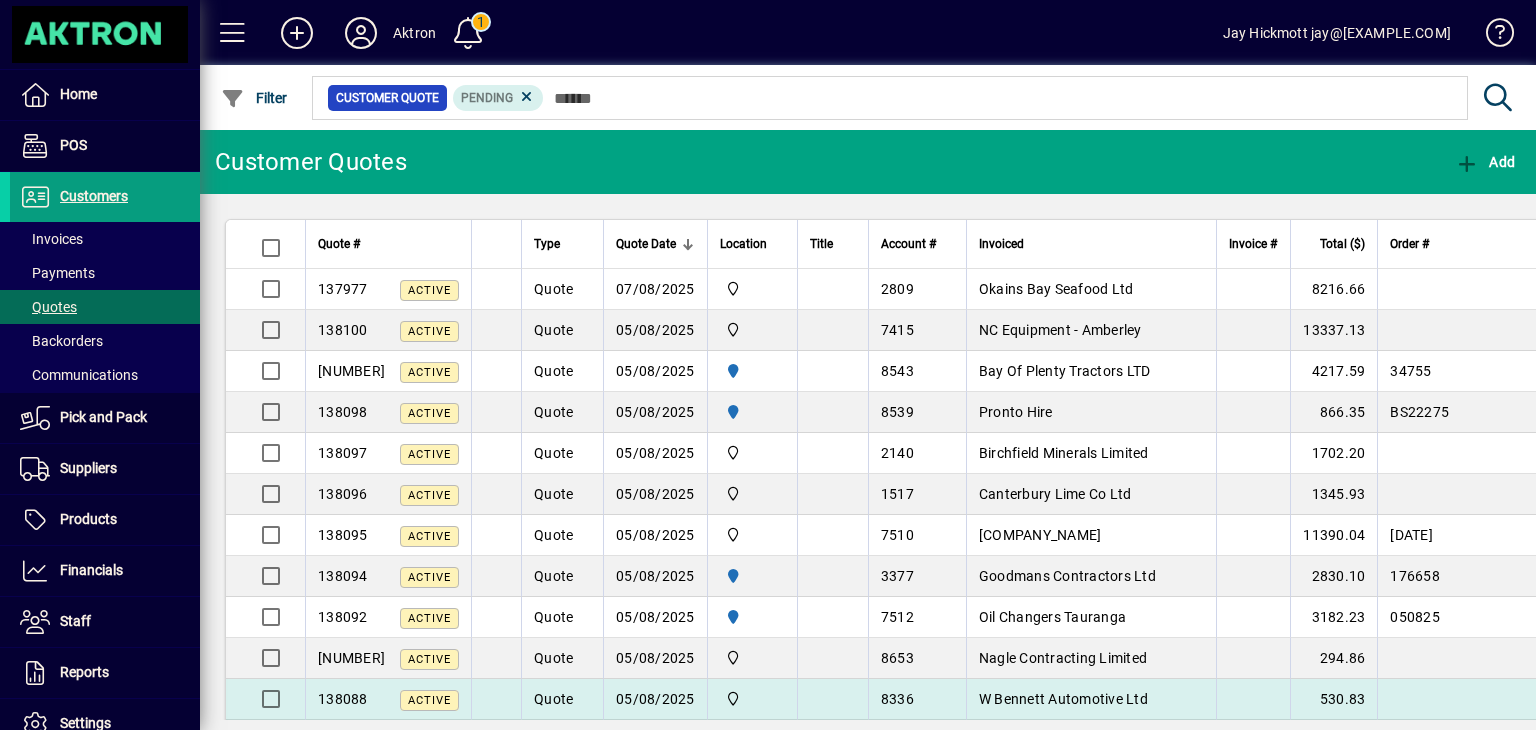 click on "W Bennett Automotive Ltd" at bounding box center [1063, 699] 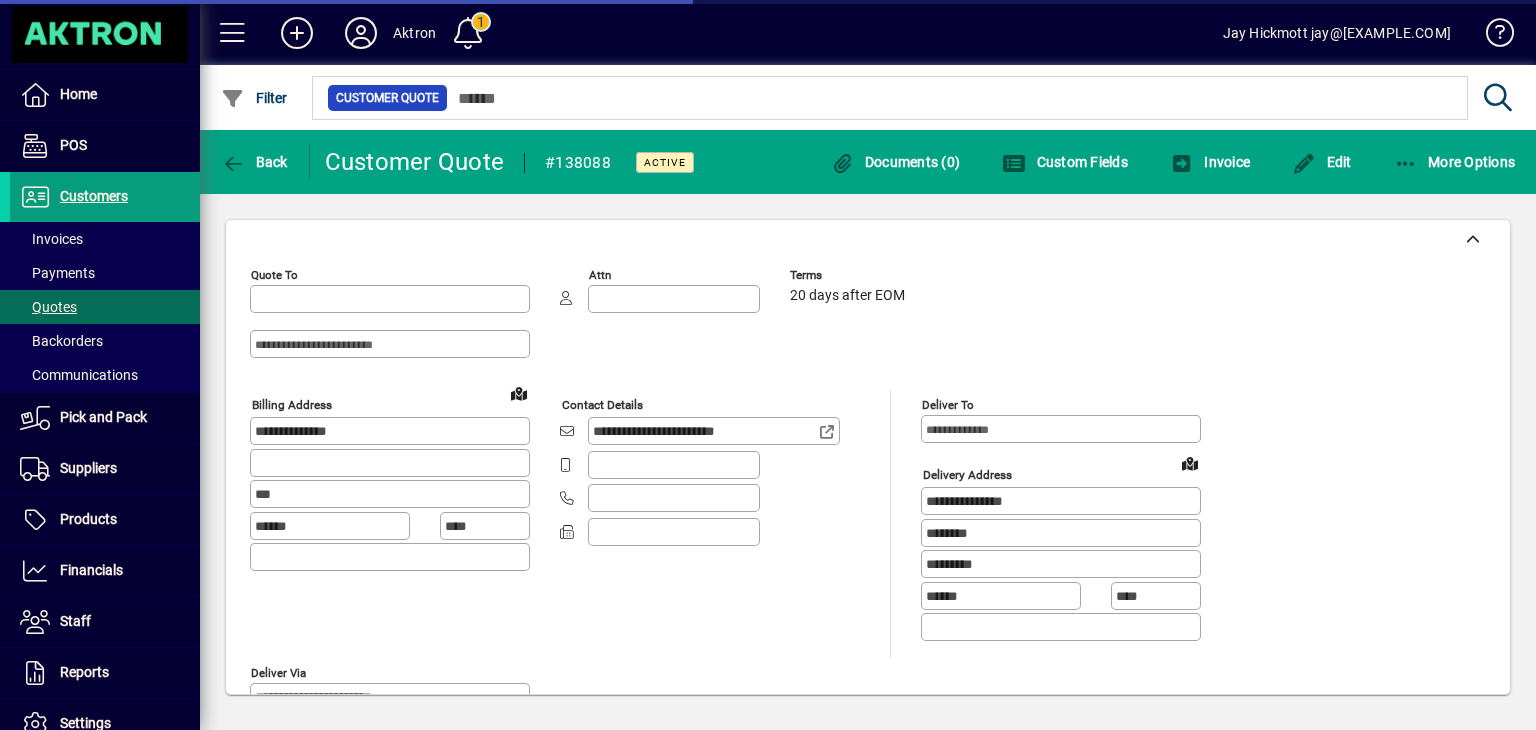 type on "**********" 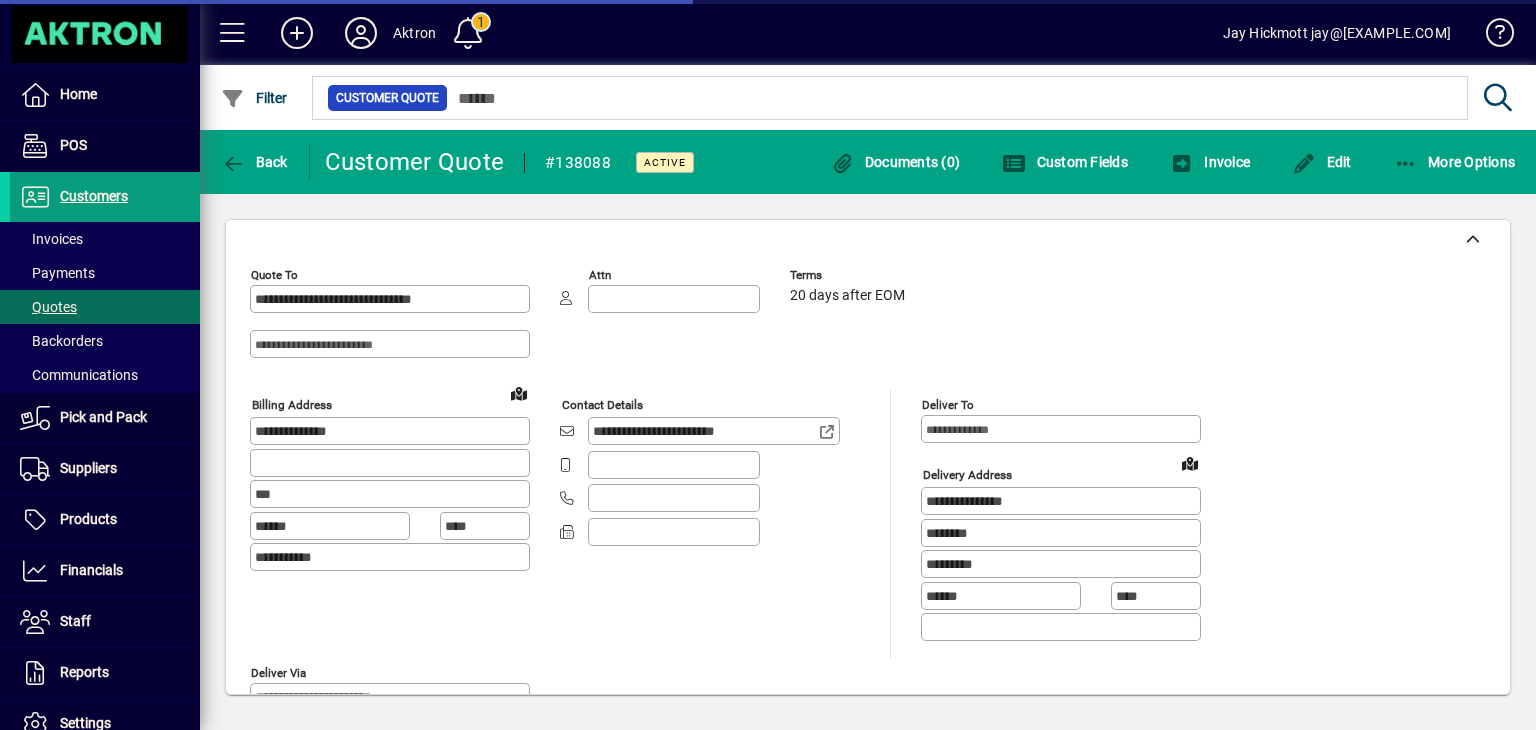 type on "**********" 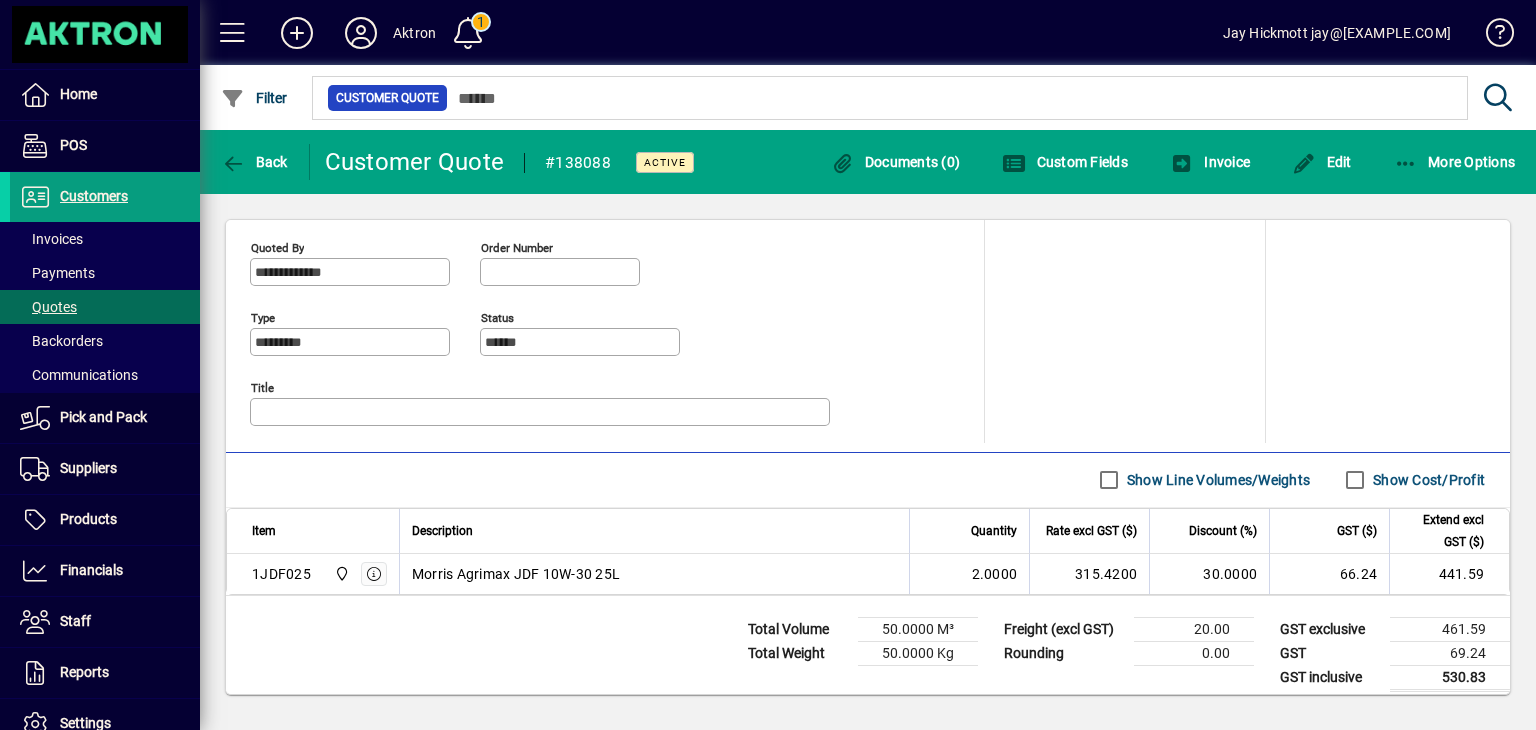 scroll, scrollTop: 757, scrollLeft: 0, axis: vertical 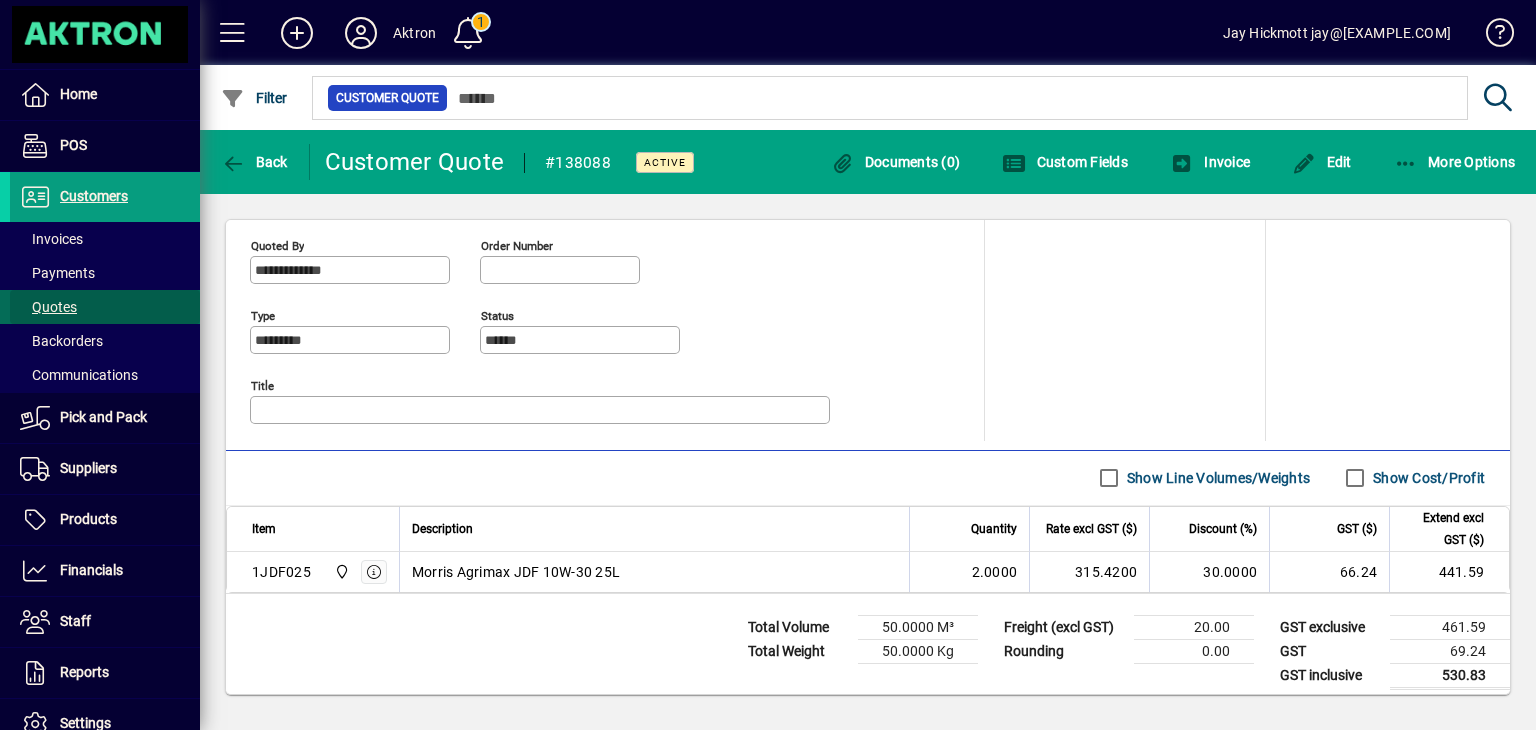 click at bounding box center (105, 307) 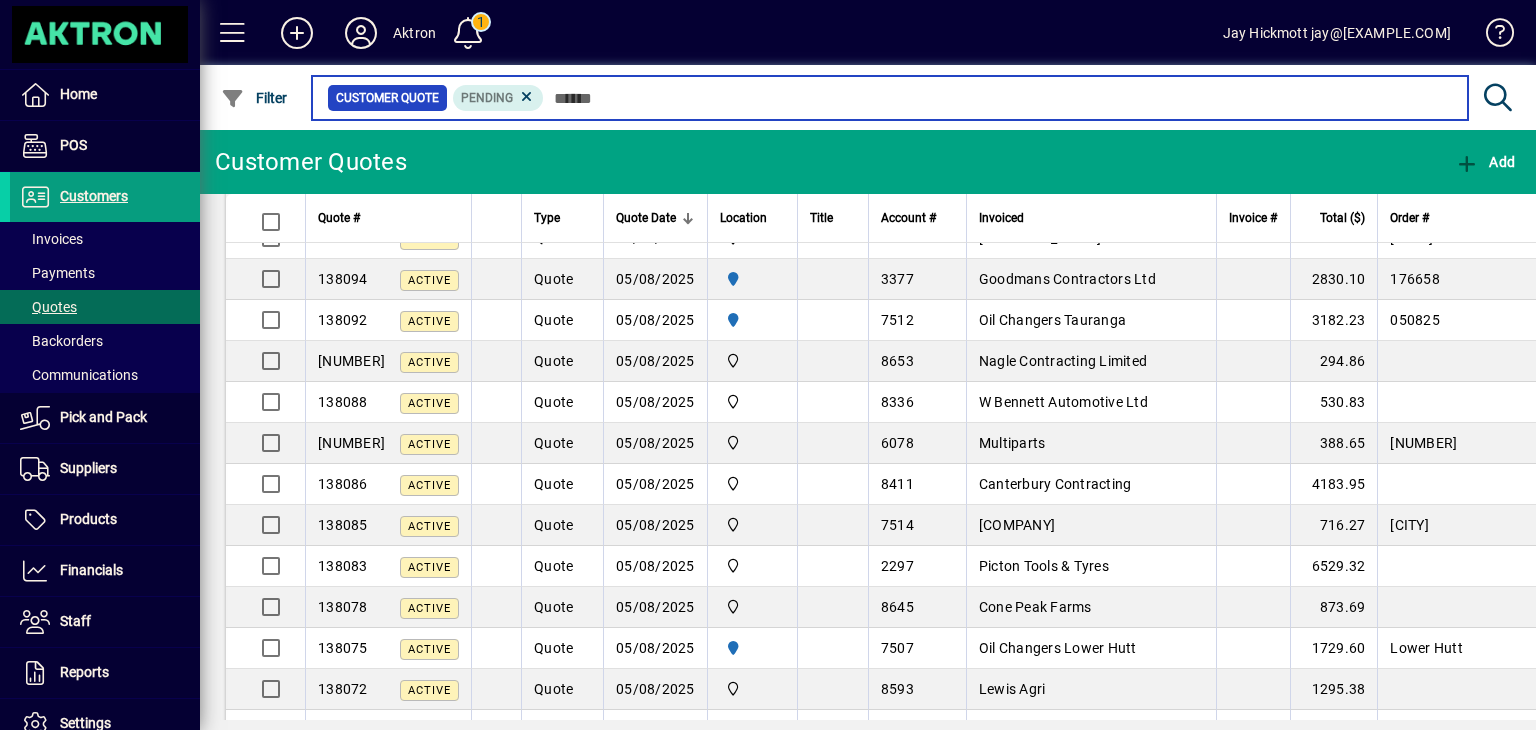 scroll, scrollTop: 324, scrollLeft: 0, axis: vertical 